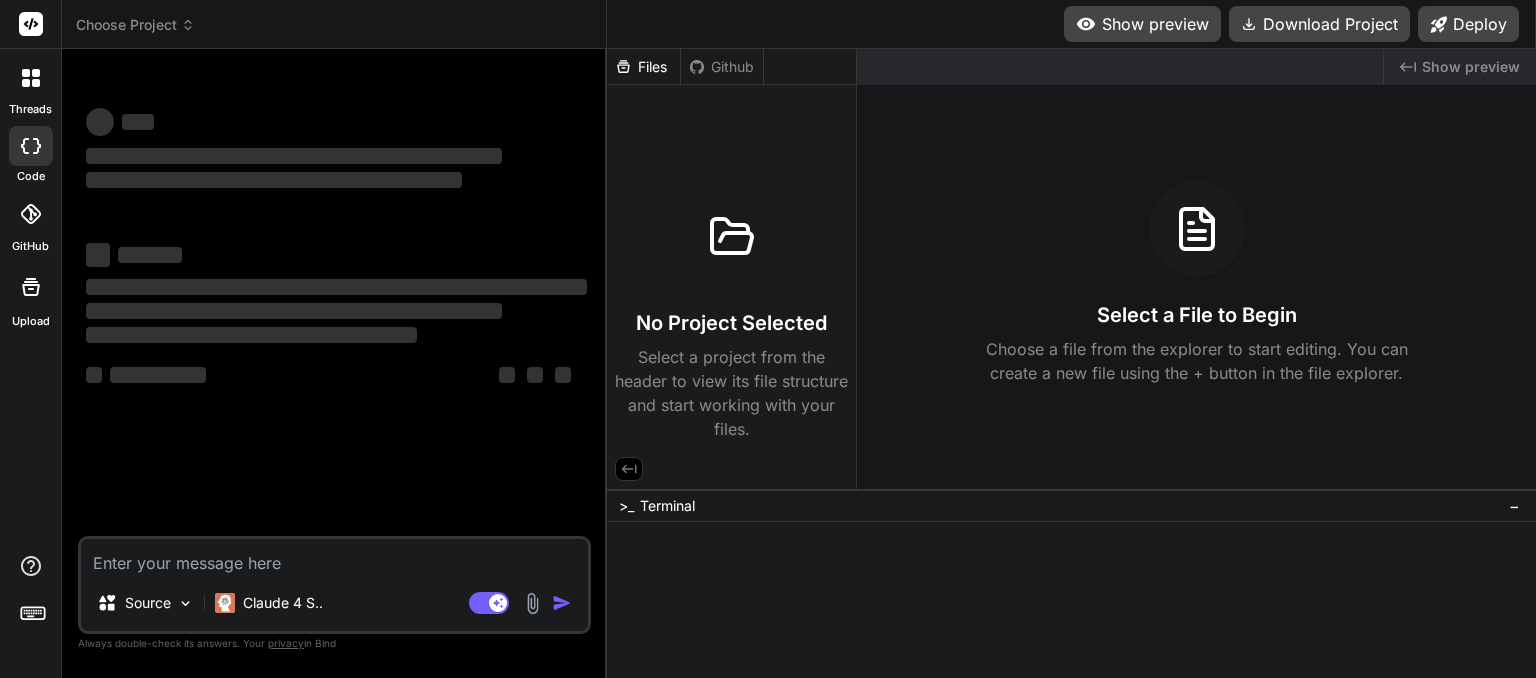 scroll, scrollTop: 0, scrollLeft: 0, axis: both 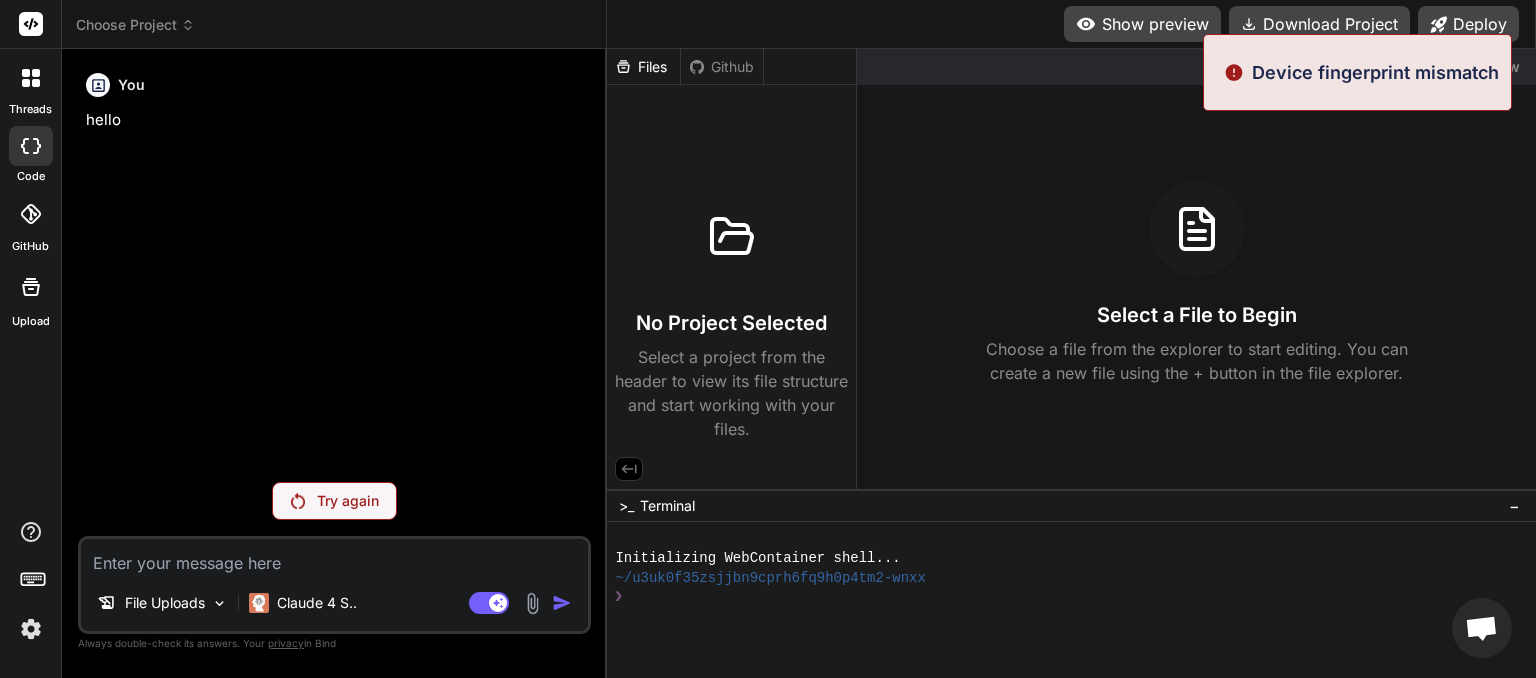 click at bounding box center [31, 629] 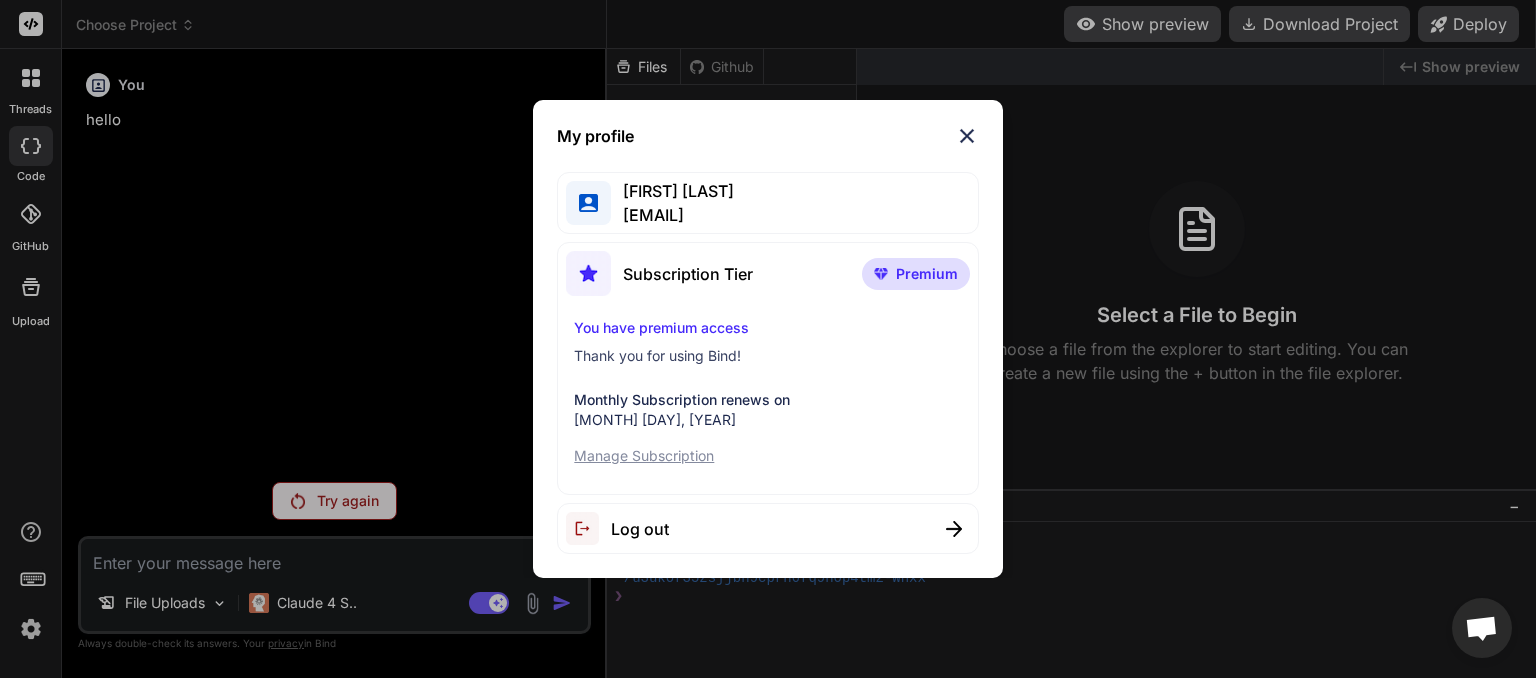 click on "[FIRST] [LAST]" at bounding box center [672, 191] 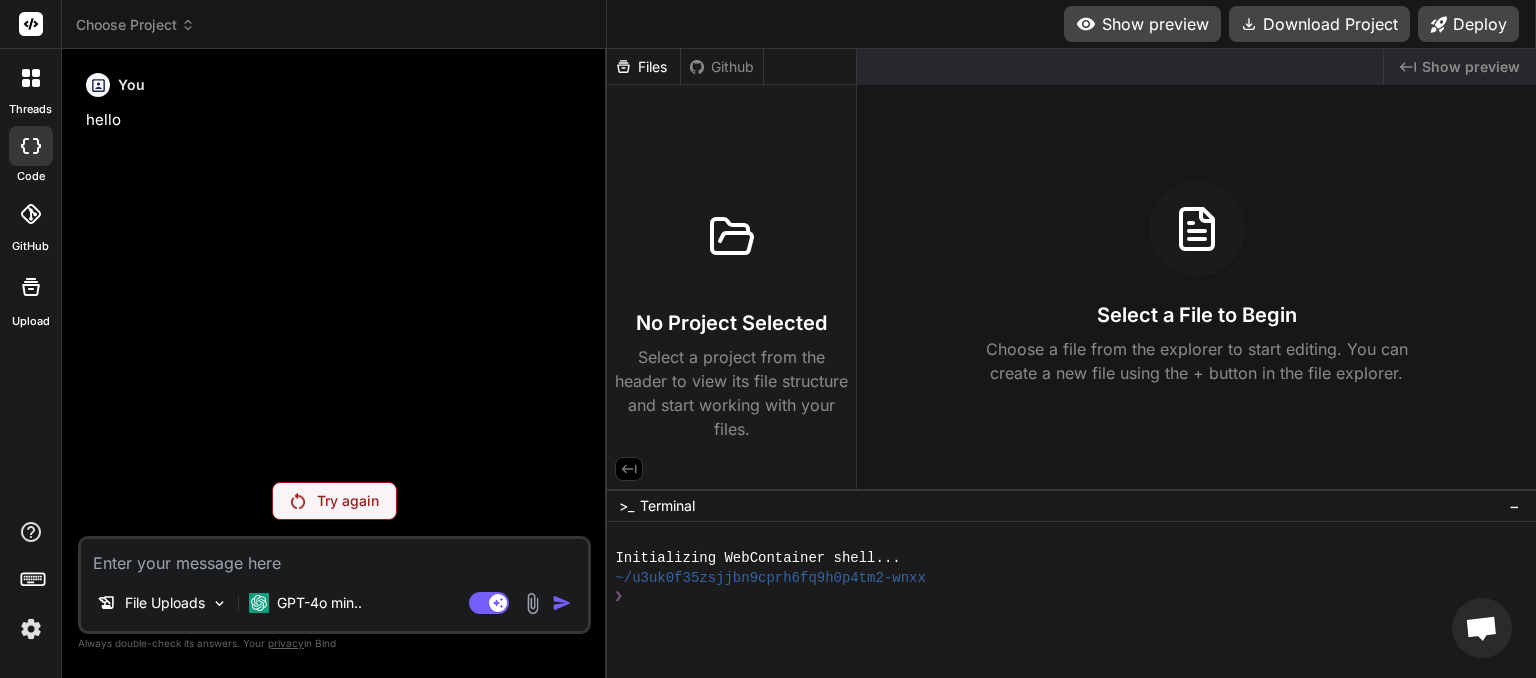 type on "x" 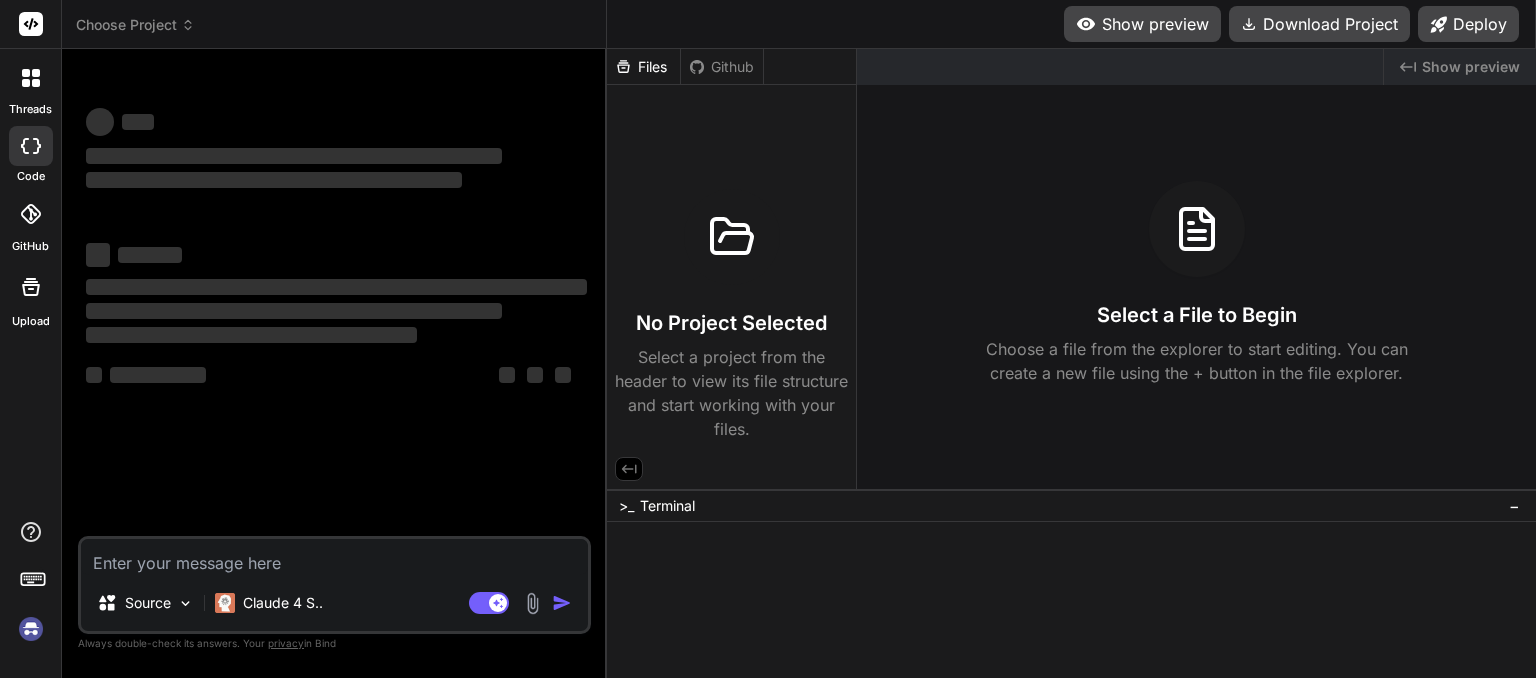 scroll, scrollTop: 0, scrollLeft: 0, axis: both 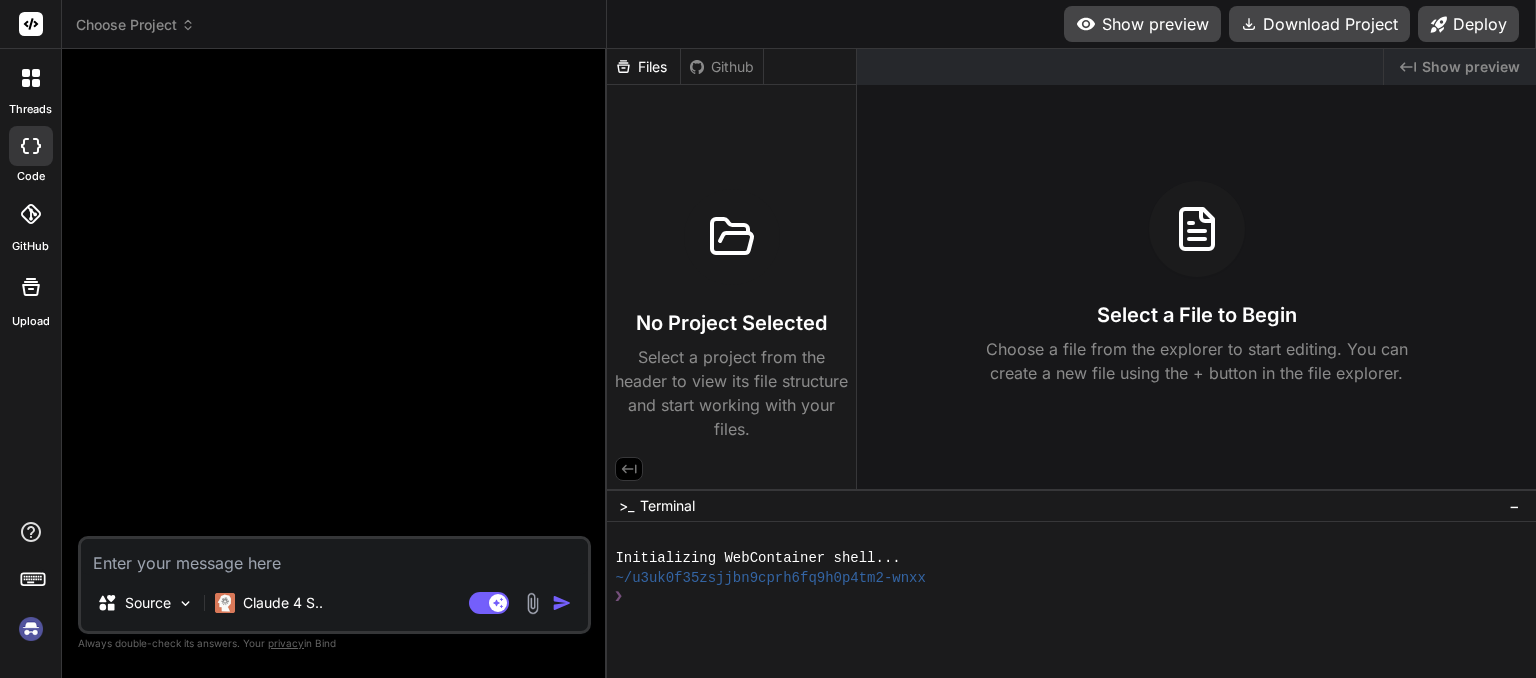 click at bounding box center [31, 629] 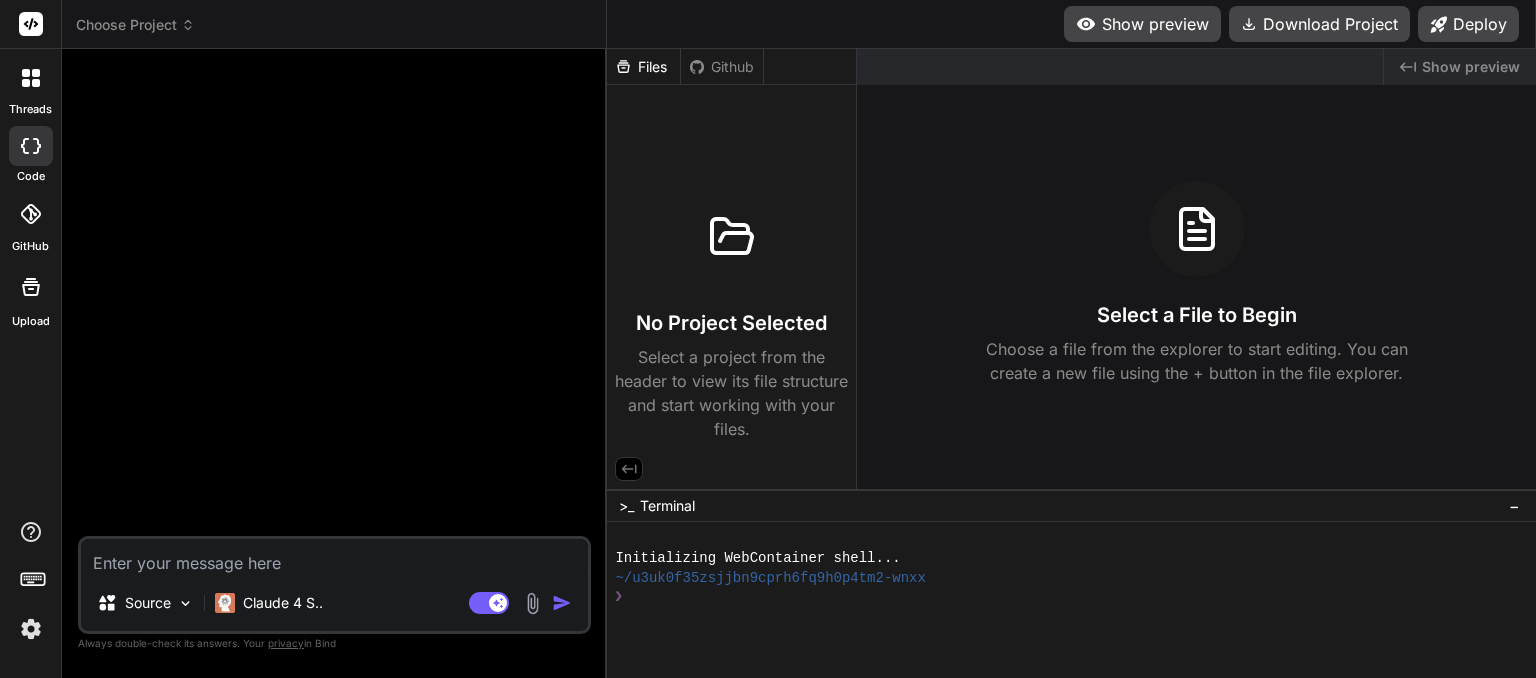 click 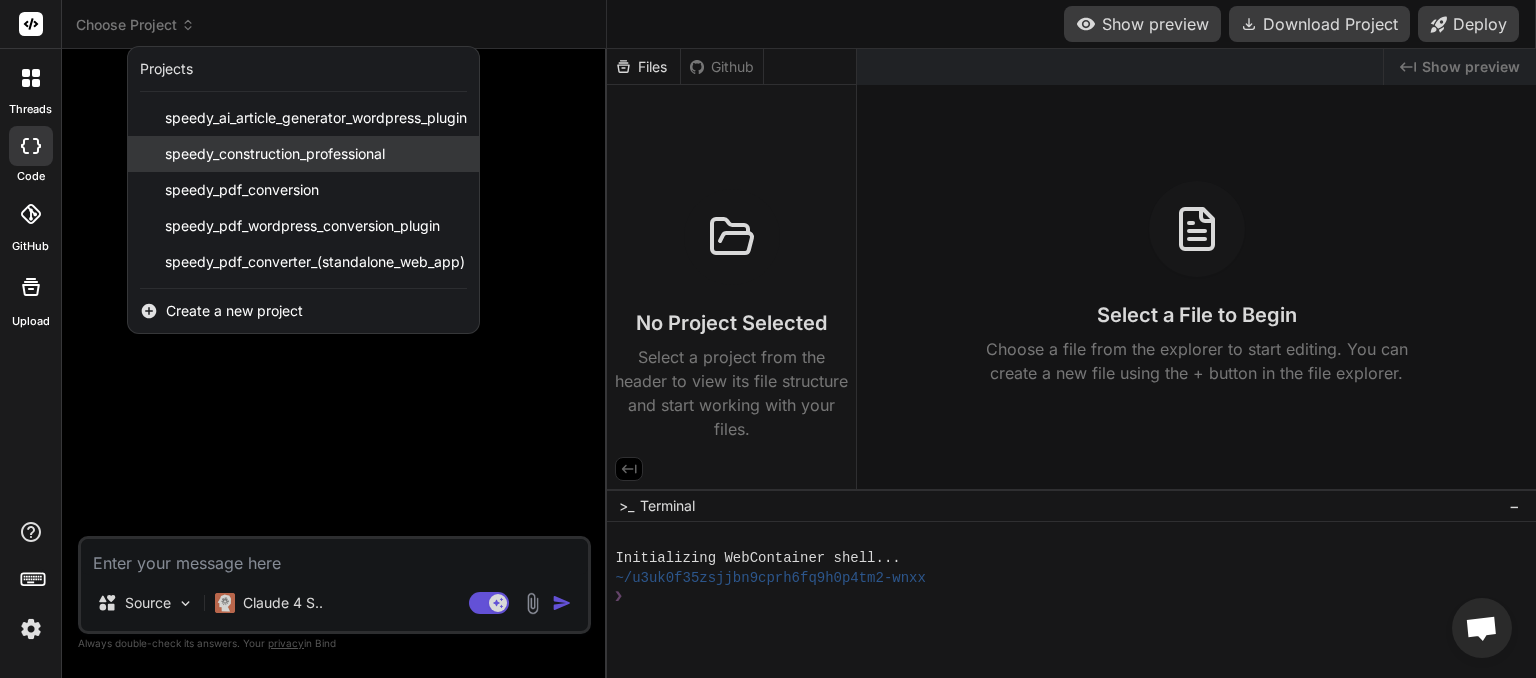 click on "speedy_construction_professional" at bounding box center (303, 154) 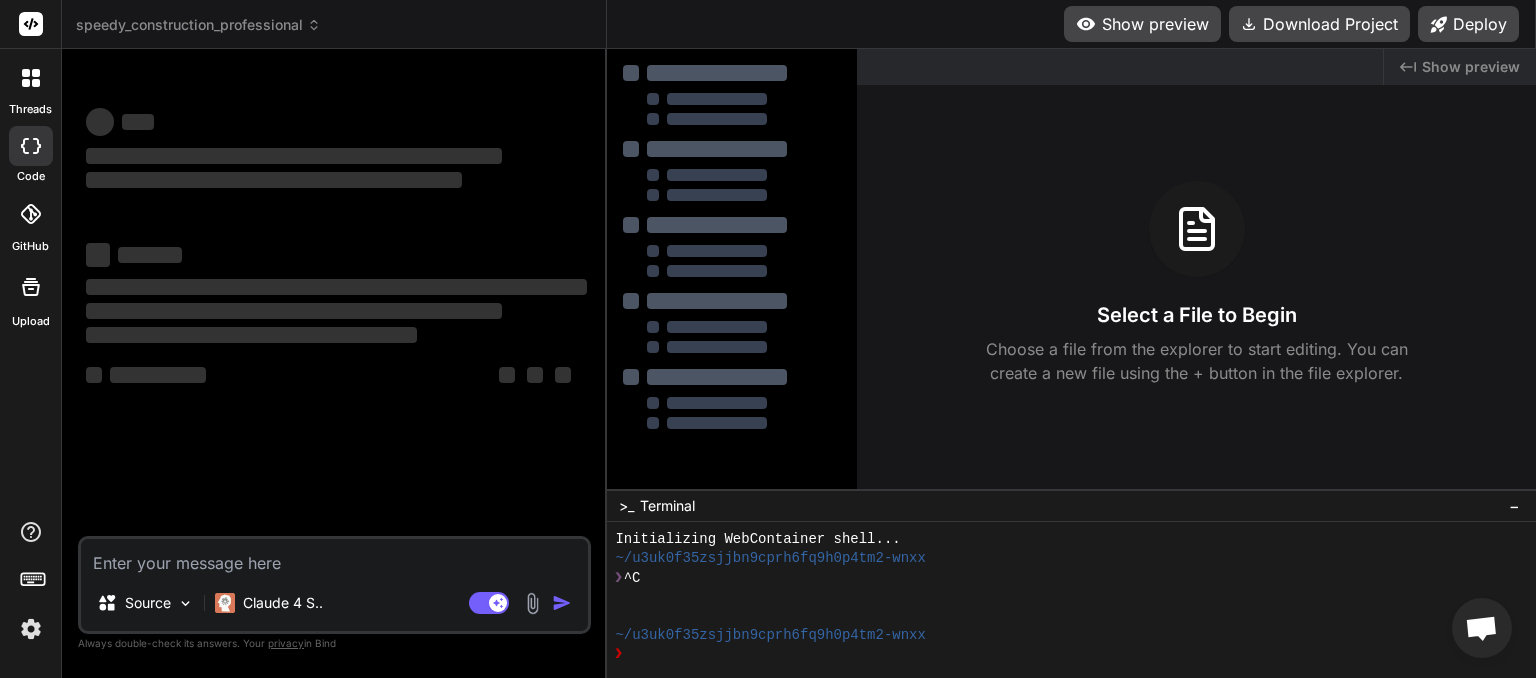 scroll, scrollTop: 19, scrollLeft: 0, axis: vertical 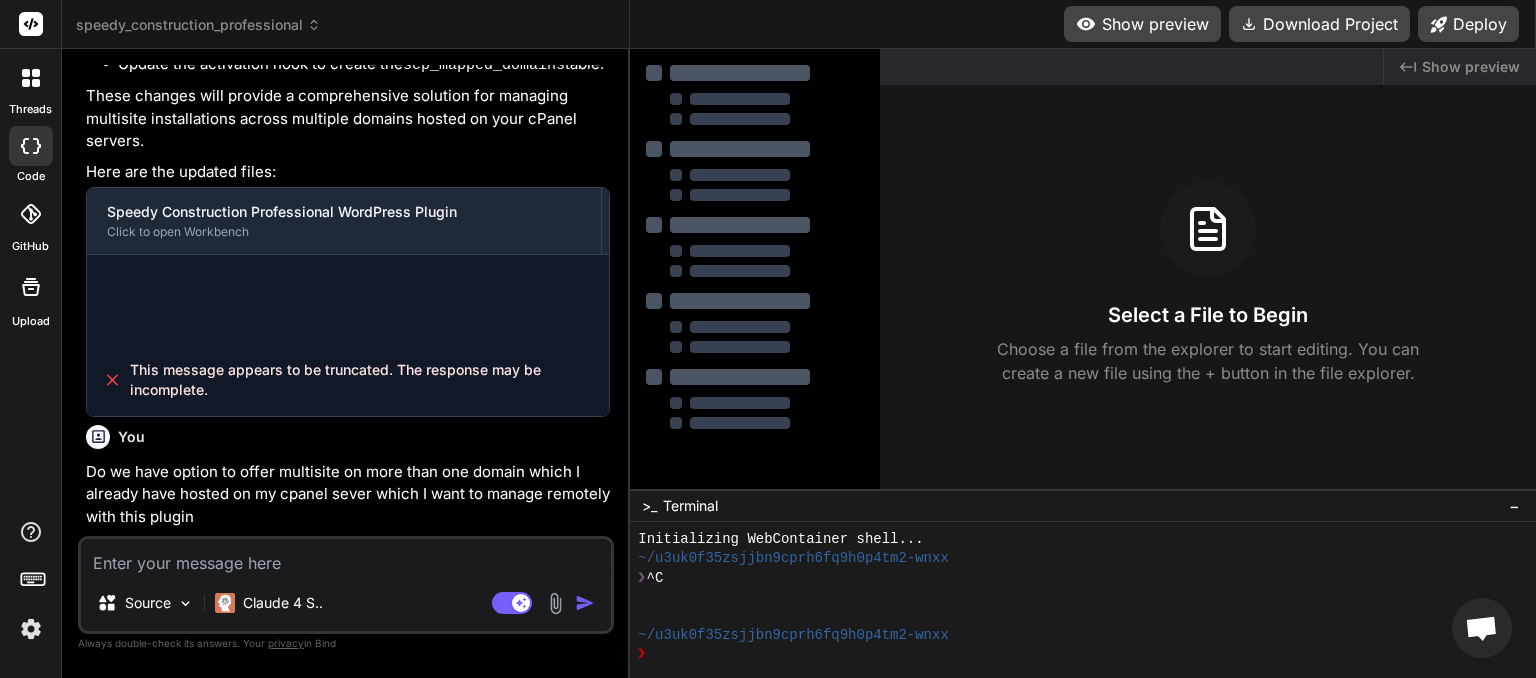 type on "x" 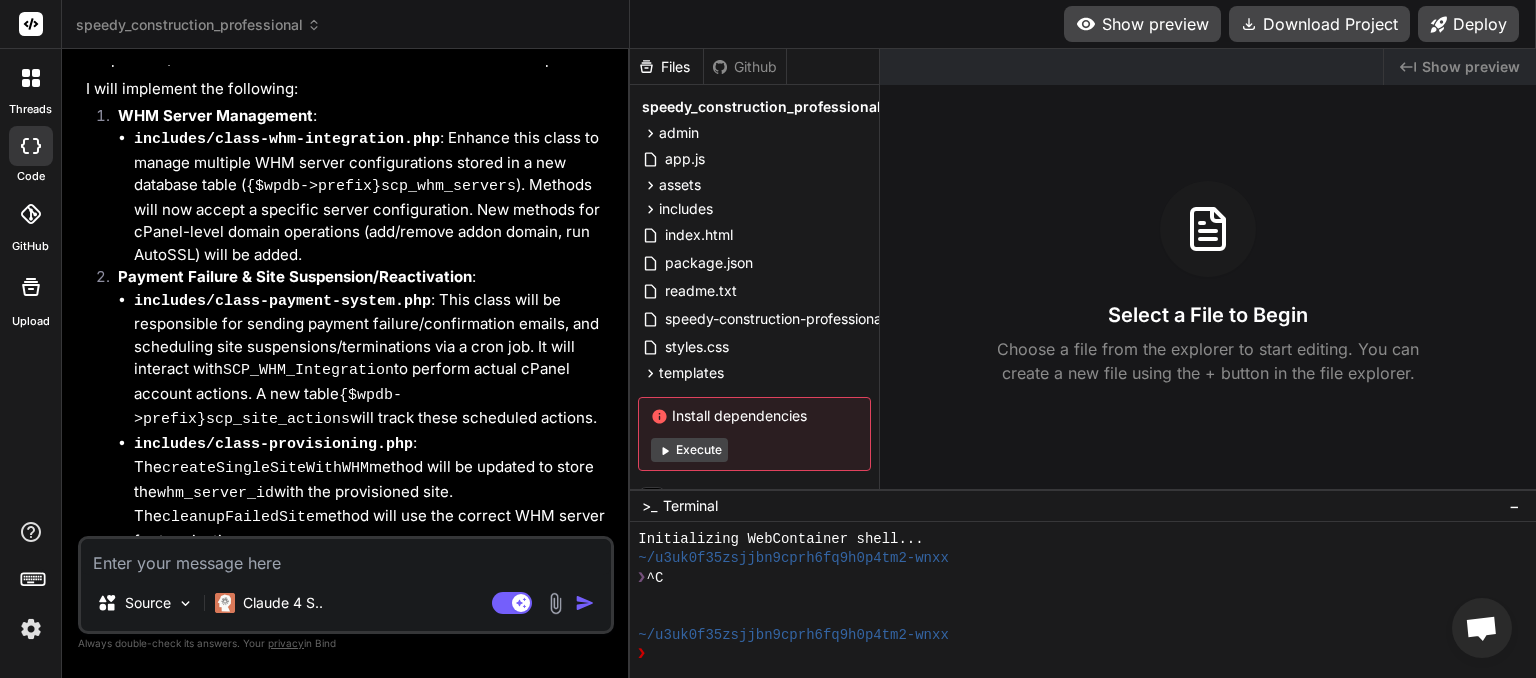 scroll, scrollTop: 5153, scrollLeft: 0, axis: vertical 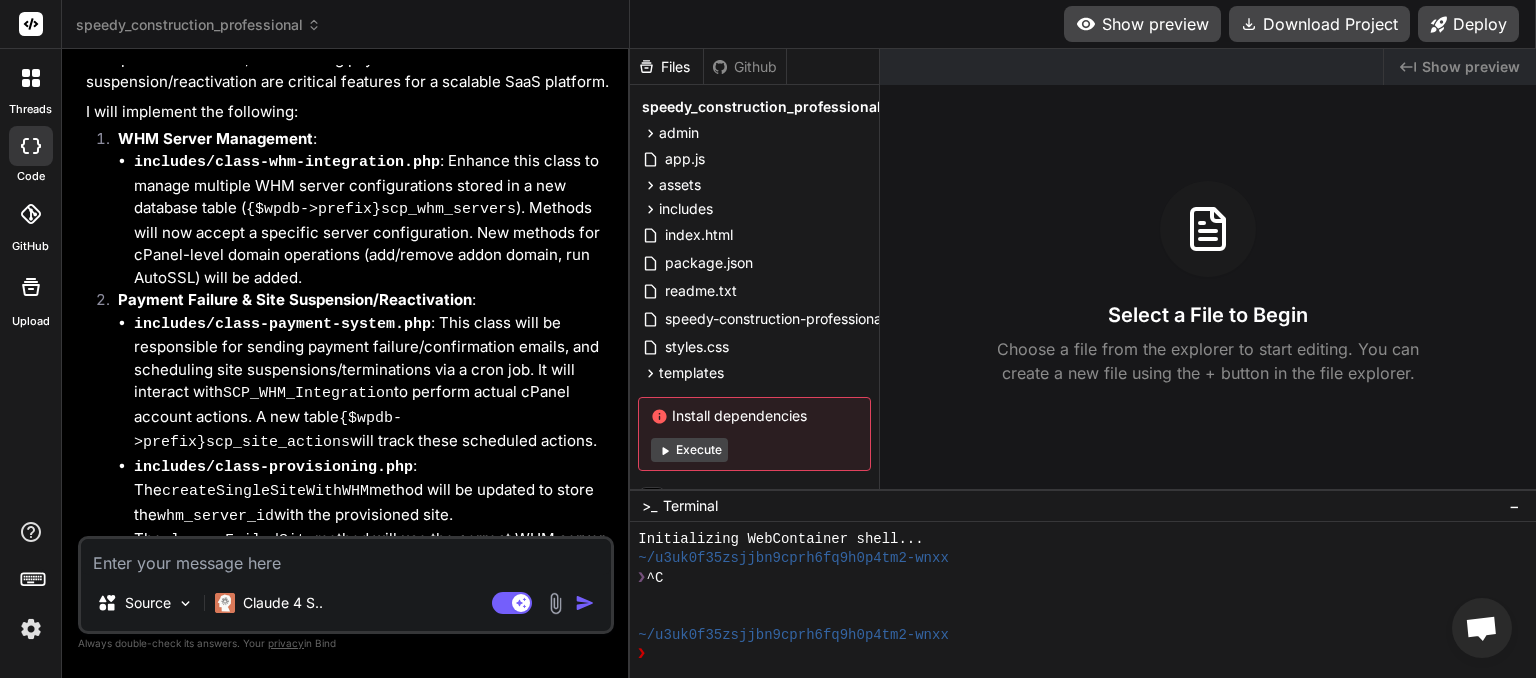 click at bounding box center (346, 557) 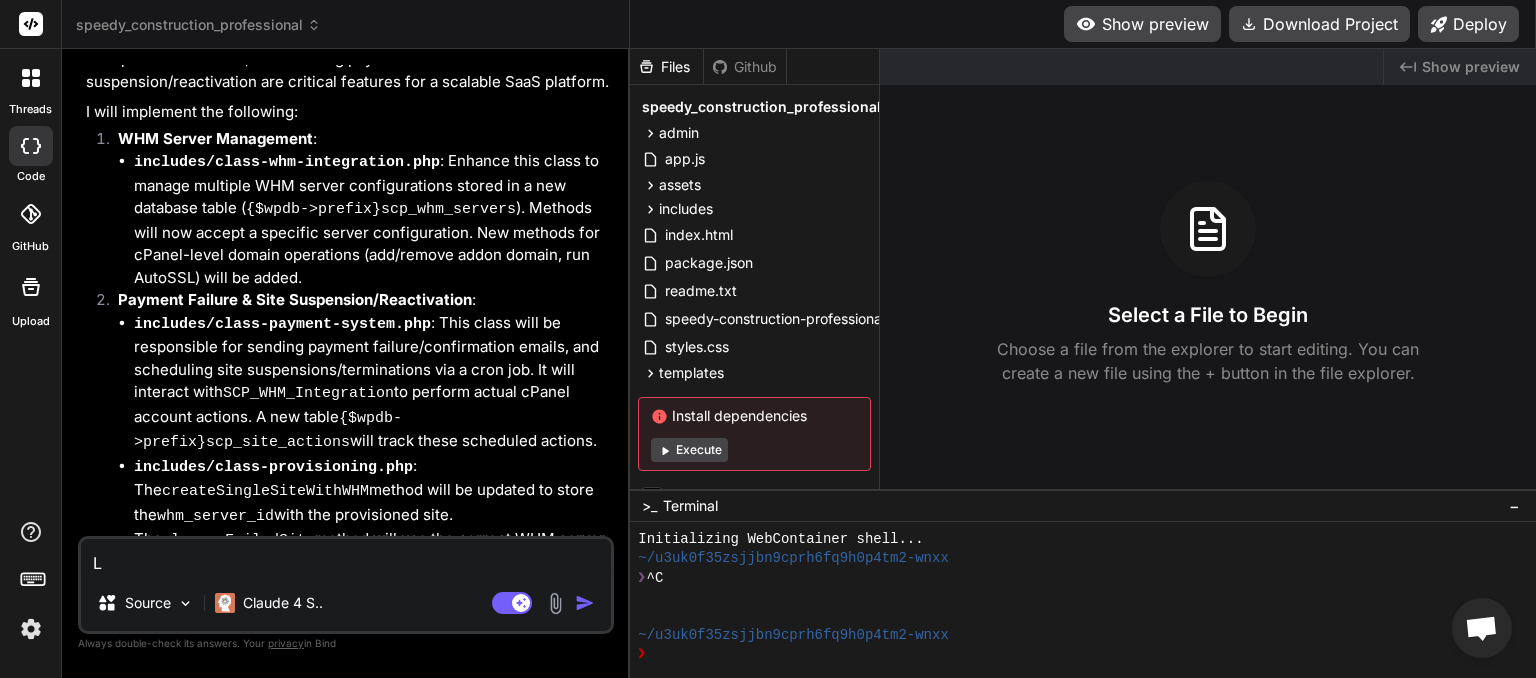 type on "Le" 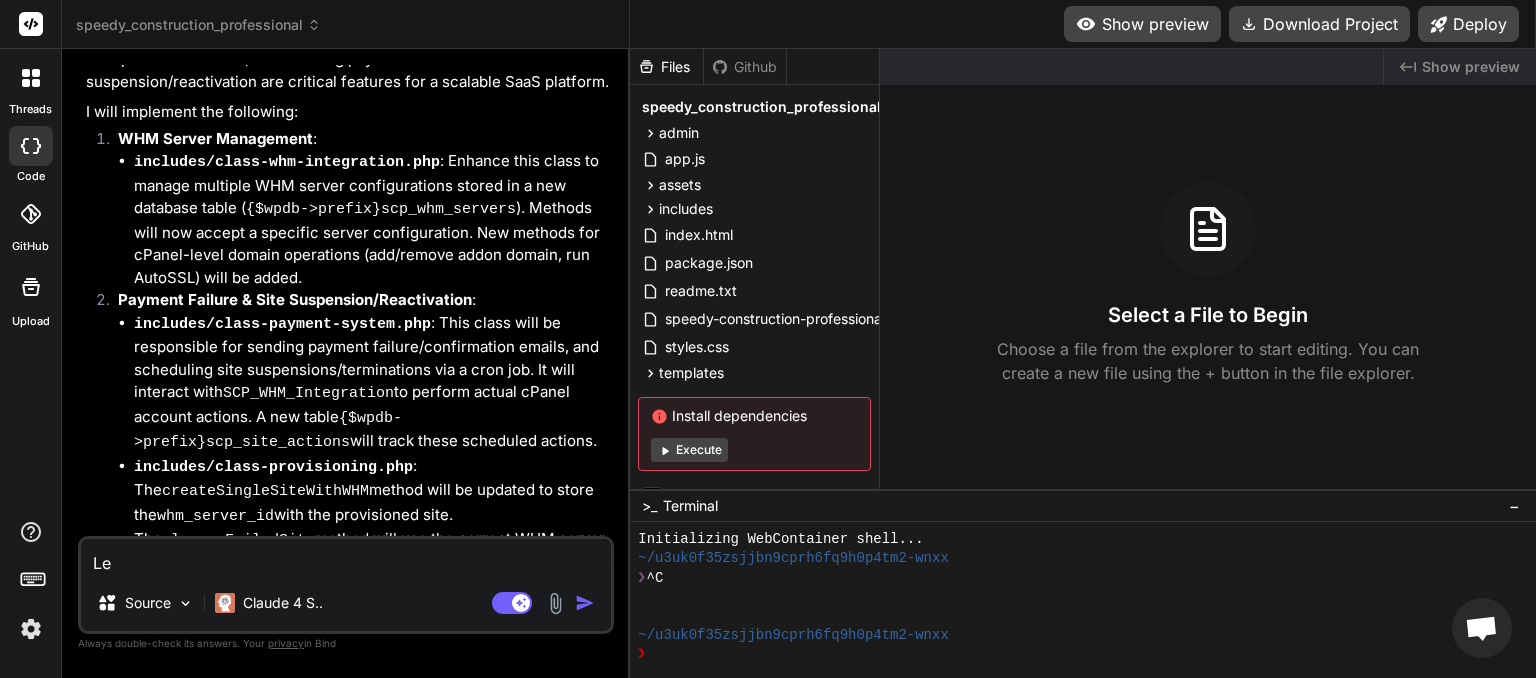 type on "Let" 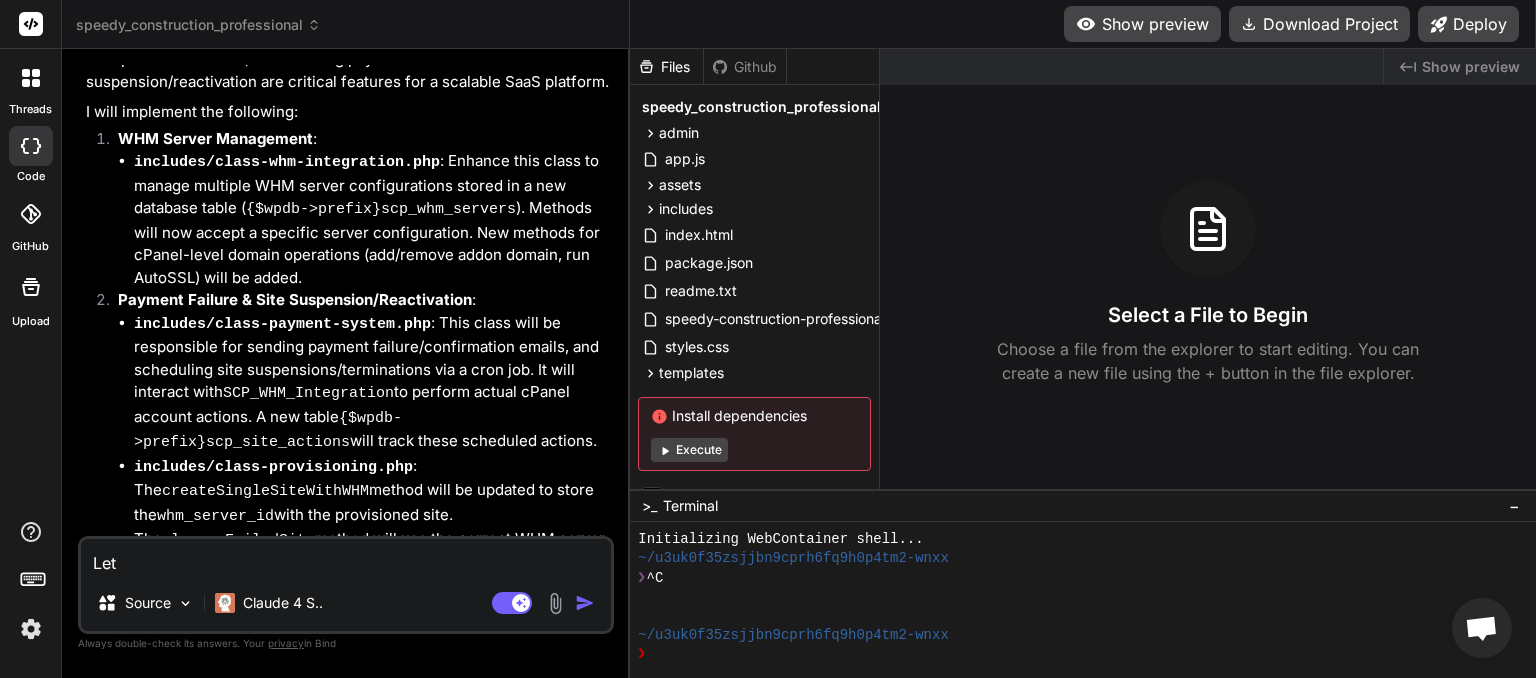 type on "Lets" 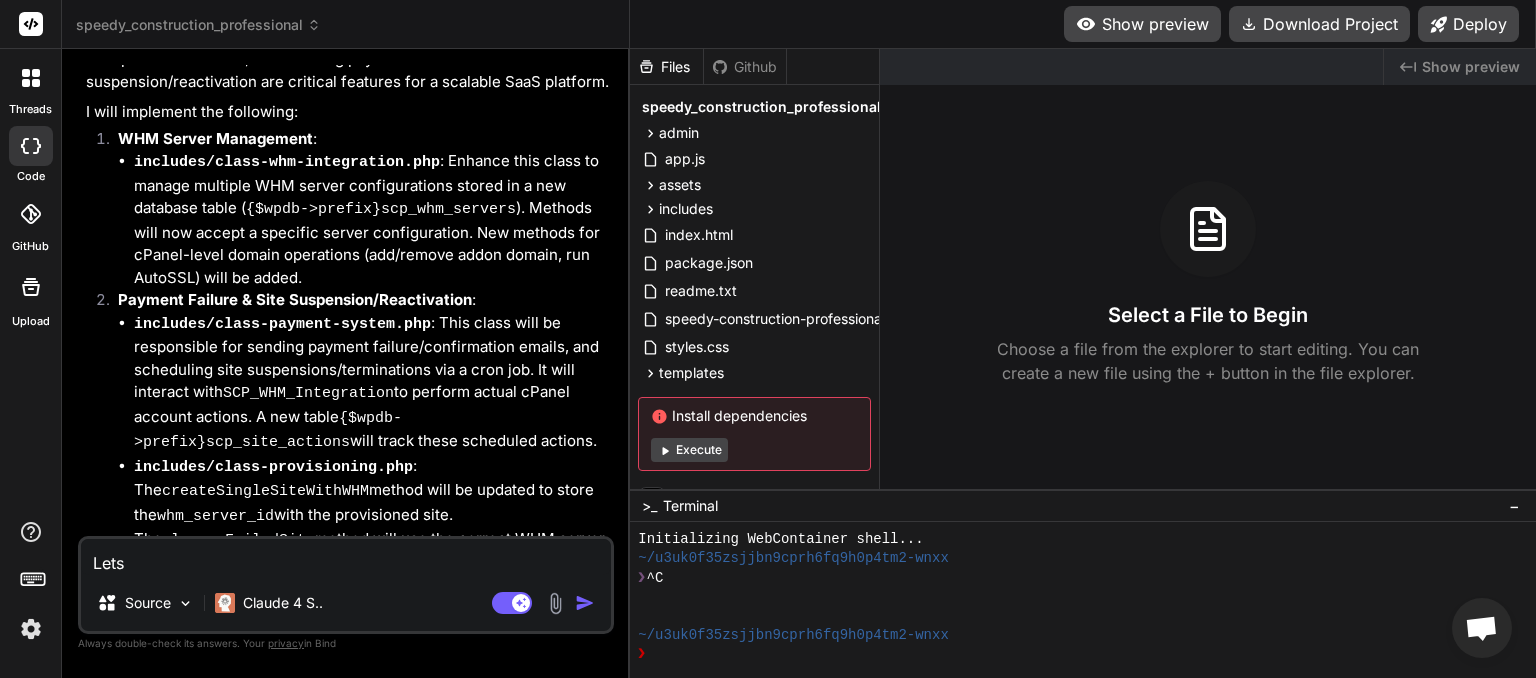 type on "Lets" 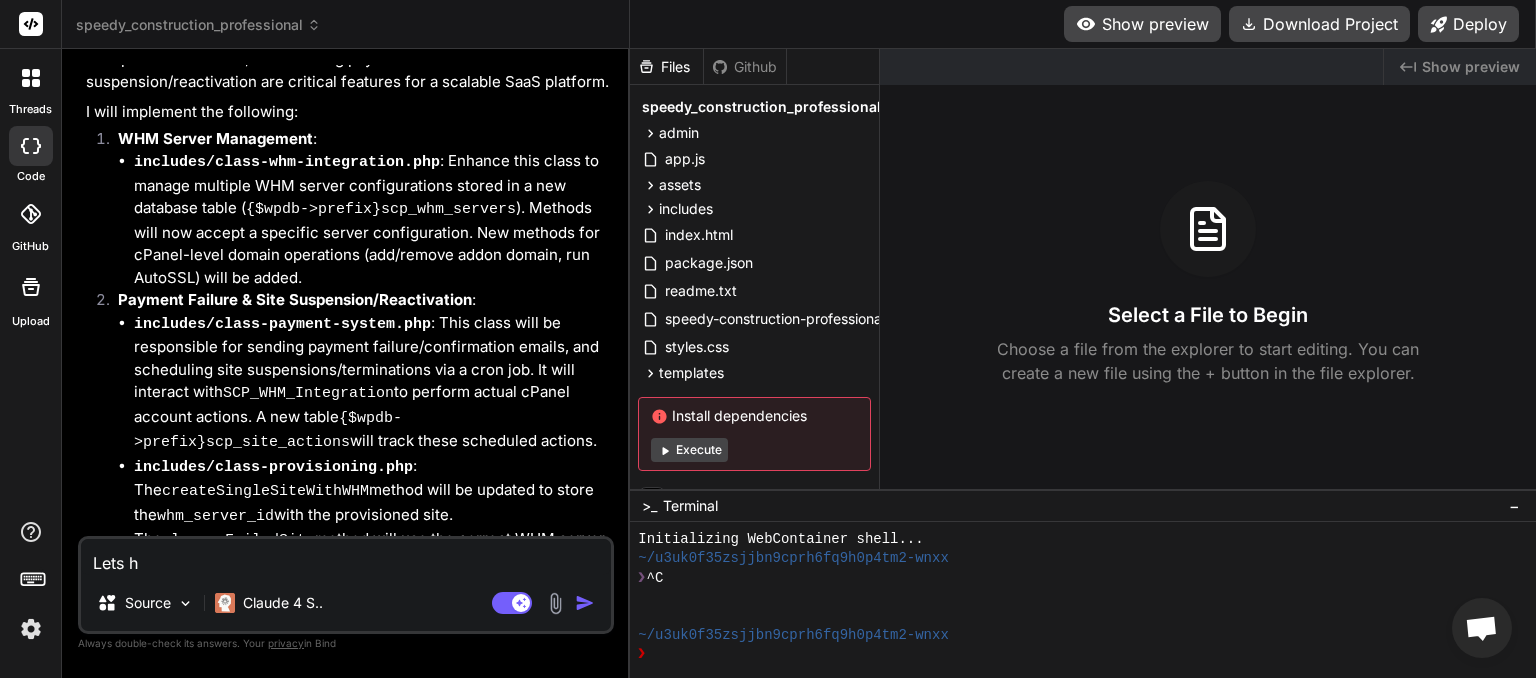 type on "Lets ha" 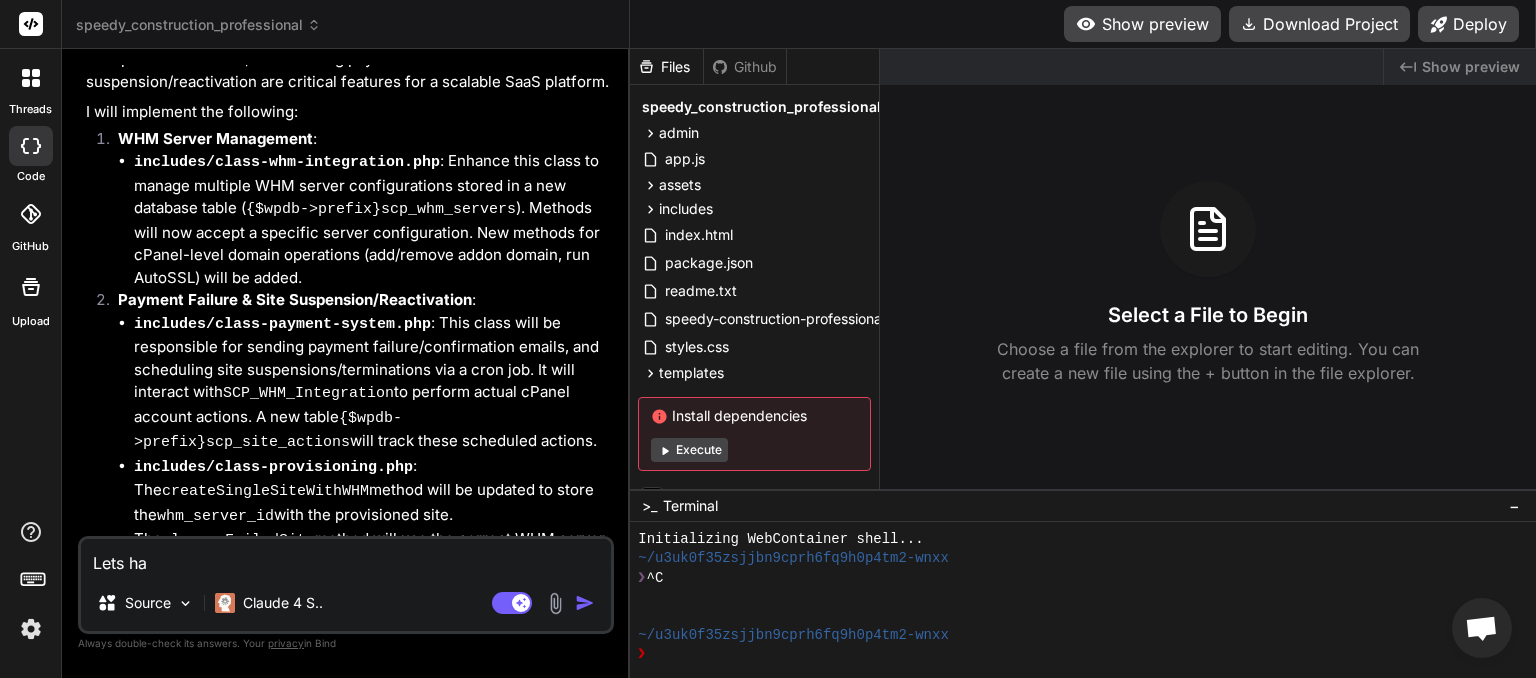 type on "Lets hav" 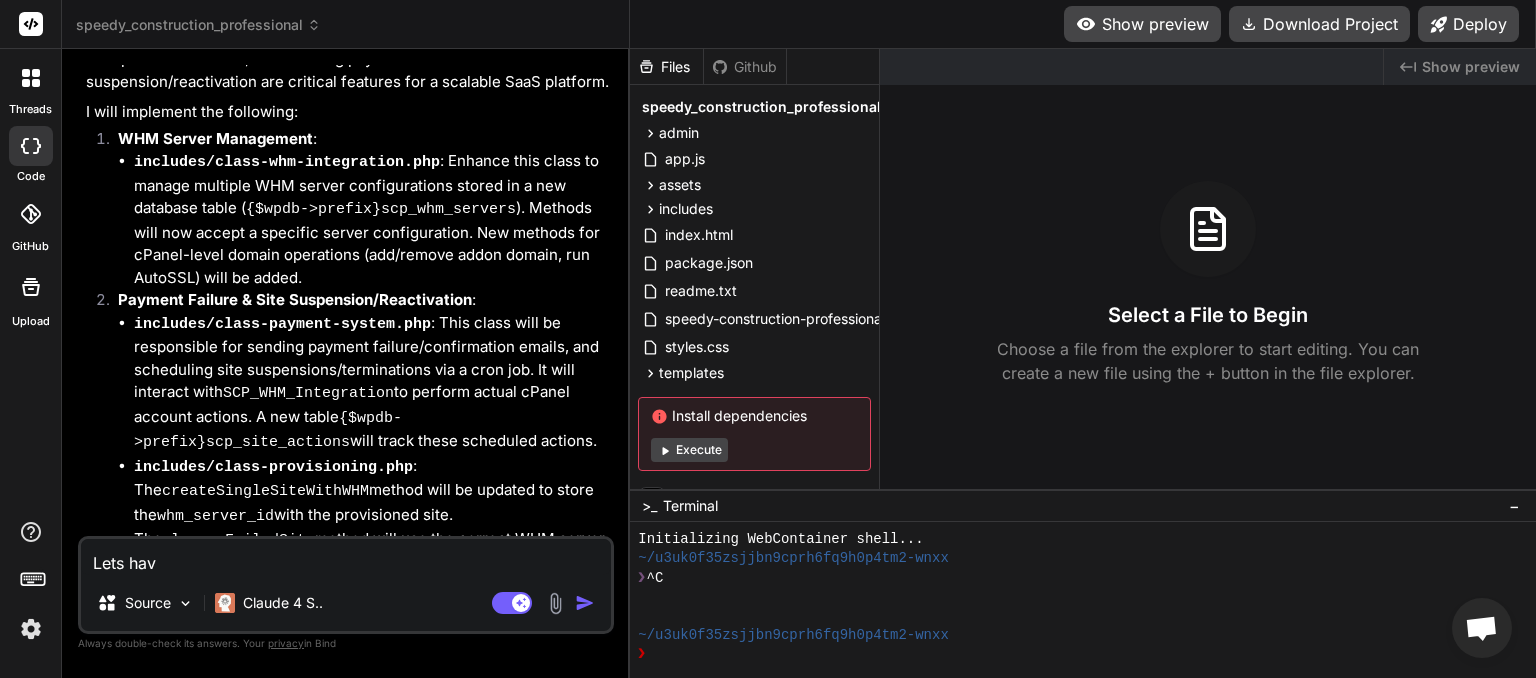 type on "Lets have" 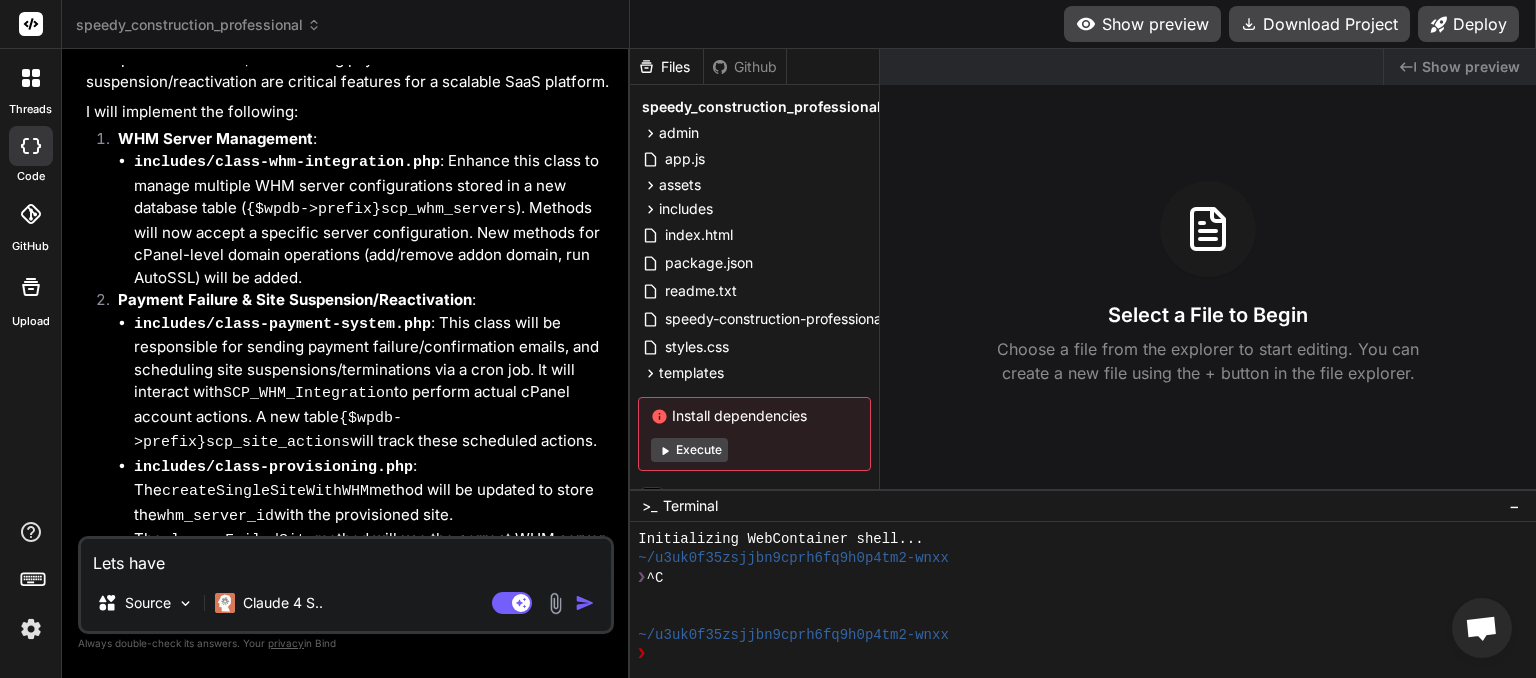 type on "Lets have" 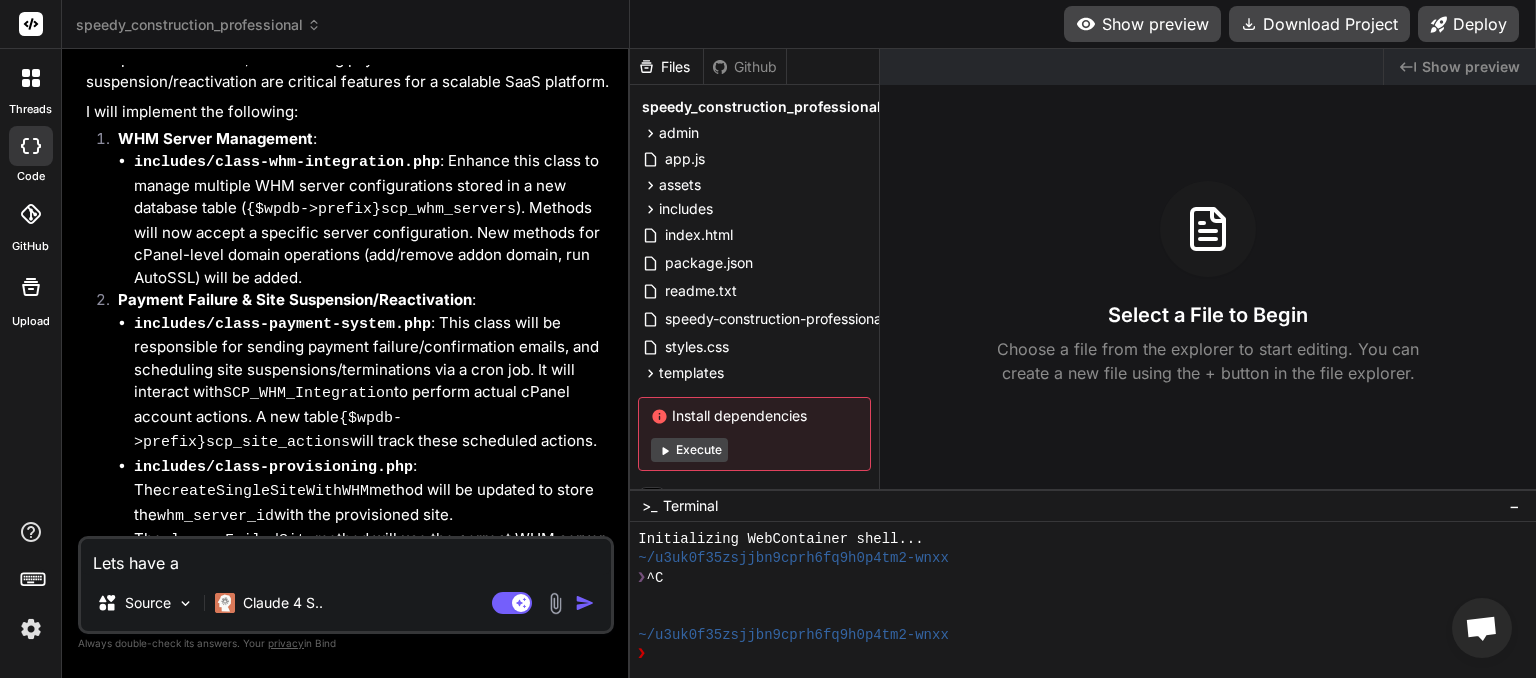 type on "Lets have an" 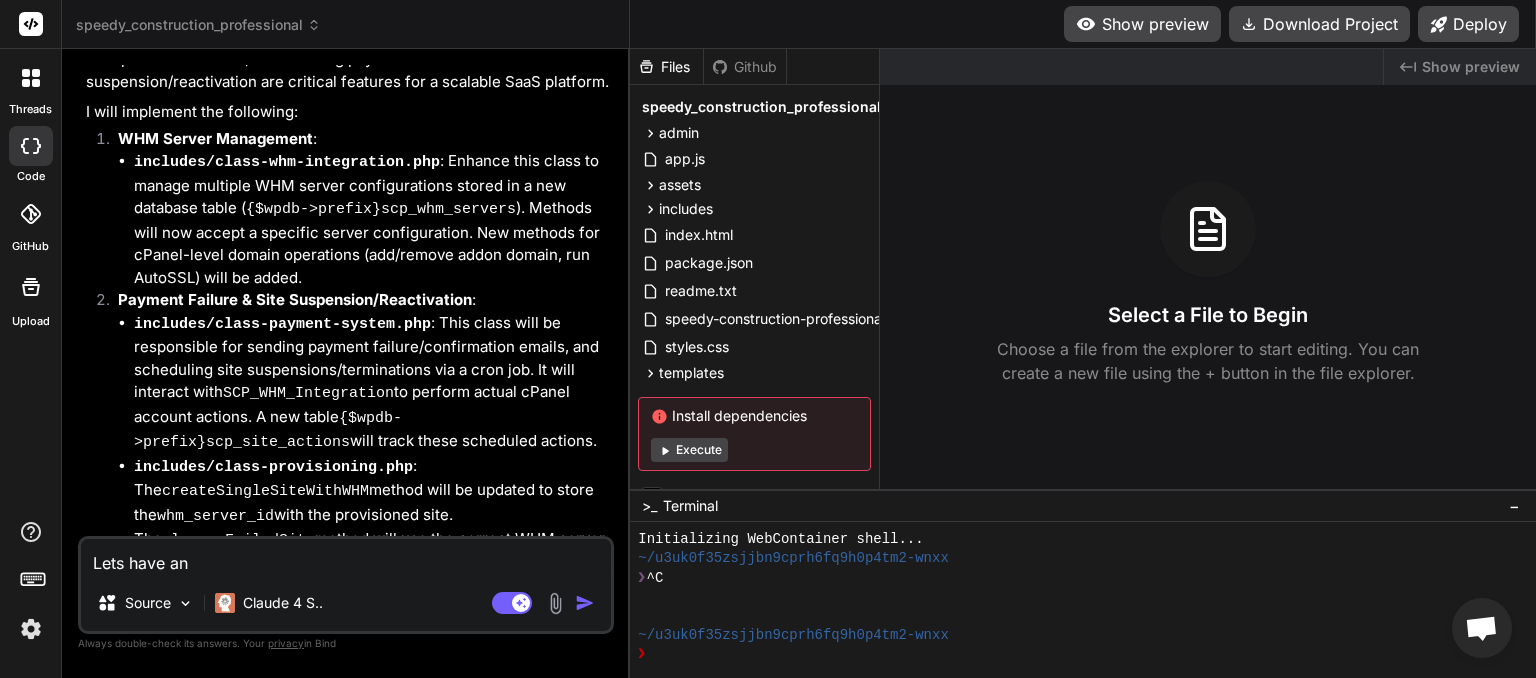 type on "Lets have an" 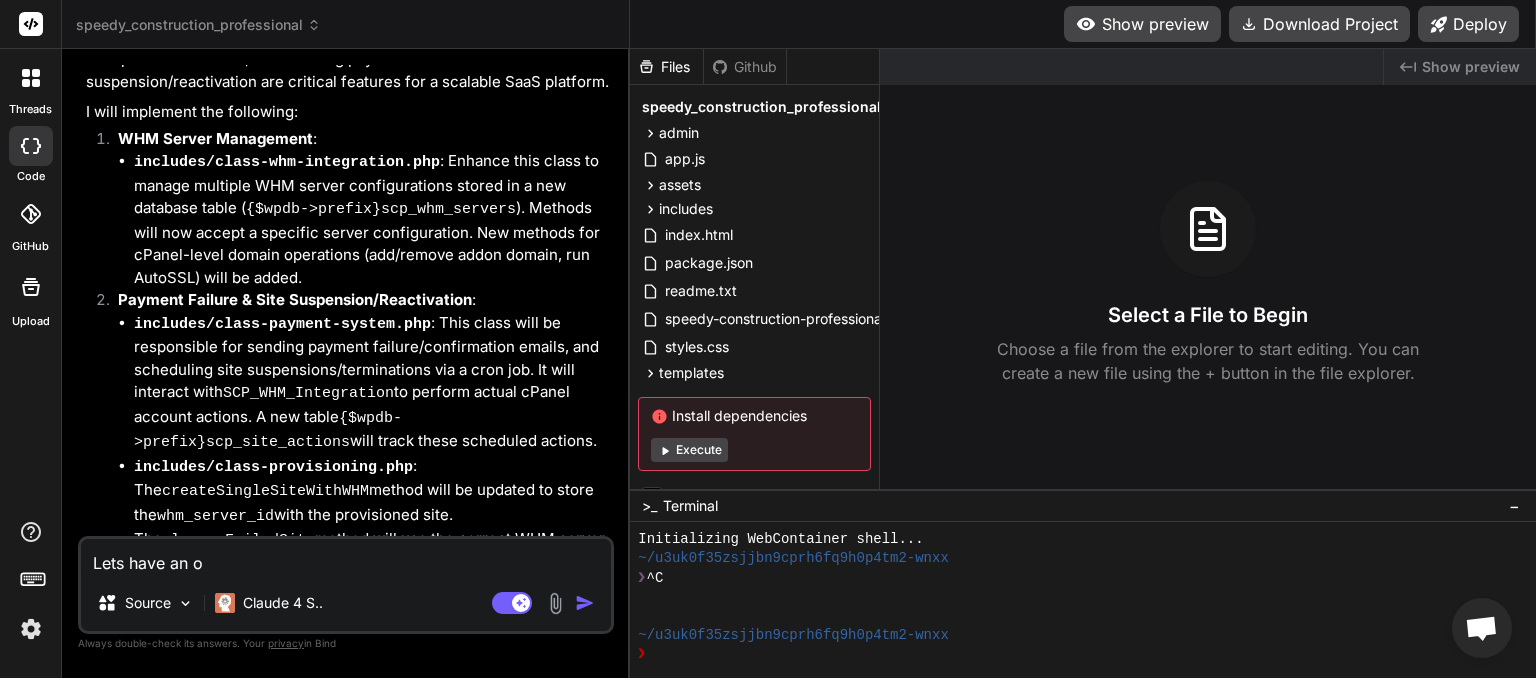 type on "Lets have an op" 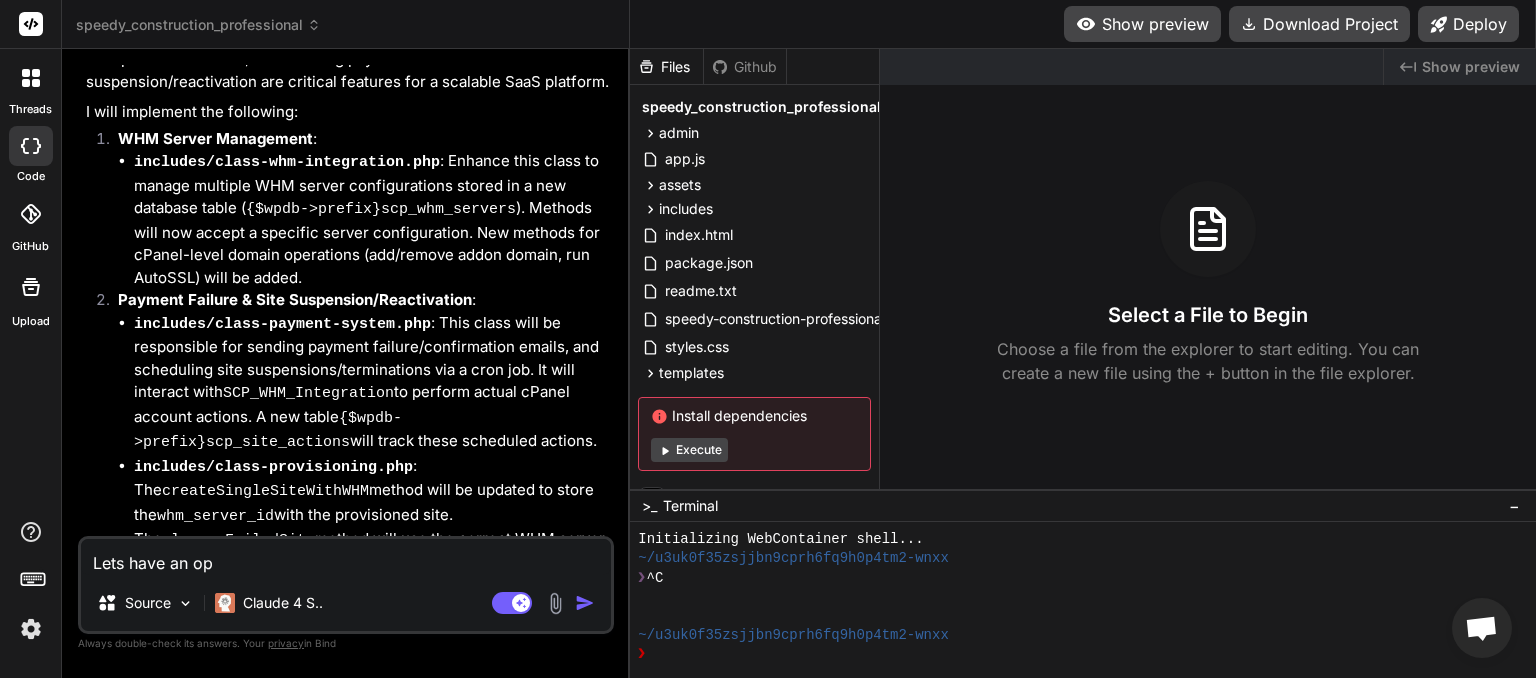 type on "Lets have an opt" 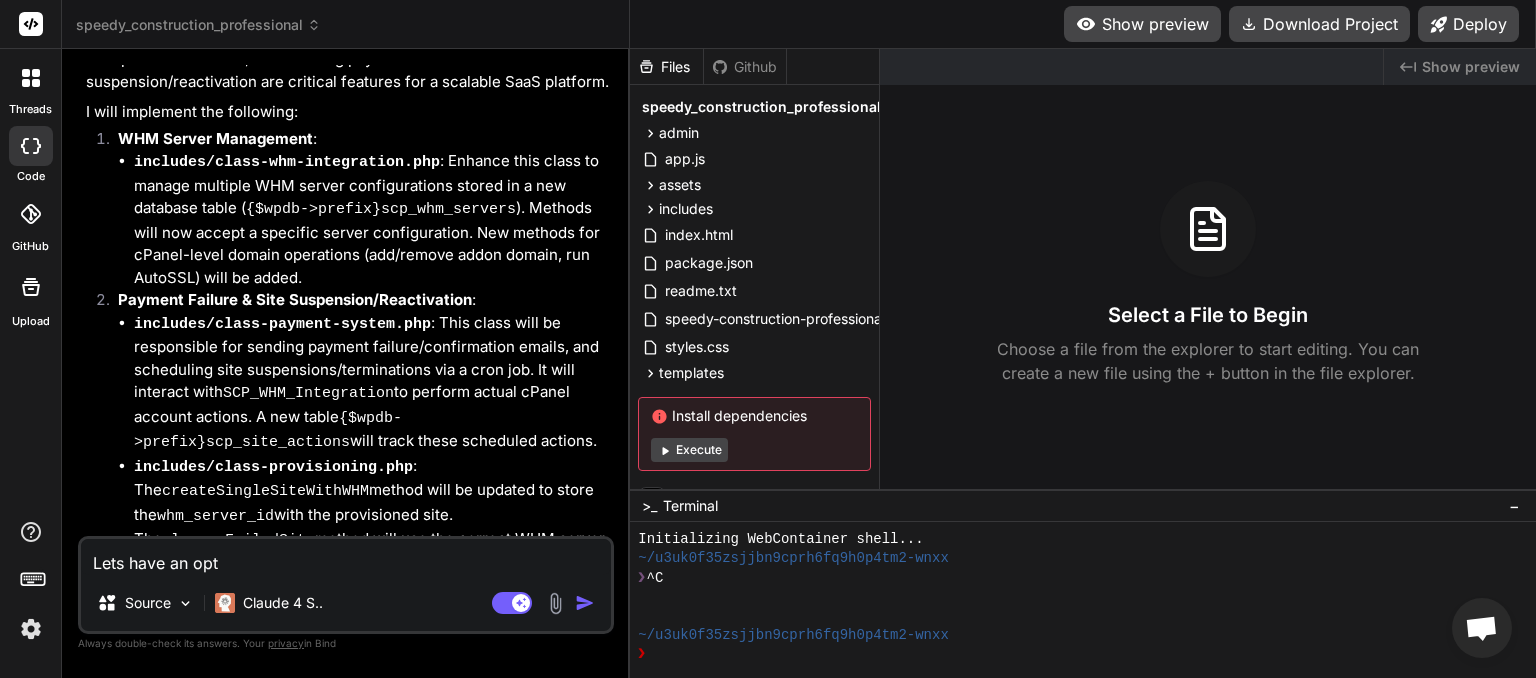 type on "Lets have an opti" 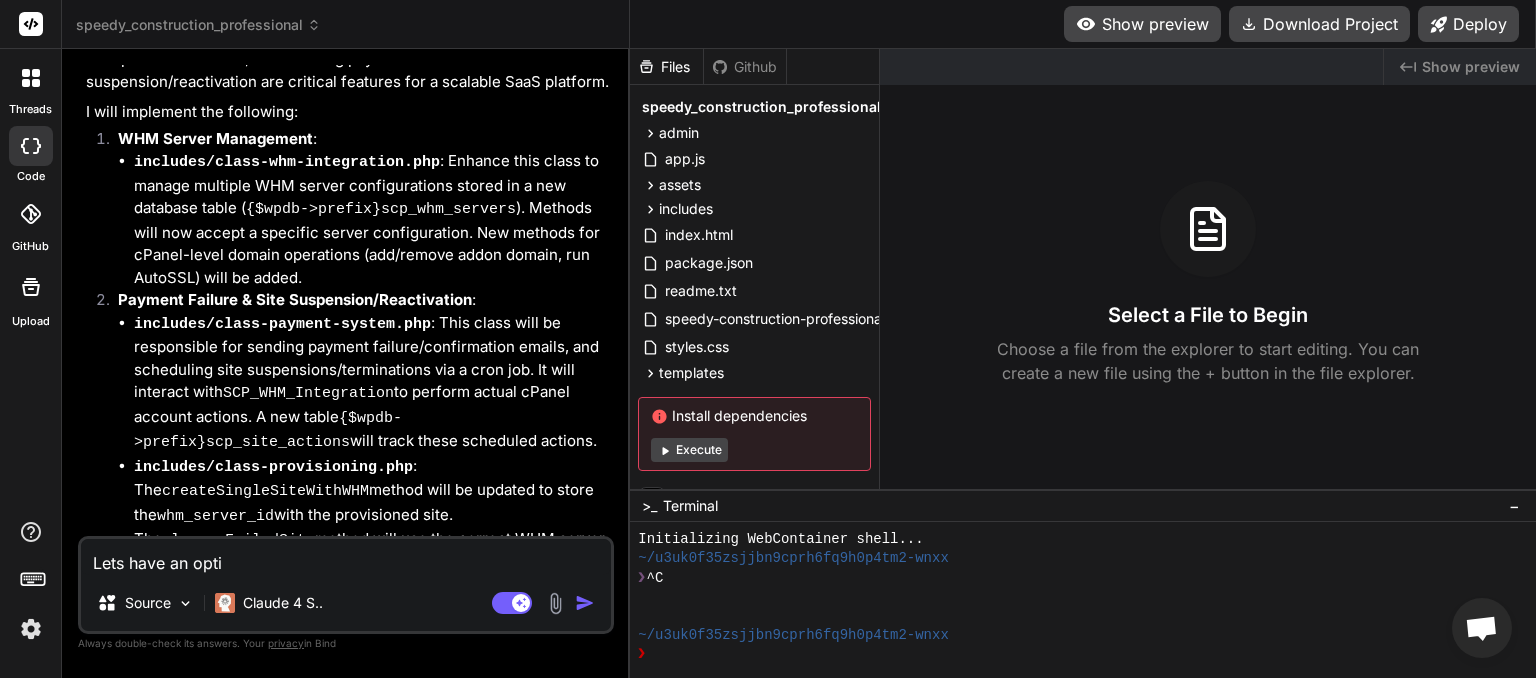 type on "Lets have an optio" 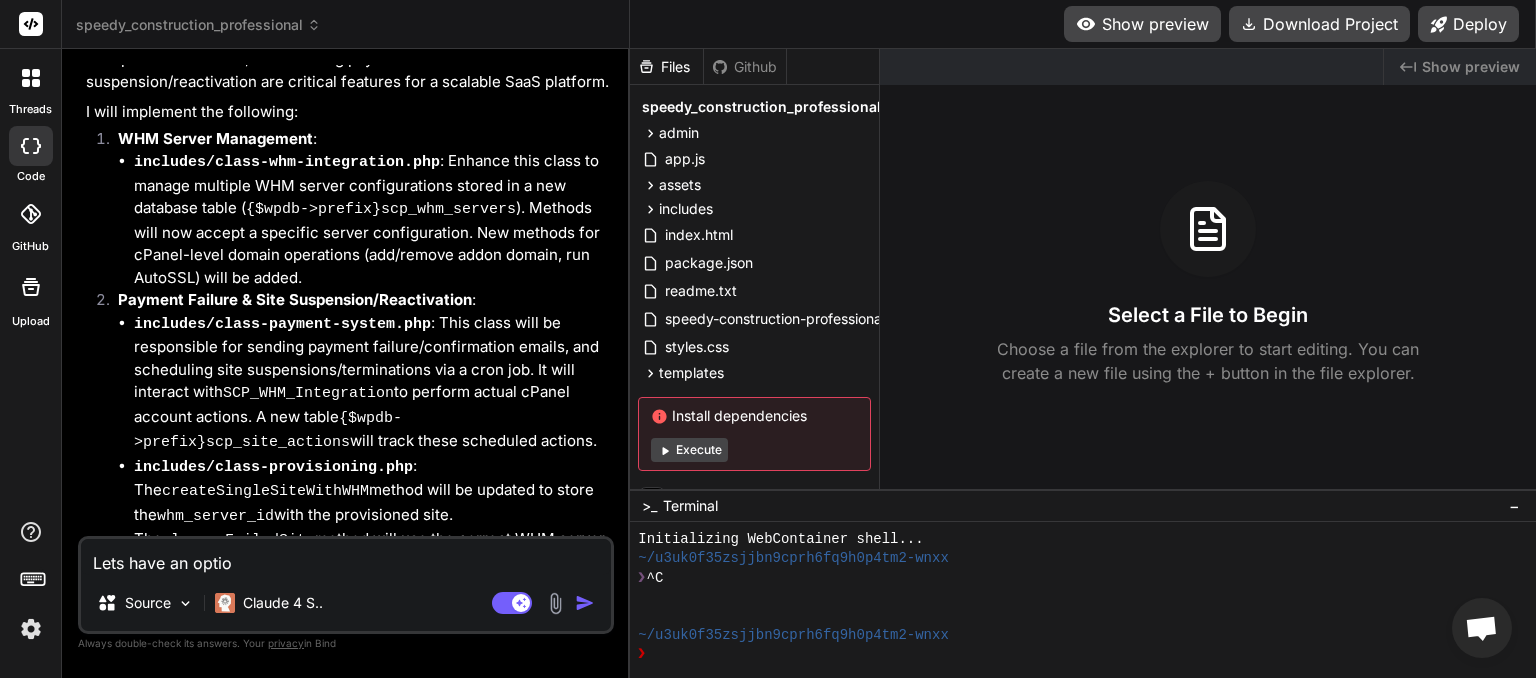 type on "Lets have an option" 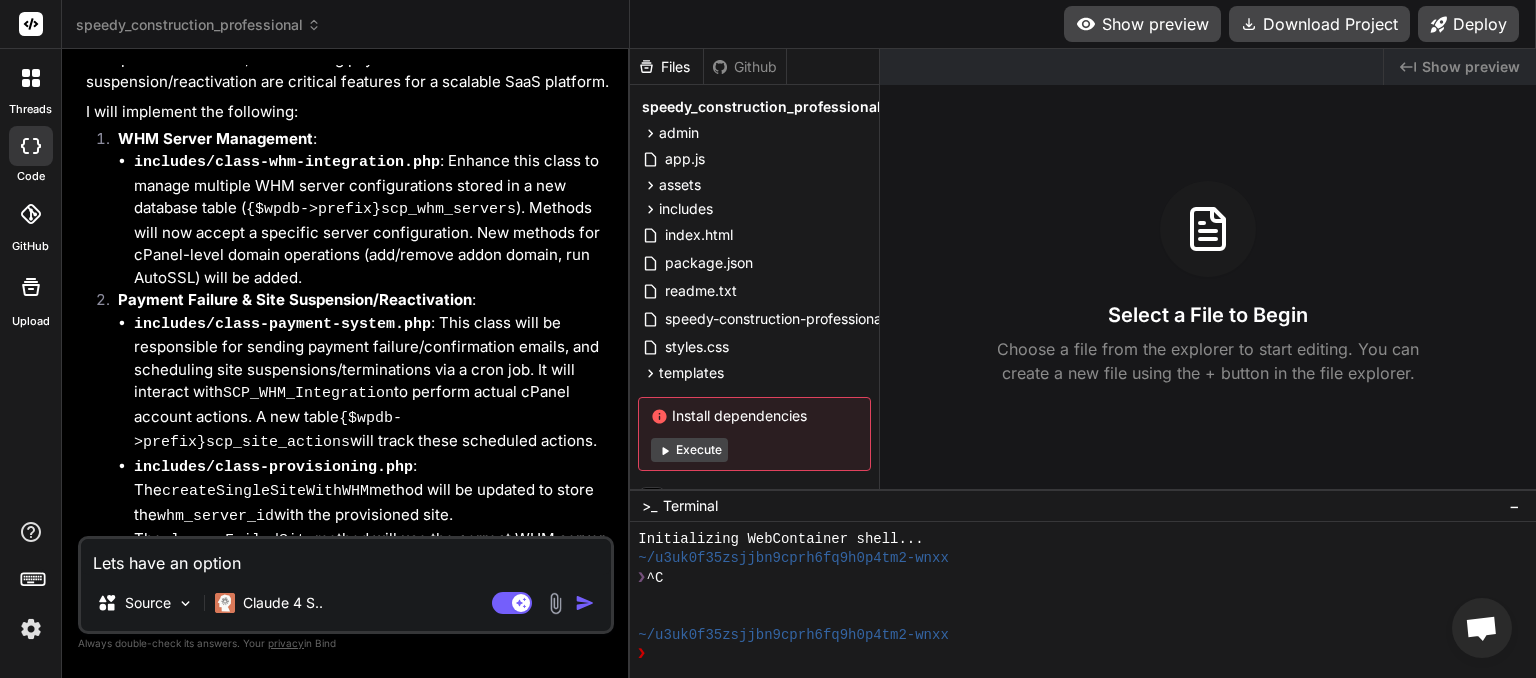 type on "Lets have an option" 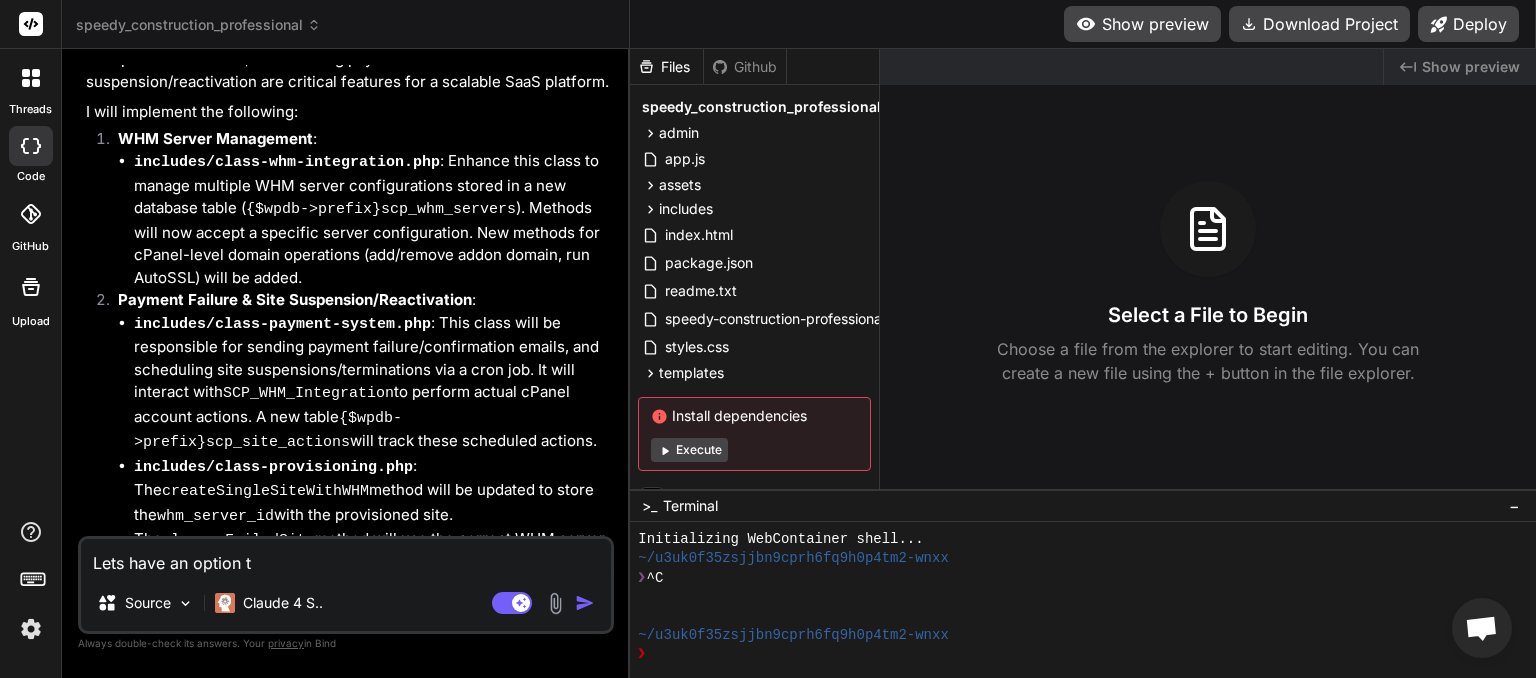 type on "Lets have an option to" 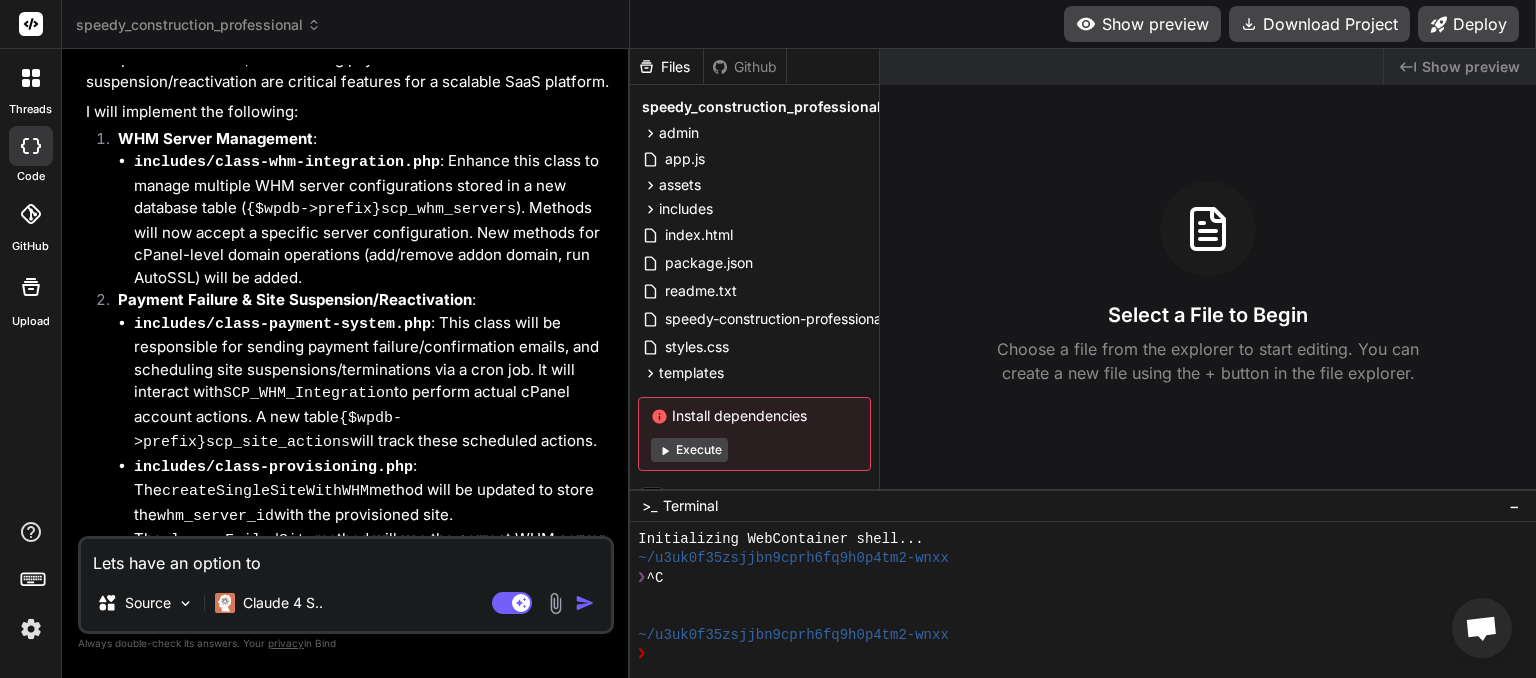 type on "Lets have an option to" 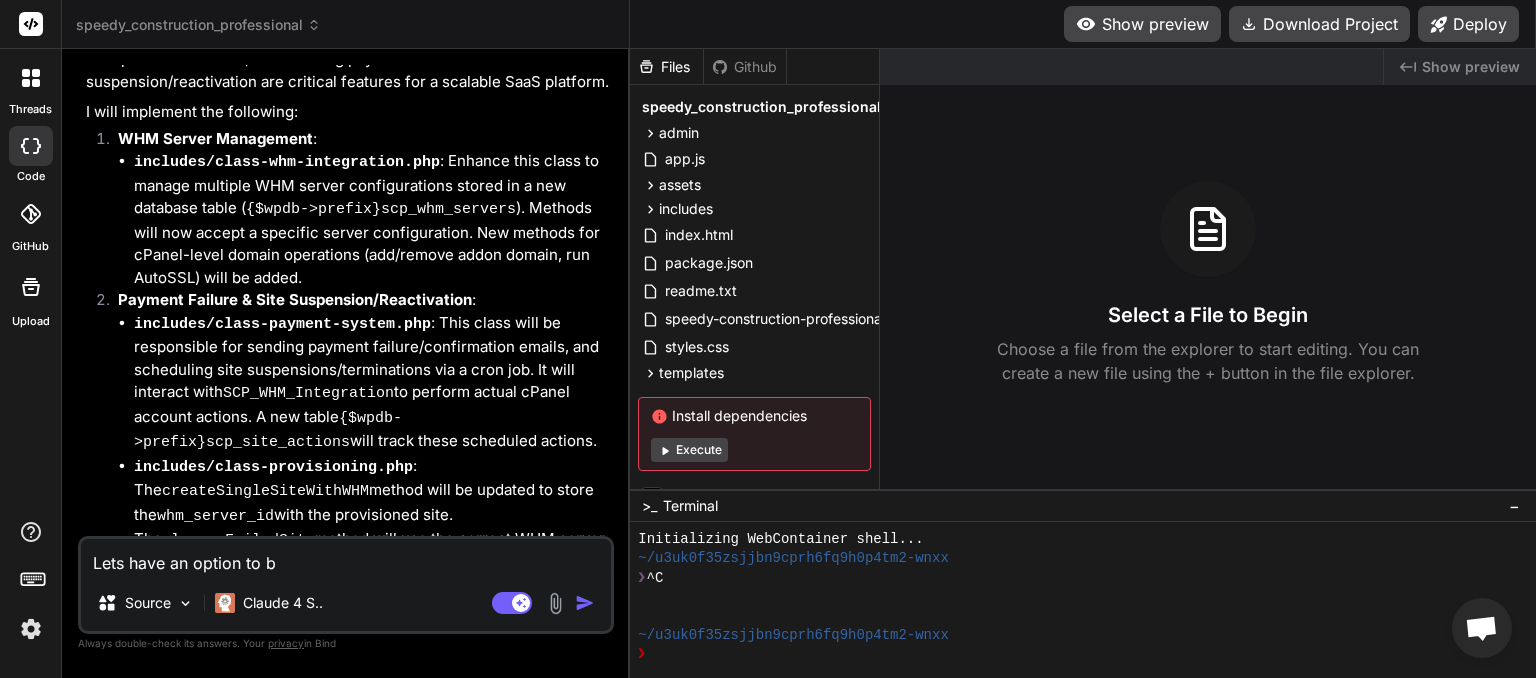 type on "Lets have an option to be" 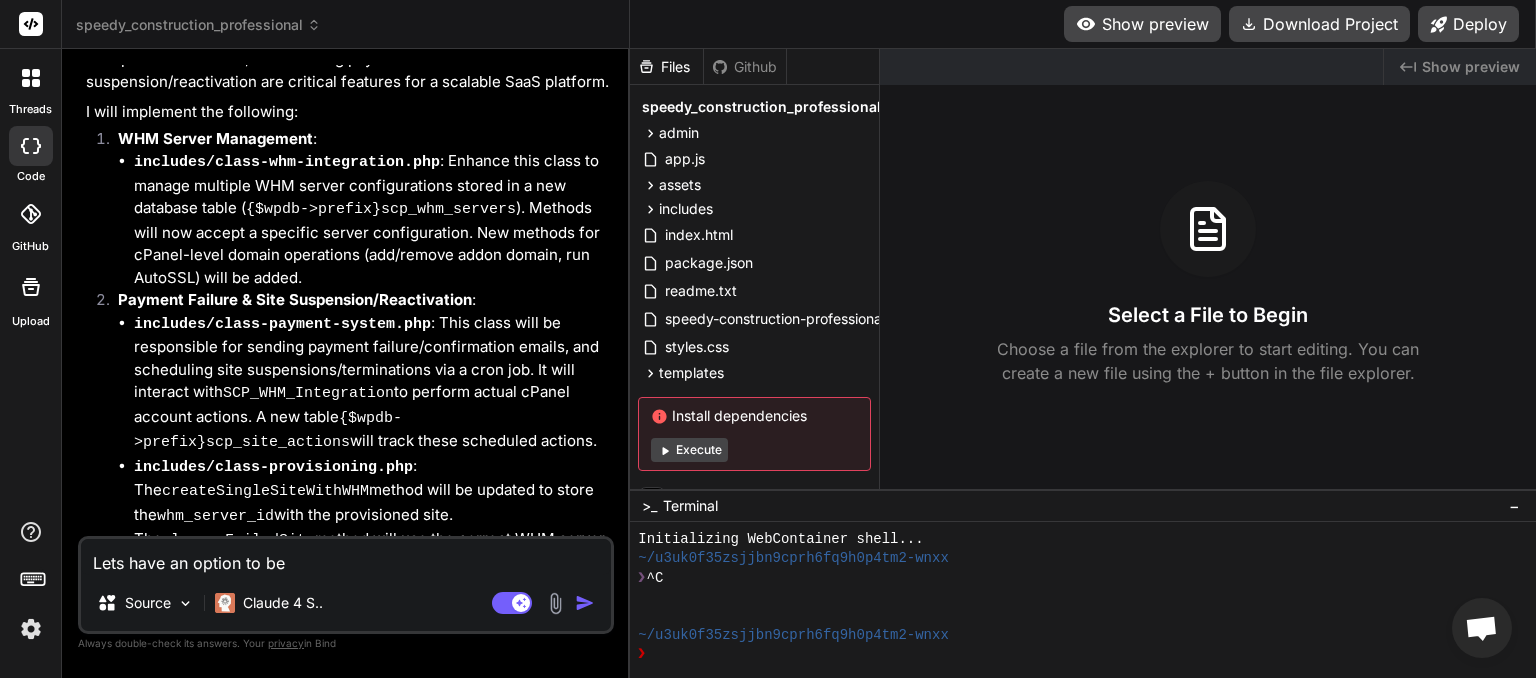 type on "Lets have an option to be" 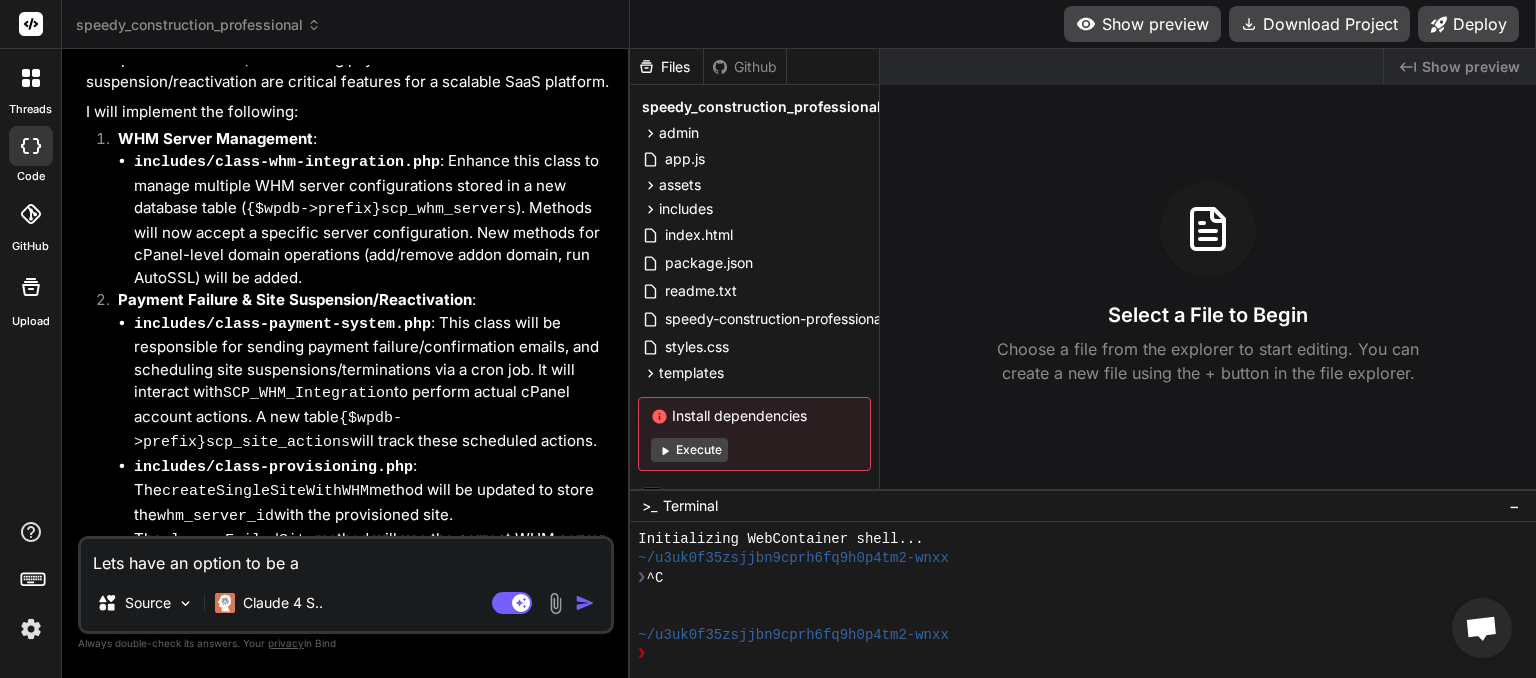 type on "x" 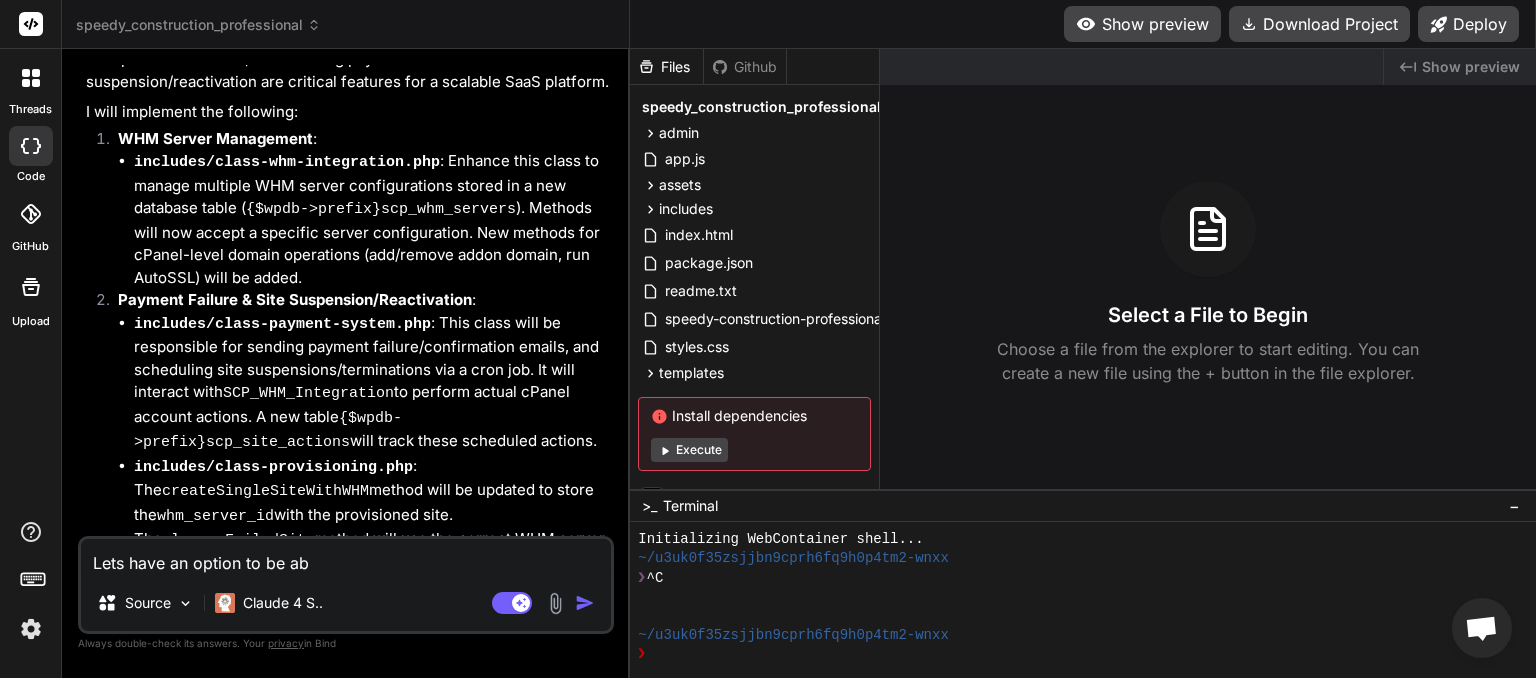 type on "Lets have an option to be abl" 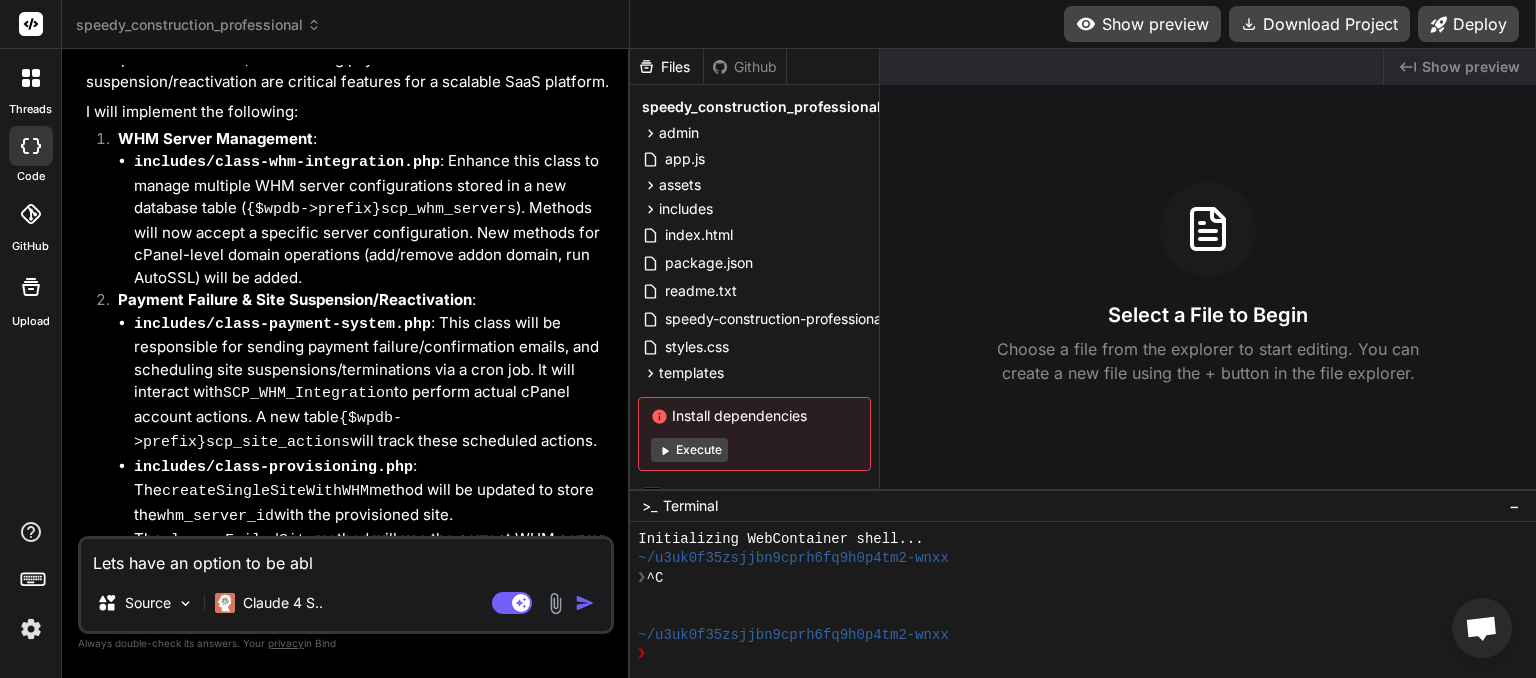 type on "Lets have an option to be able" 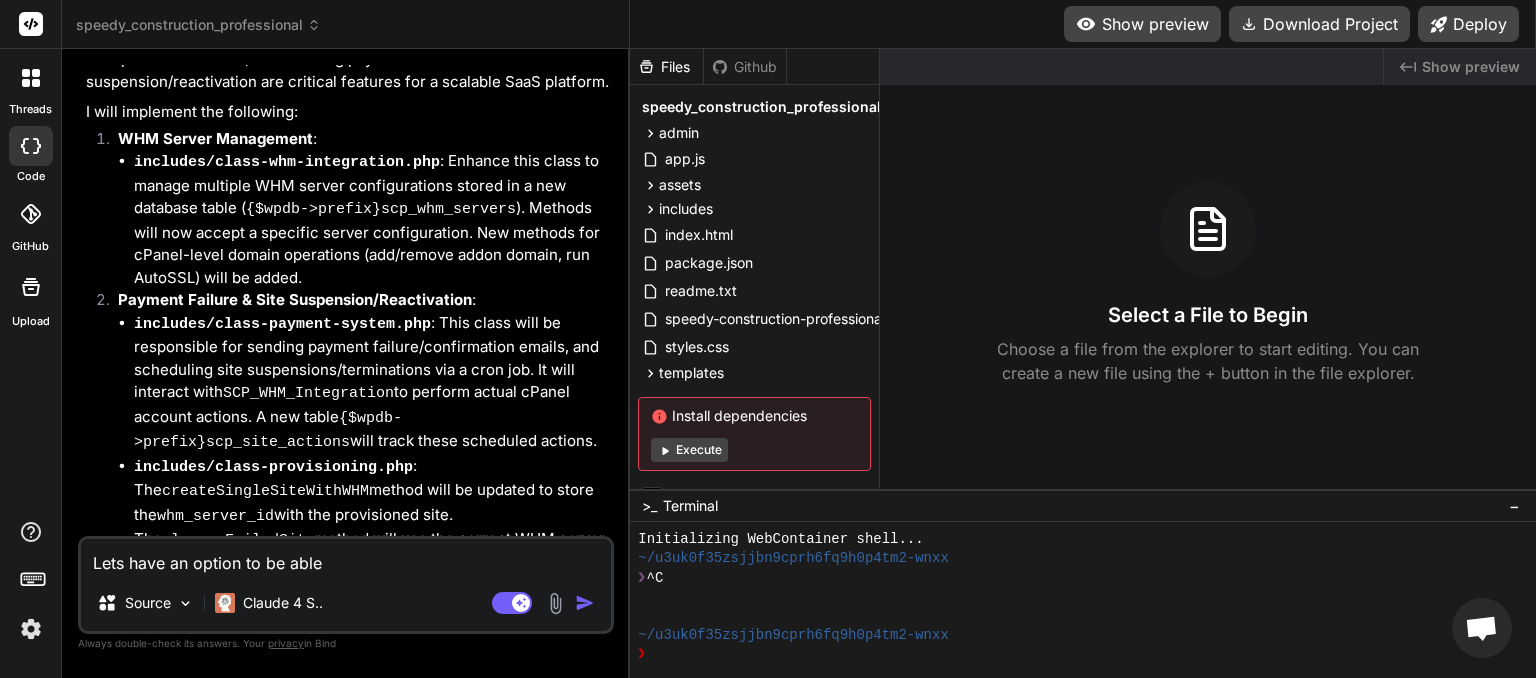 type on "Lets have an option to be able" 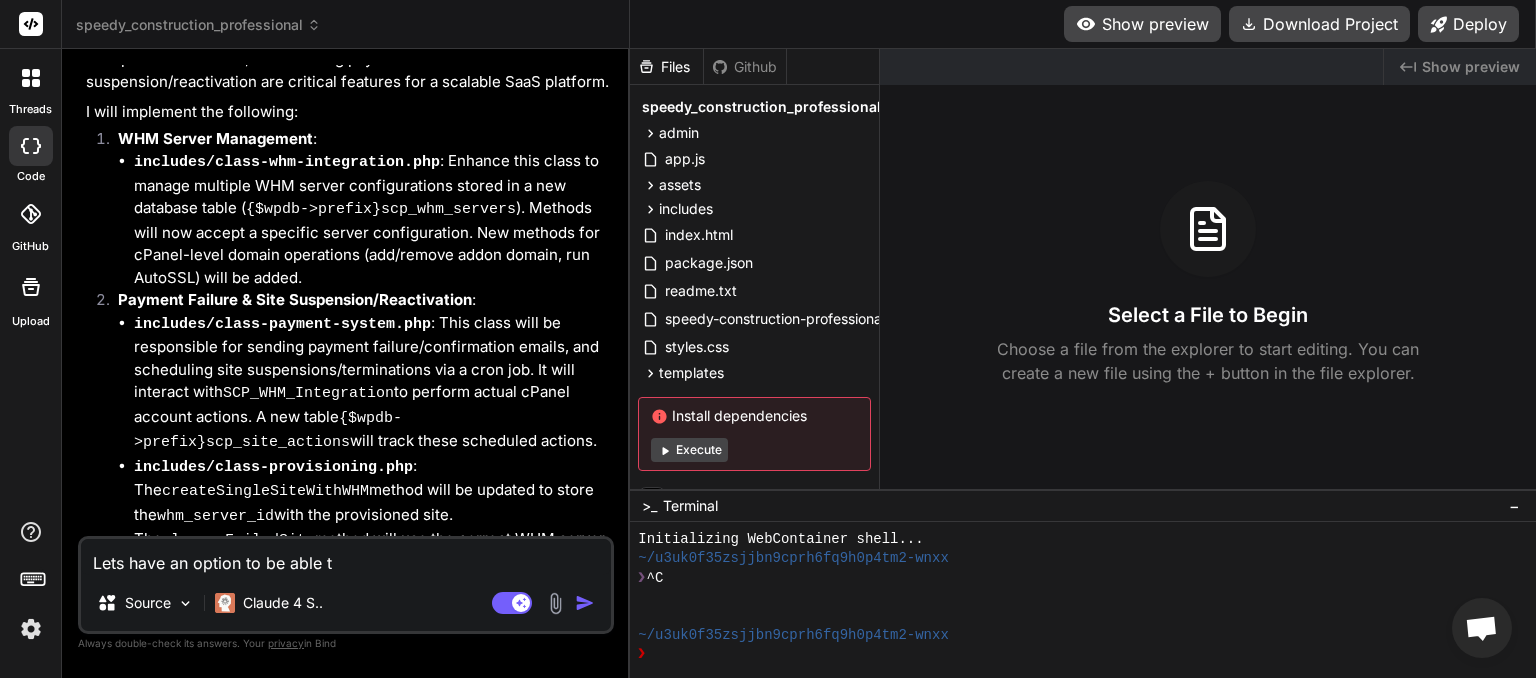 type on "Lets have an option to be able to" 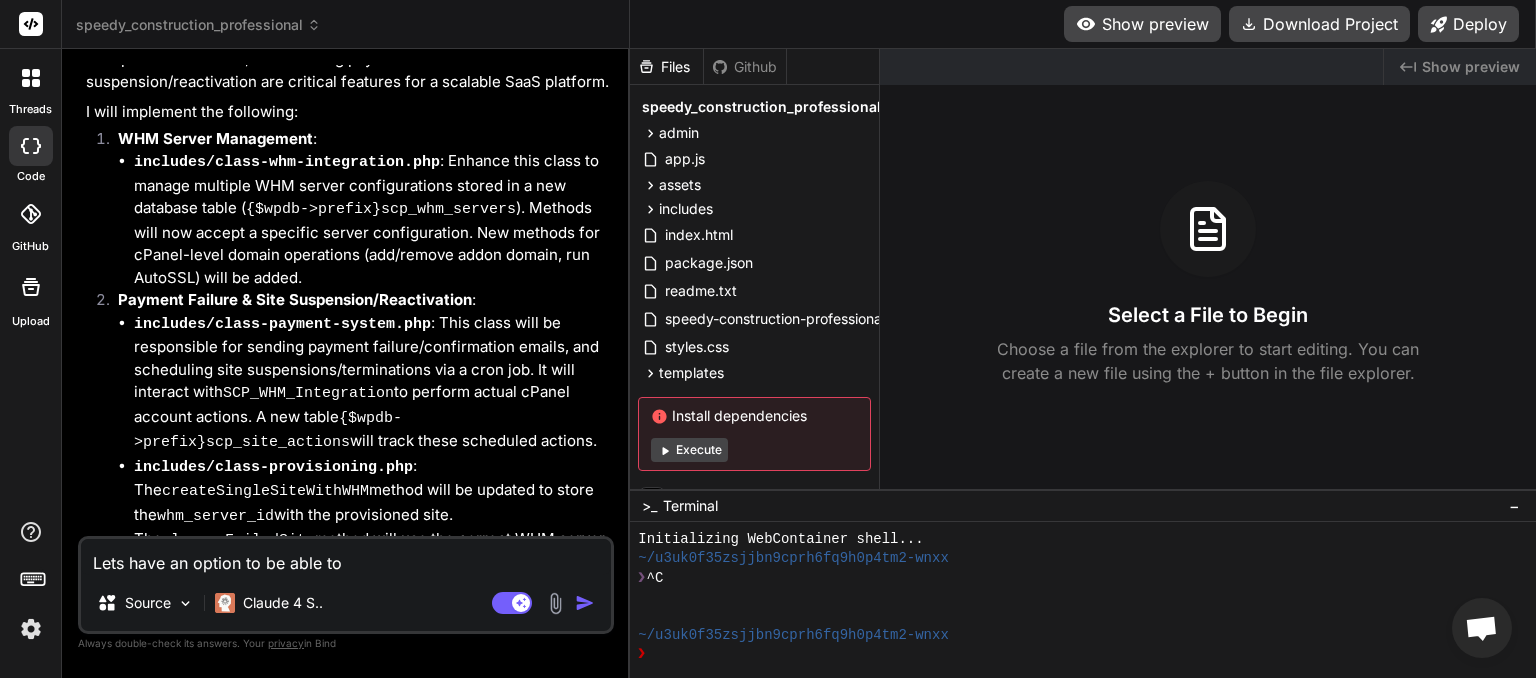 type on "Lets have an option to be able to" 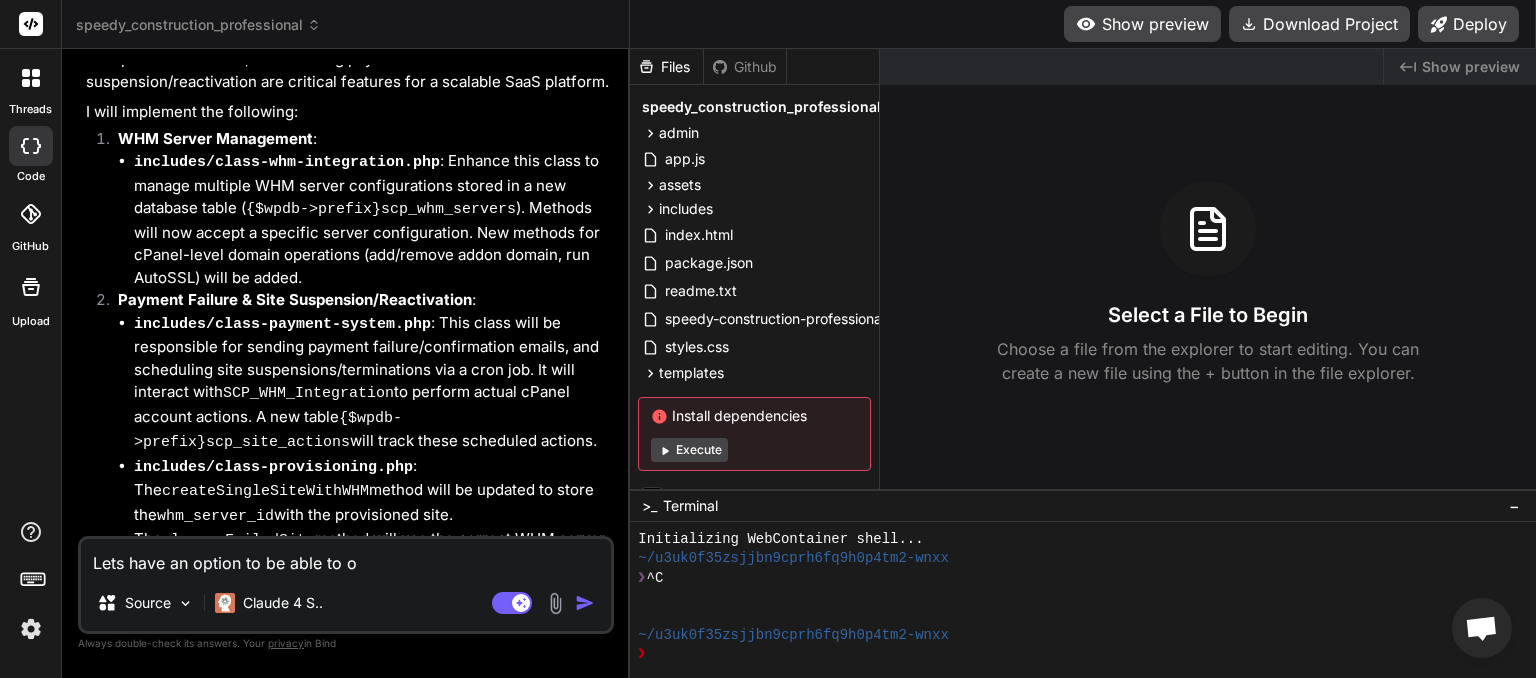 type on "Lets have an option to be able to of" 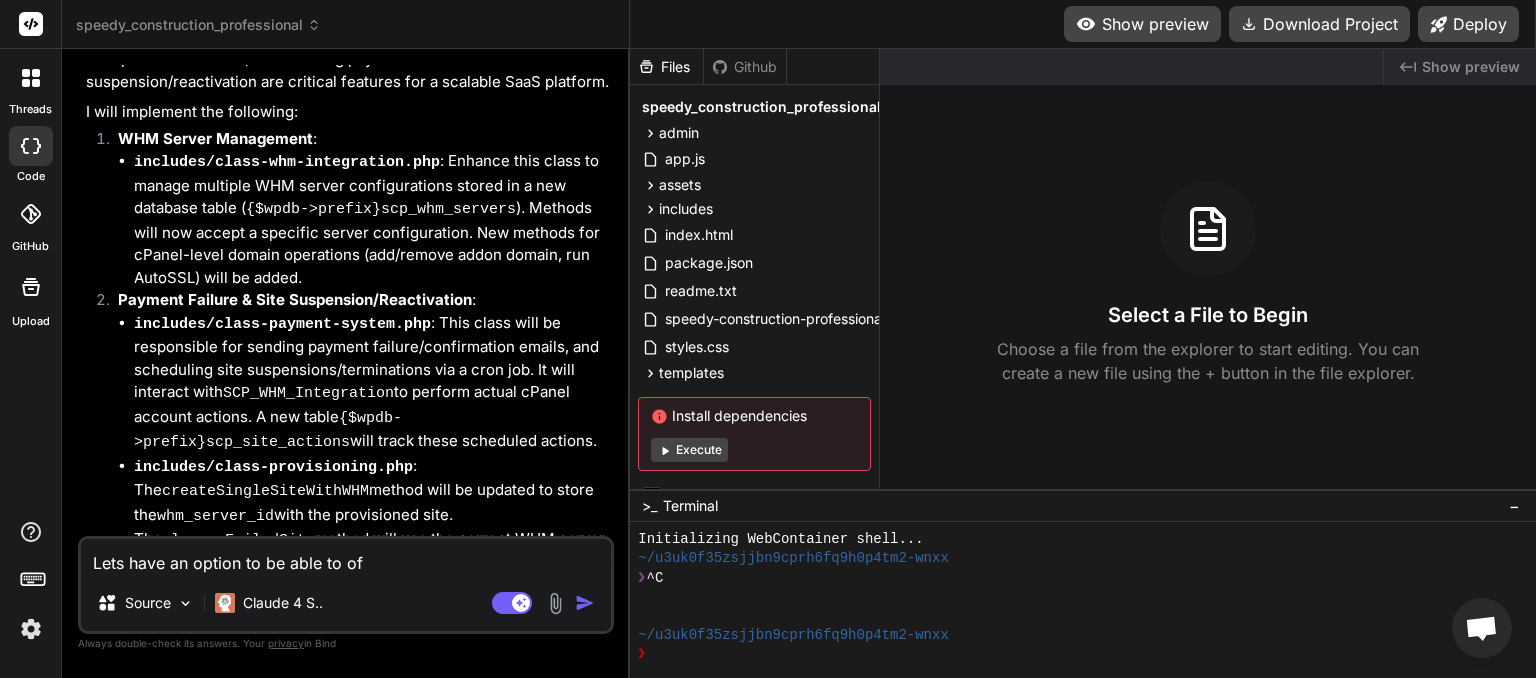 type on "Lets have an option to be able to off" 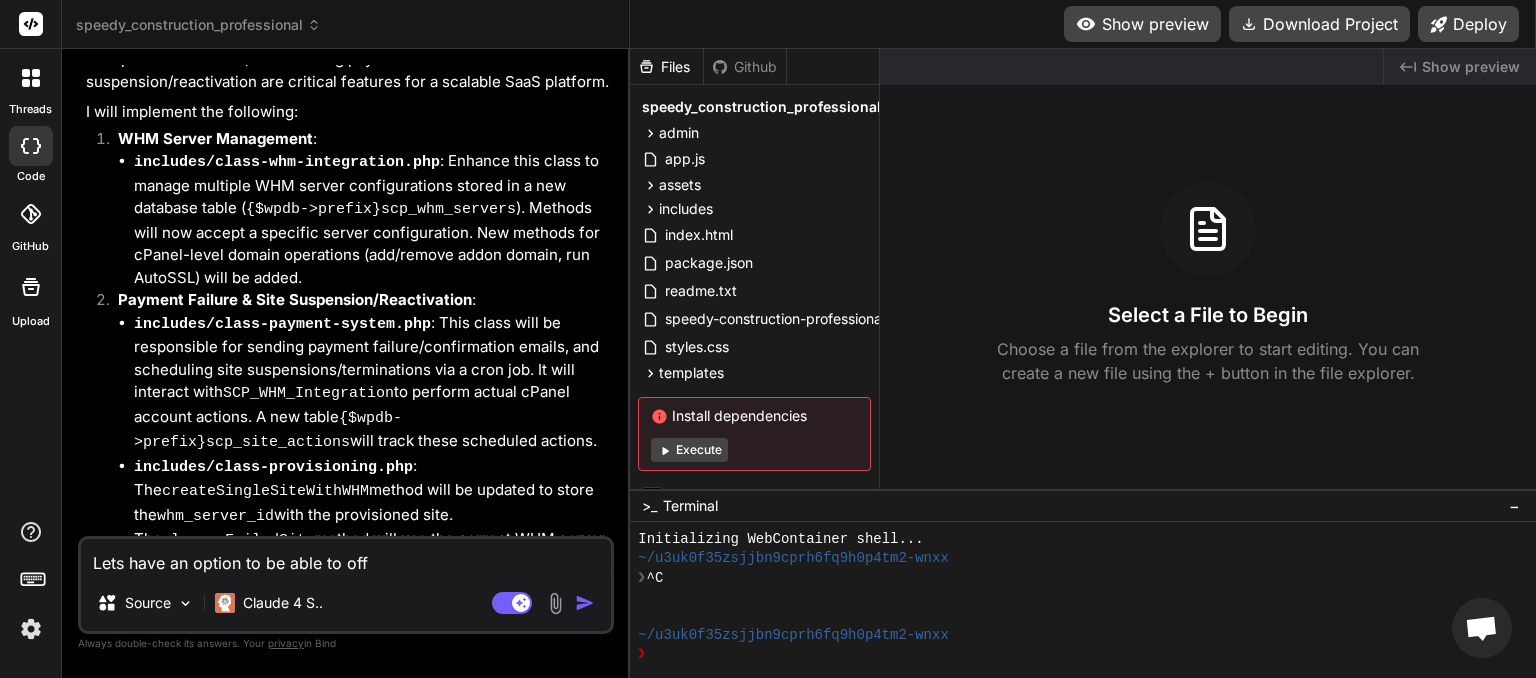 type on "Lets have an option to be able to offe" 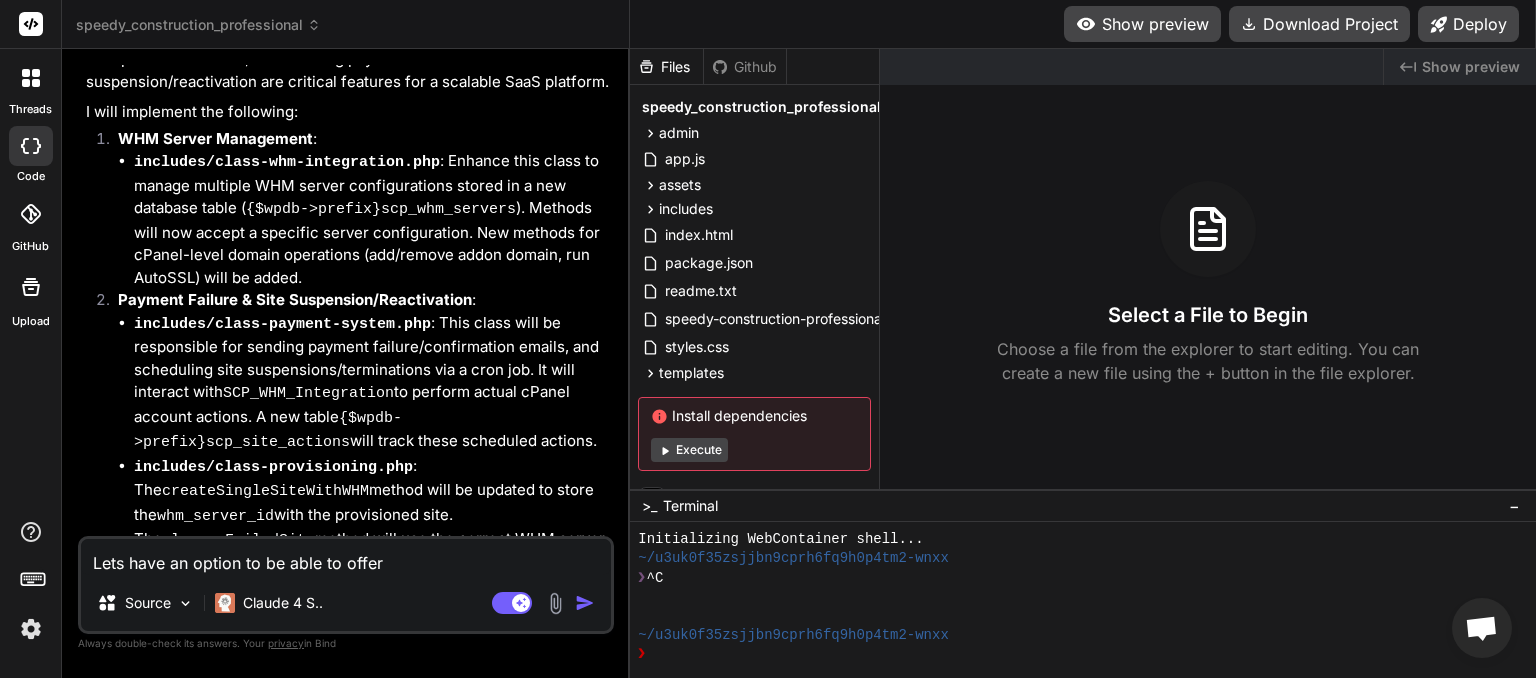 type on "Lets have an option to be able to offert" 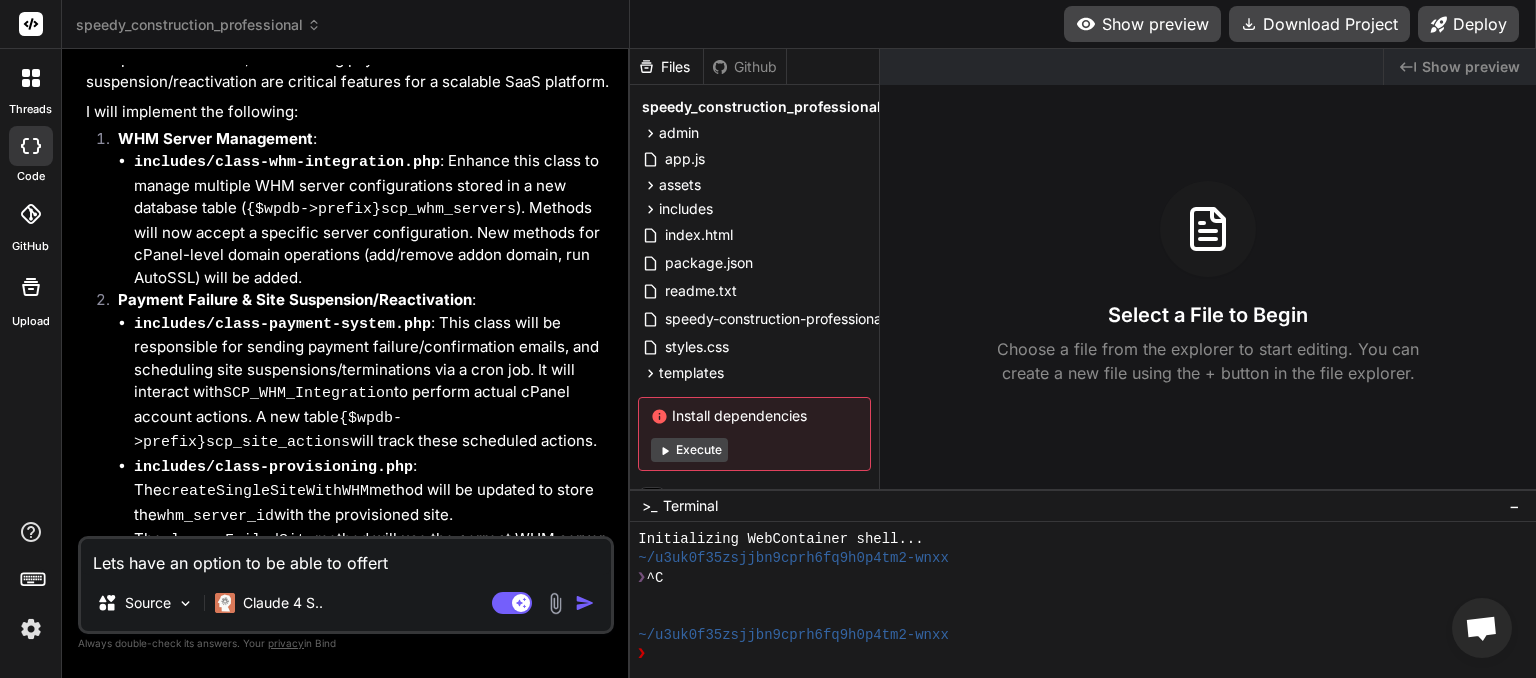 type on "Lets have an option to be able to offer" 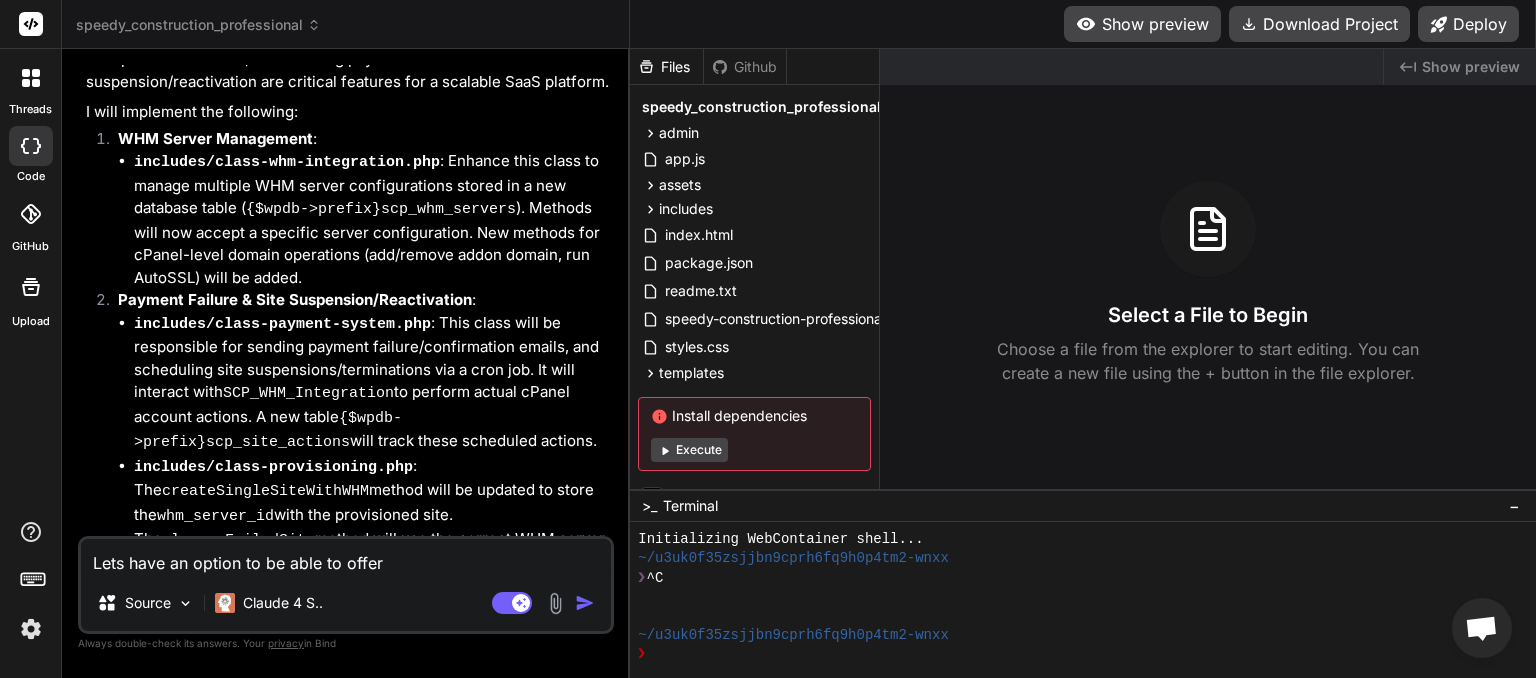 type on "Lets have an option to be able to offer" 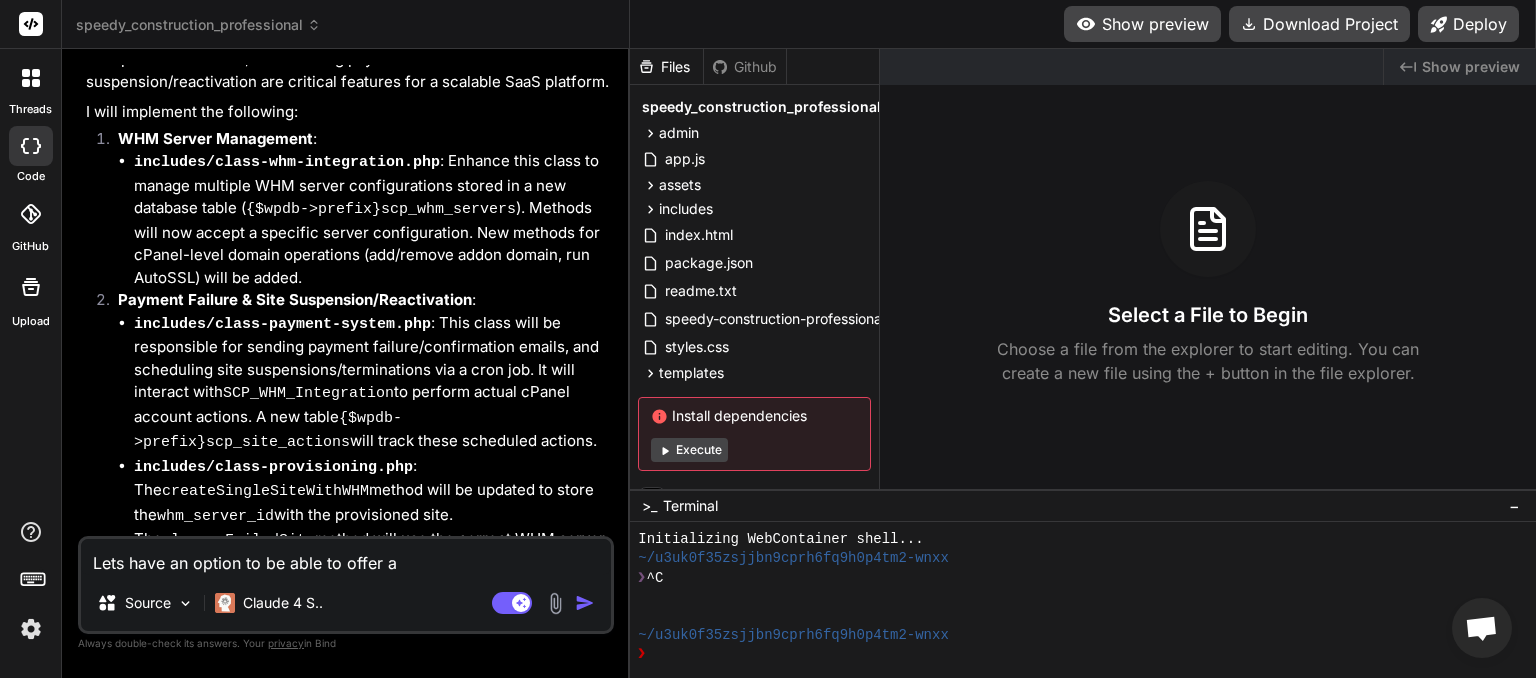 type on "Lets have an option to be able to offer a" 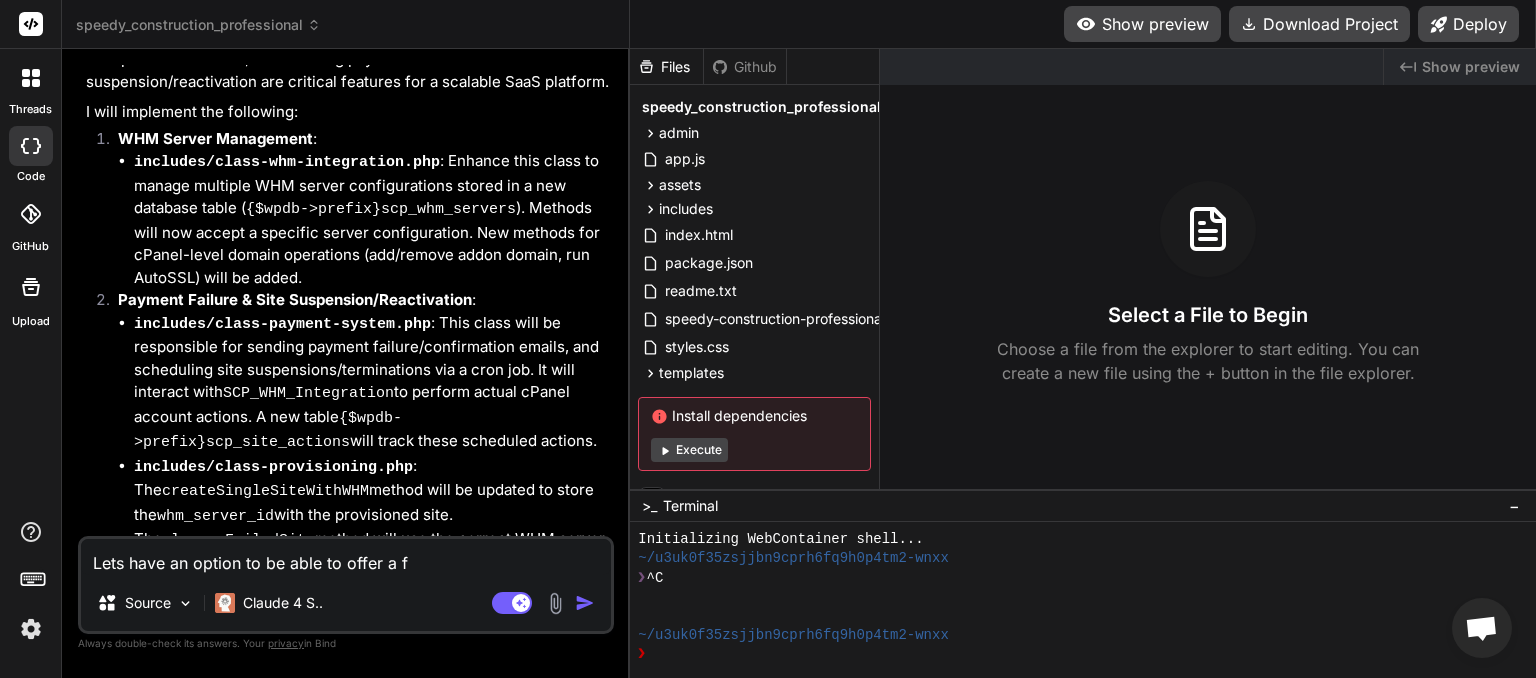 type on "Lets have an option to be able to offer a fr" 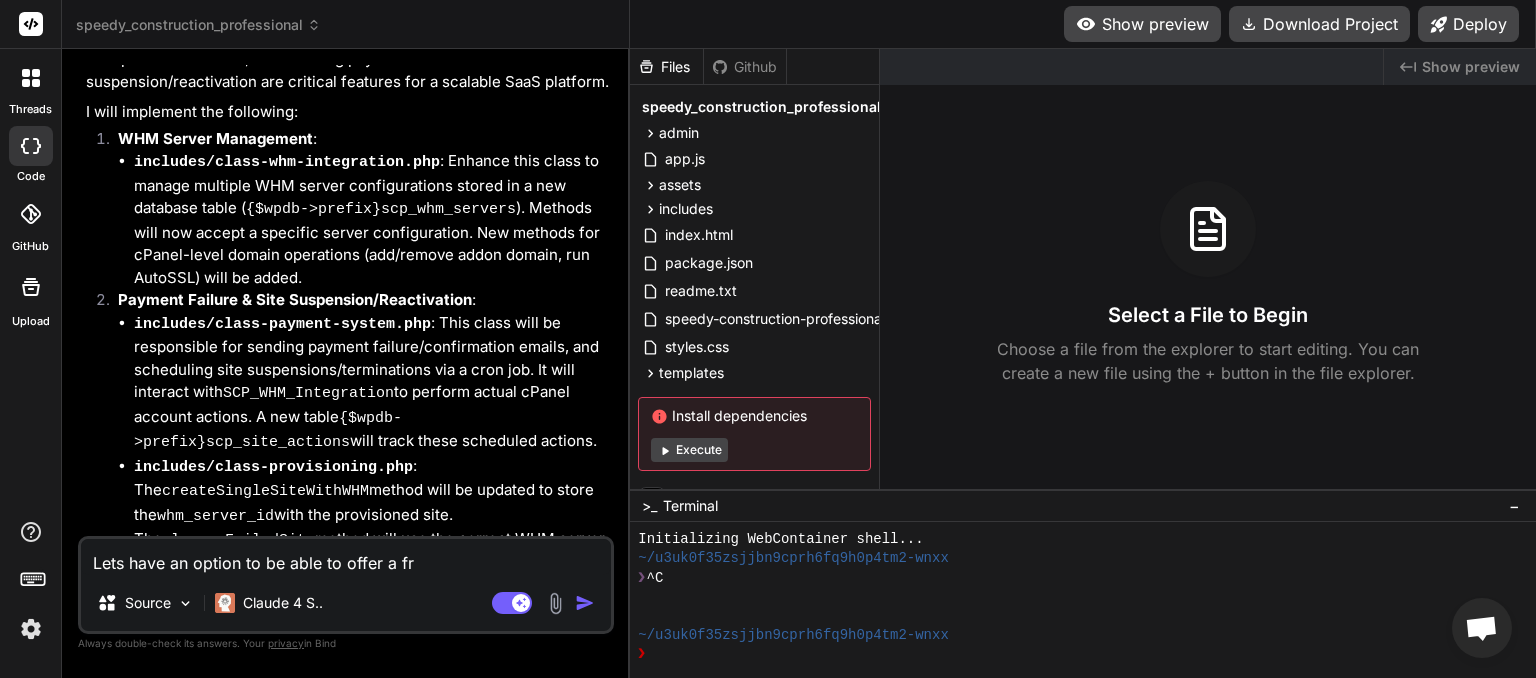 type on "Lets have an option to be able to offer a fre" 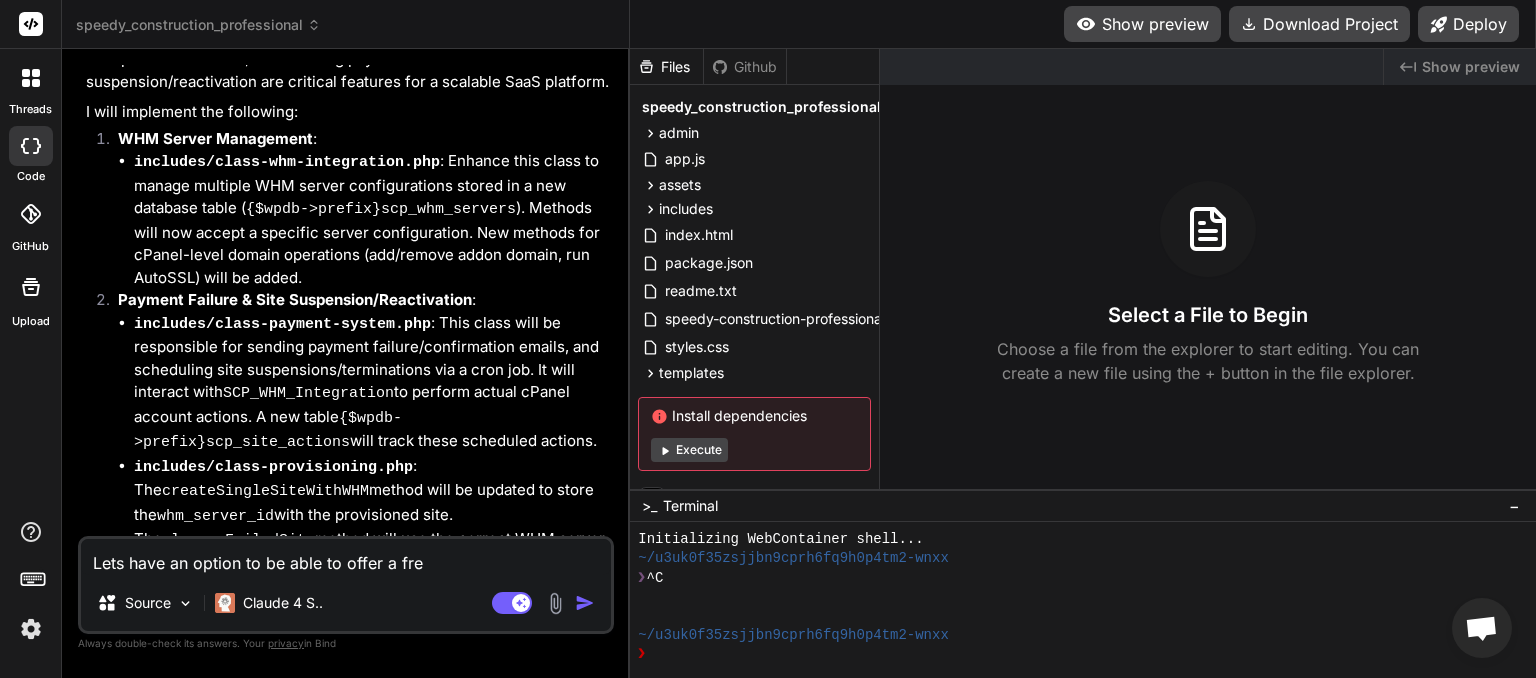 type on "Lets have an option to be able to offer a free" 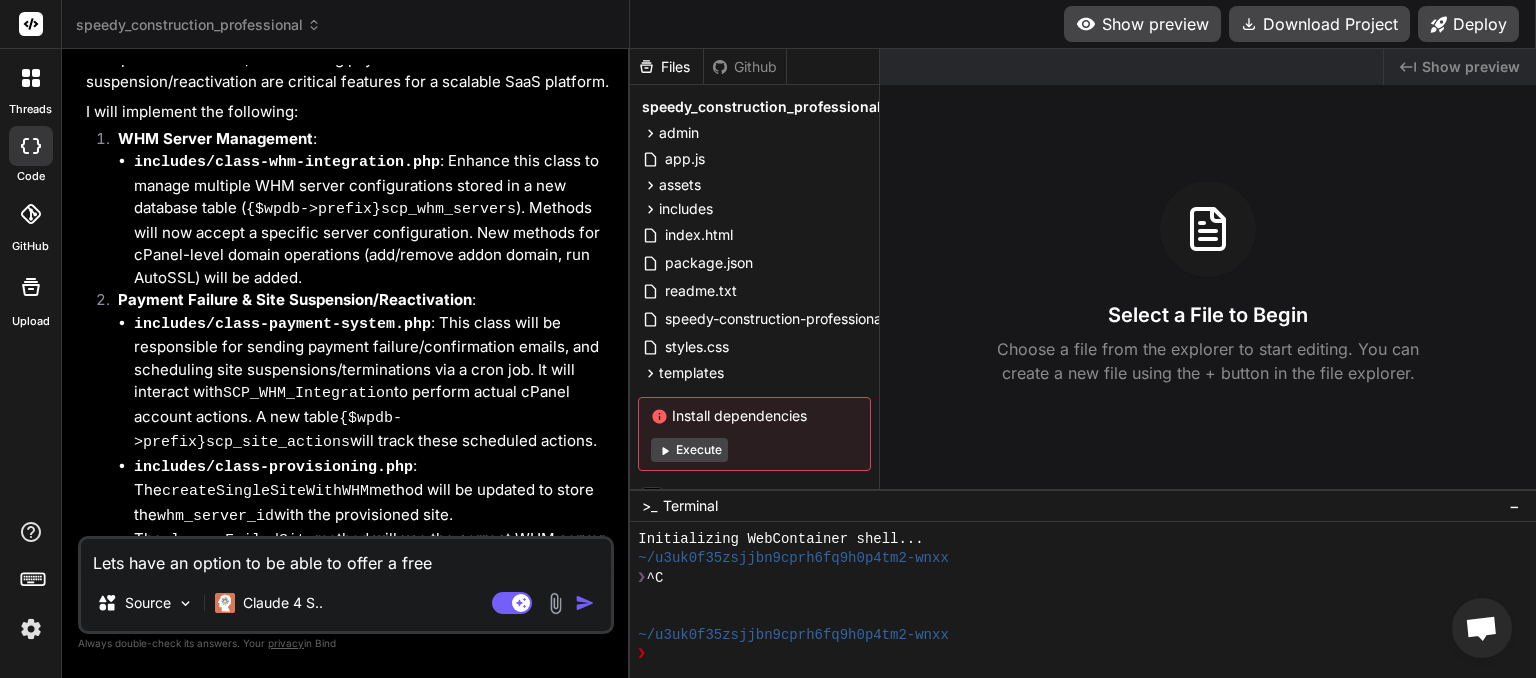 type on "Lets have an option to be able to offer a free" 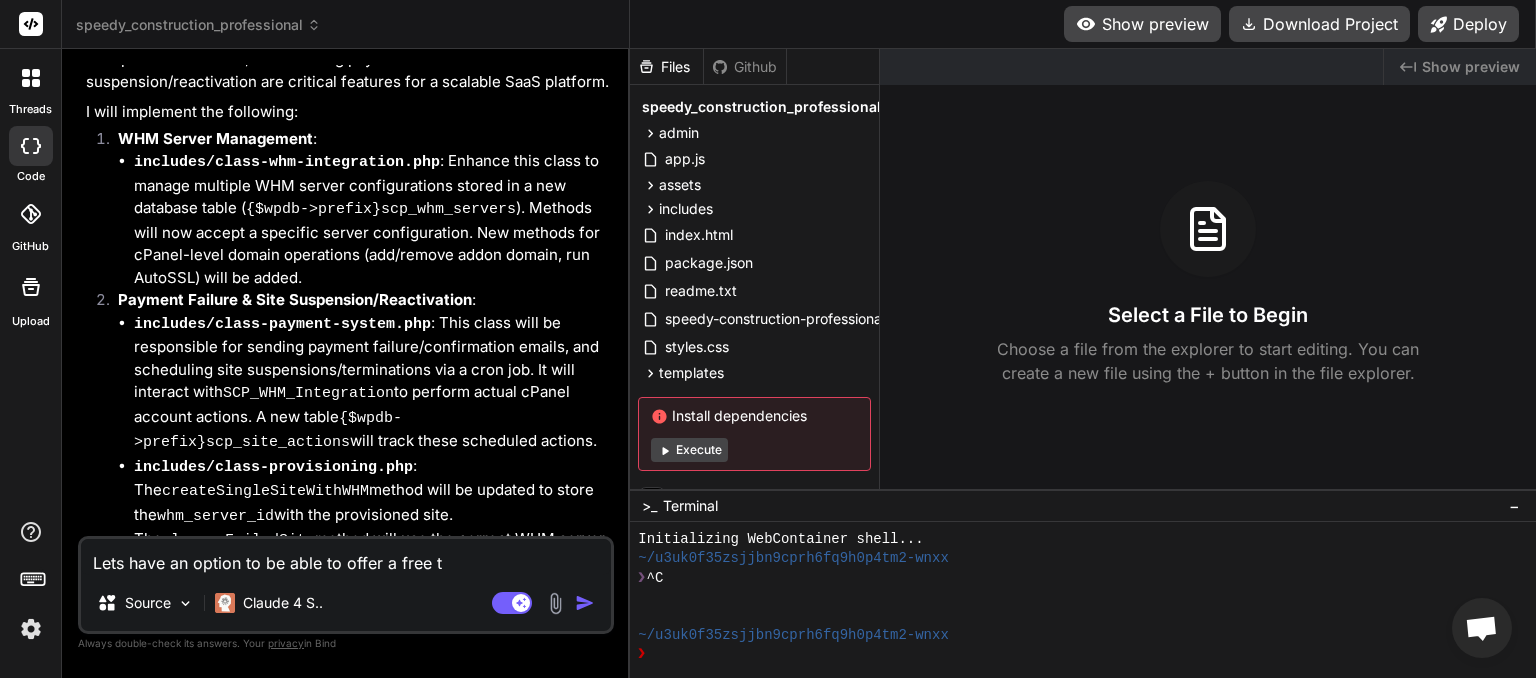 type on "Lets have an option to be able to offer a free tr" 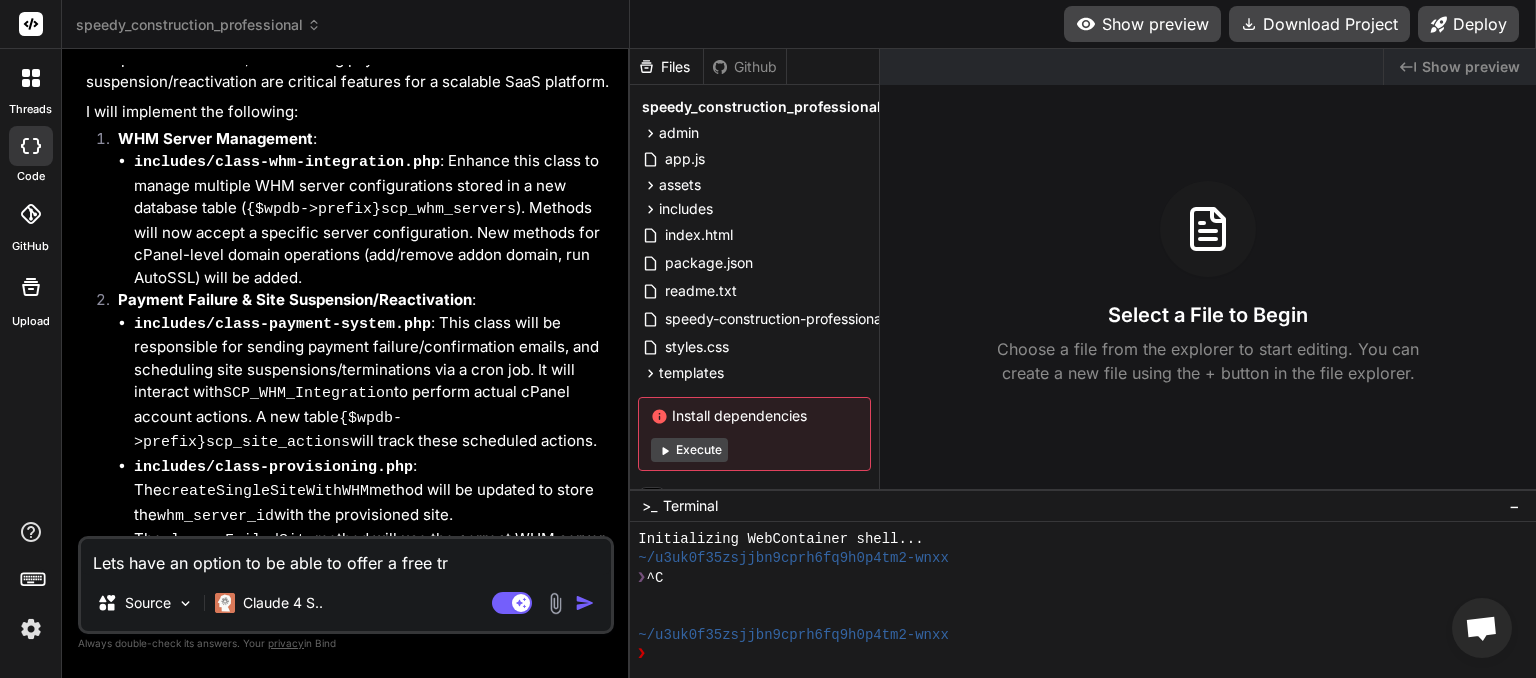 type on "Lets have an option to be able to offer a free tri" 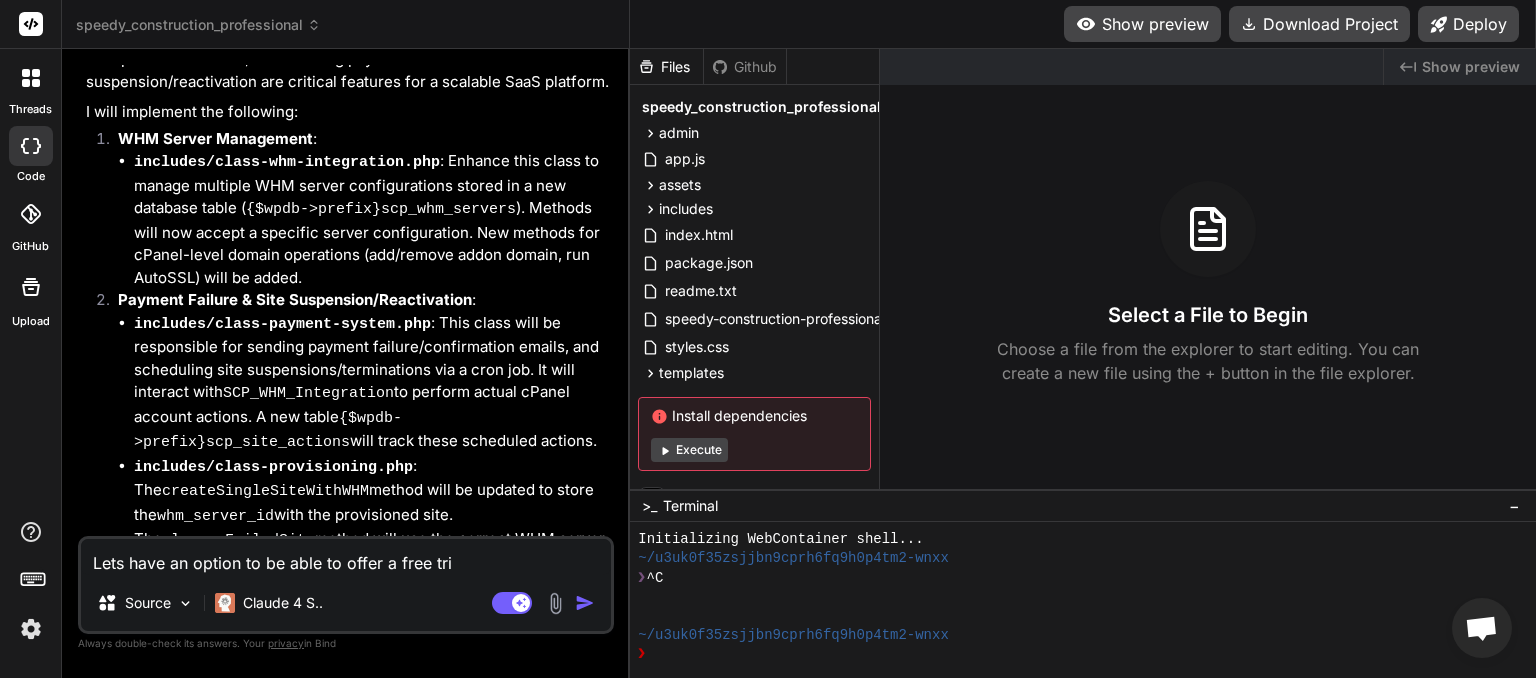 type on "Lets have an option to be able to offer a free tria" 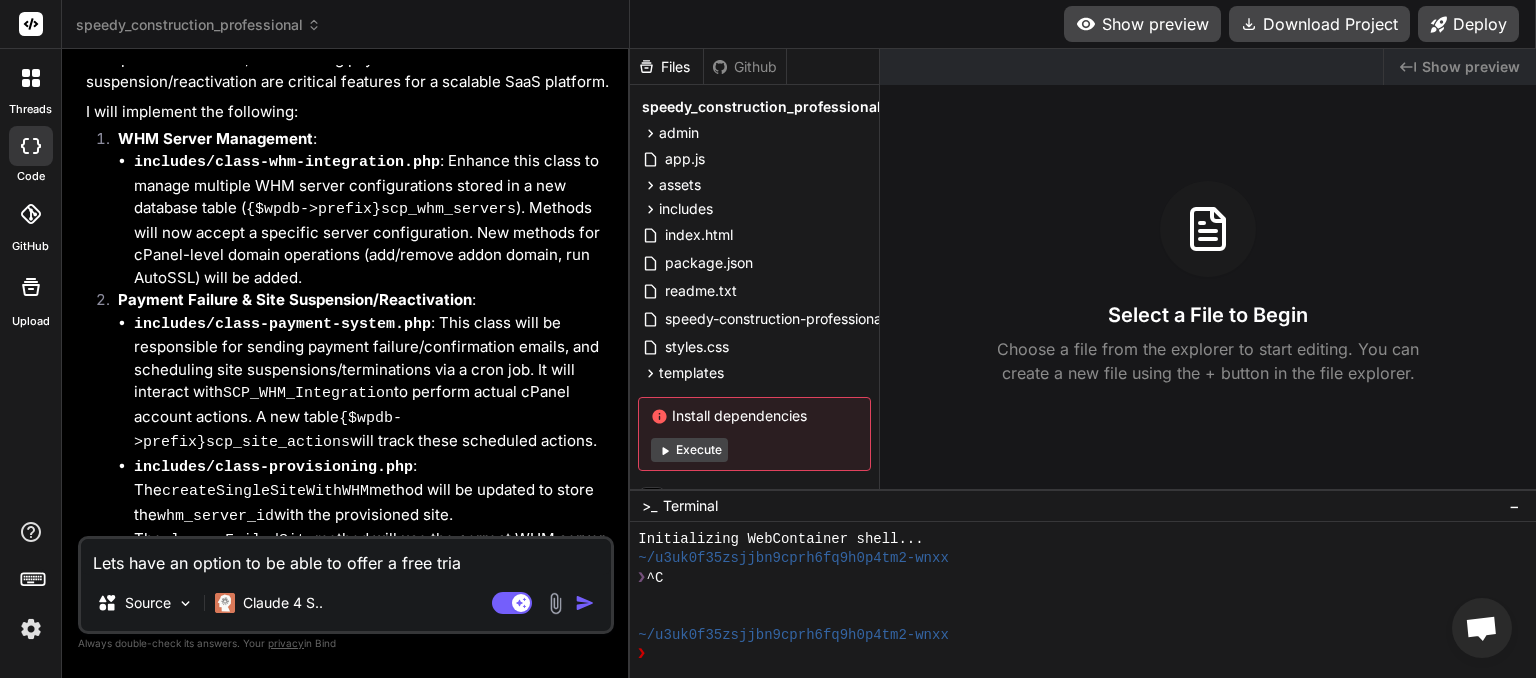 type on "Lets have an option to be able to offer a free trial" 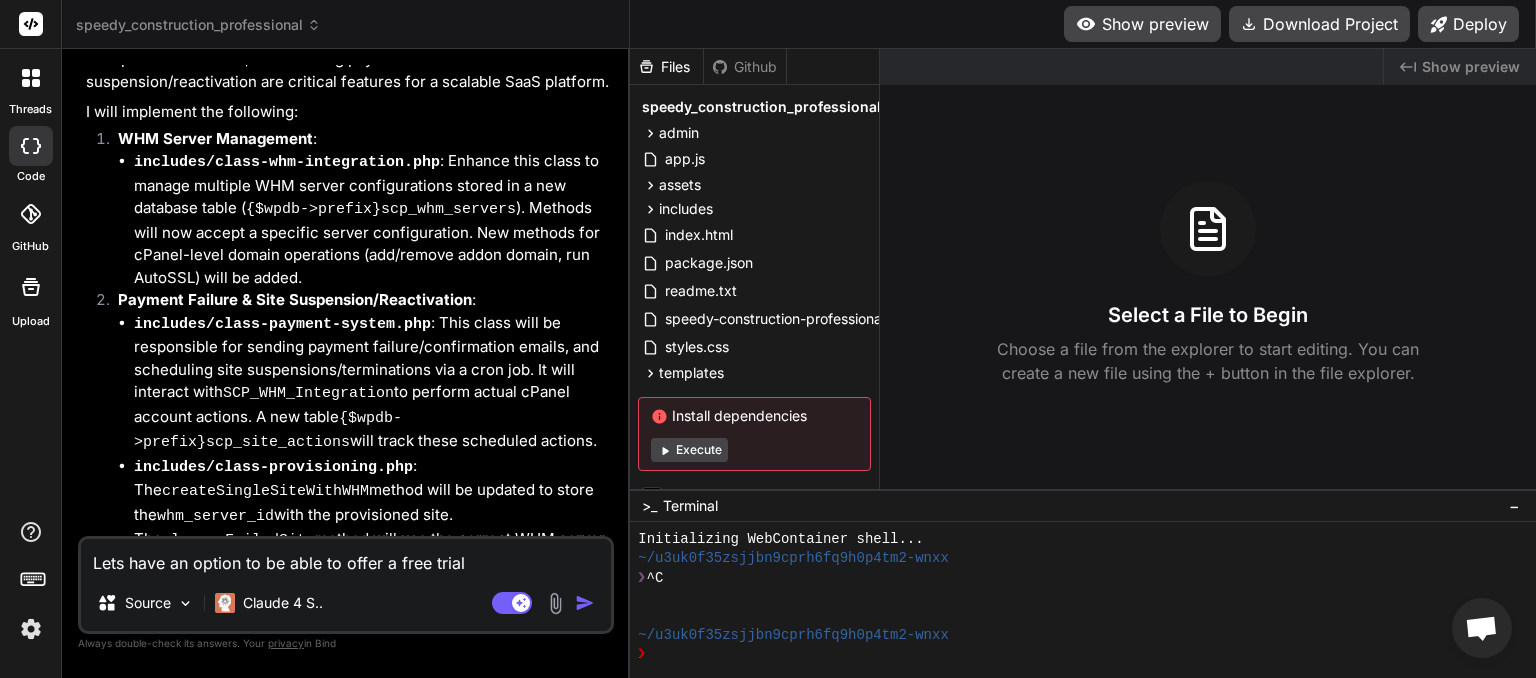 type on "x" 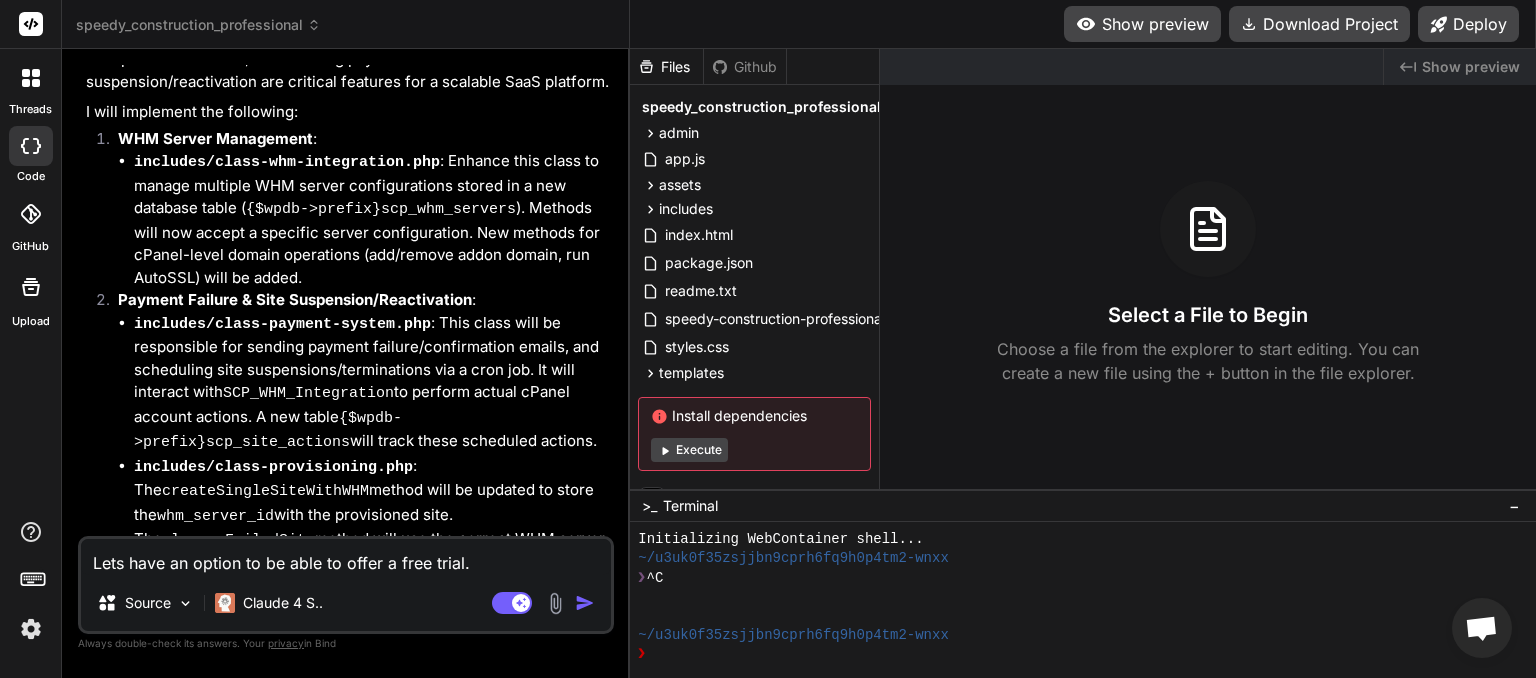 type on "Lets have an option to be able to offer a free trial." 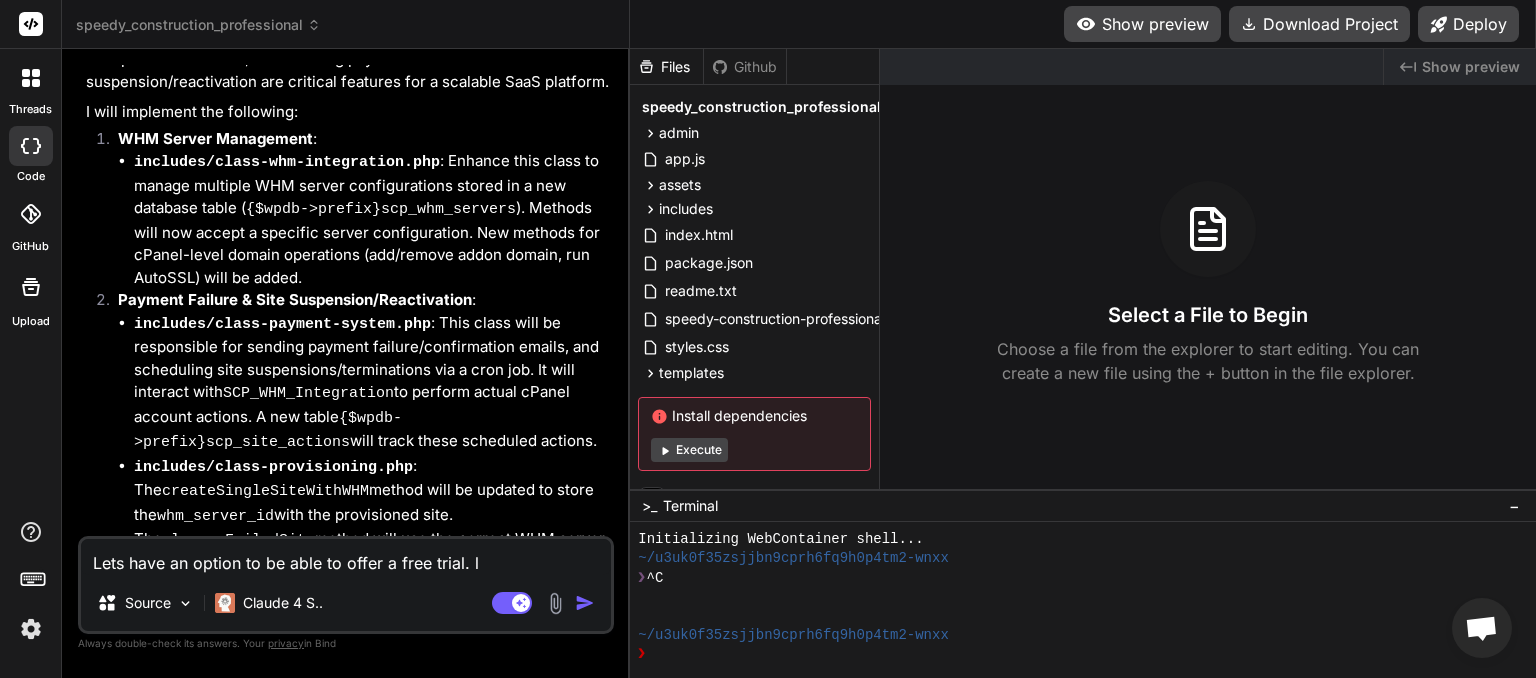 type on "Lets have an option to be able to offer a free trial. le" 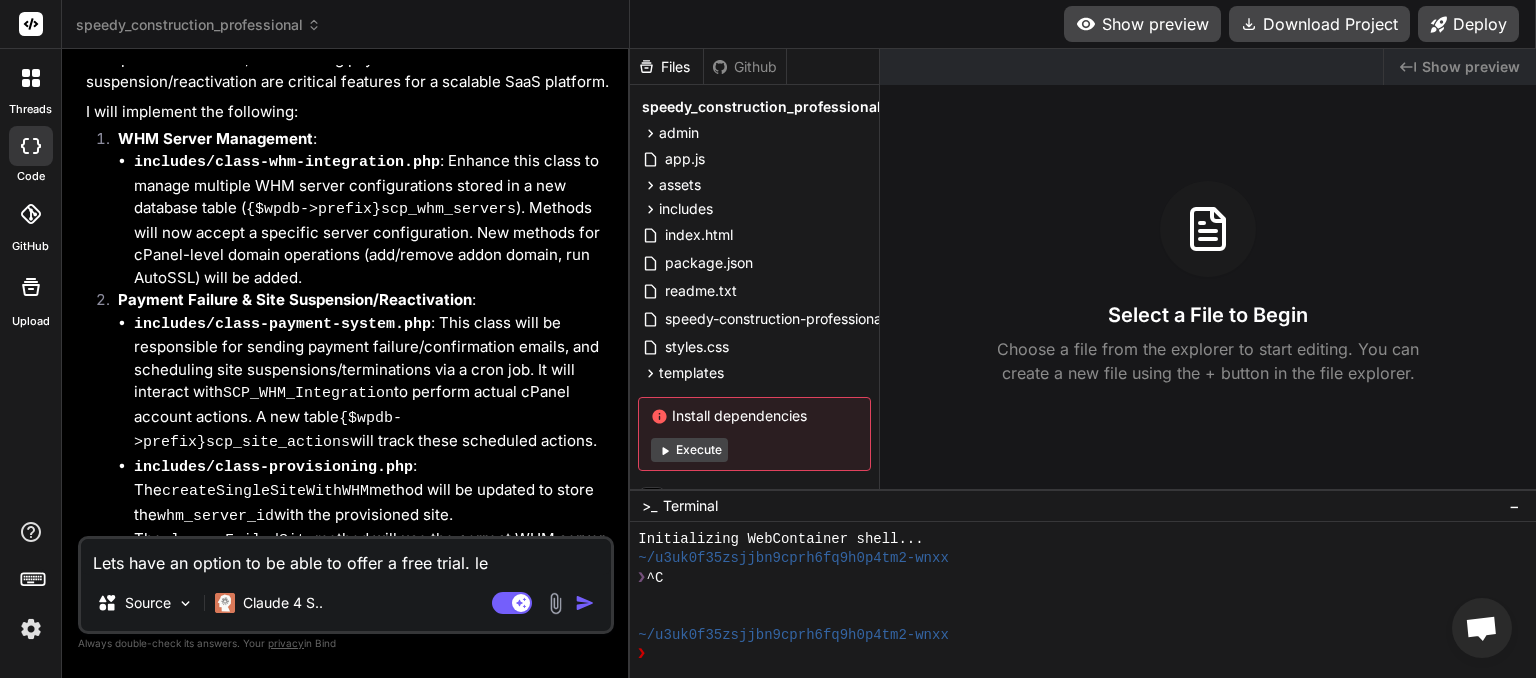 type on "Lets have an option to be able to offer a free trial. let" 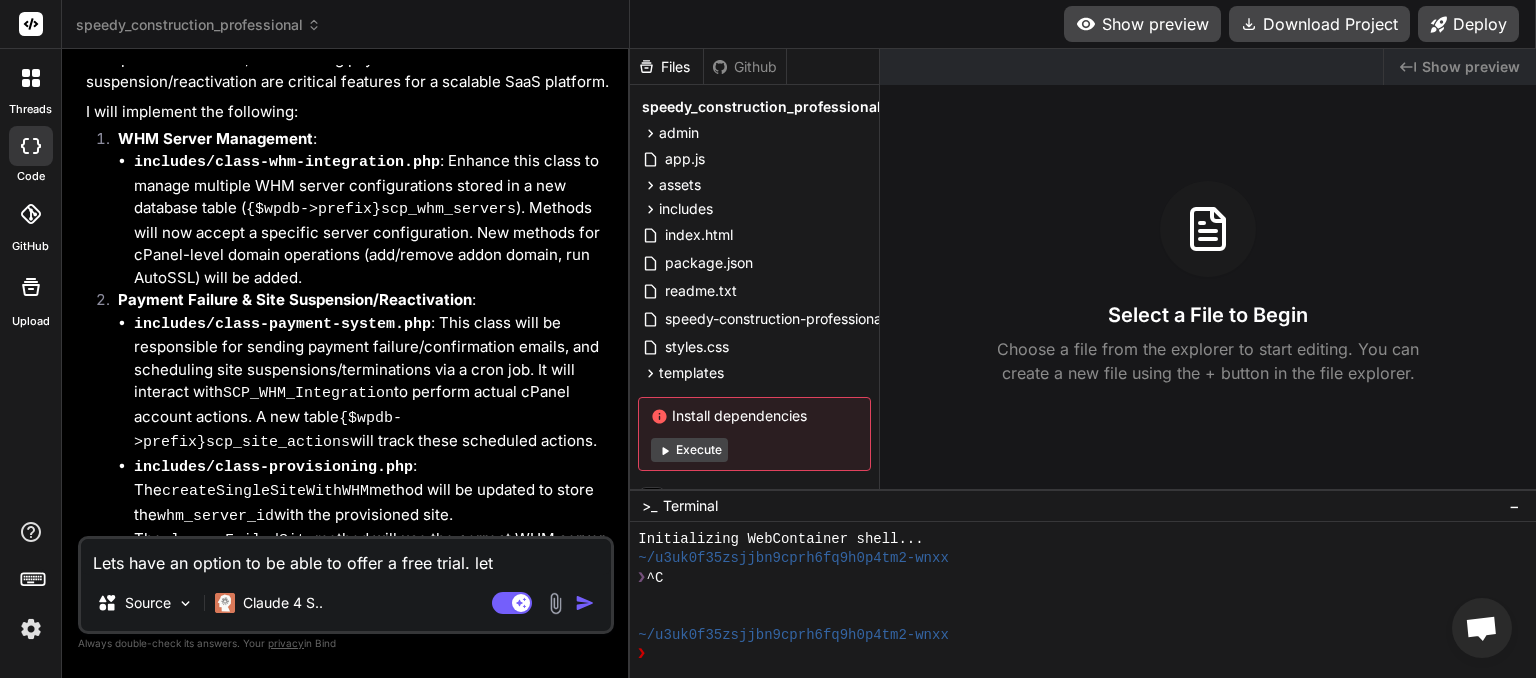 type on "Lets have an option to be able to offer a free trial. lets" 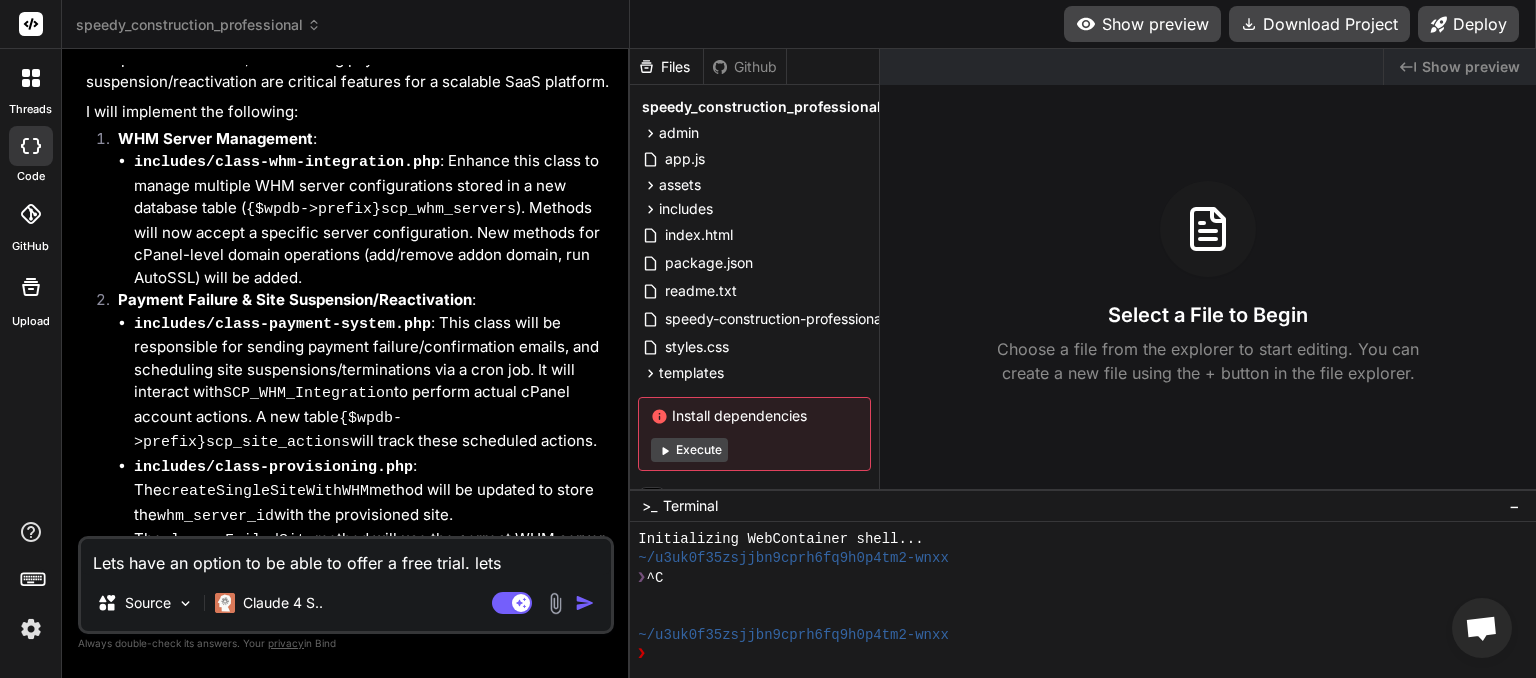 type on "Lets have an option to be able to offer a free trial. lets" 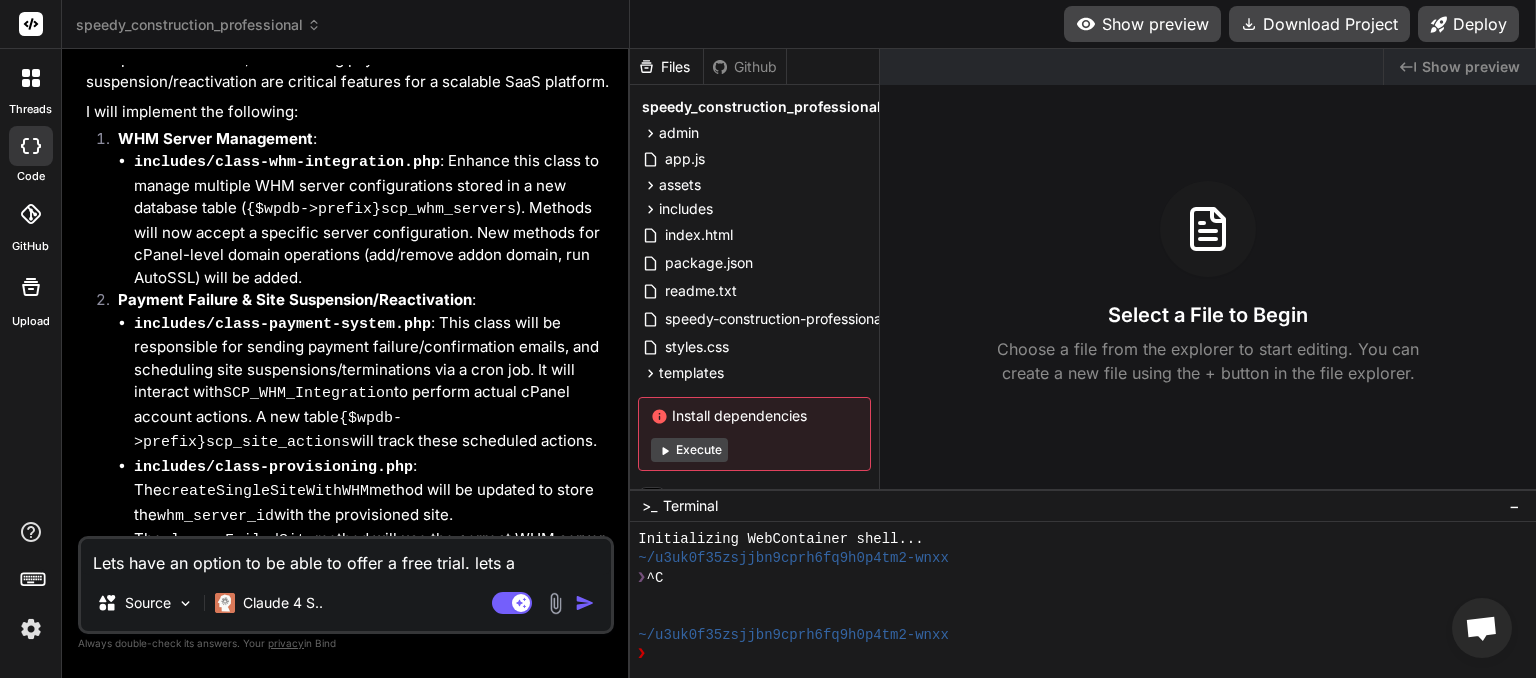 type on "Lets have an option to be able to offer a free trial. lets al" 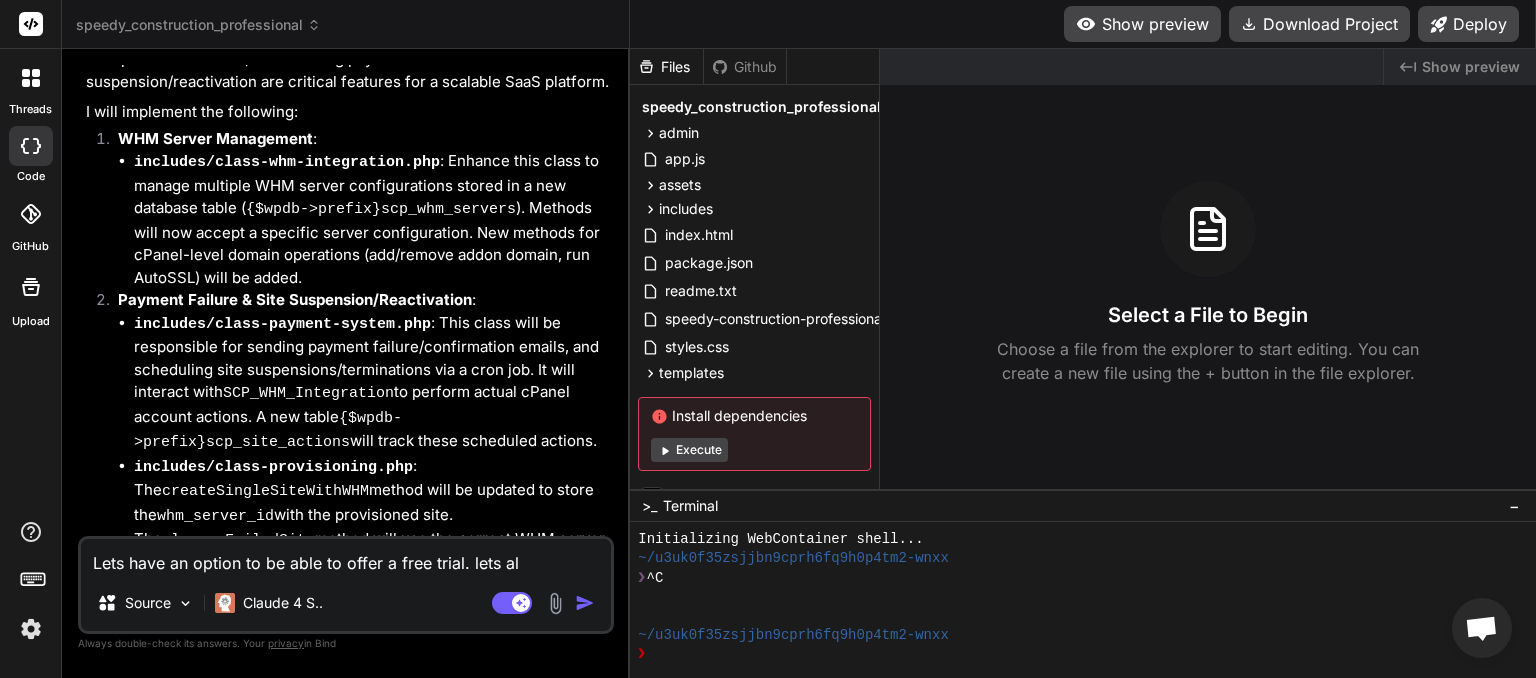 type on "Lets have an option to be able to offer a free trial. lets als" 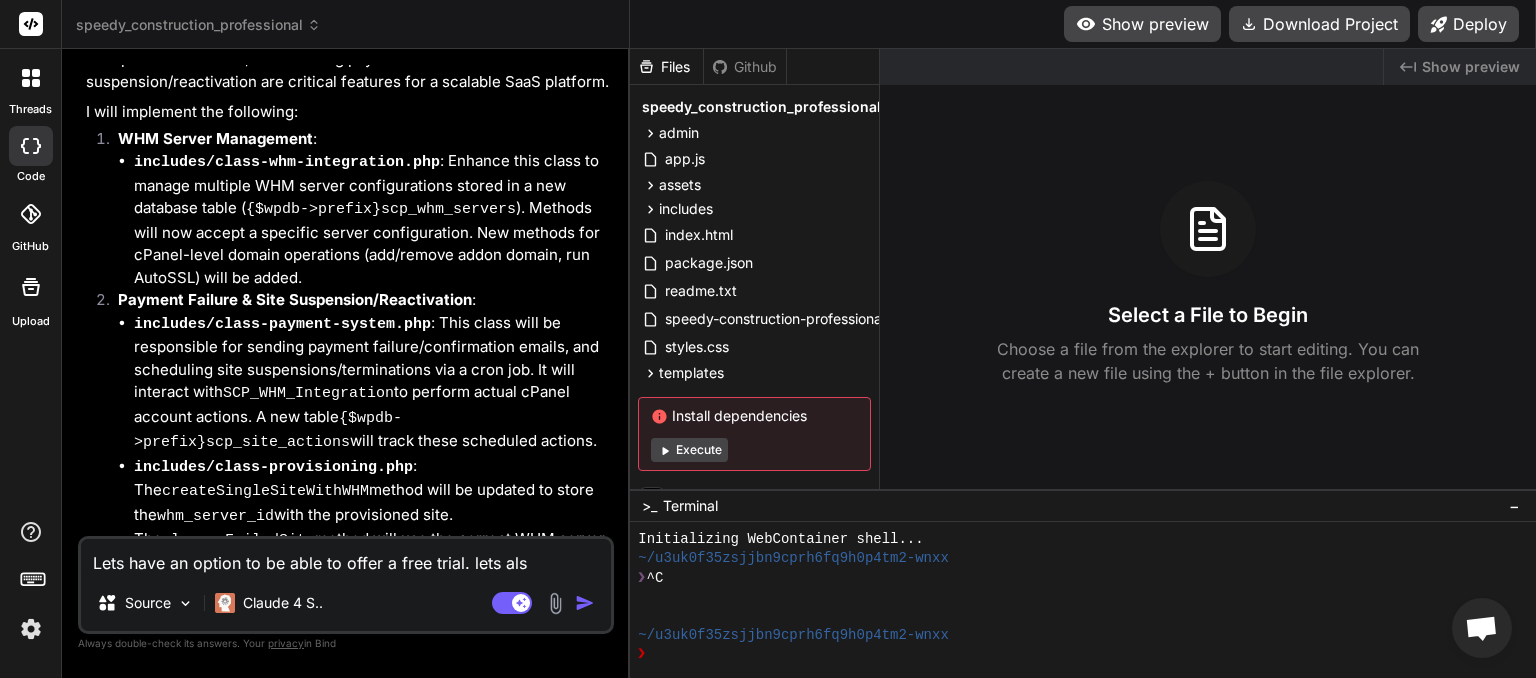 type on "Lets have an option to be able to offer a free trial. lets also" 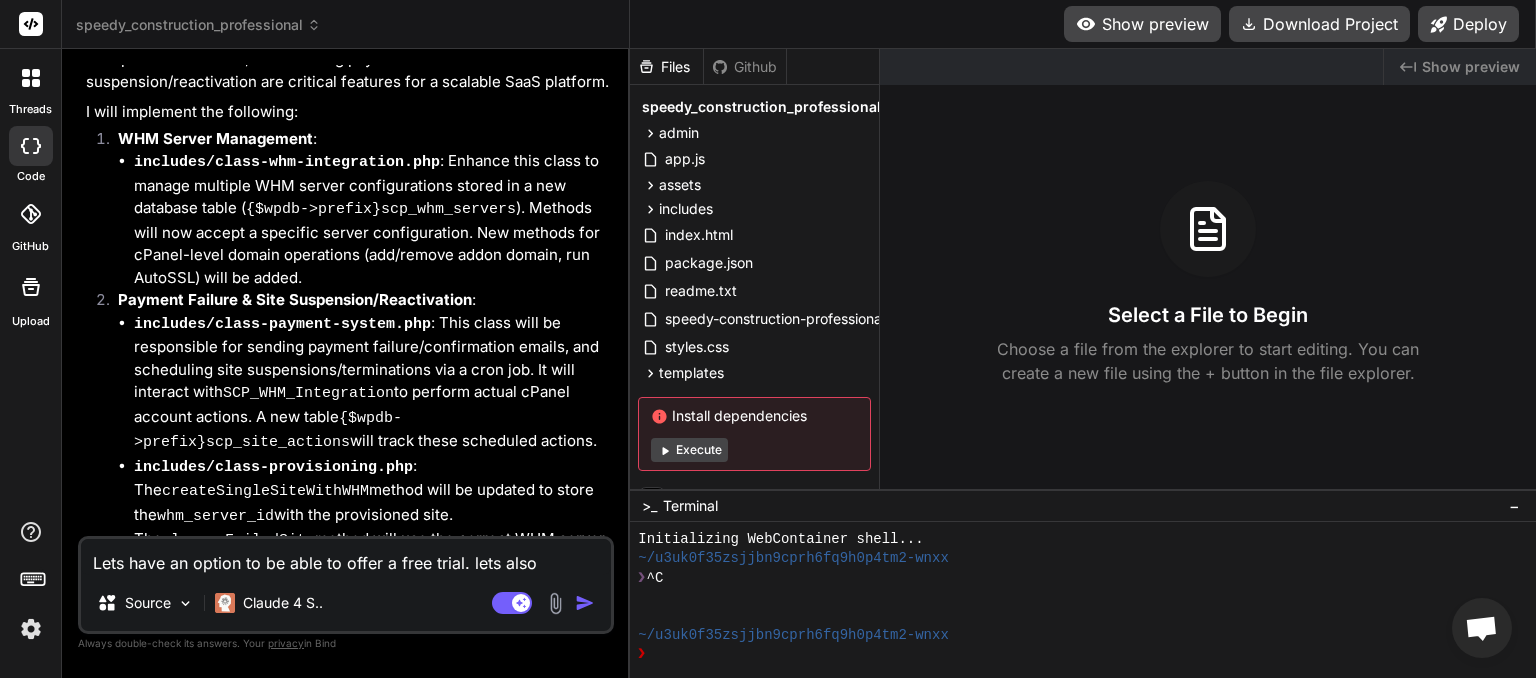 type on "Lets have an option to be able to offer a free trial. lets also" 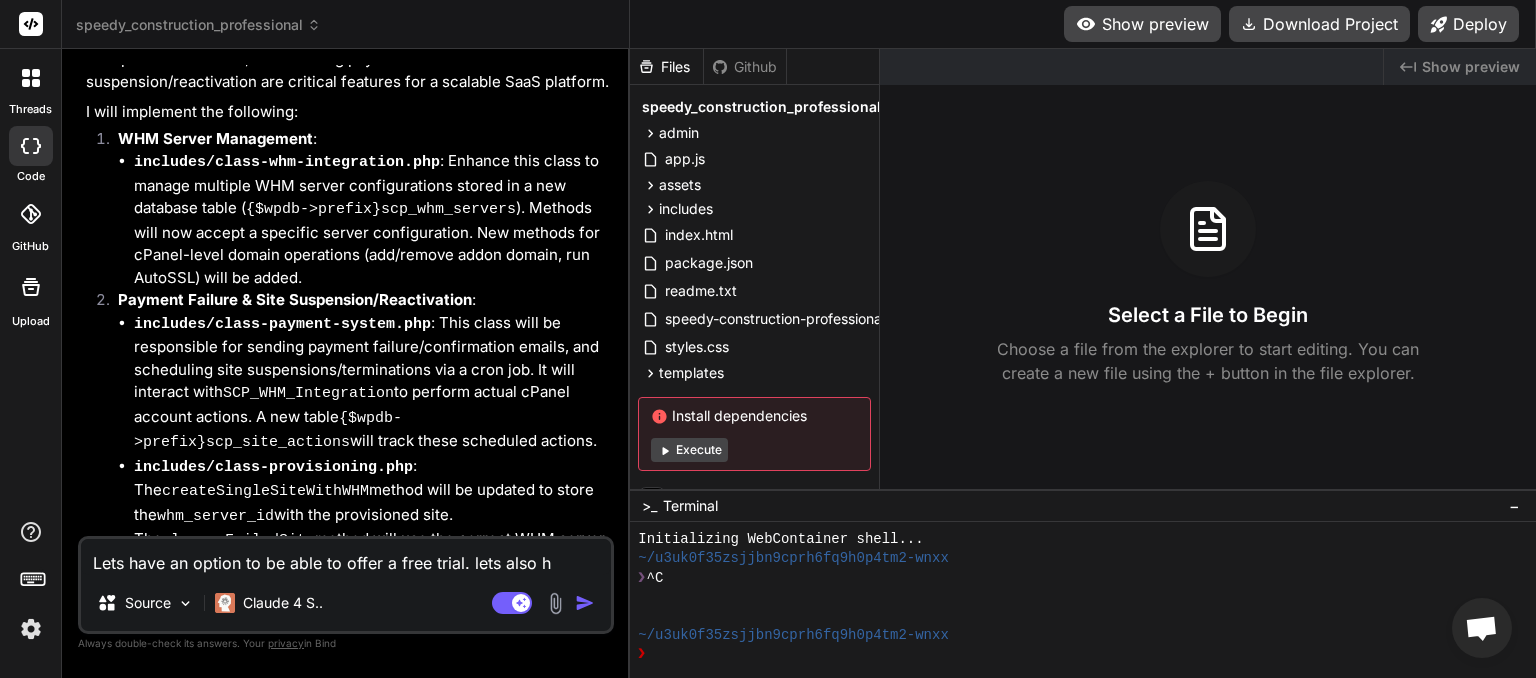 type on "Lets have an option to be able to offer a free trial. lets also ha" 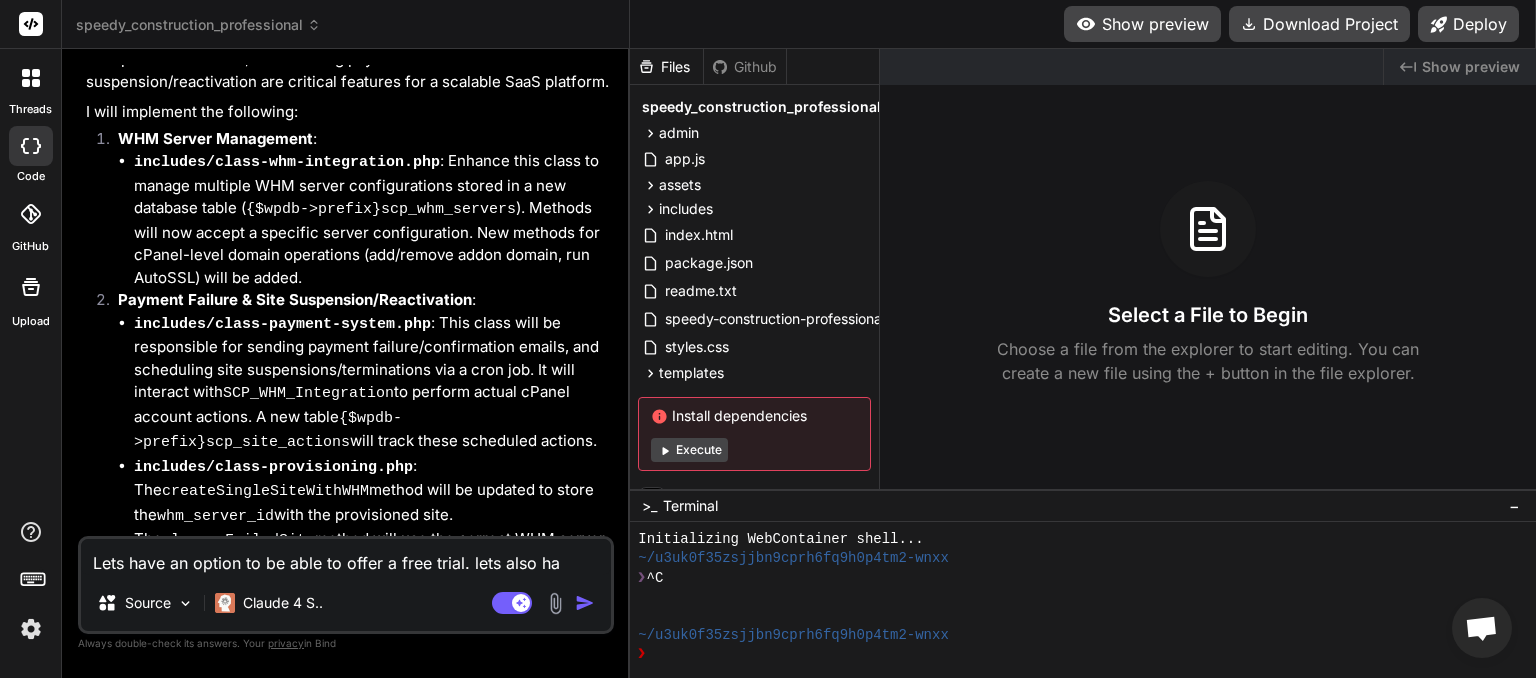 type on "Lets have an option to be able to offer a free trial. lets also hac" 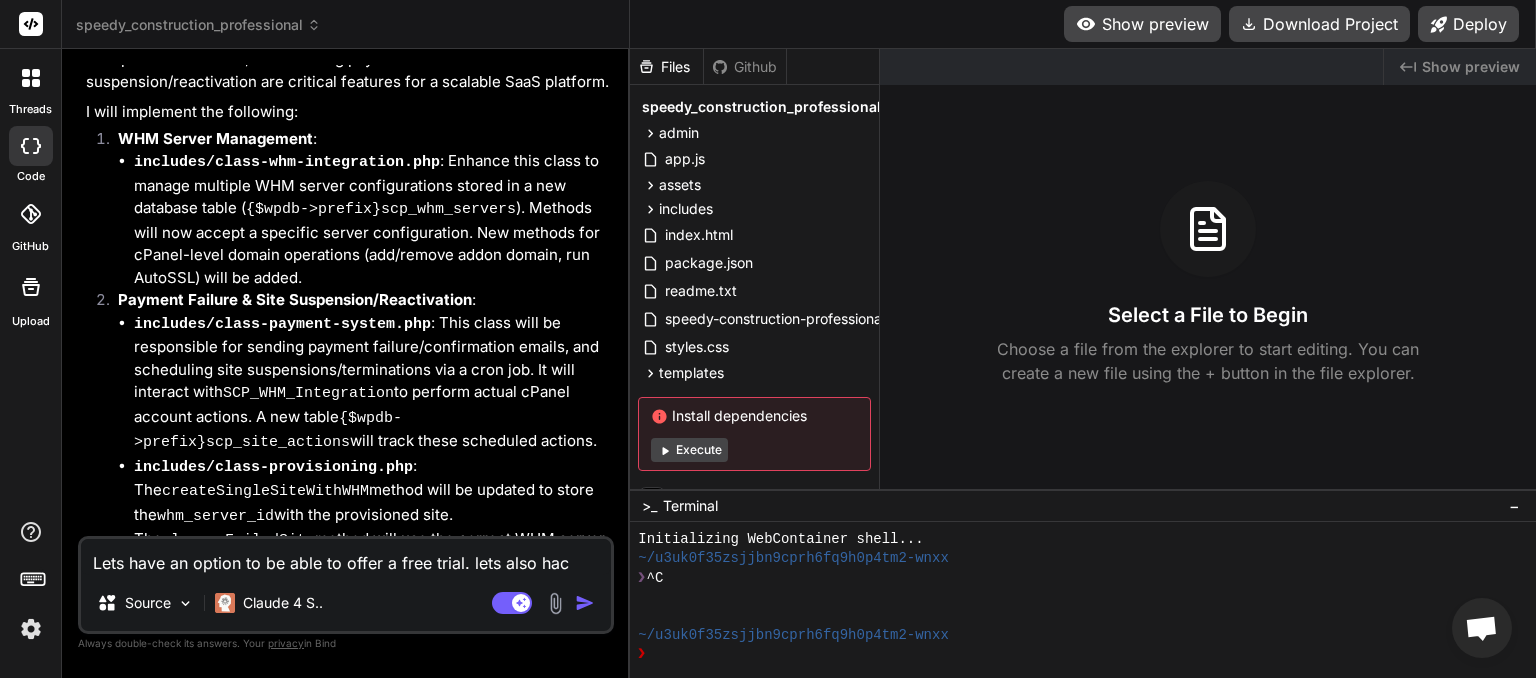 type on "Lets have an option to be able to offer a free trial. lets also hace" 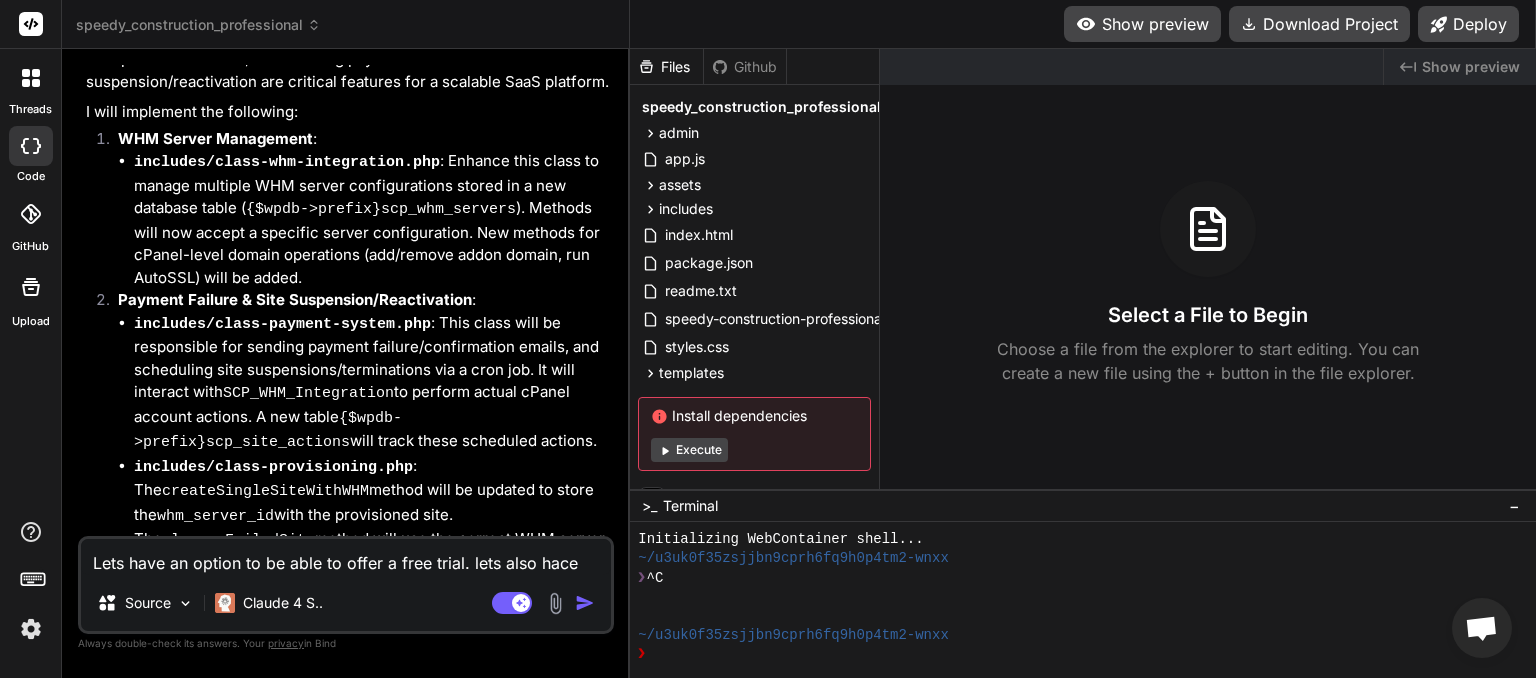 type on "Lets have an option to be able to offer a free trial. lets also hac" 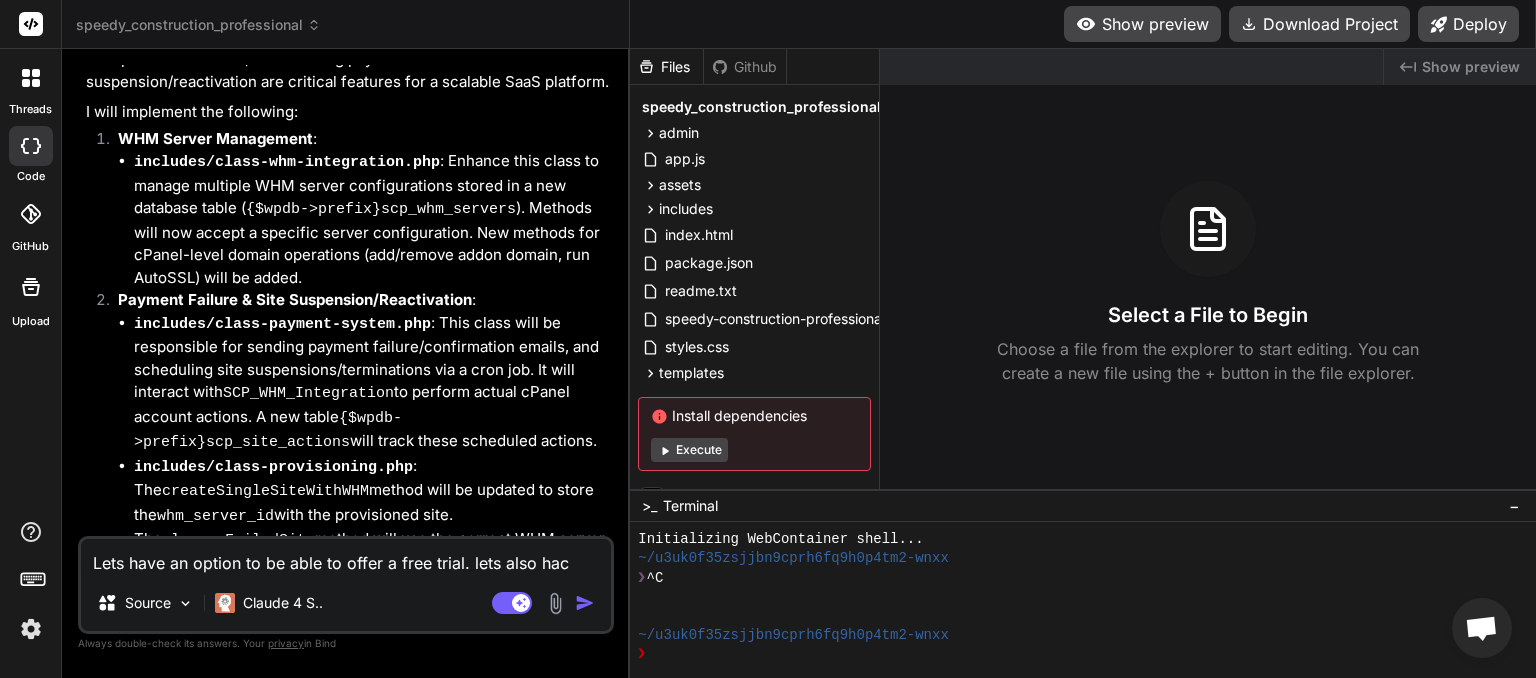 type on "Lets have an option to be able to offer a free trial. lets also ha" 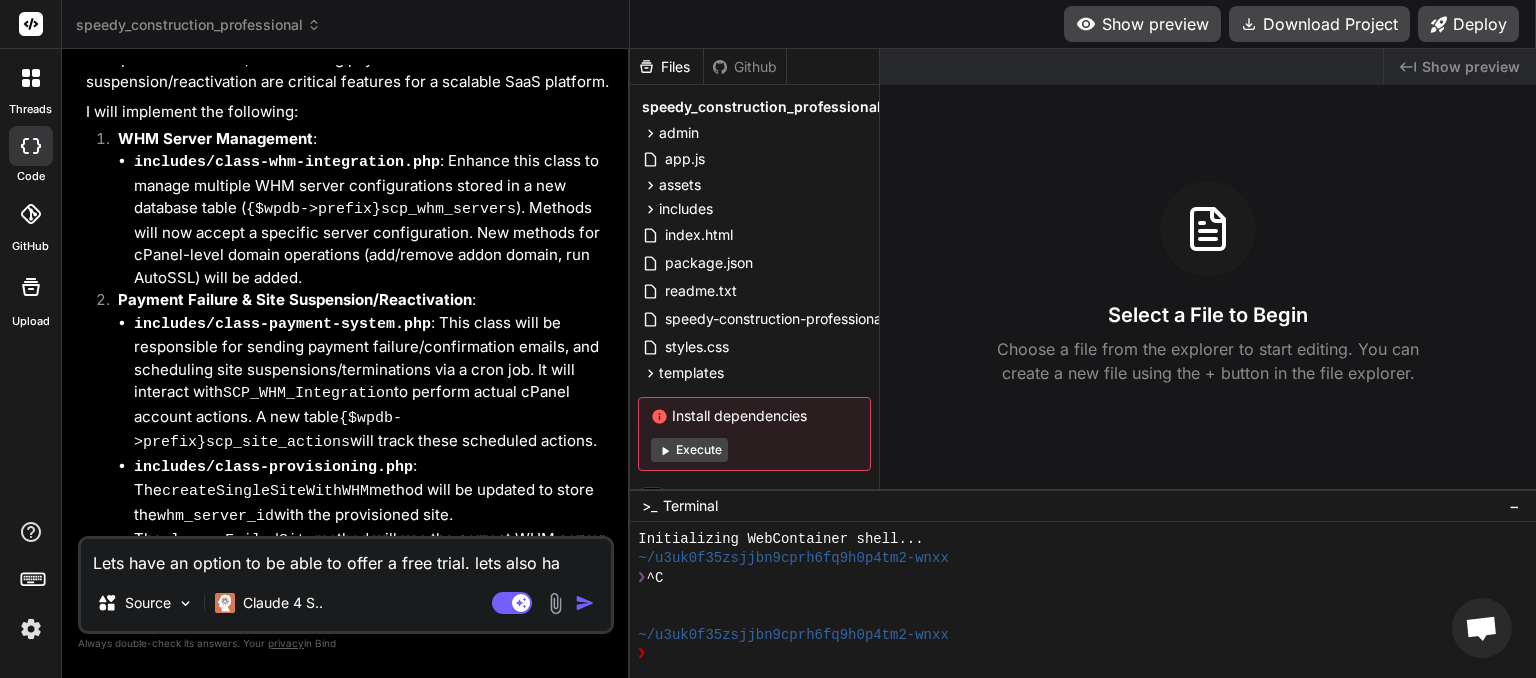 type on "Lets have an option to be able to offer a free trial. lets also hav" 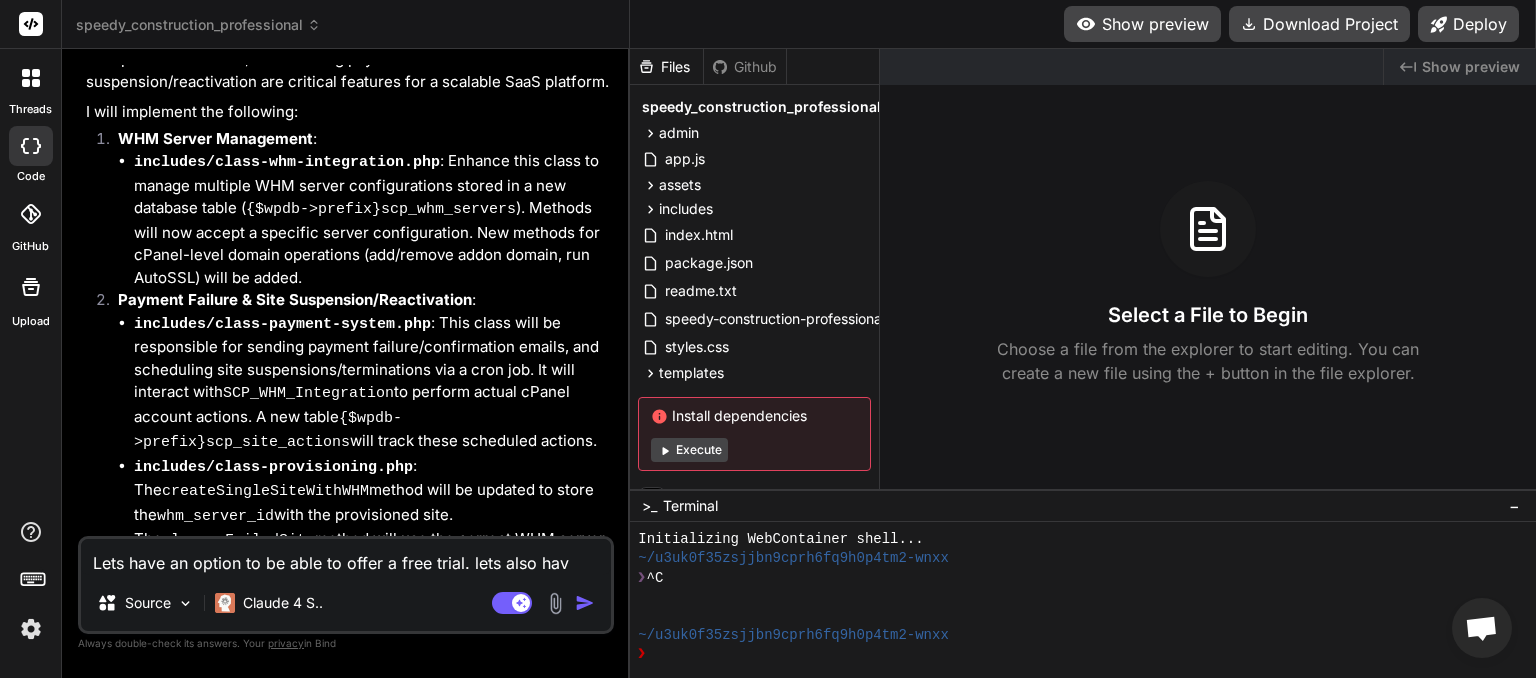 type on "Lets have an option to be able to offer a free trial. lets also have" 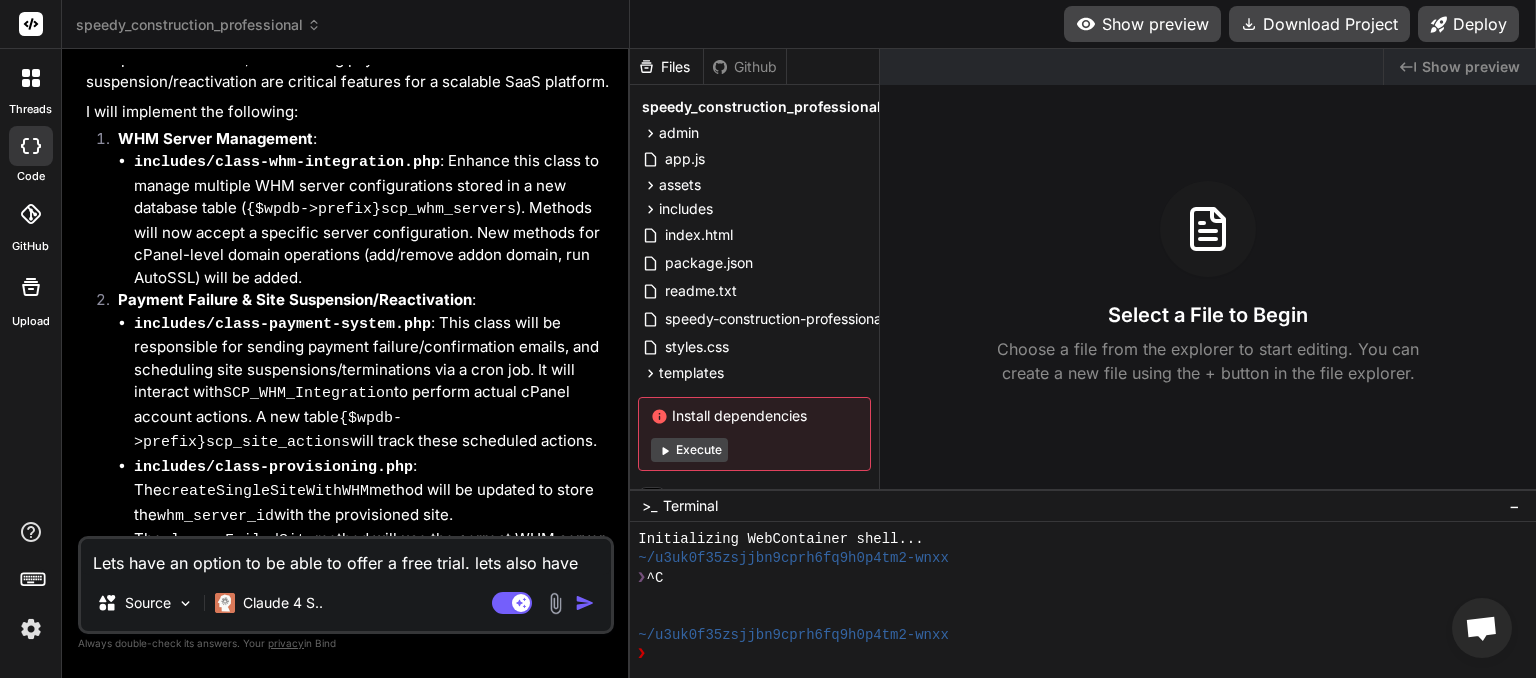 type on "Lets have an option to be able to offer a free trial. lets also have" 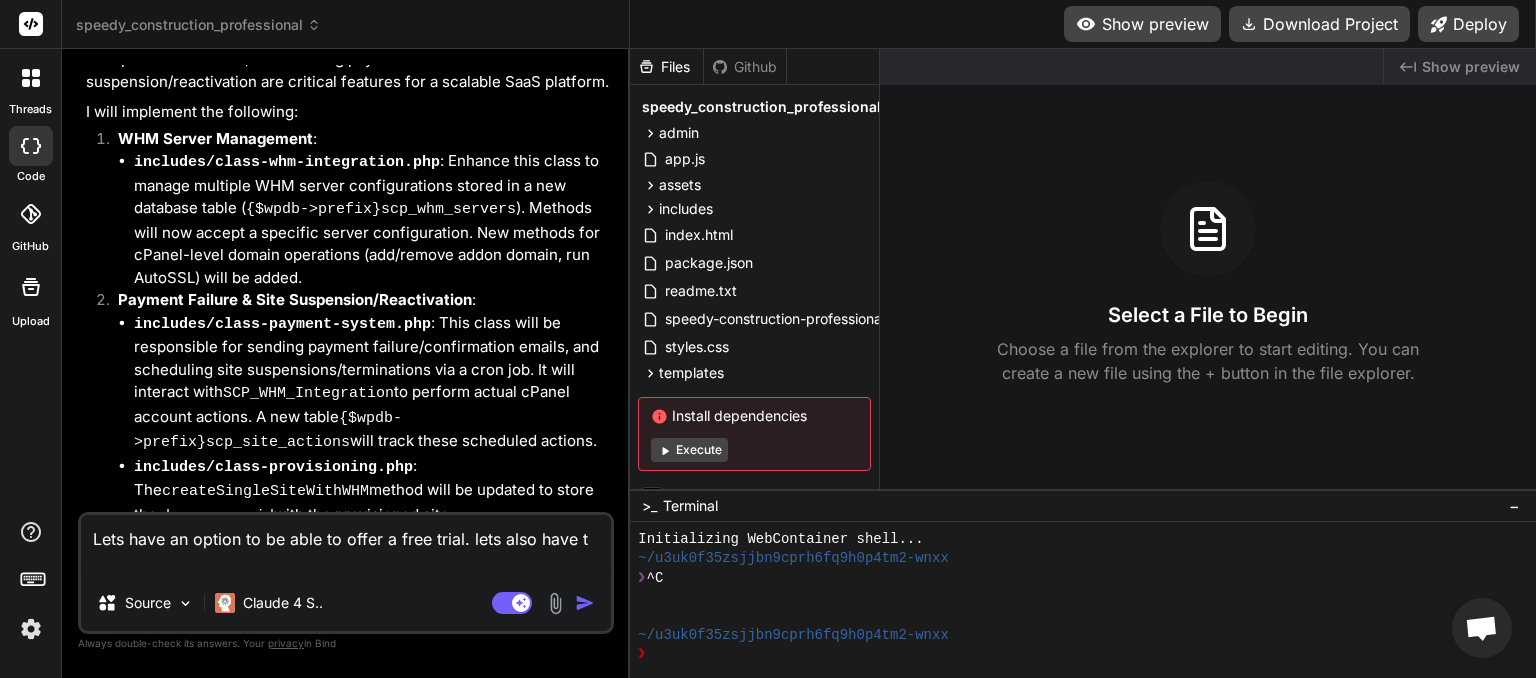 type on "Lets have an option to be able to offer a free trial. lets also have th" 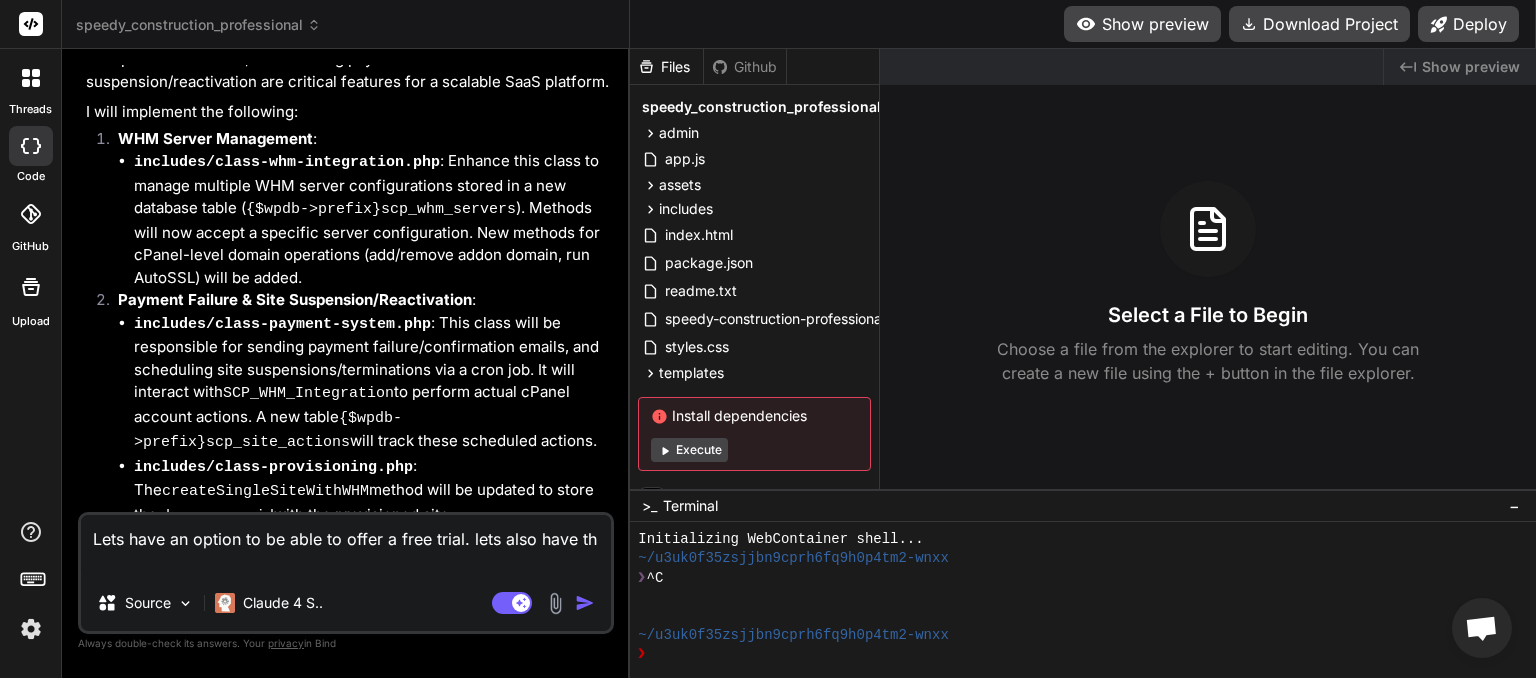 type on "Lets have an option to be able to offer a free trial. lets also have the" 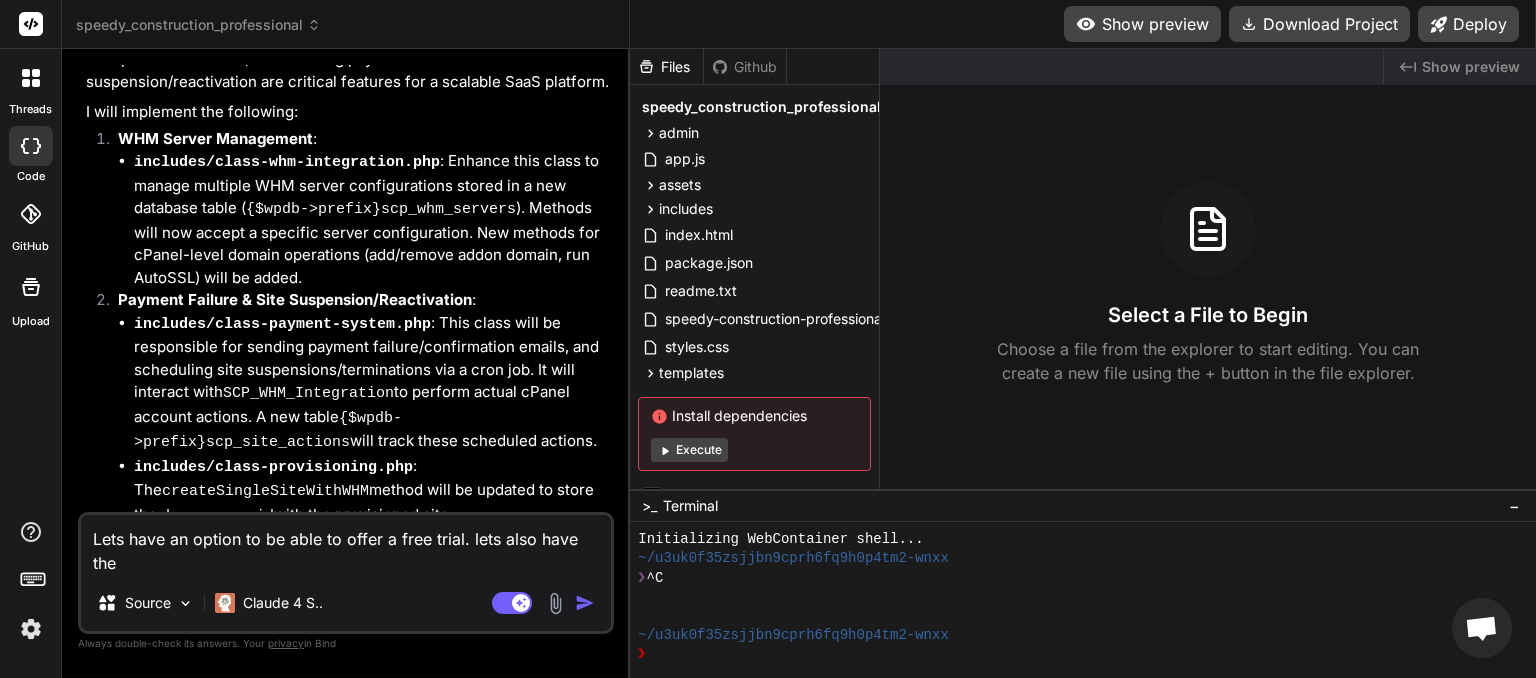 type on "Lets have an option to be able to offer a free trial. lets also have the" 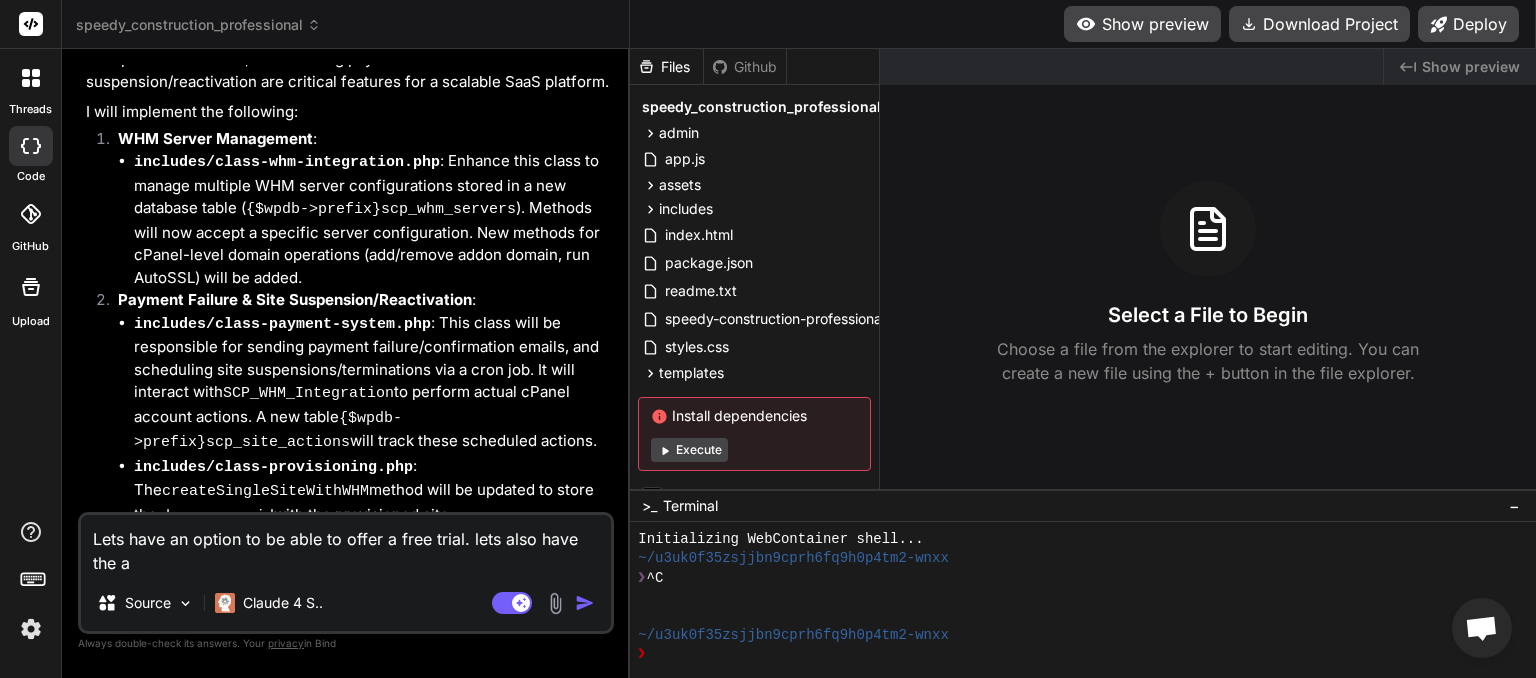 type on "Lets have an option to be able to offer a free trial. lets also have the ab" 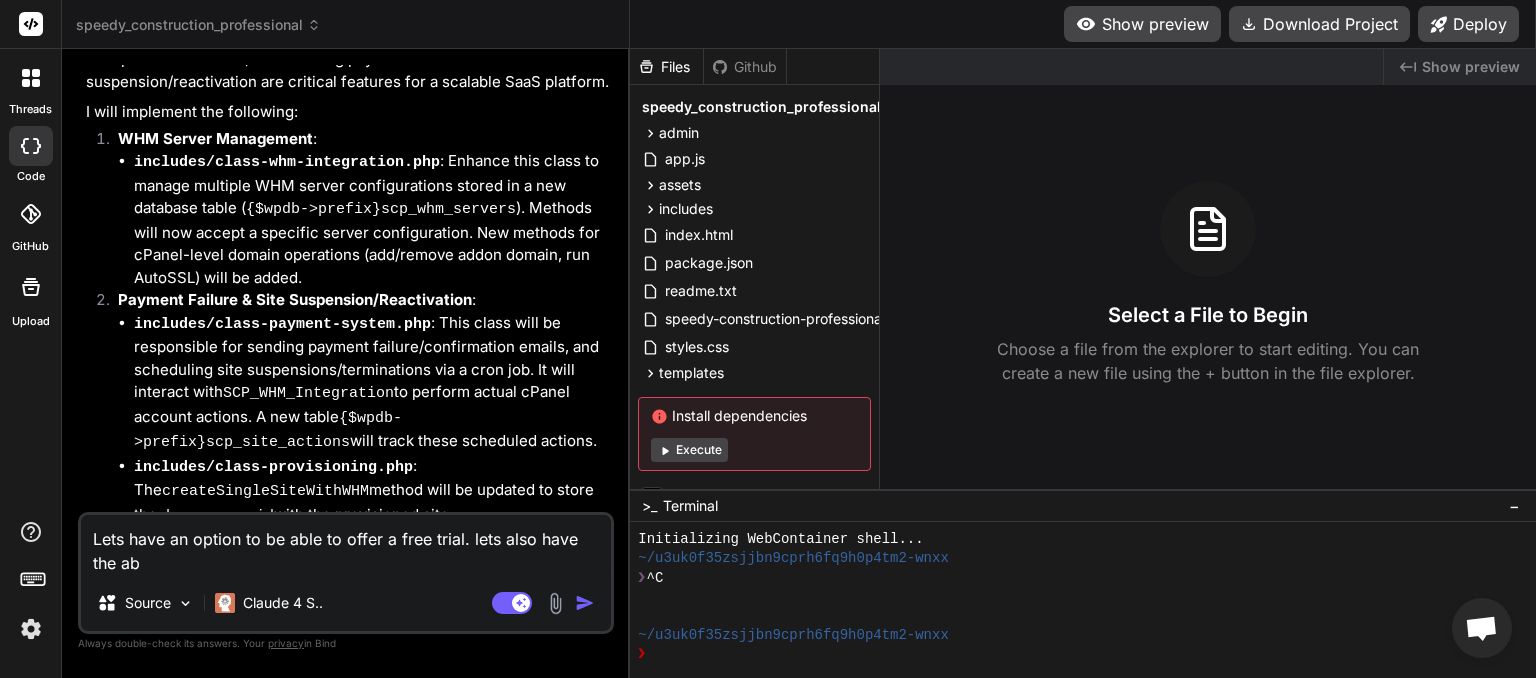 type on "Lets have an option to be able to offer a free trial. lets also have the abv" 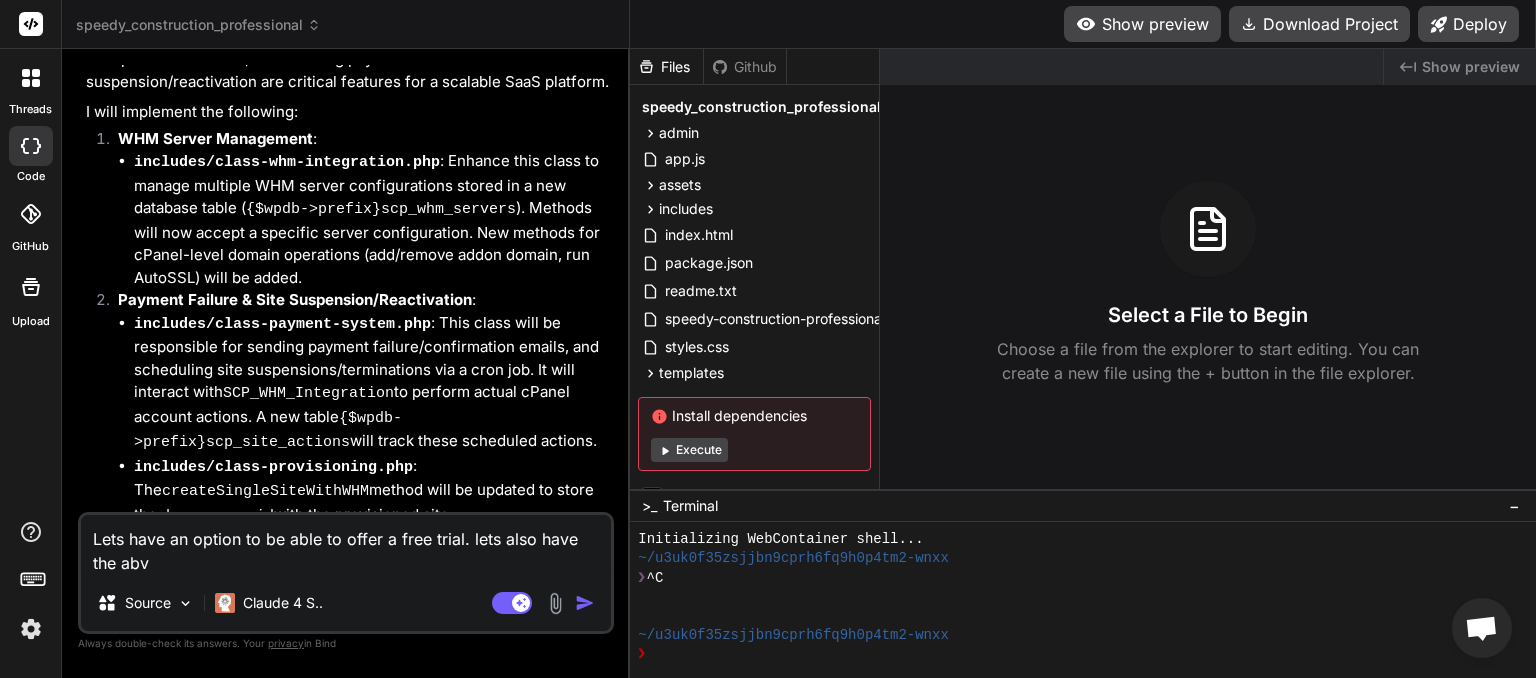 type on "Lets have an option to be able to offer a free trial. lets also have the abvi" 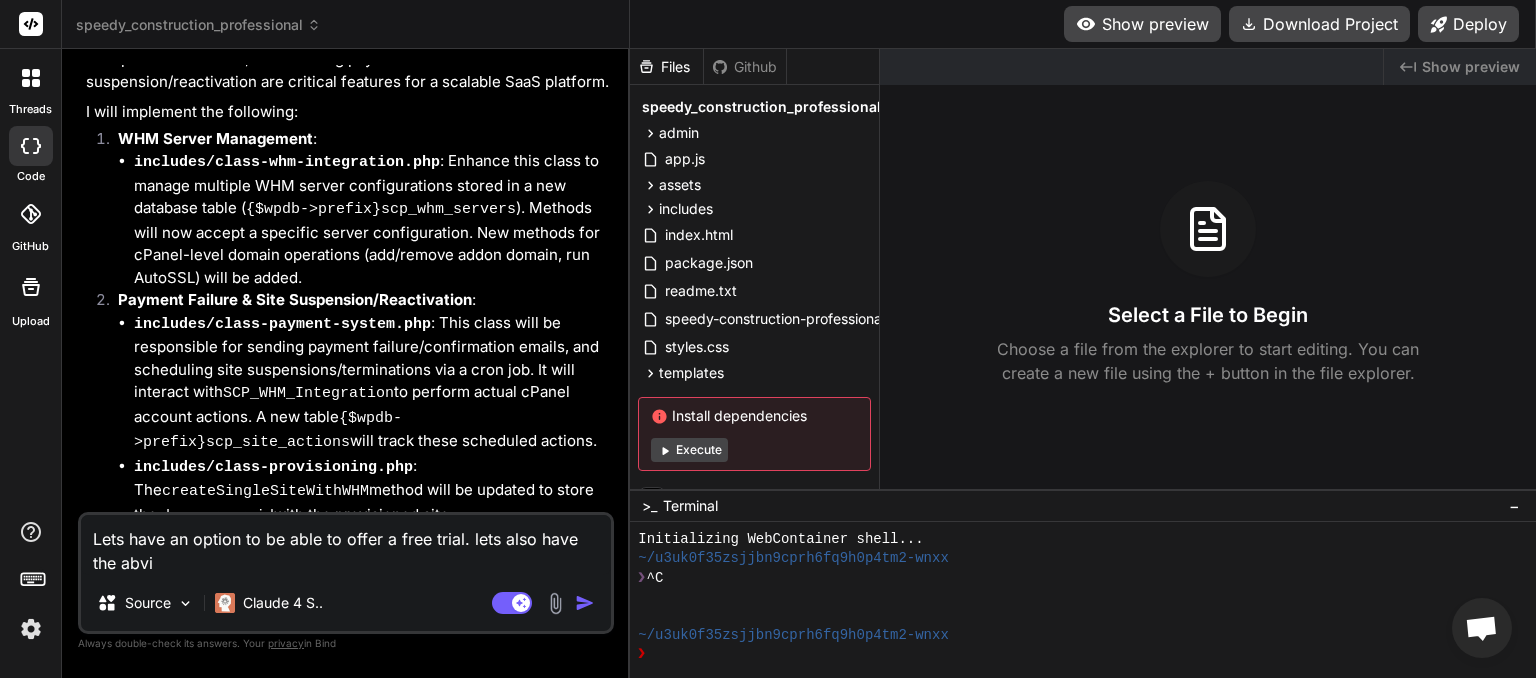 type on "Lets have an option to be able to offer a free trial. lets also have the abvil" 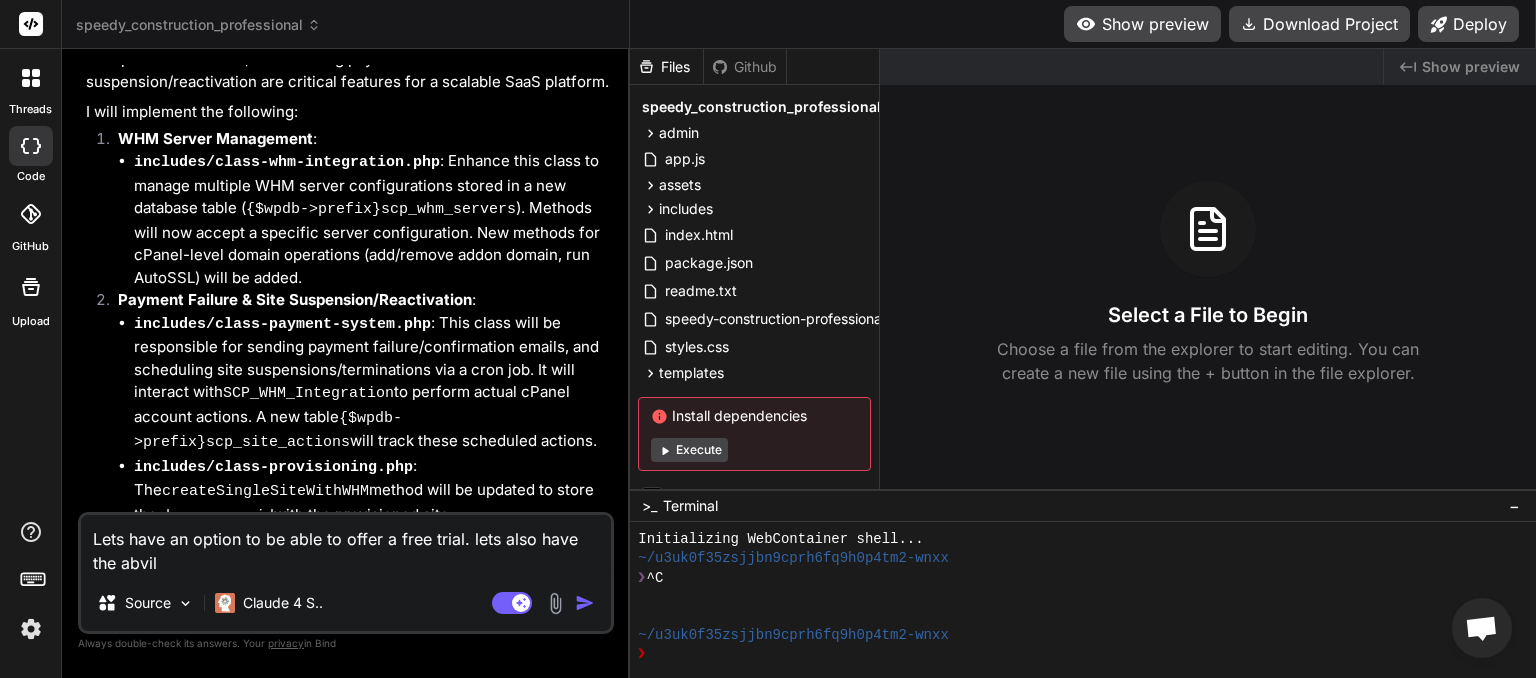 type on "Lets have an option to be able to offer a free trial. lets also have the abvili" 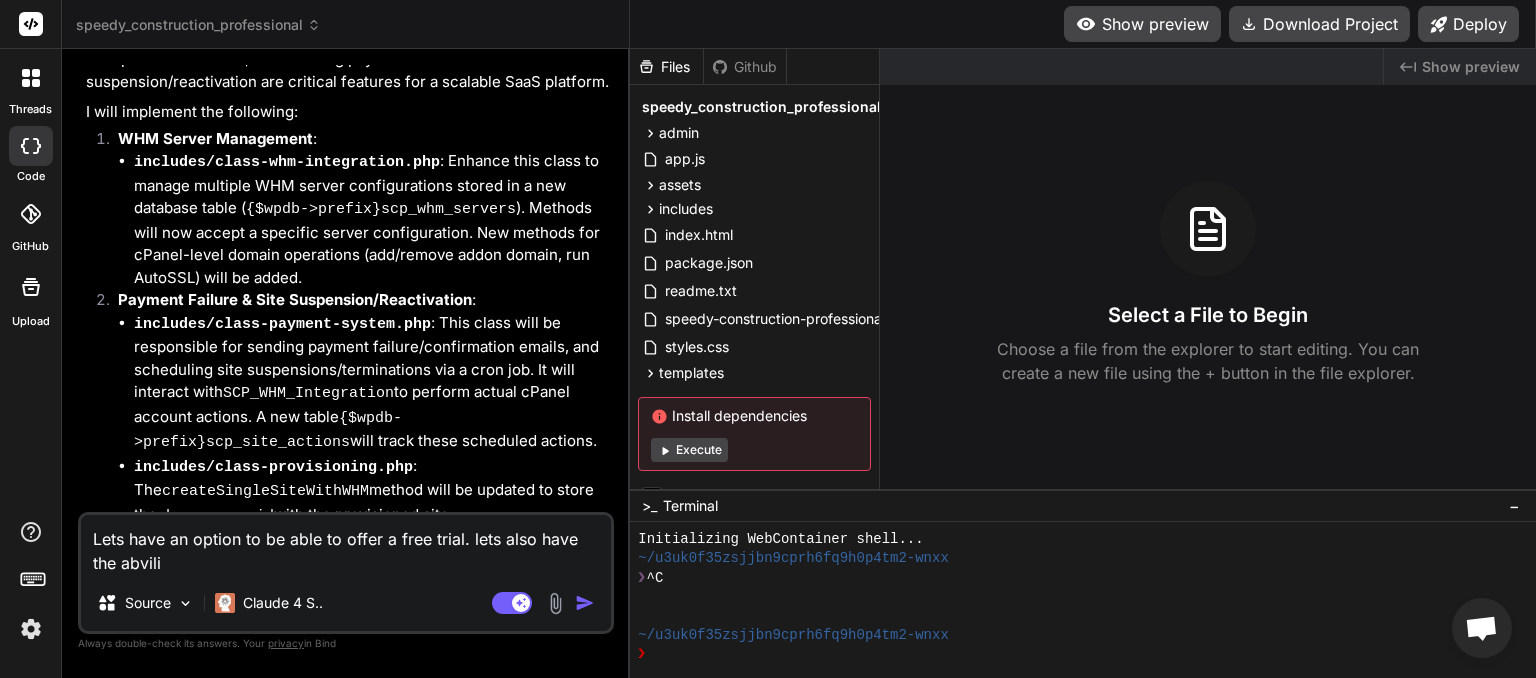 type on "Lets have an option to be able to offer a free trial. lets also have the abvilit" 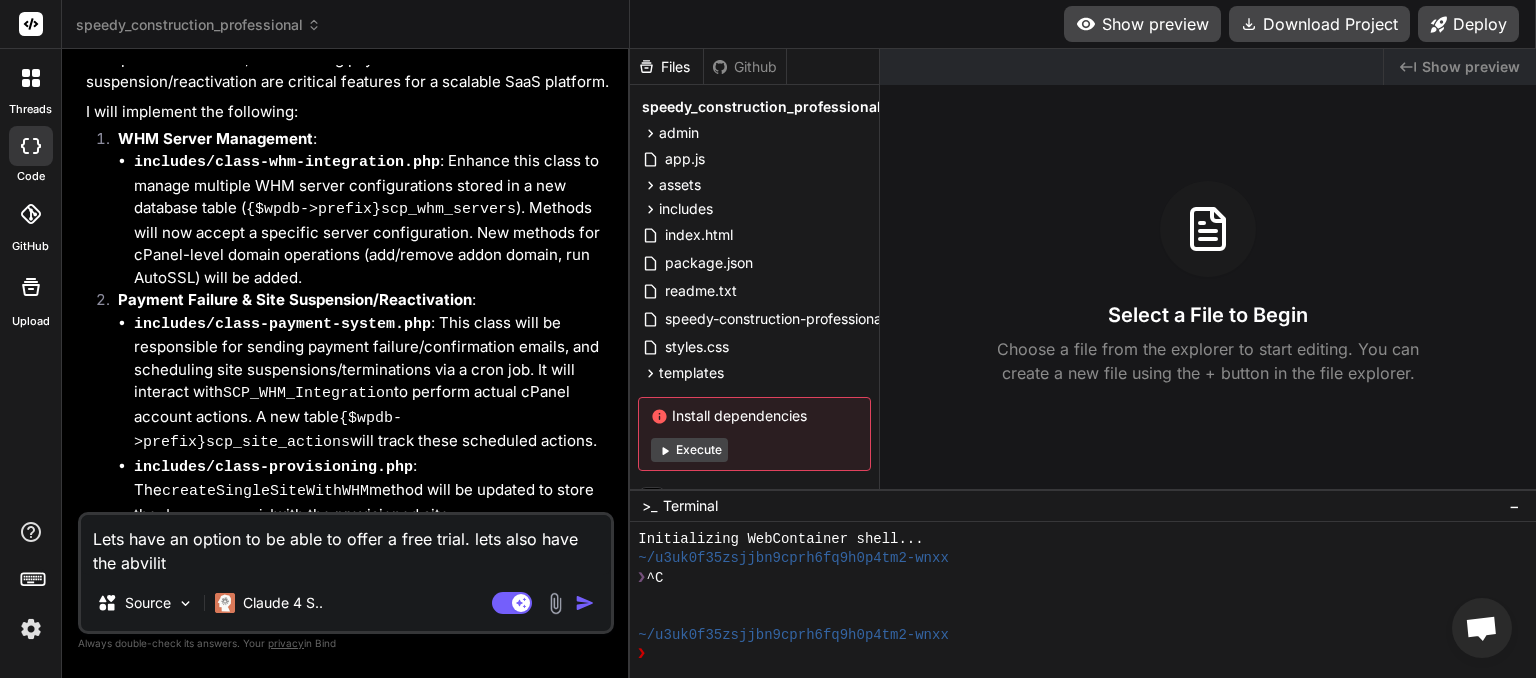 type on "Lets have an option to be able to offer a free trial. lets also have the abvility" 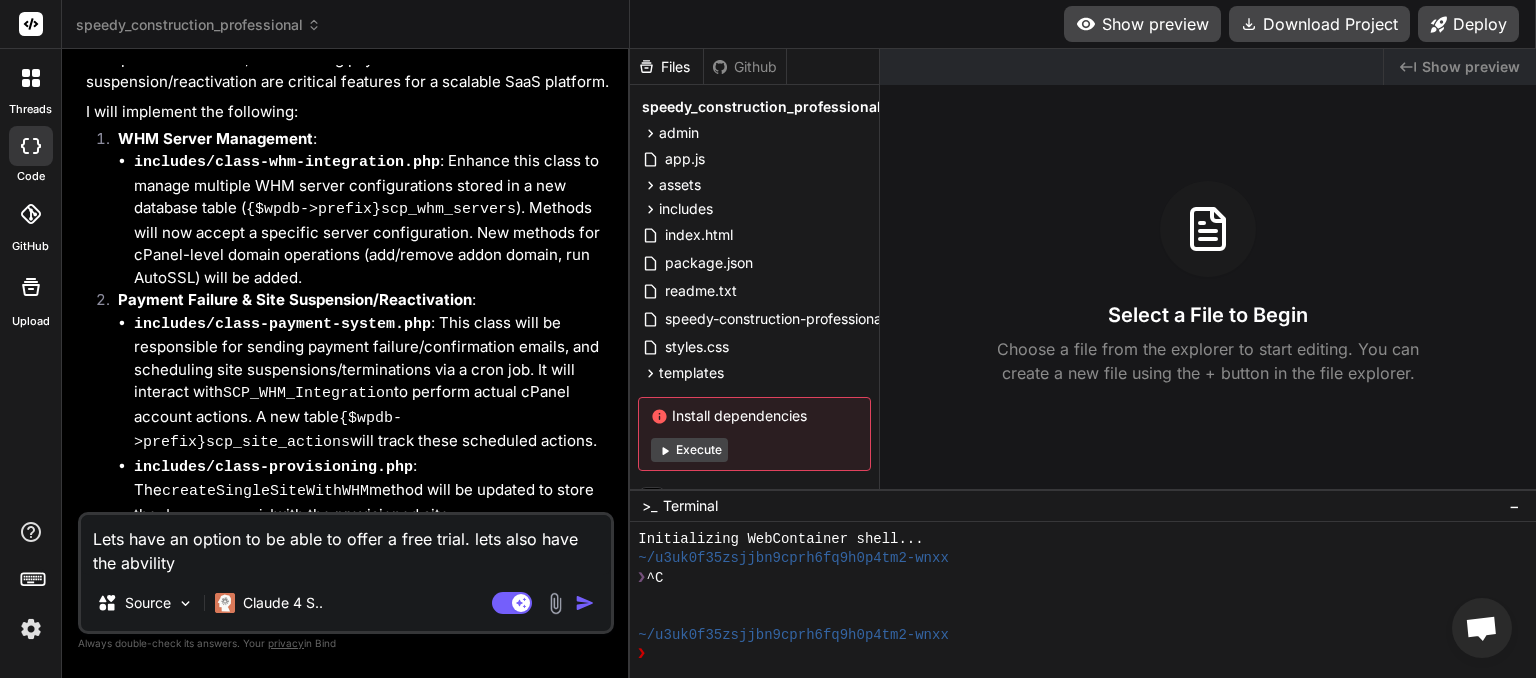 type on "Lets have an option to be able to offer a free trial. lets also have the abvility" 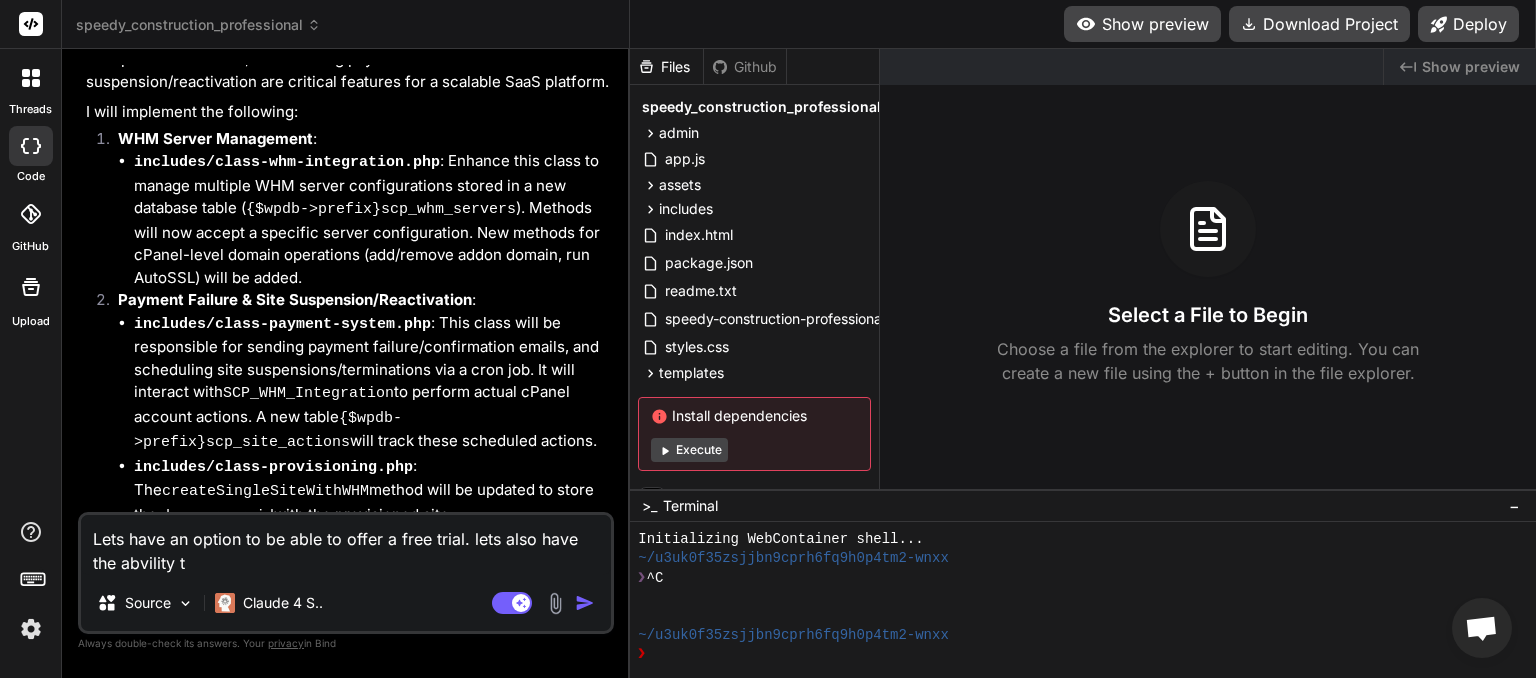 type on "Lets have an option to be able to offer a free trial. lets also have the abvility to" 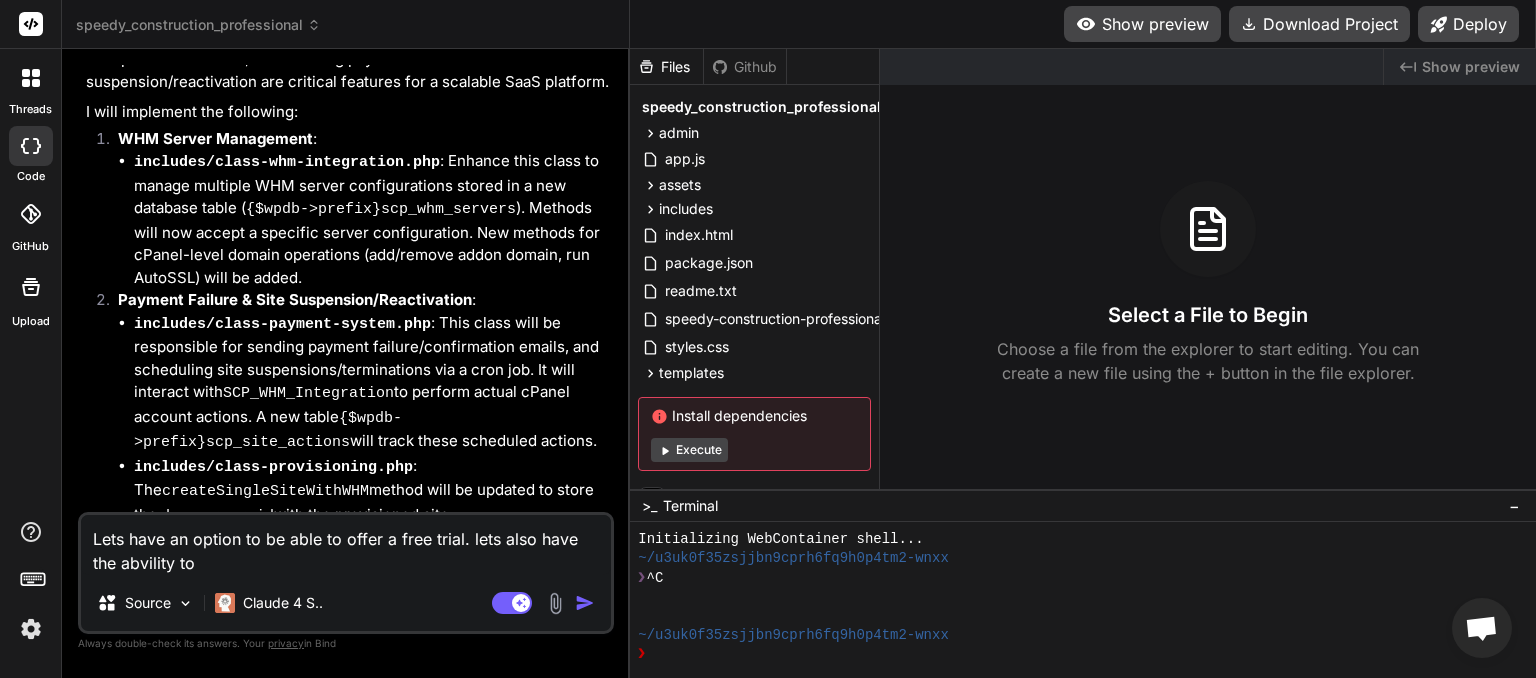 type on "Lets have an option to be able to offer a free trial. lets also have the abvility to" 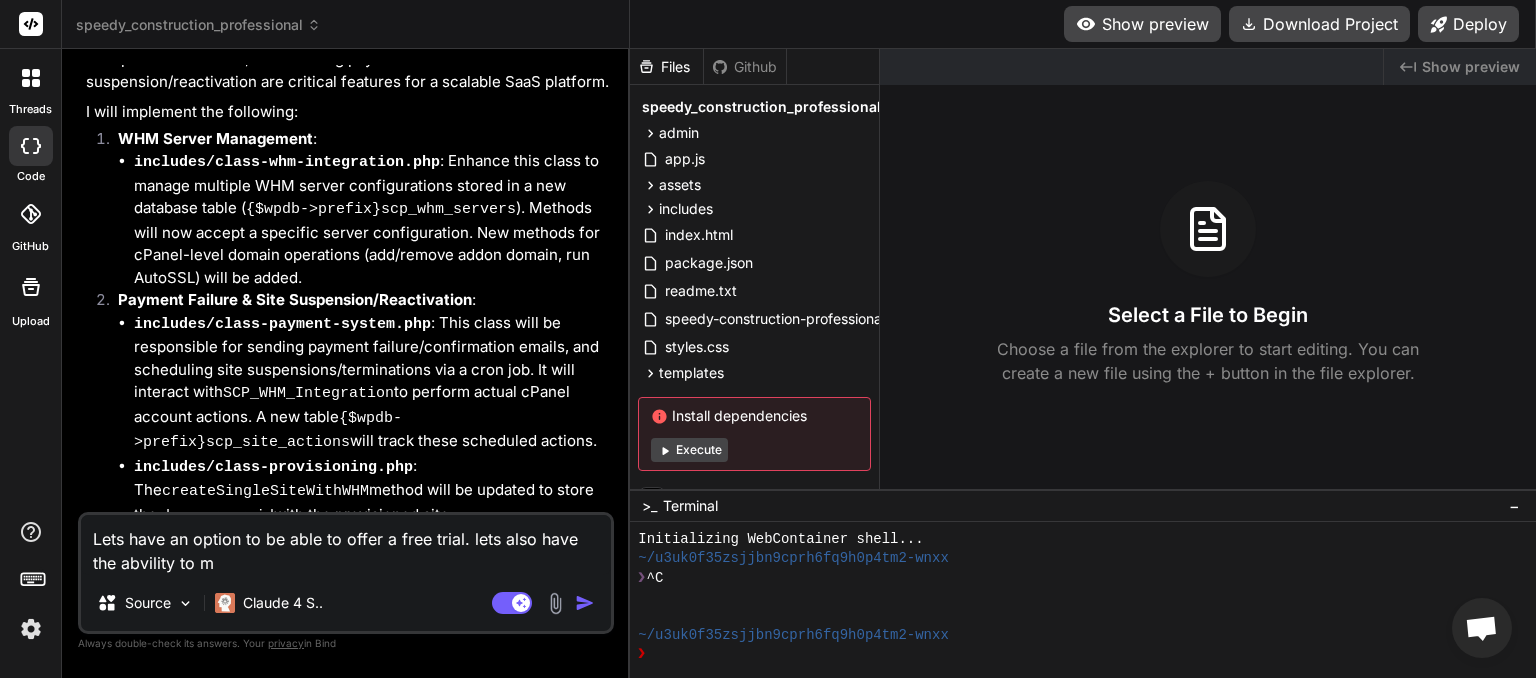 type on "Lets have an option to be able to offer a free trial. lets also have the abvility to mo" 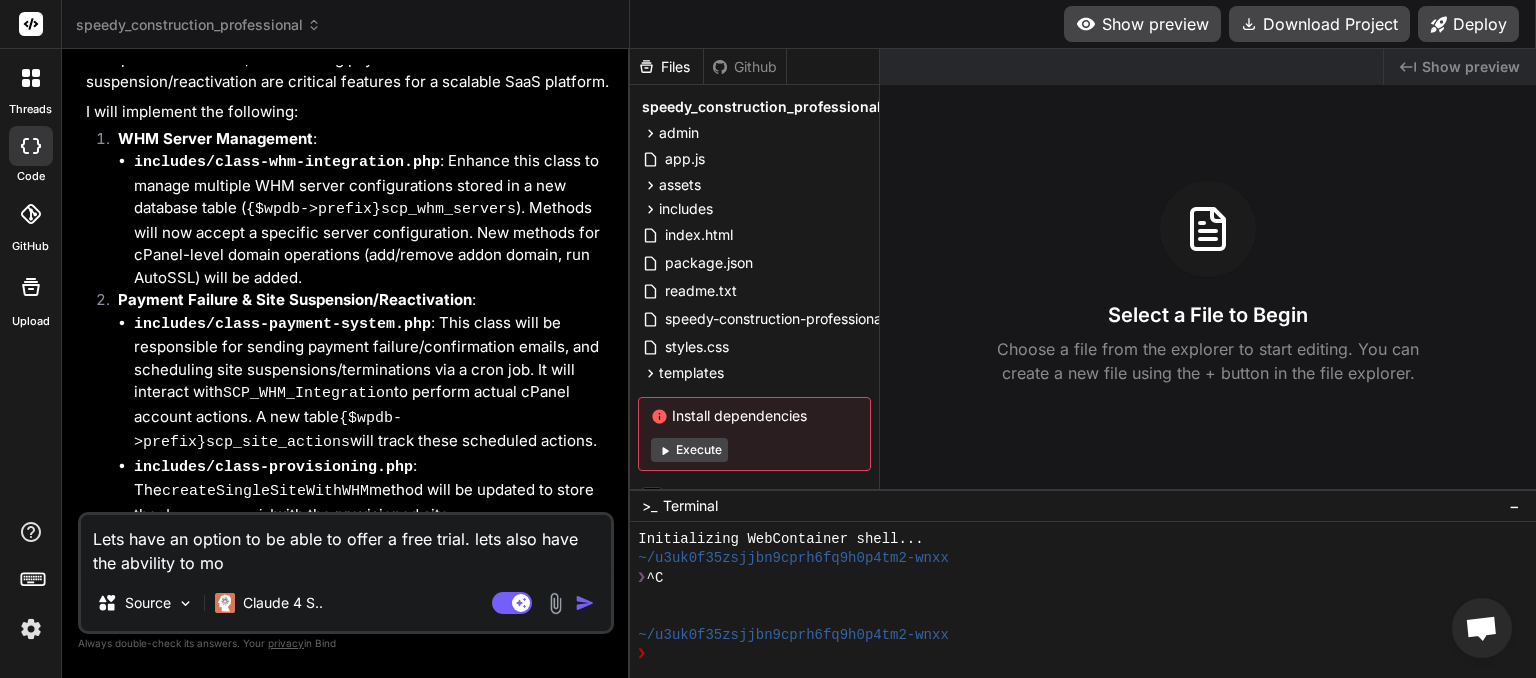 type on "Lets have an option to be able to offer a free trial. lets also have the abvility to mov" 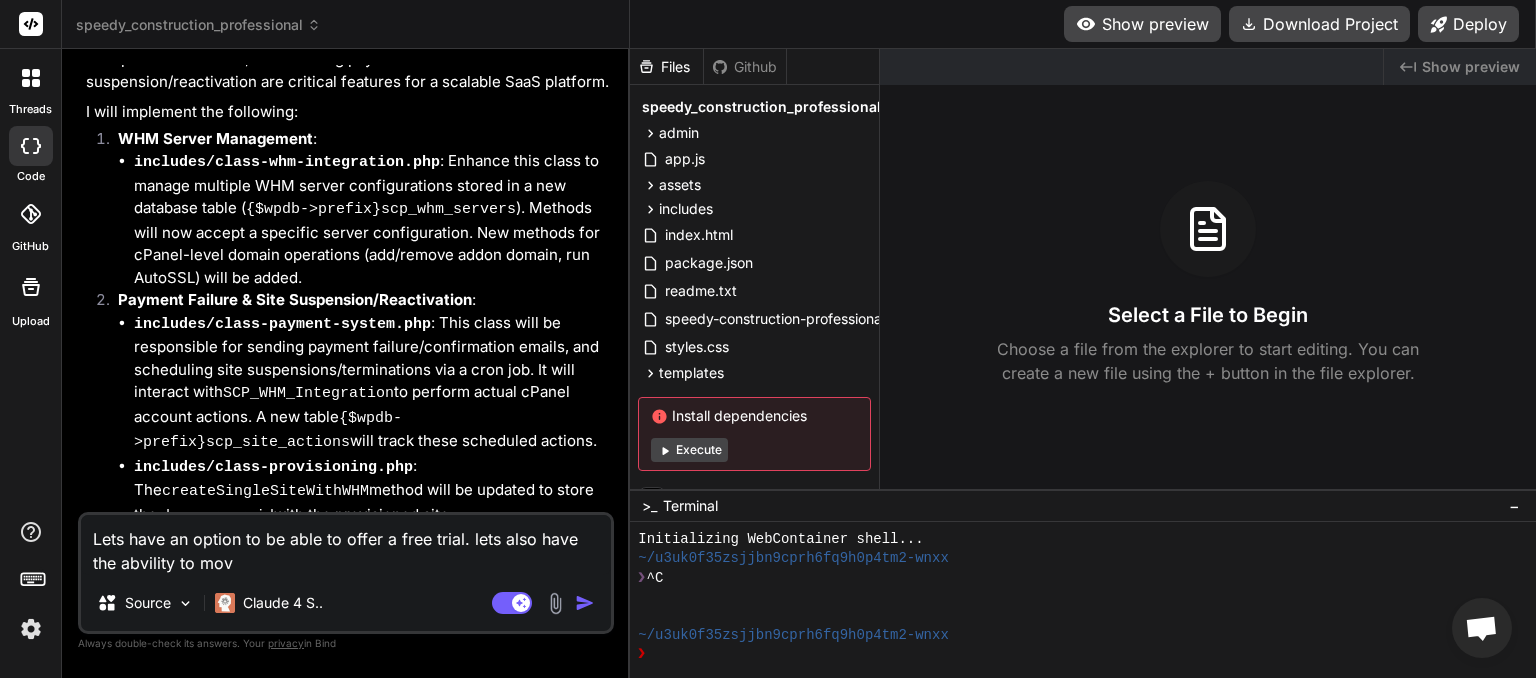 type on "Lets have an option to be able to offer a free trial. lets also have the abvility to move" 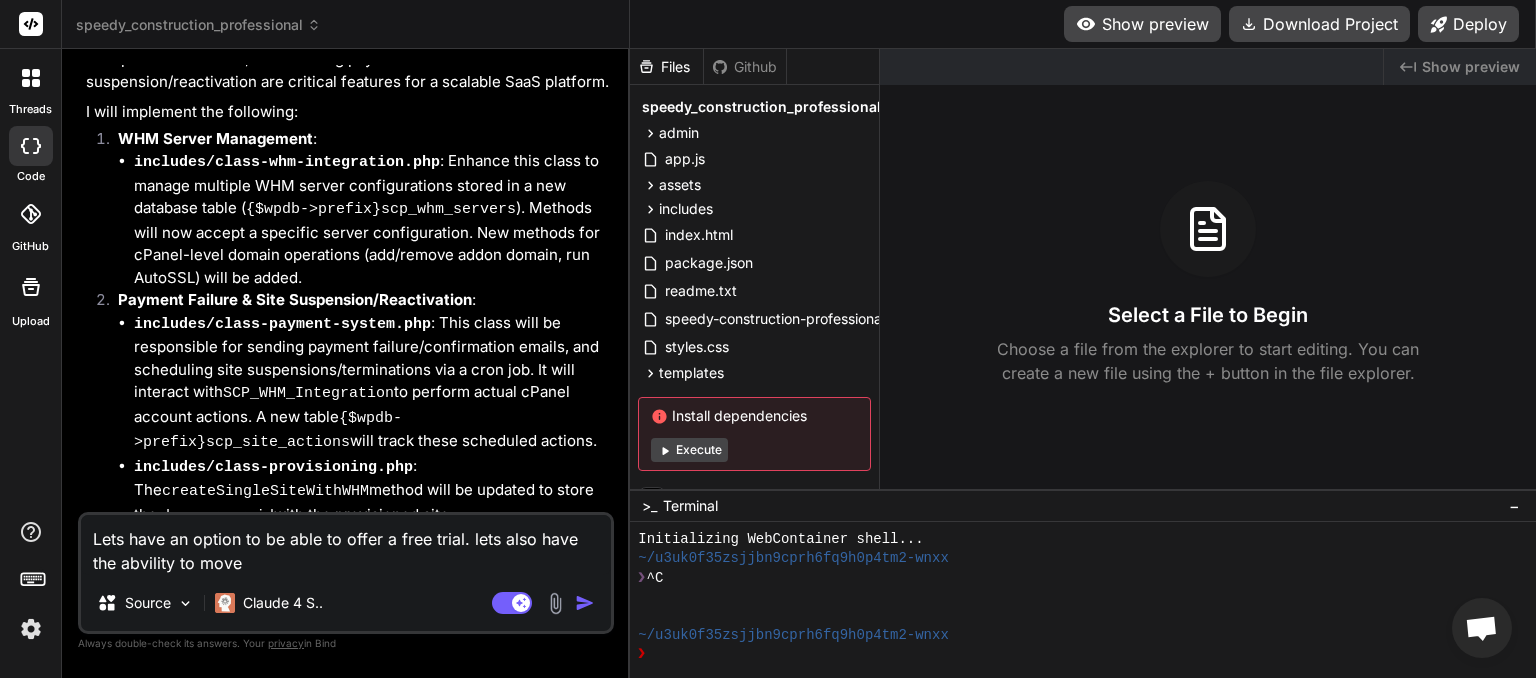 type on "Lets have an option to be able to offer a free trial. lets also have the abvility to move" 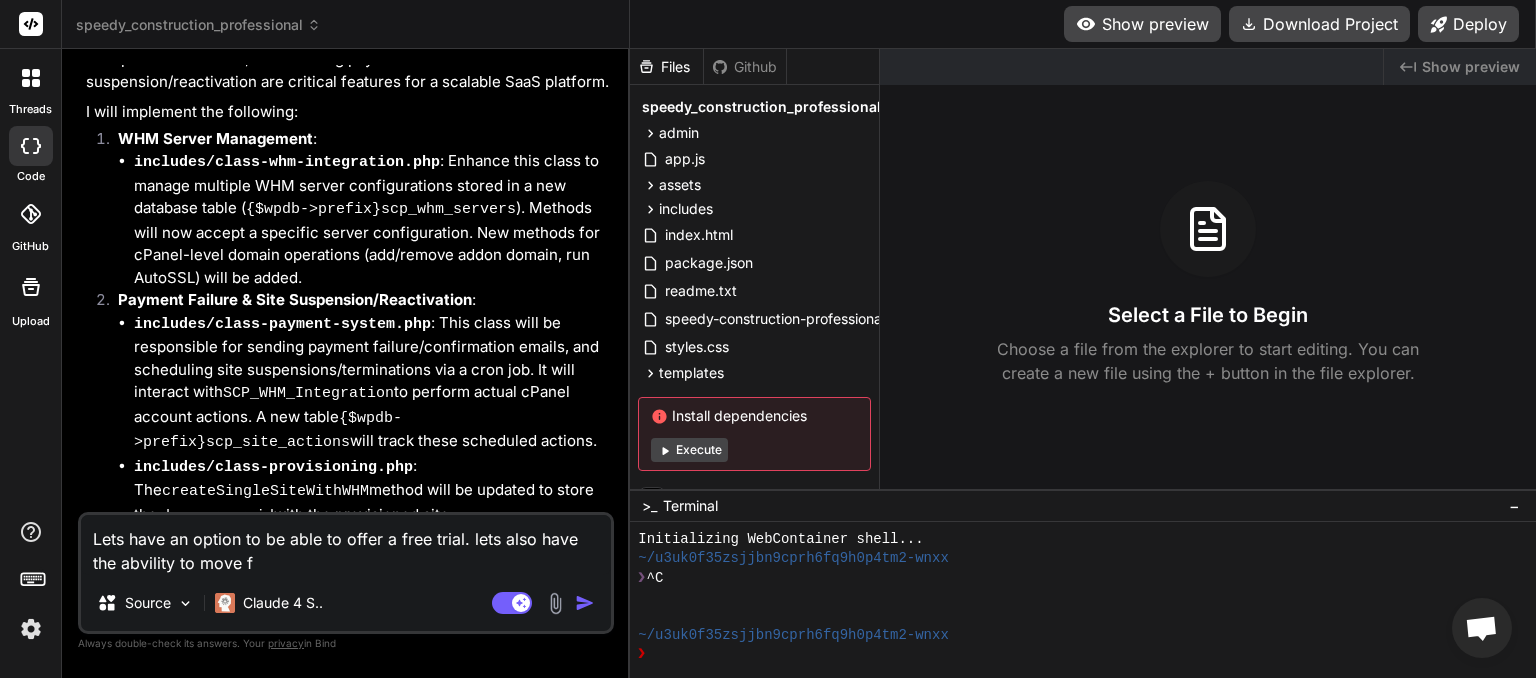 type on "Lets have an option to be able to offer a free trial. lets also have the abvility to move fr" 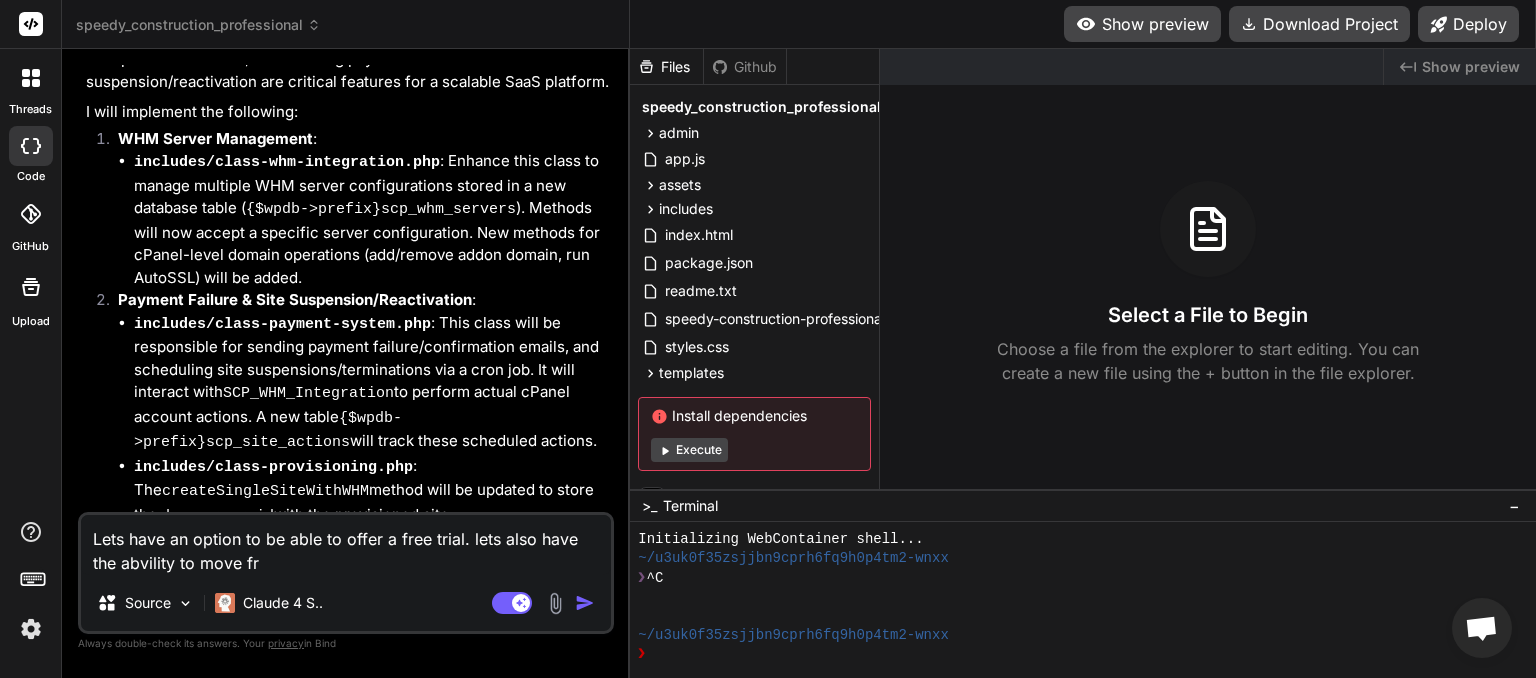 type on "Lets have an option to be able to offer a free trial. lets also have the abvility to move fro" 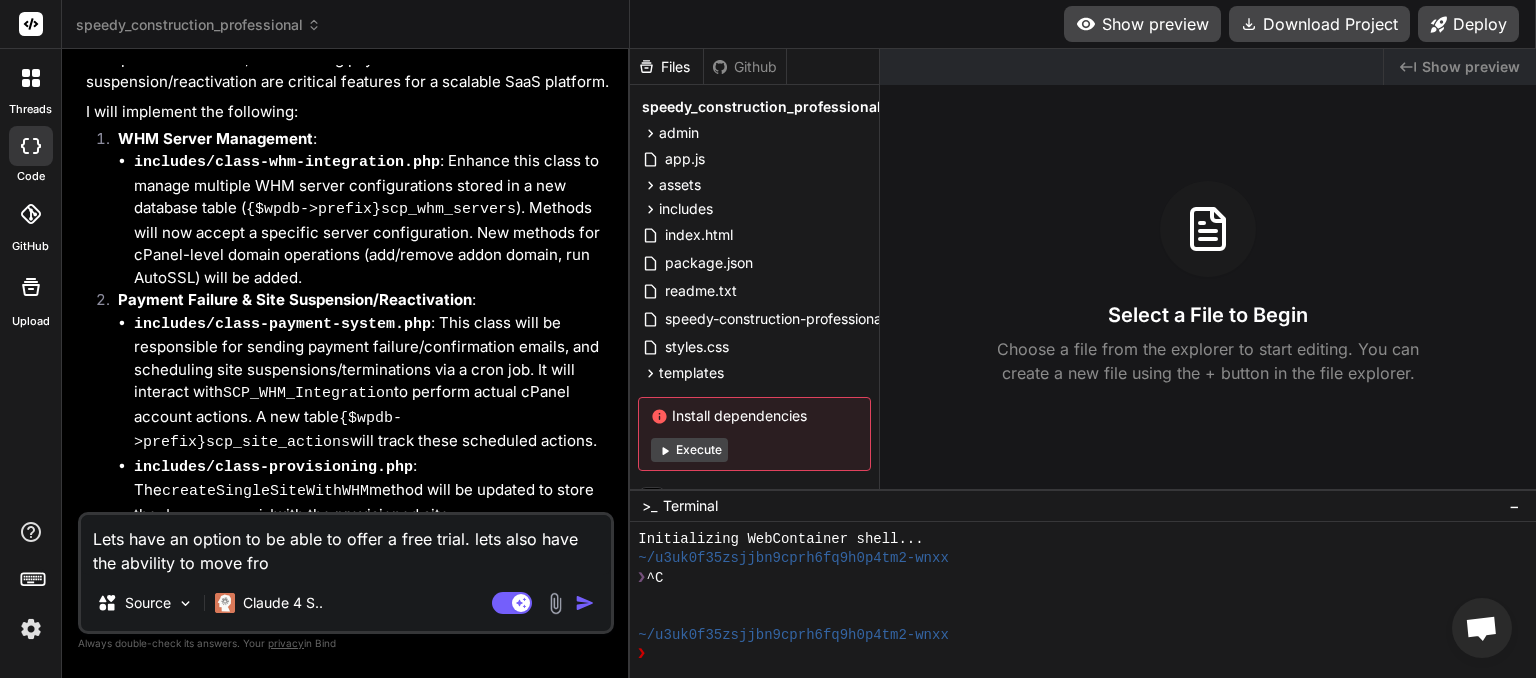 type on "Lets have an option to be able to offer a free trial. lets also have the abvility to move from" 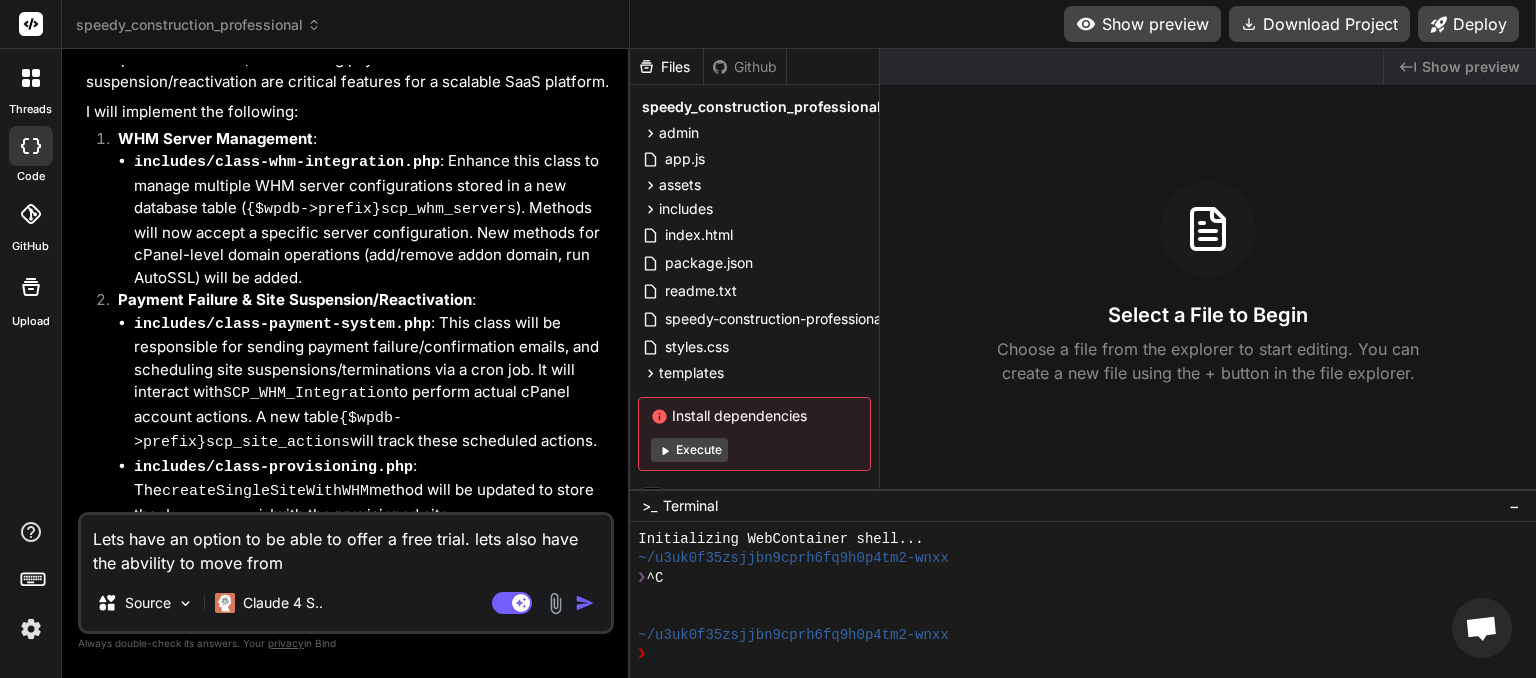 type on "Lets have an option to be able to offer a free trial. lets also have the abvility to move from" 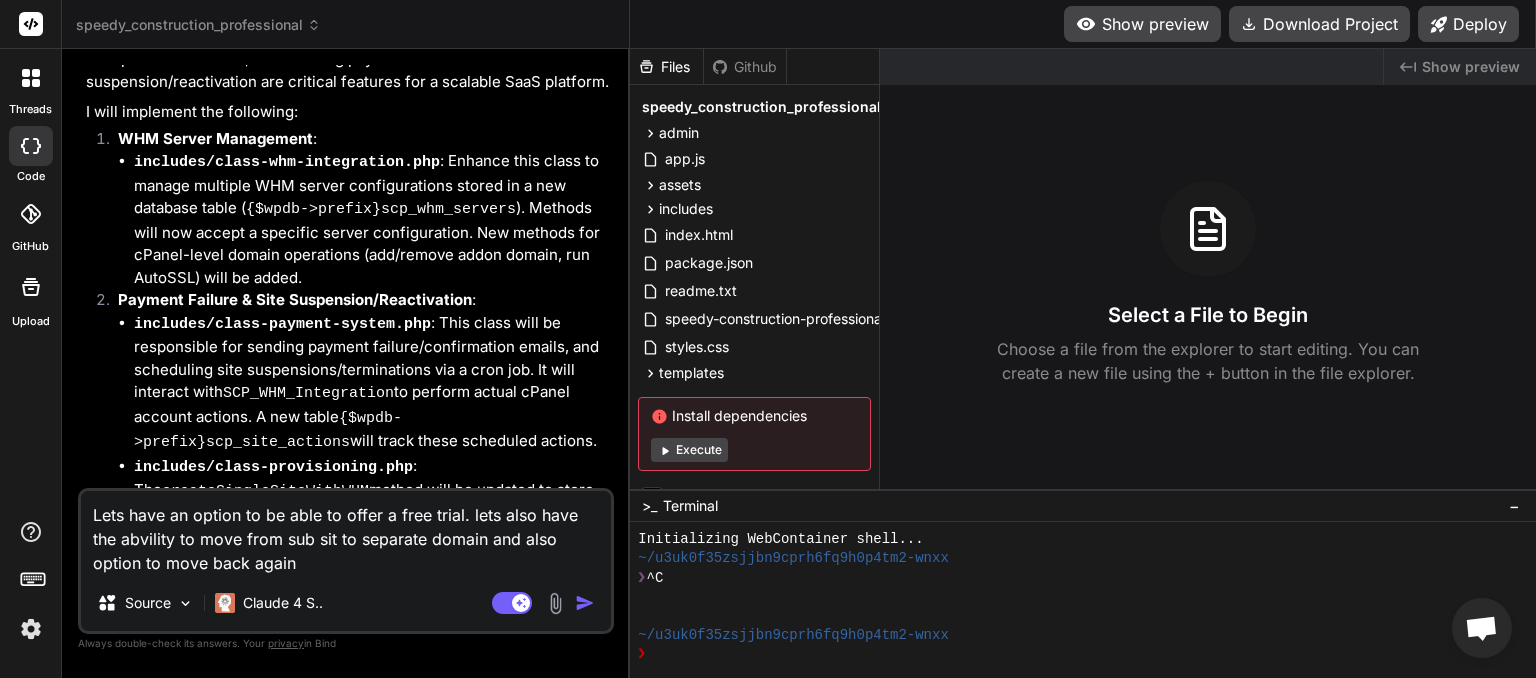 click on "Lets have an option to be able to offer a free trial. lets also have the abvility to move from sub sit to separate domain and also option to move back again" at bounding box center [346, 533] 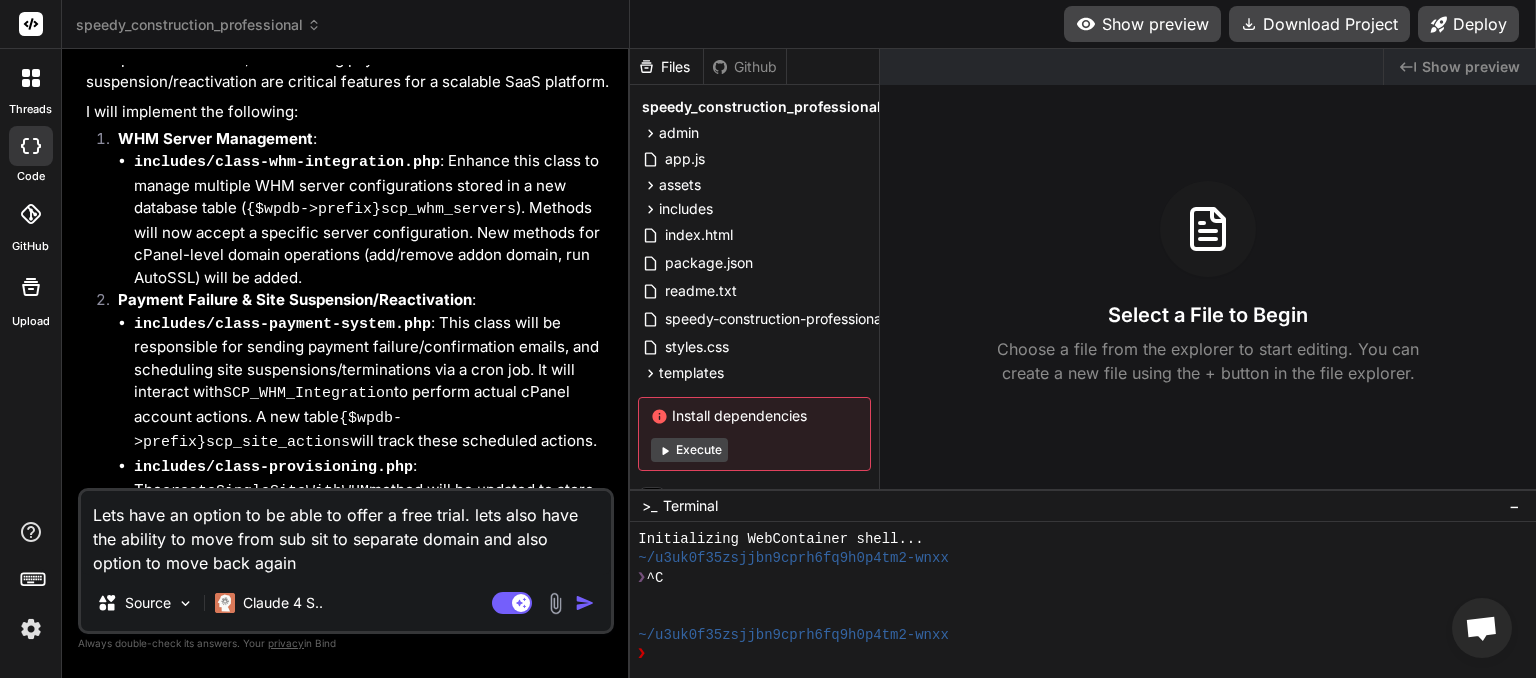 click at bounding box center [585, 603] 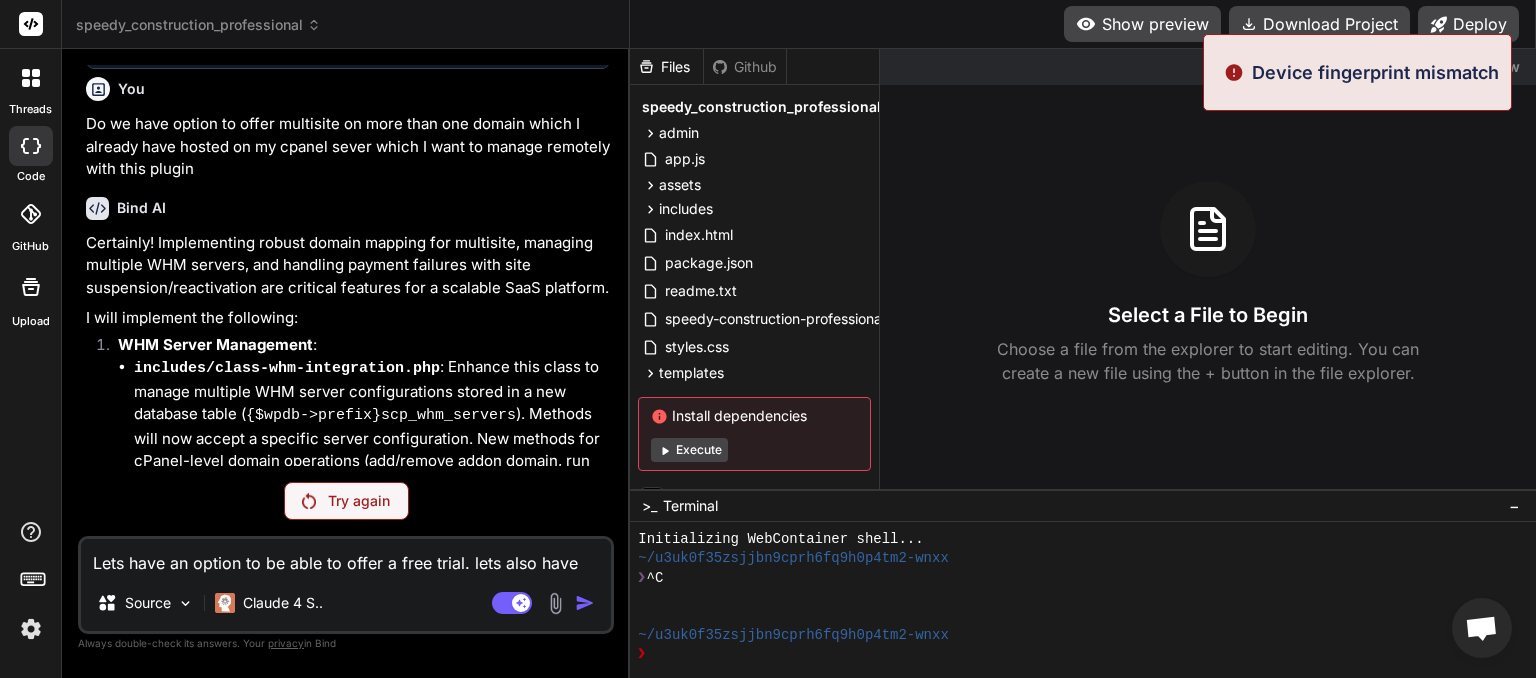scroll, scrollTop: 4946, scrollLeft: 0, axis: vertical 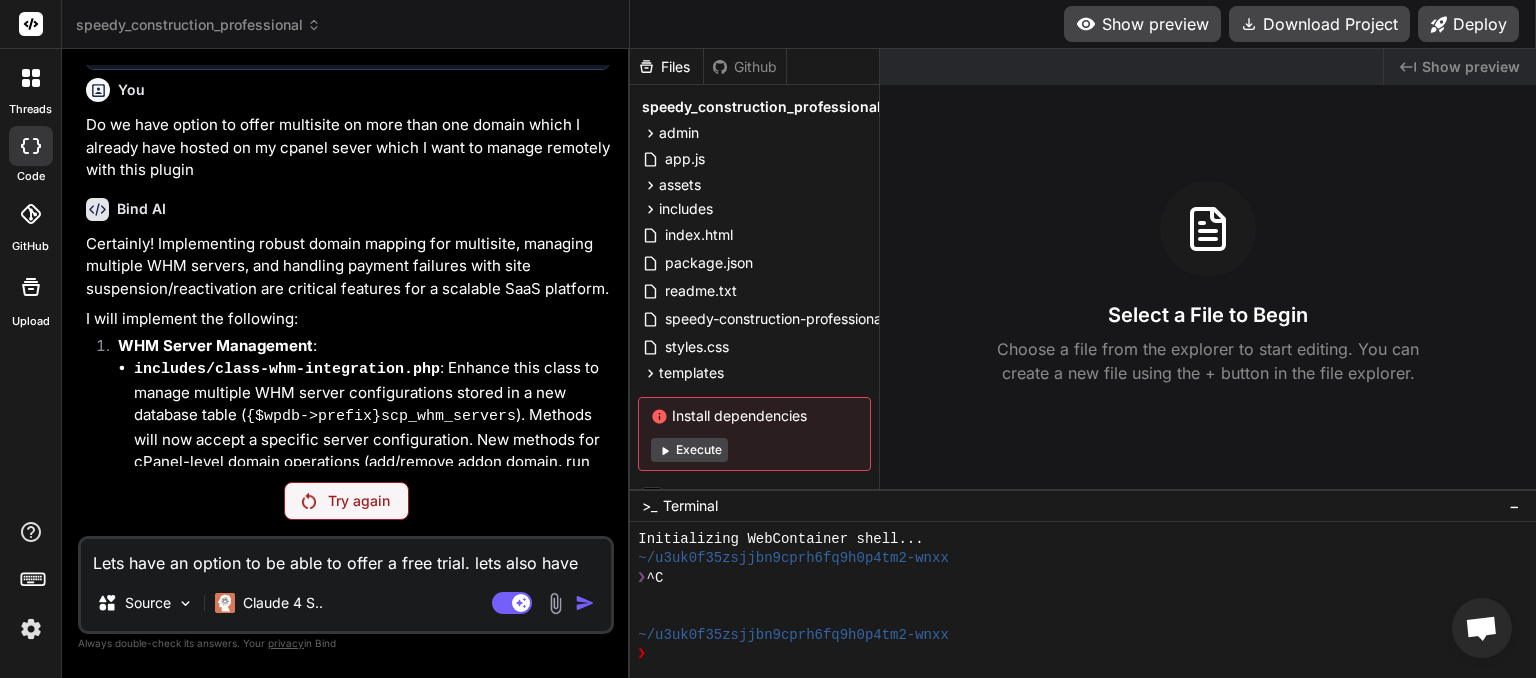 click on "You Can you check all files have been fully created Bind AI Yes, I have reviewed the latest snapshot, and all the files appear to have been fully created and are not truncated. The closing braces and expected content structures are present in  includes/class-affiliate-system.php  and  includes/class-ai-theme-system.php .
However, I noticed a potential issue in  includes/class-ai-theme-system.php  within the  generateFunctionsPHP  and  generateFooterPHP  methods. The PHP code that is being generated as a string contains some incorrectly escaped backslashes (e.g.,  \\\\$wp_customize  instead of  \$wp_customize ) and potentially other escaping issues for HTML attributes. This might lead to syntax errors when the generated theme's  functions.php  or  footer.php  files are actually executed by WordPress.
While the files themselves are complete, the content within them might require a minor adjustment to the escaping logic for the generated PHP strings to ensure the theme functions correctly. You Bind AI" at bounding box center [346, 371] 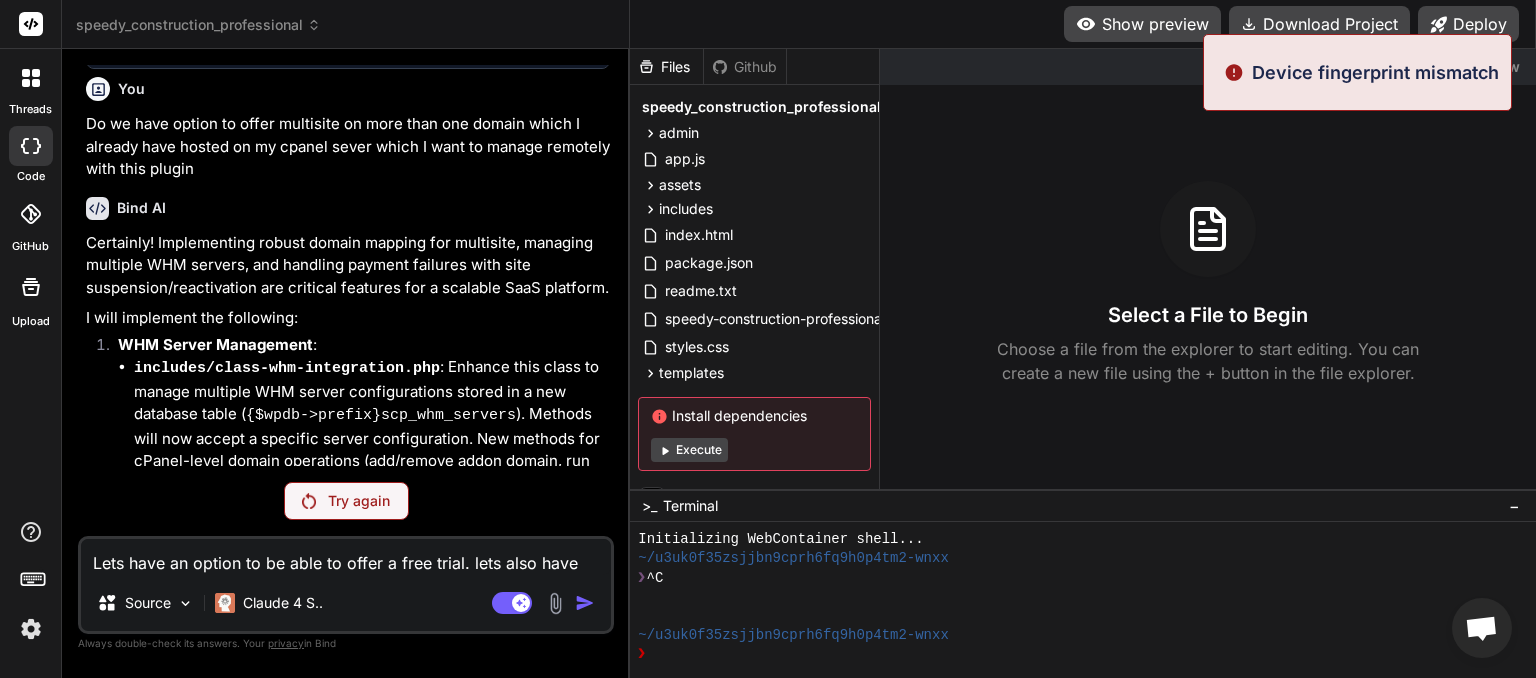 scroll, scrollTop: 6140, scrollLeft: 0, axis: vertical 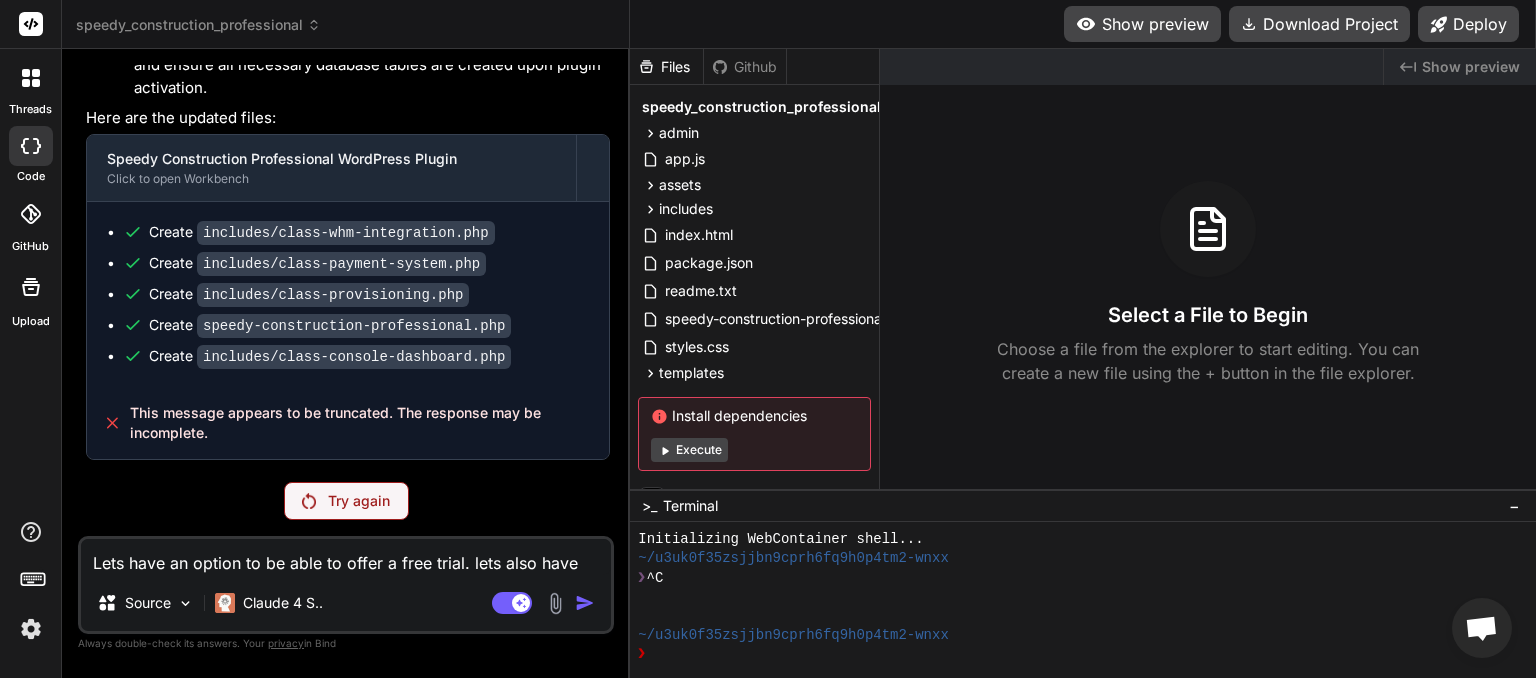 drag, startPoint x: 88, startPoint y: 410, endPoint x: 210, endPoint y: 454, distance: 129.69194 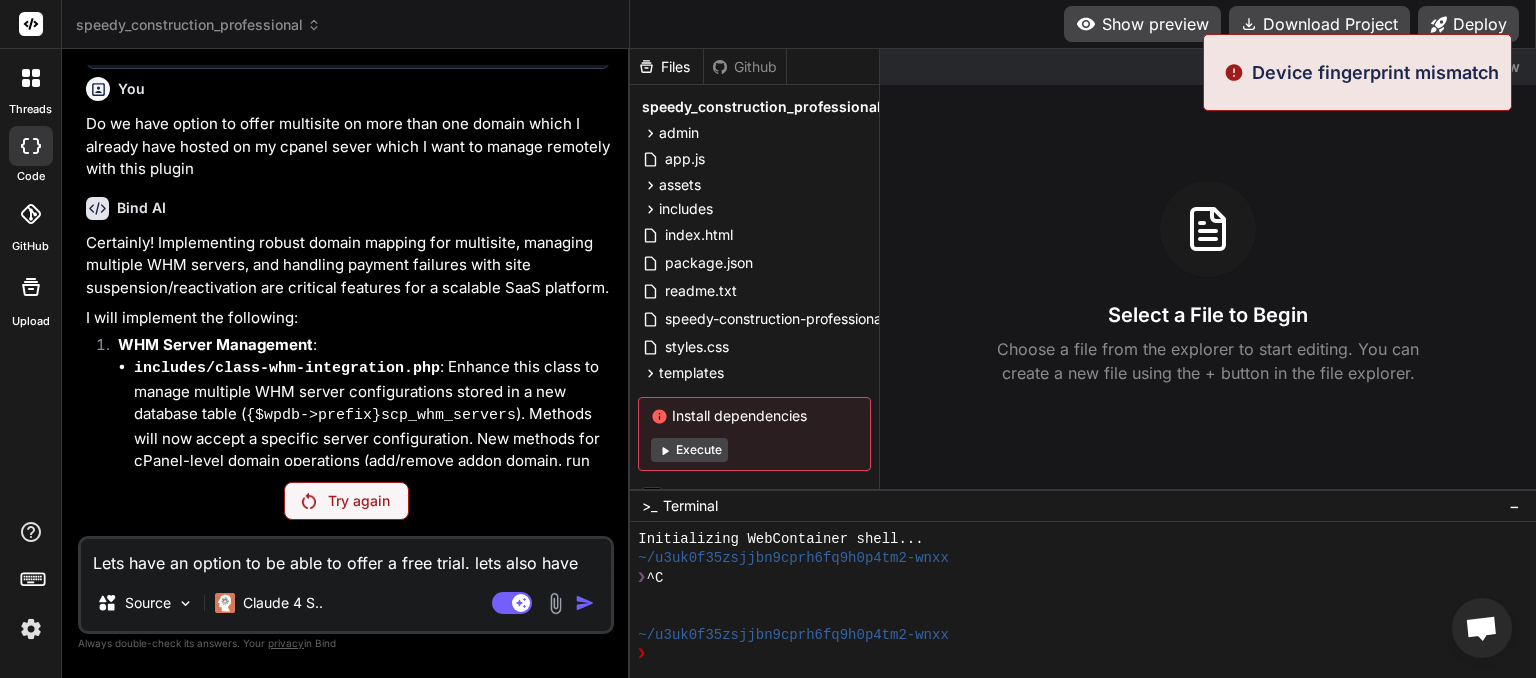 scroll, scrollTop: 4946, scrollLeft: 0, axis: vertical 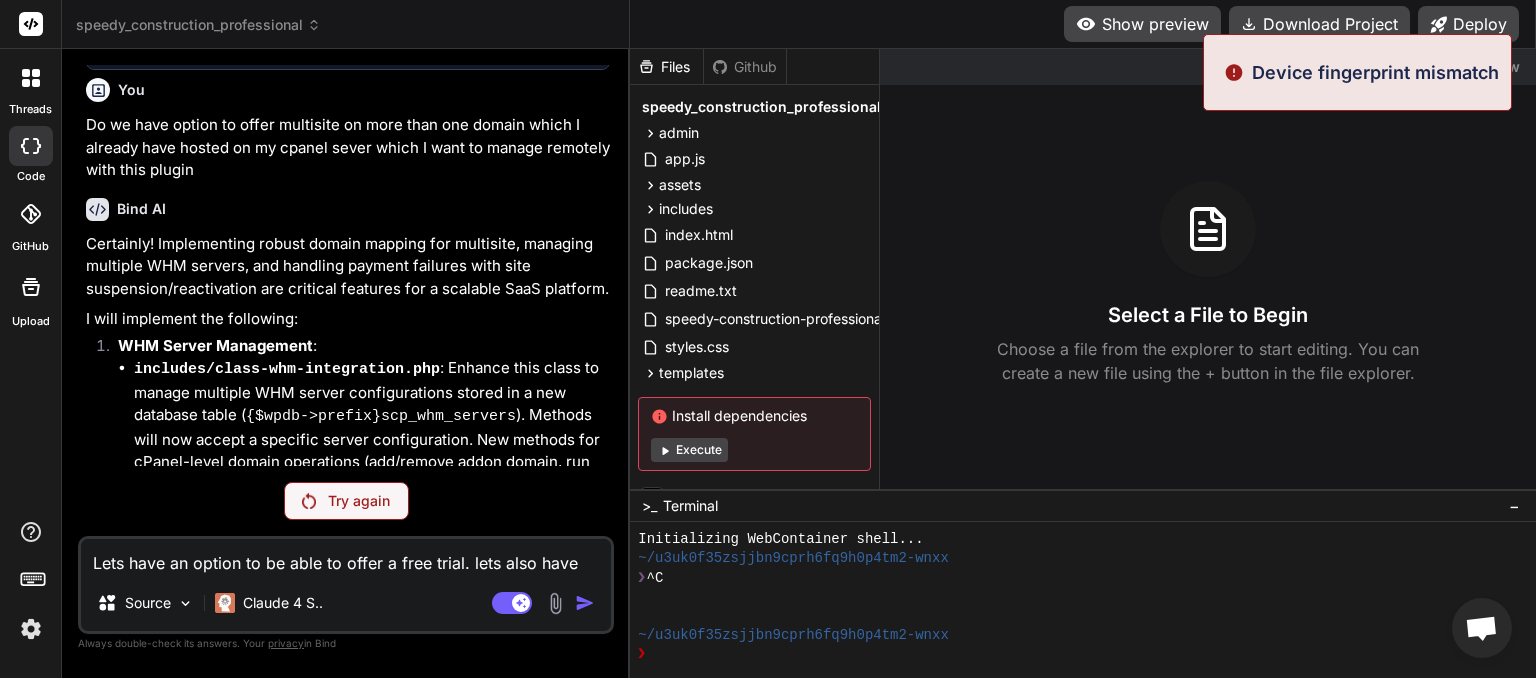 click at bounding box center (31, 629) 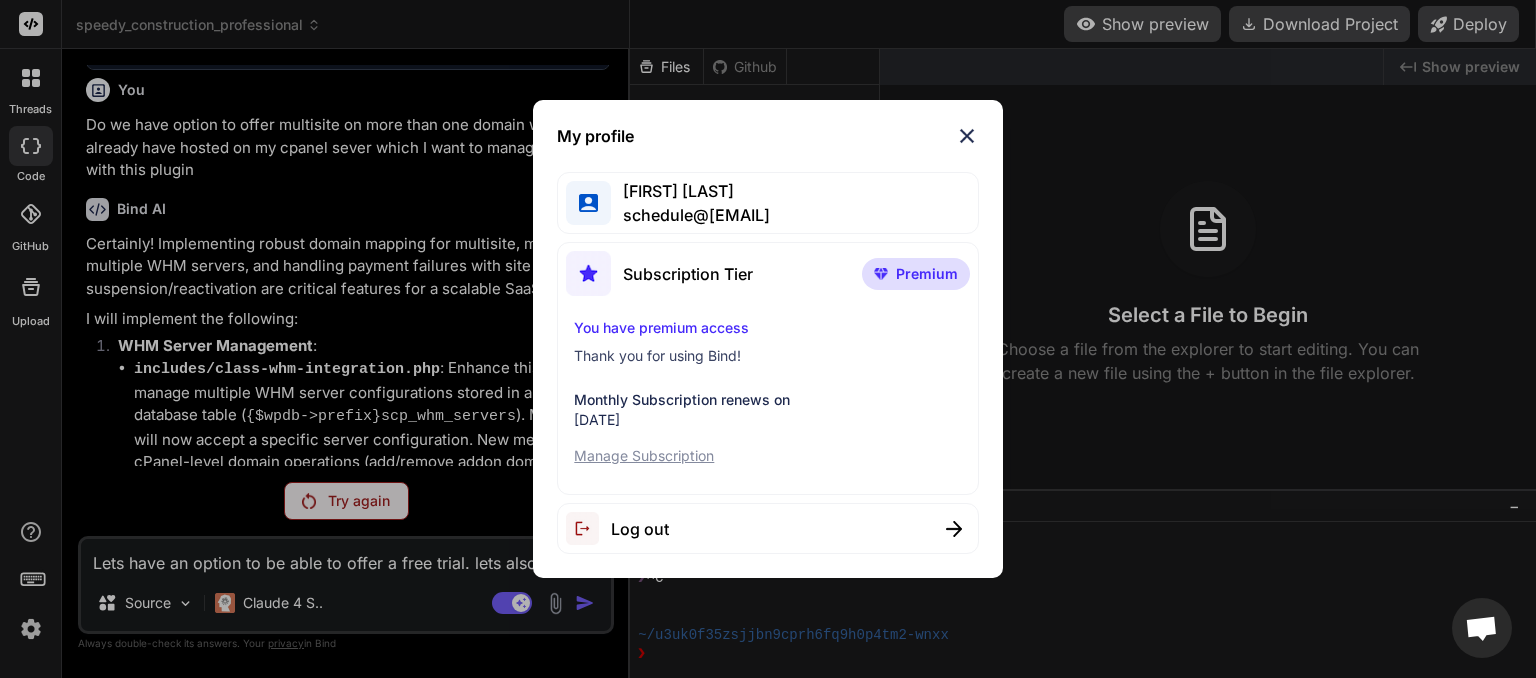 click on "Log out" at bounding box center (640, 529) 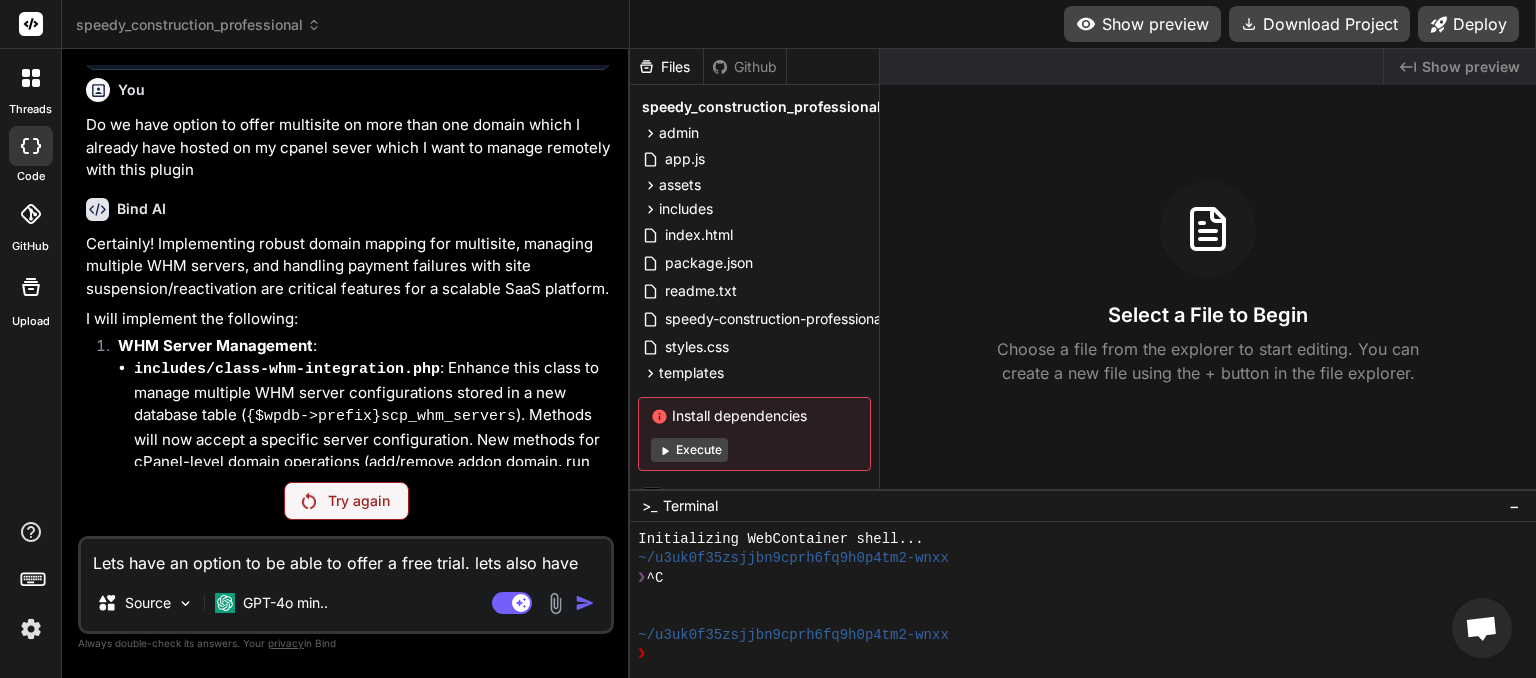 scroll, scrollTop: 0, scrollLeft: 0, axis: both 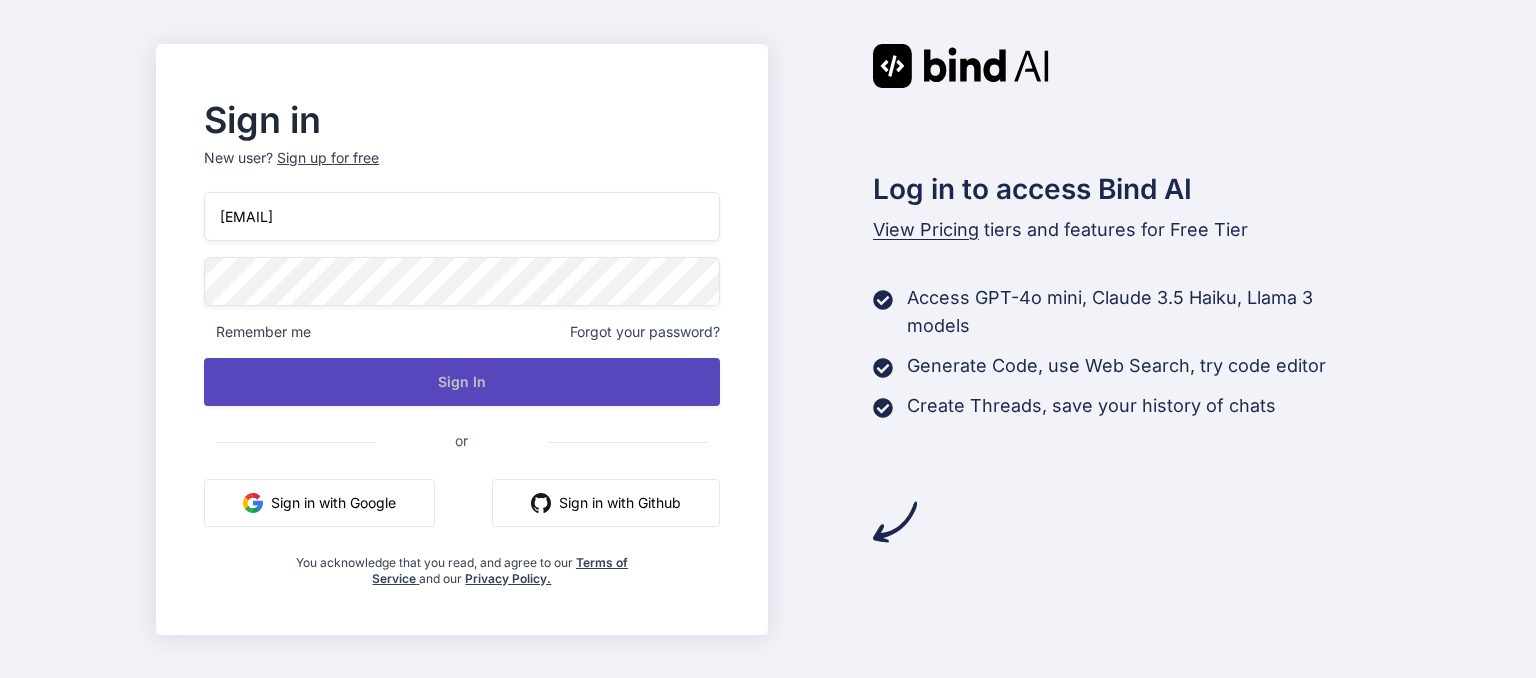 click on "Sign In" at bounding box center (461, 382) 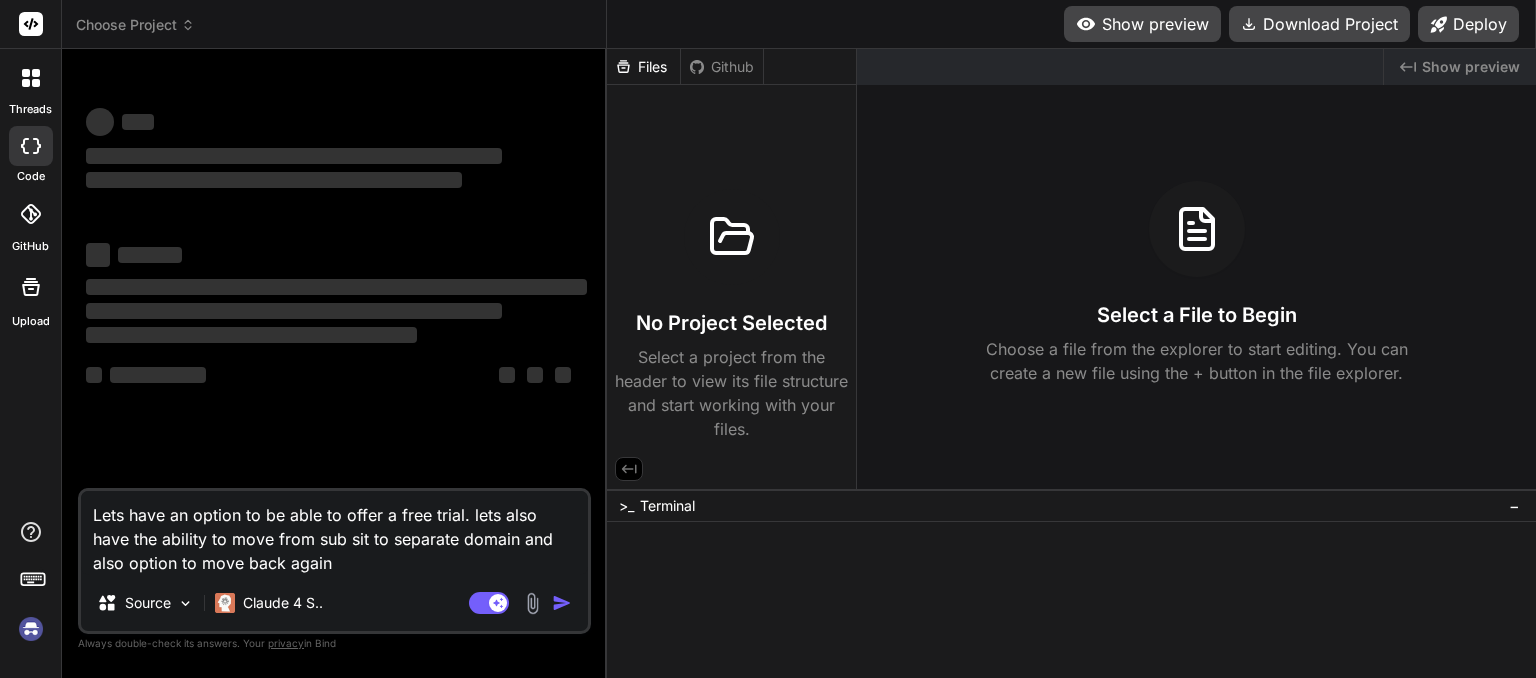 scroll, scrollTop: 0, scrollLeft: 0, axis: both 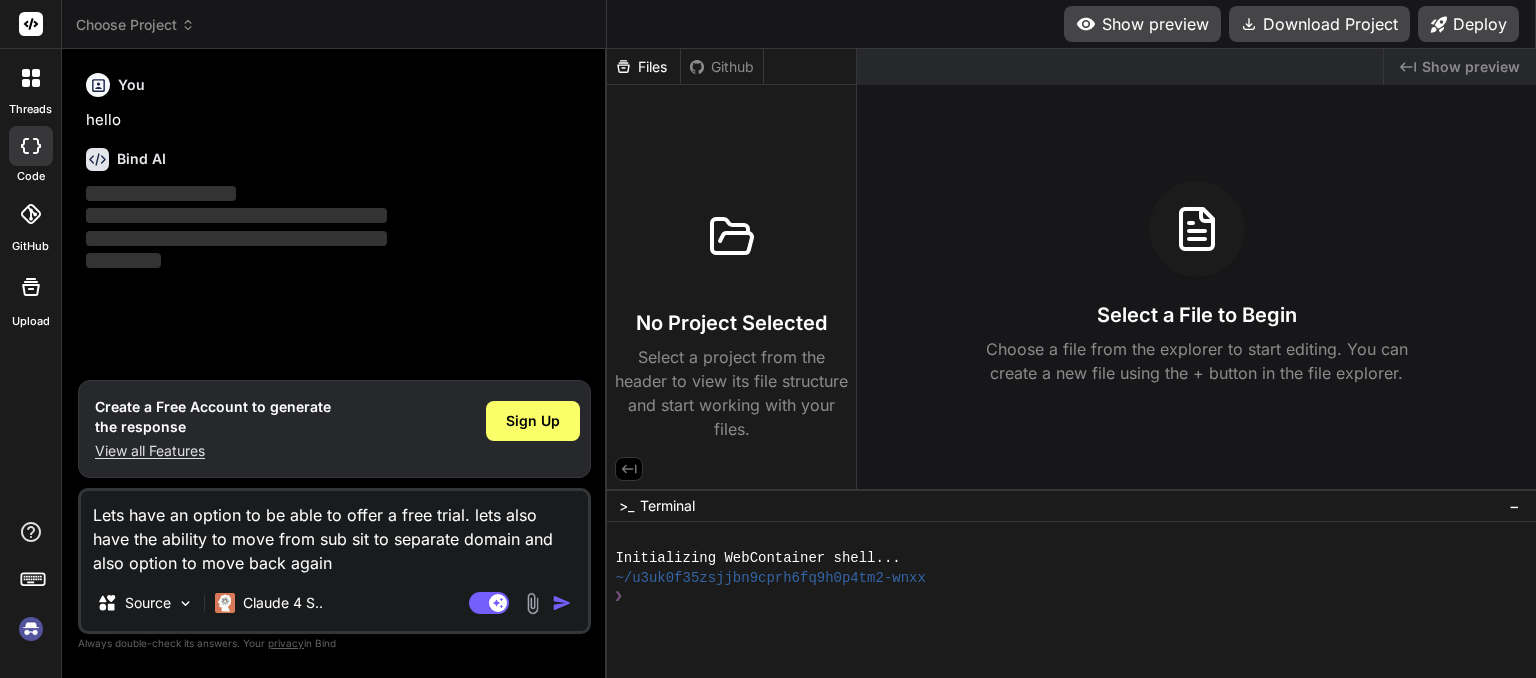 click 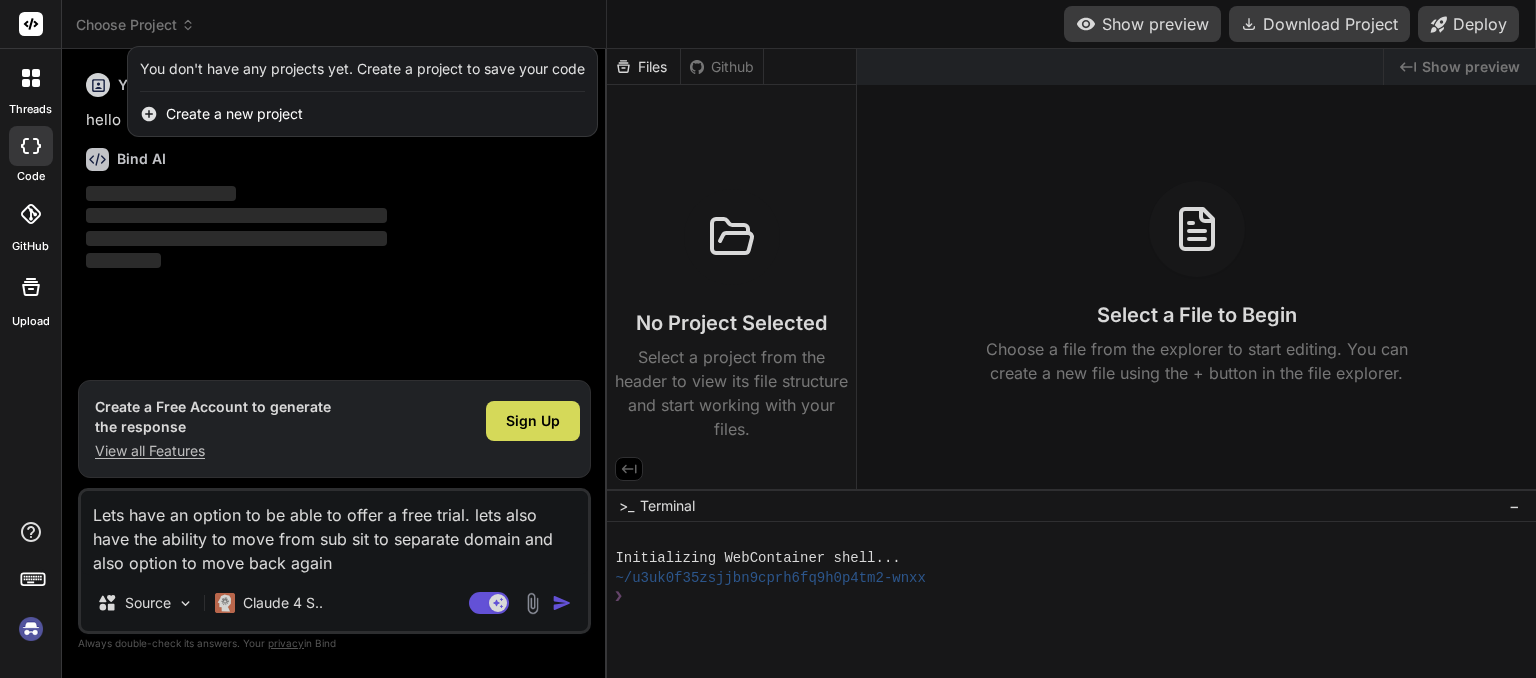 click at bounding box center (31, 629) 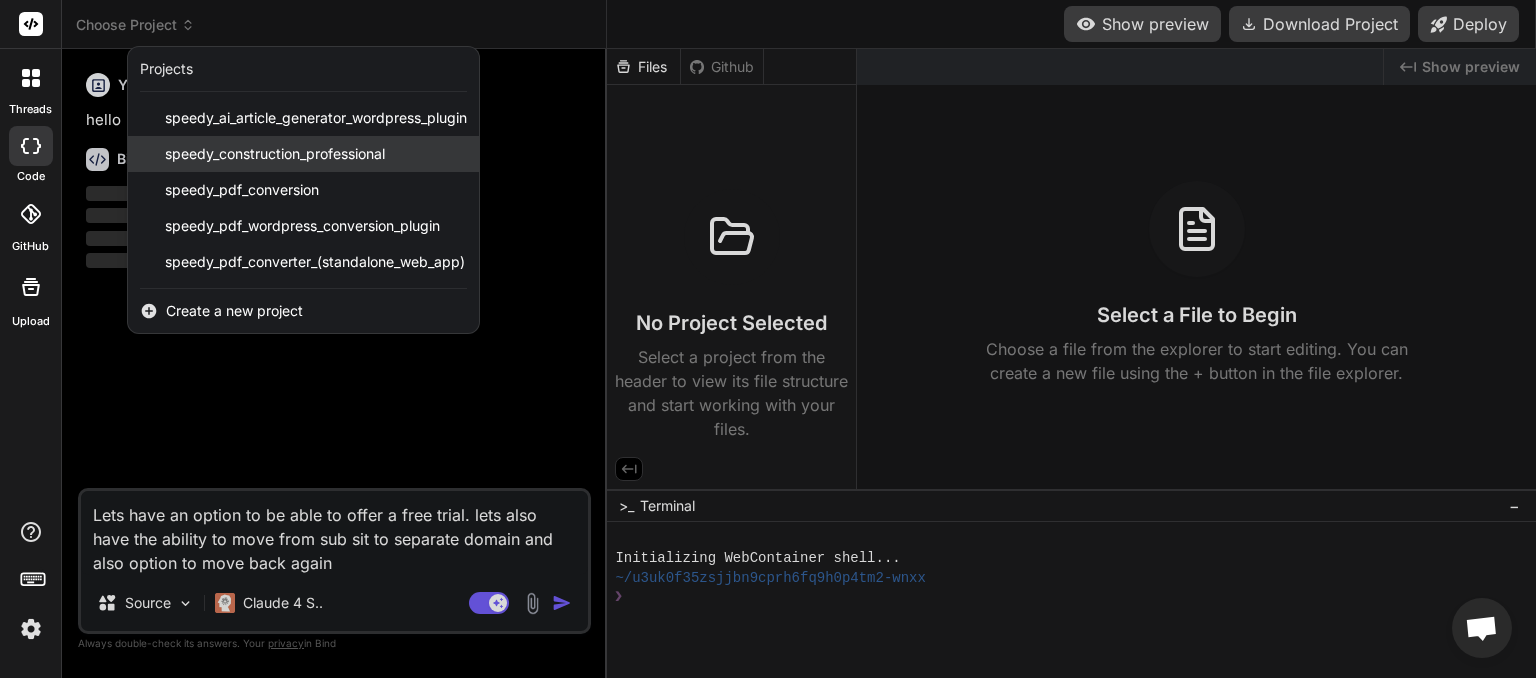 click on "speedy_construction_professional" at bounding box center (275, 154) 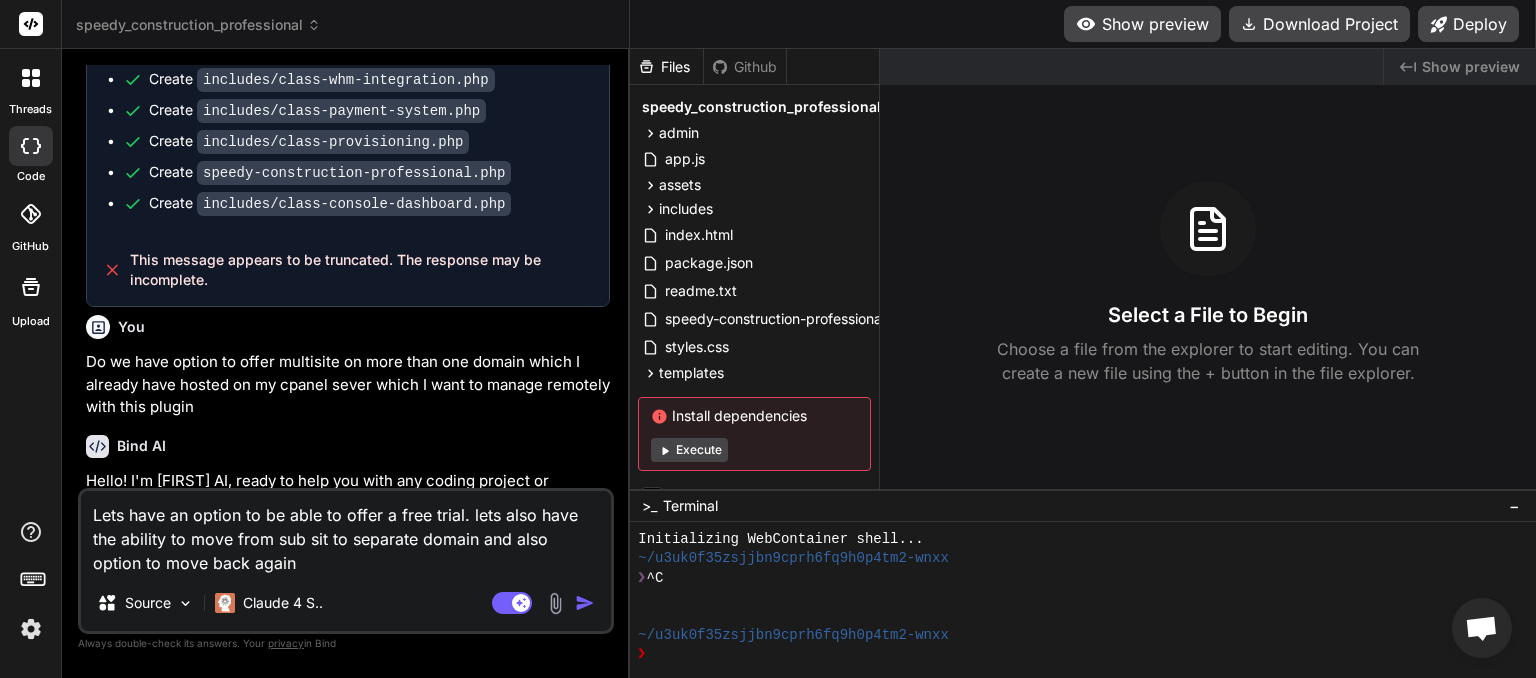 scroll, scrollTop: 4708, scrollLeft: 0, axis: vertical 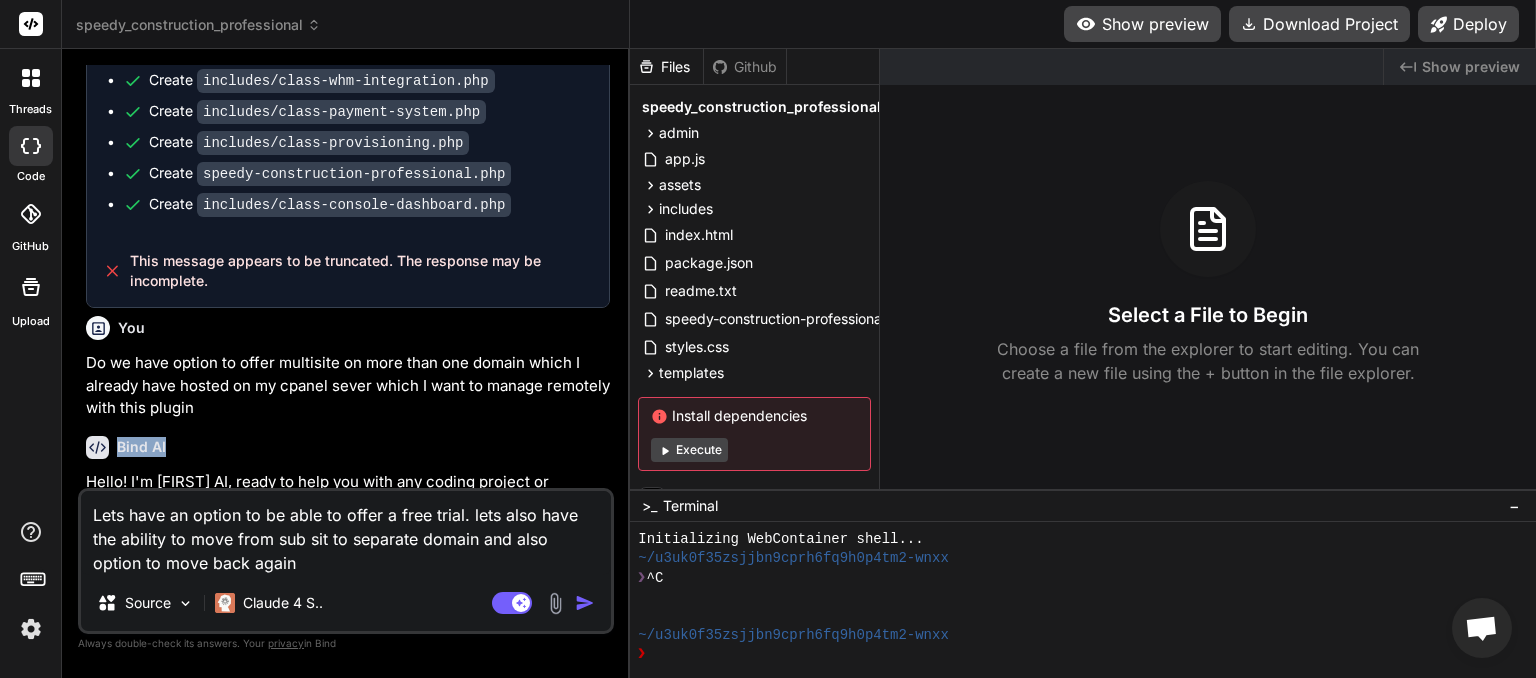 drag, startPoint x: 86, startPoint y: 246, endPoint x: 255, endPoint y: 312, distance: 181.43042 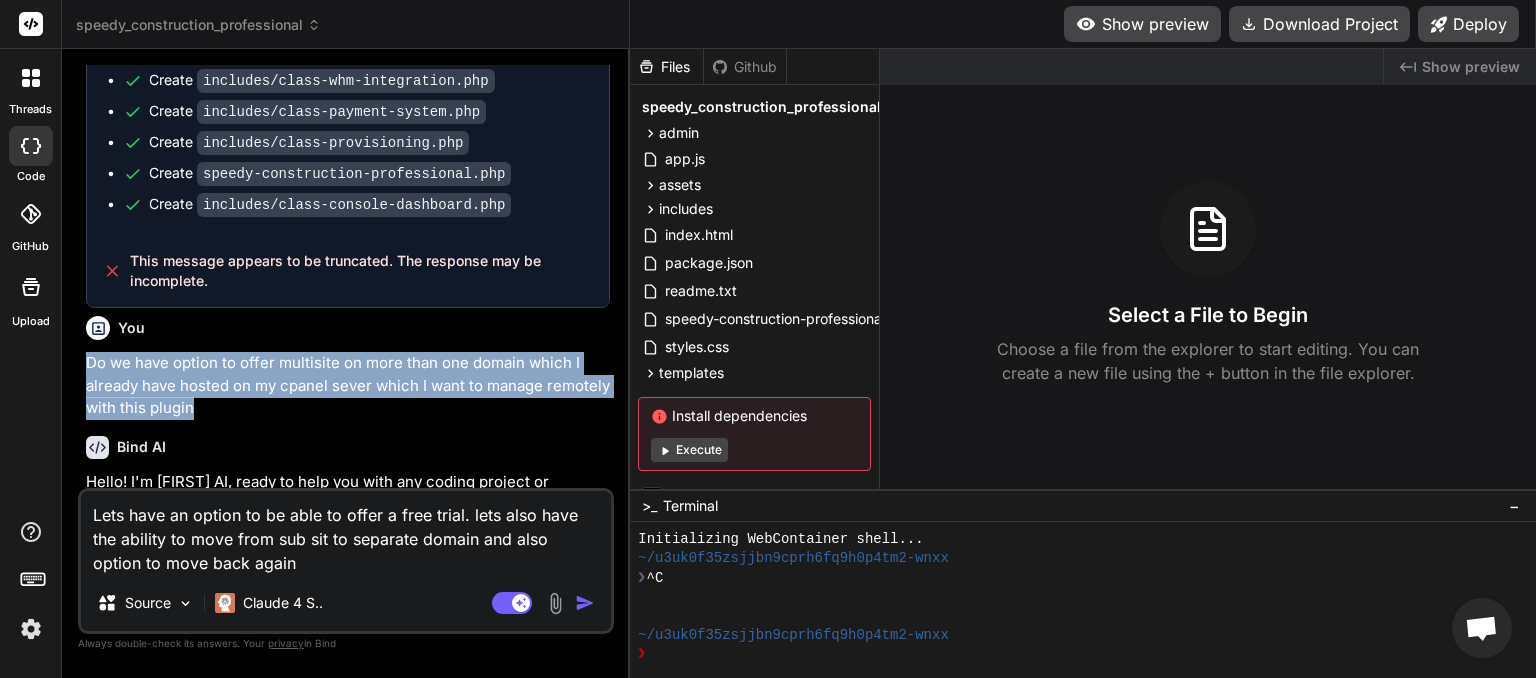 drag, startPoint x: 90, startPoint y: 246, endPoint x: 258, endPoint y: 293, distance: 174.45056 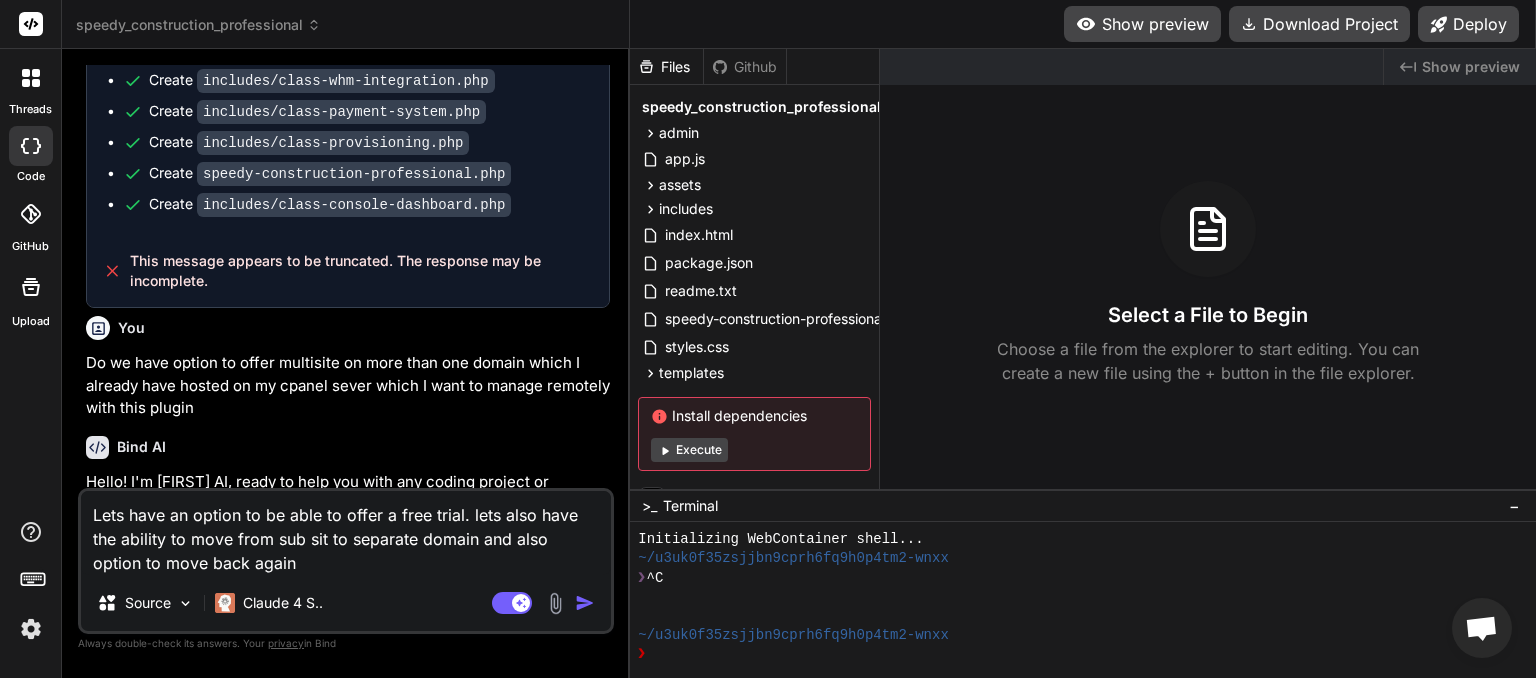 click on "Lets have an option to be able to offer a free trial. lets also have the ability to move from sub sit to separate domain and also option to move back again" at bounding box center [346, 533] 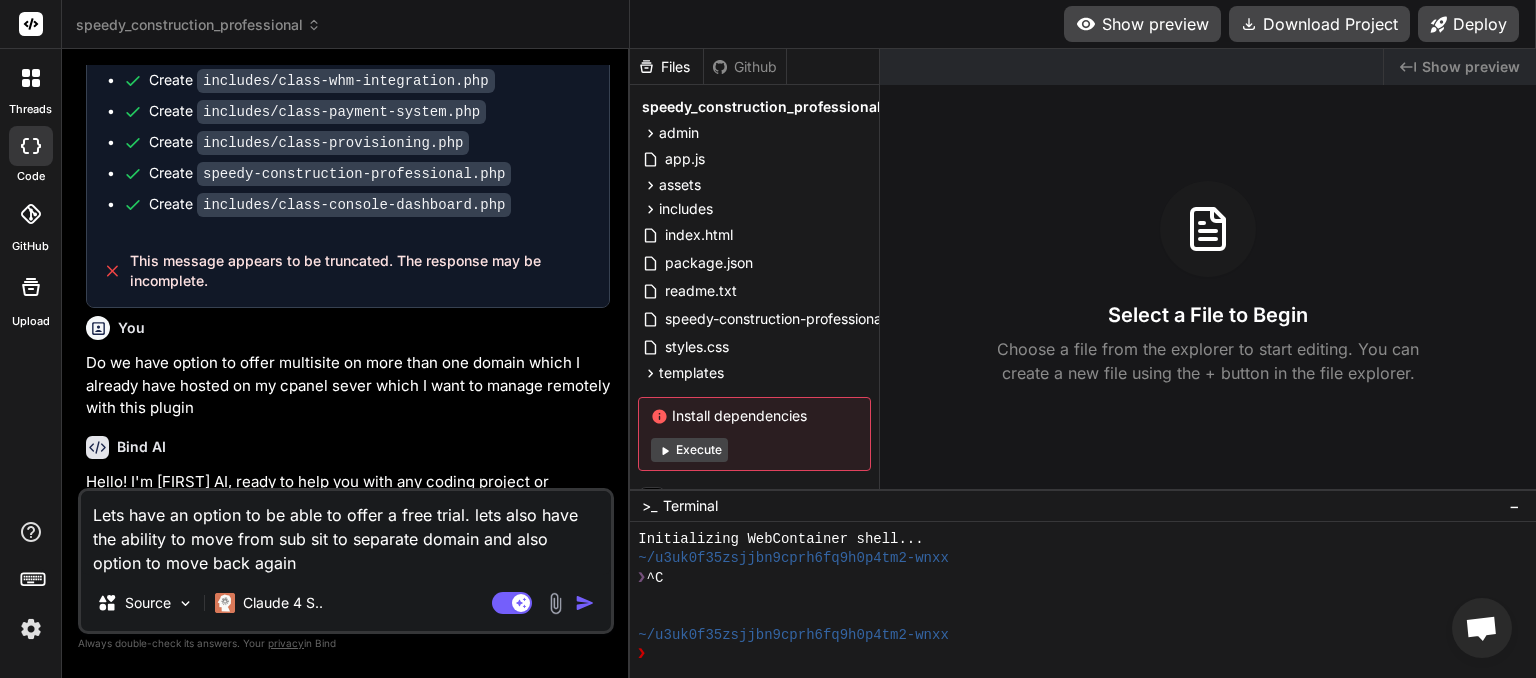 type on "x" 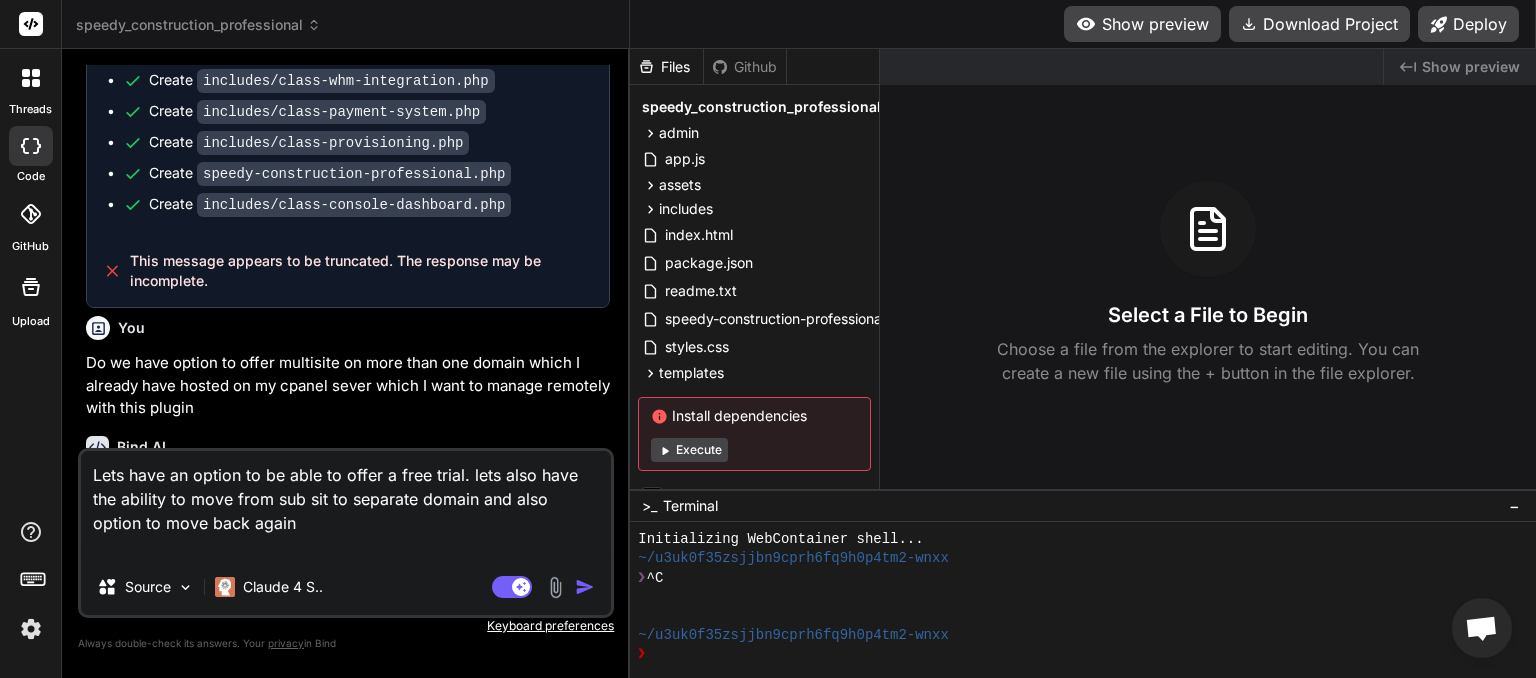 paste on "Do we have option to offer multisite on more than one domain which I already have hosted on my cpanel sever which I want to manage remotely with this plugin" 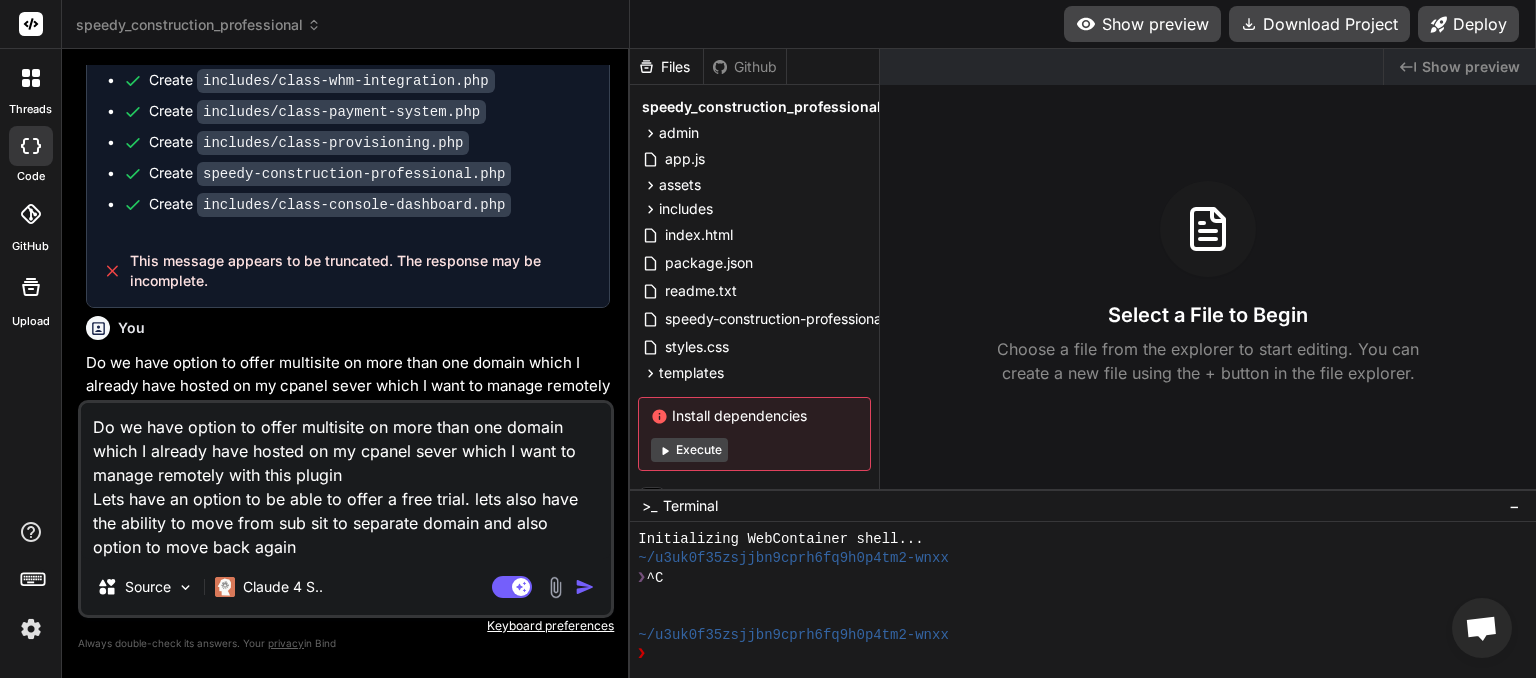 type on "Do we have option to offer multisite on more than one domain which I already have hosted on my cpanel sever which I want to manage remotely with this plugin
Lets have an option to be able to offer a free trial. lets also have the ability to move from sub sit to separate domain and also option to move back again." 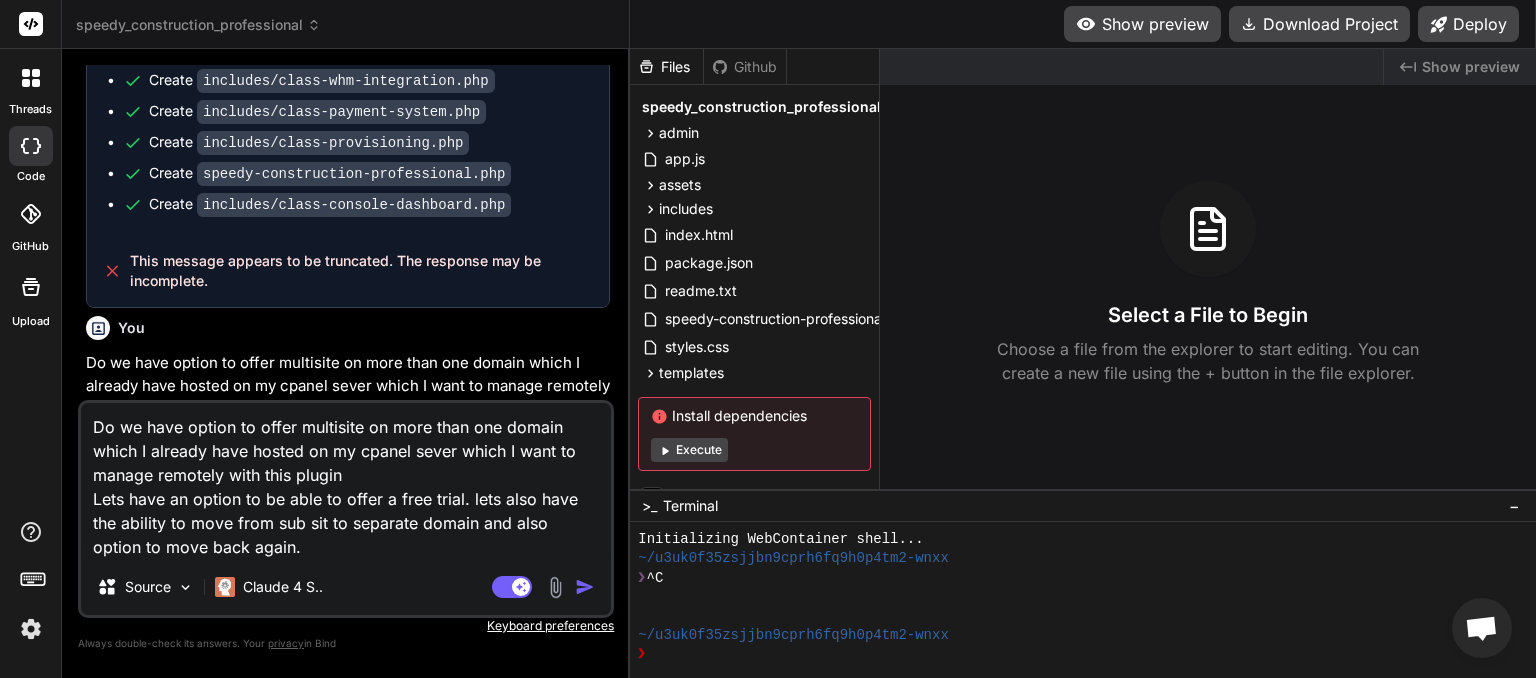 type on "x" 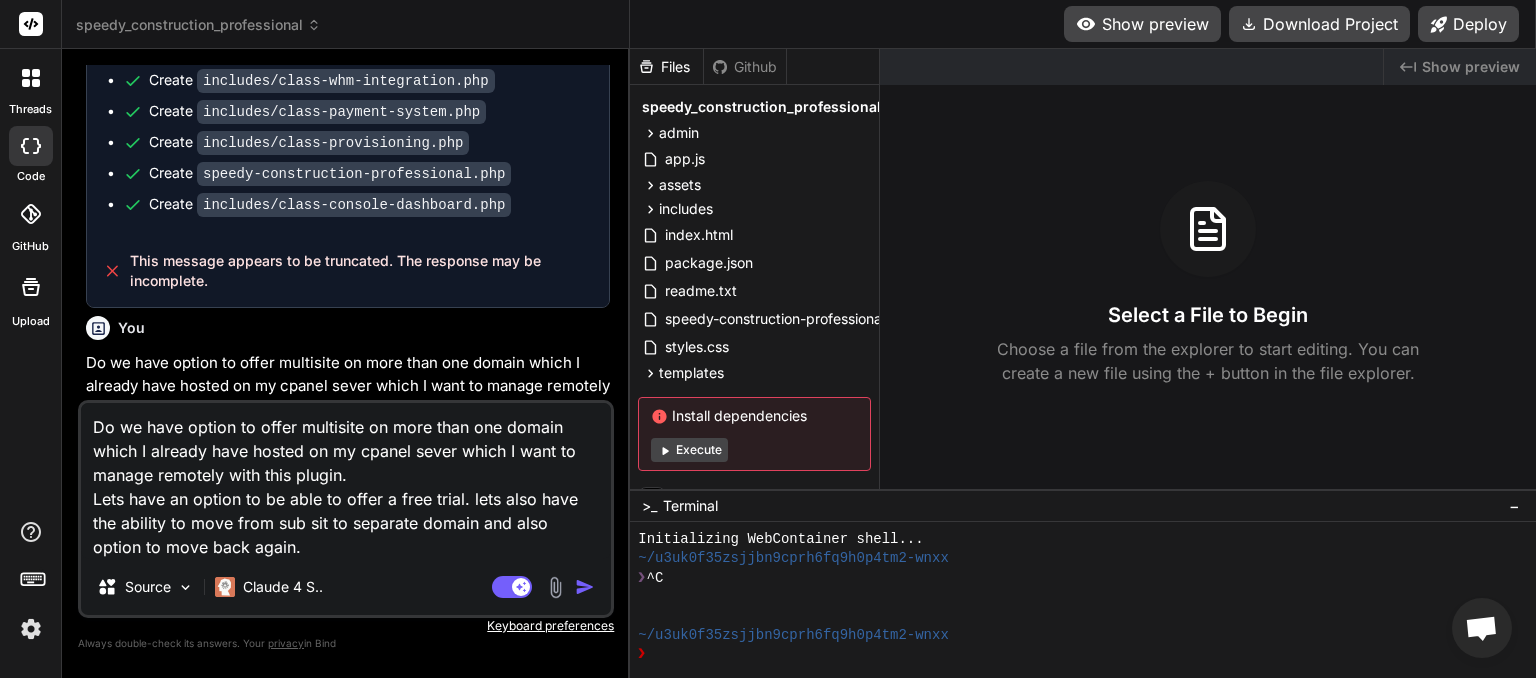 type on "x" 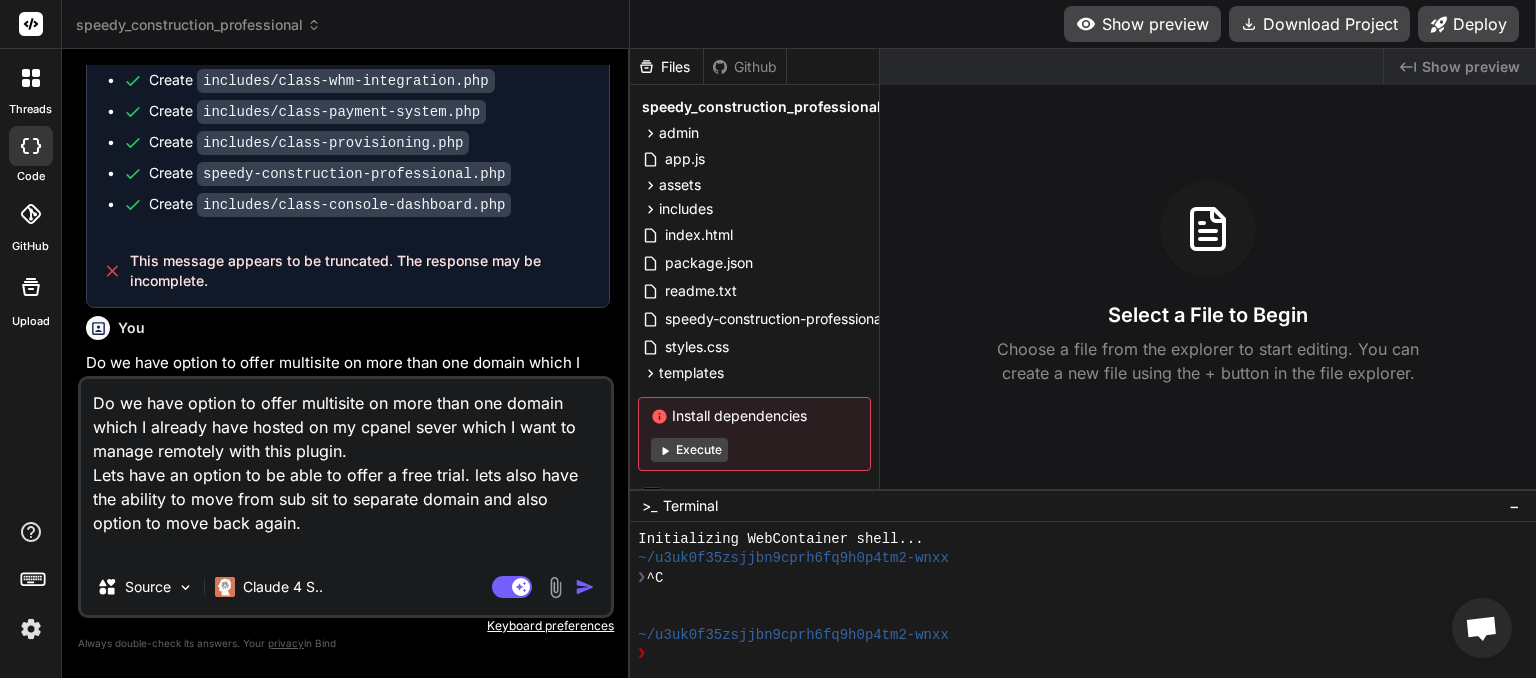 type on "Do we have option to offer multisite on more than one domain which I already have hosted on my cpanel sever which I want to manage remotely with this plugin.
Lets have an option to be able to offer a free trial. lets also have the ability to move from sub sit to separate domain and also option to move back again.
p" 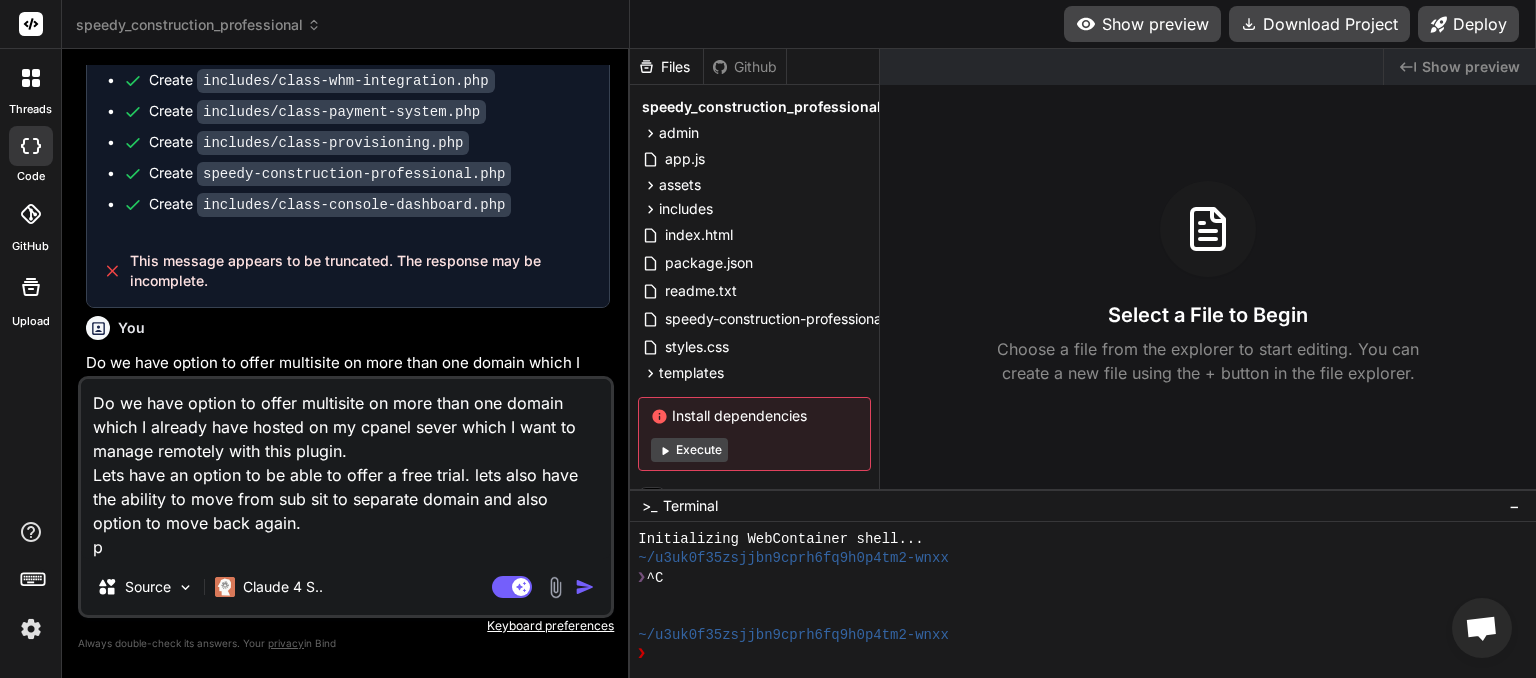 type on "Do we have option to offer multisite on more than one domain which I already have hosted on my cpanel sever which I want to manage remotely with this plugin.
Lets have an option to be able to offer a free trial. lets also have the ability to move from sub sit to separate domain and also option to move back again.
pl" 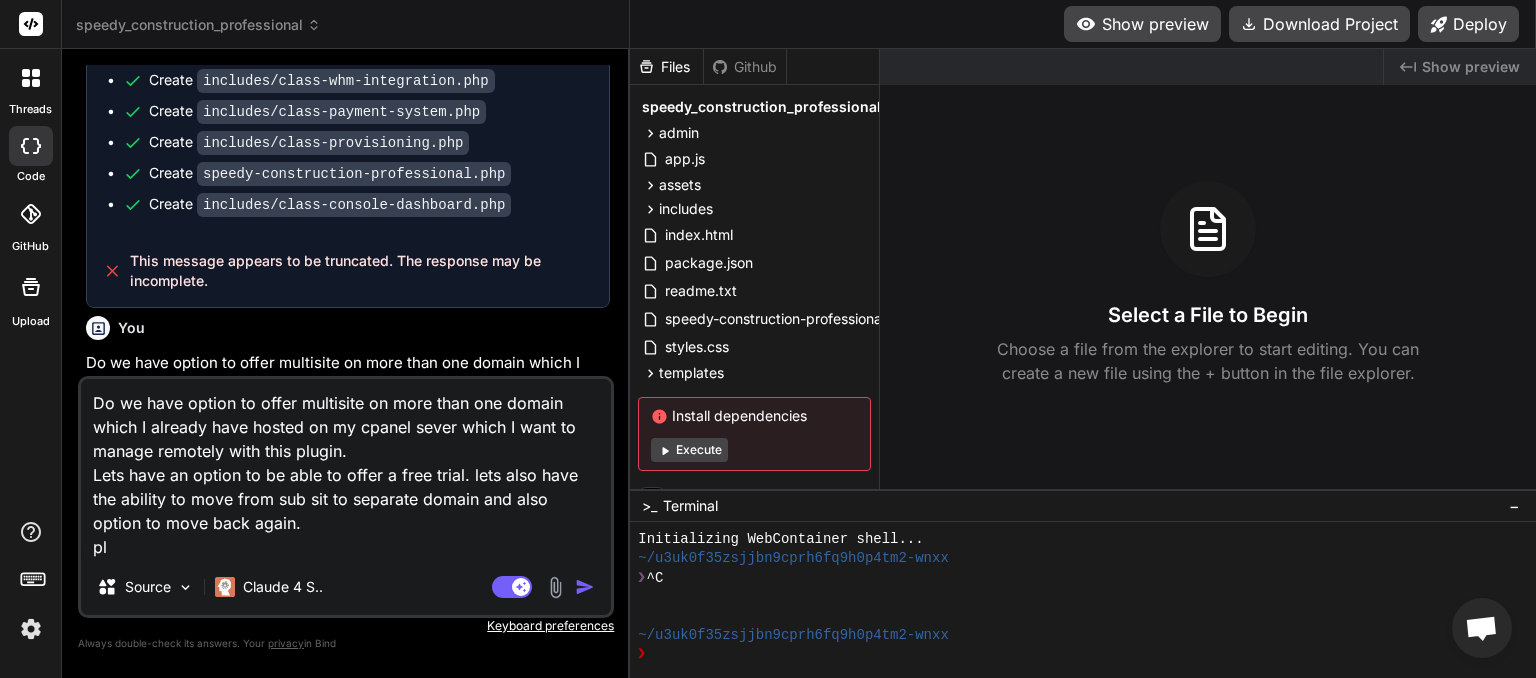 type on "Do we have option to offer multisite on more than one domain which I already have hosted on my cpanel sever which I want to manage remotely with this plugin.
Lets have an option to be able to offer a free trial. lets also have the ability to move from sub sit to separate domain and also option to move back again.
ple" 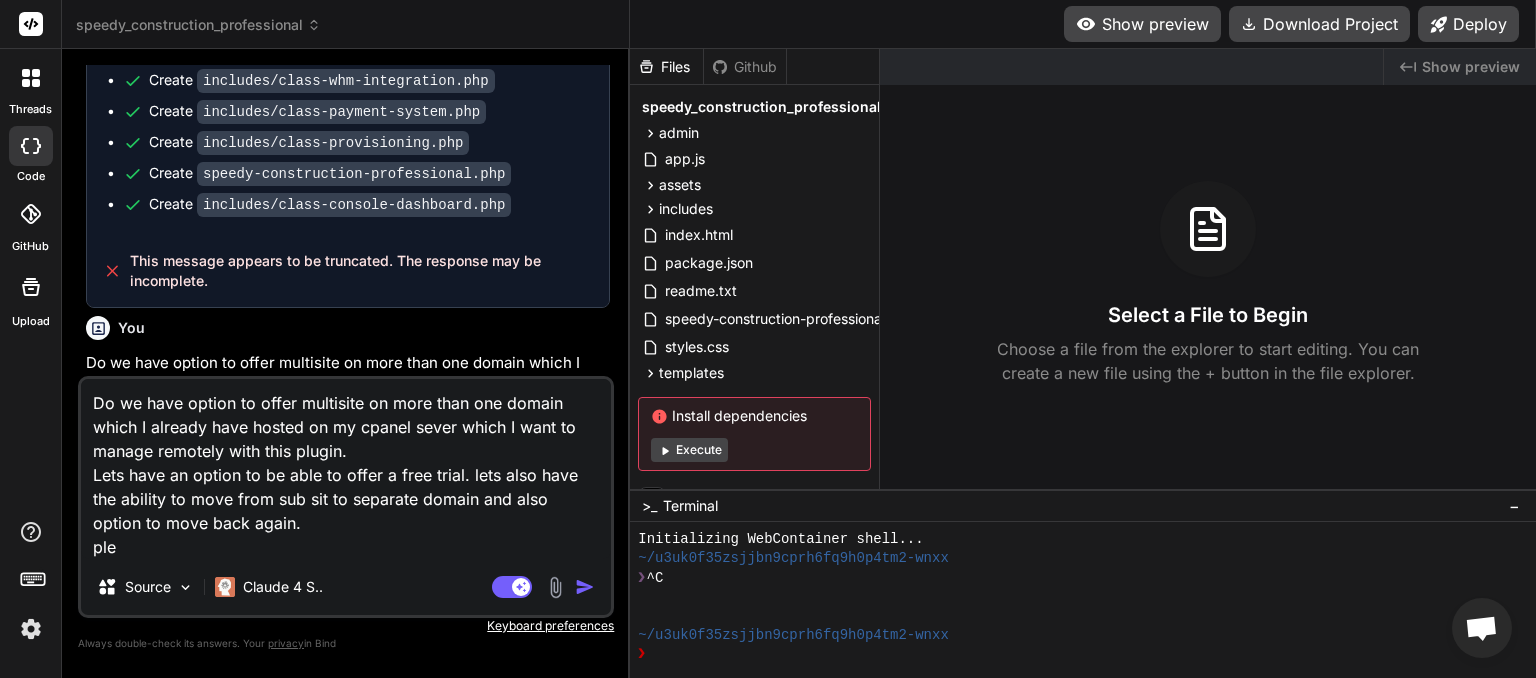 type on "Do we have option to offer multisite on more than one domain which I already have hosted on my cpanel sever which I want to manage remotely with this plugin.
Lets have an option to be able to offer a free trial. lets also have the ability to move from sub sit to separate domain and also option to move back again.
plea" 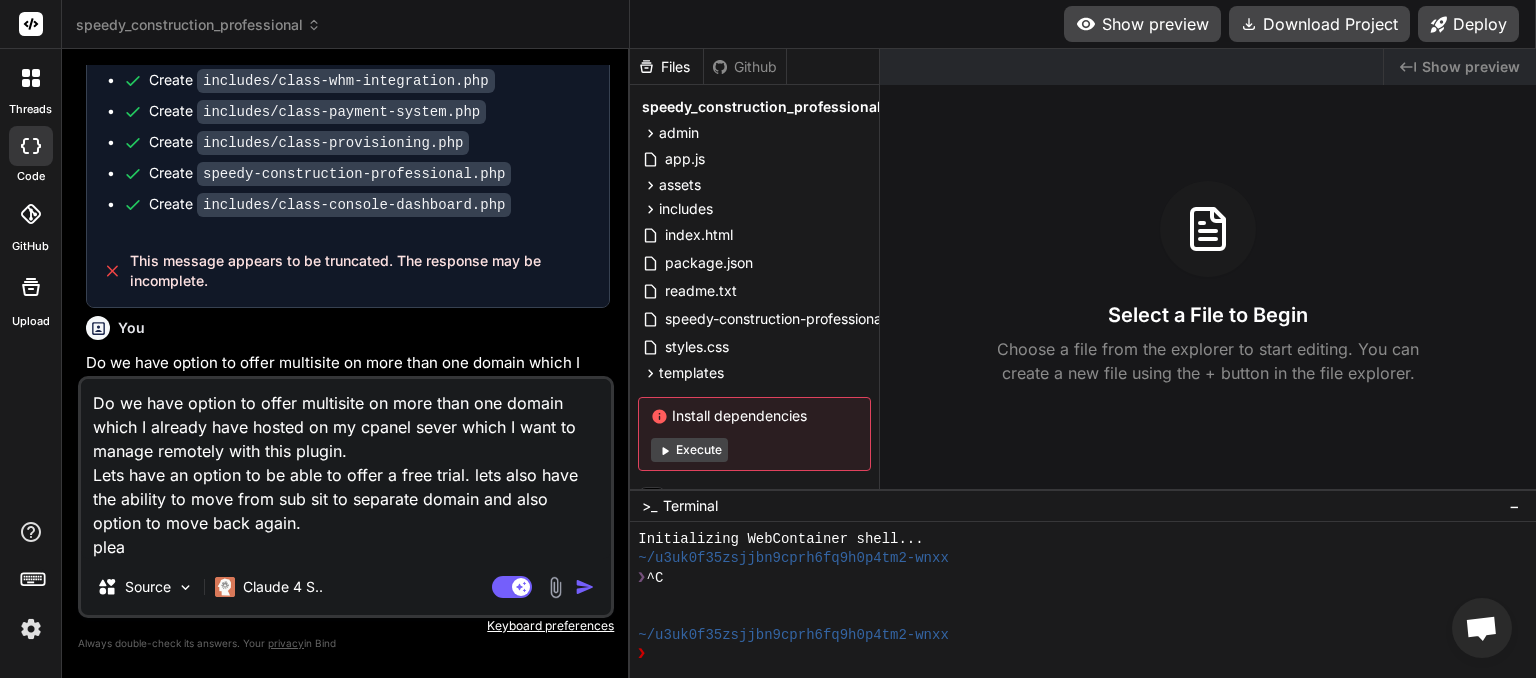 type on "Do we have option to offer multisite on more than one domain which I already have hosted on my cpanel sever which I want to manage remotely with this plugin.
Lets have an option to be able to offer a free trial. lets also have the ability to move from sub sit to separate domain and also option to move back again.
pleas" 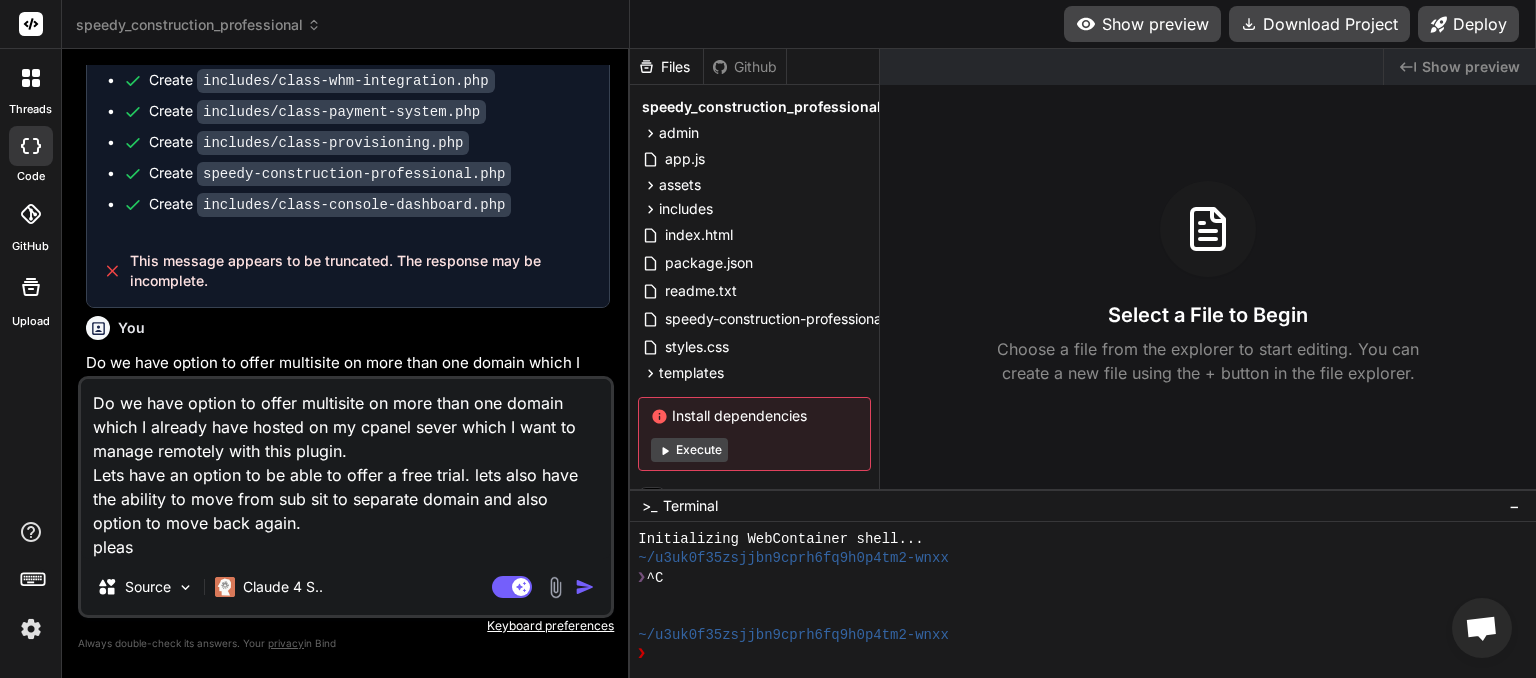 type on "Do we have option to offer multisite on more than one domain which I already have hosted on my cpanel sever which I want to manage remotely with this plugin.
Lets have an option to be able to offer a free trial. lets also have the ability to move from sub sit to separate domain and also option to move back again.
please" 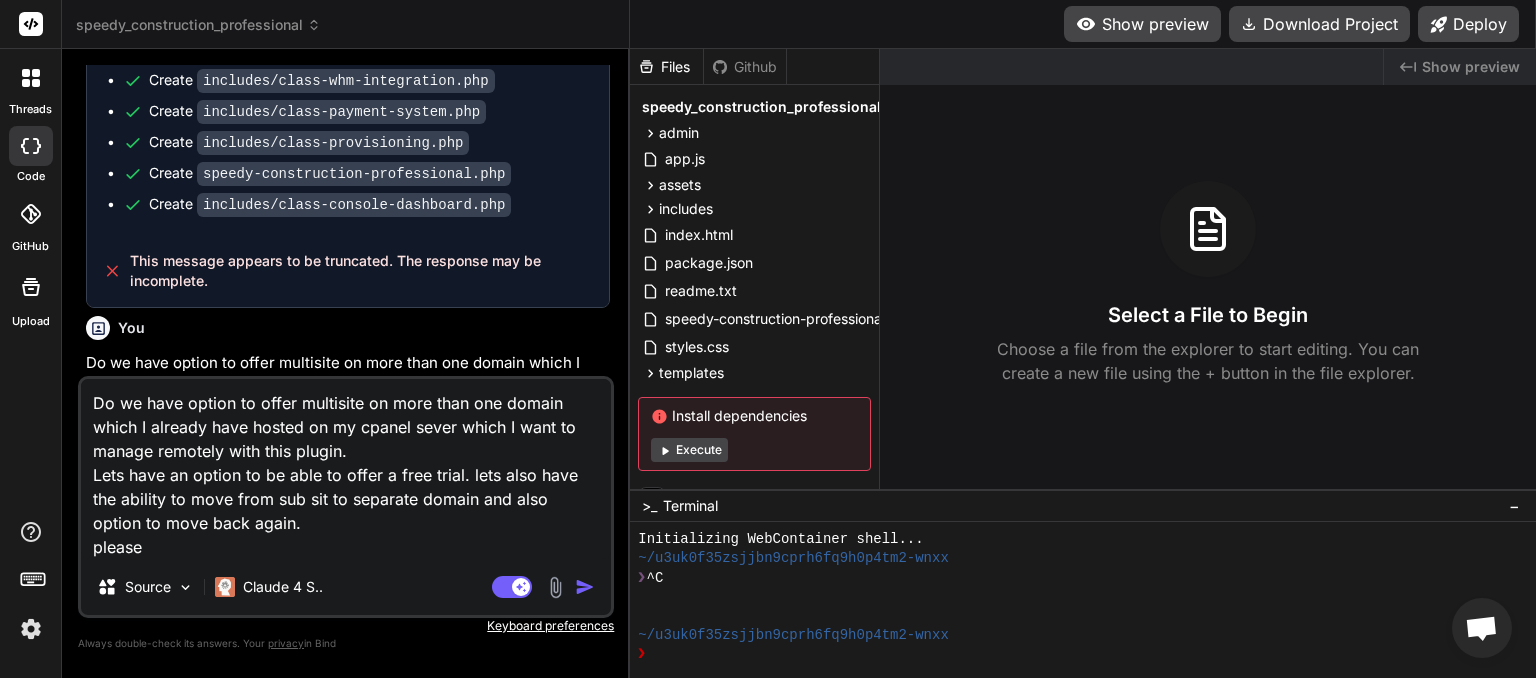 type on "Do we have option to offer multisite on more than one domain which I already have hosted on my cpanel sever which I want to manage remotely with this plugin.
Lets have an option to be able to offer a free trial. lets also have the ability to move from sub sit to separate domain and also option to move back again.
please" 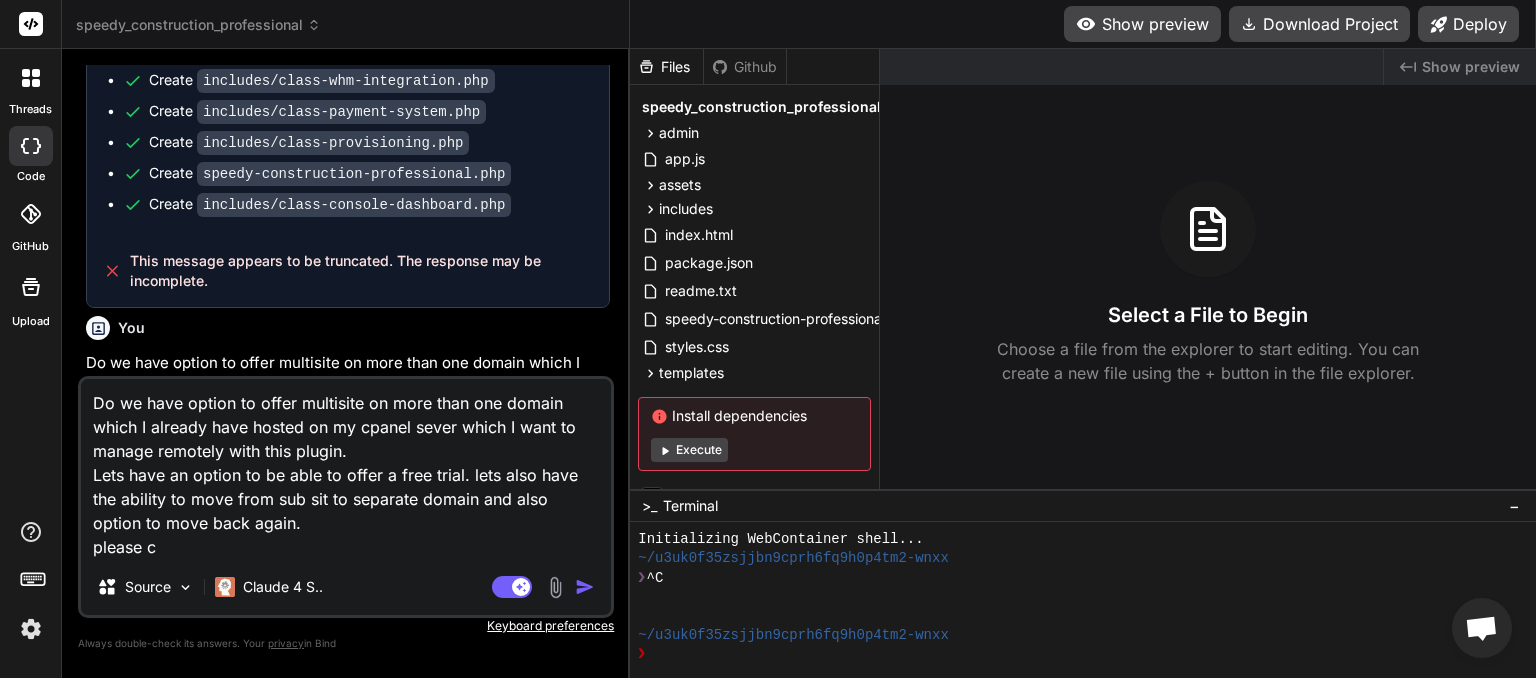 type on "Do we have option to offer multisite on more than one domain which I already have hosted on my cpanel sever which I want to manage remotely with this plugin.
Lets have an option to be able to offer a free trial. lets also have the ability to move from sub sit to separate domain and also option to move back again.
please ch" 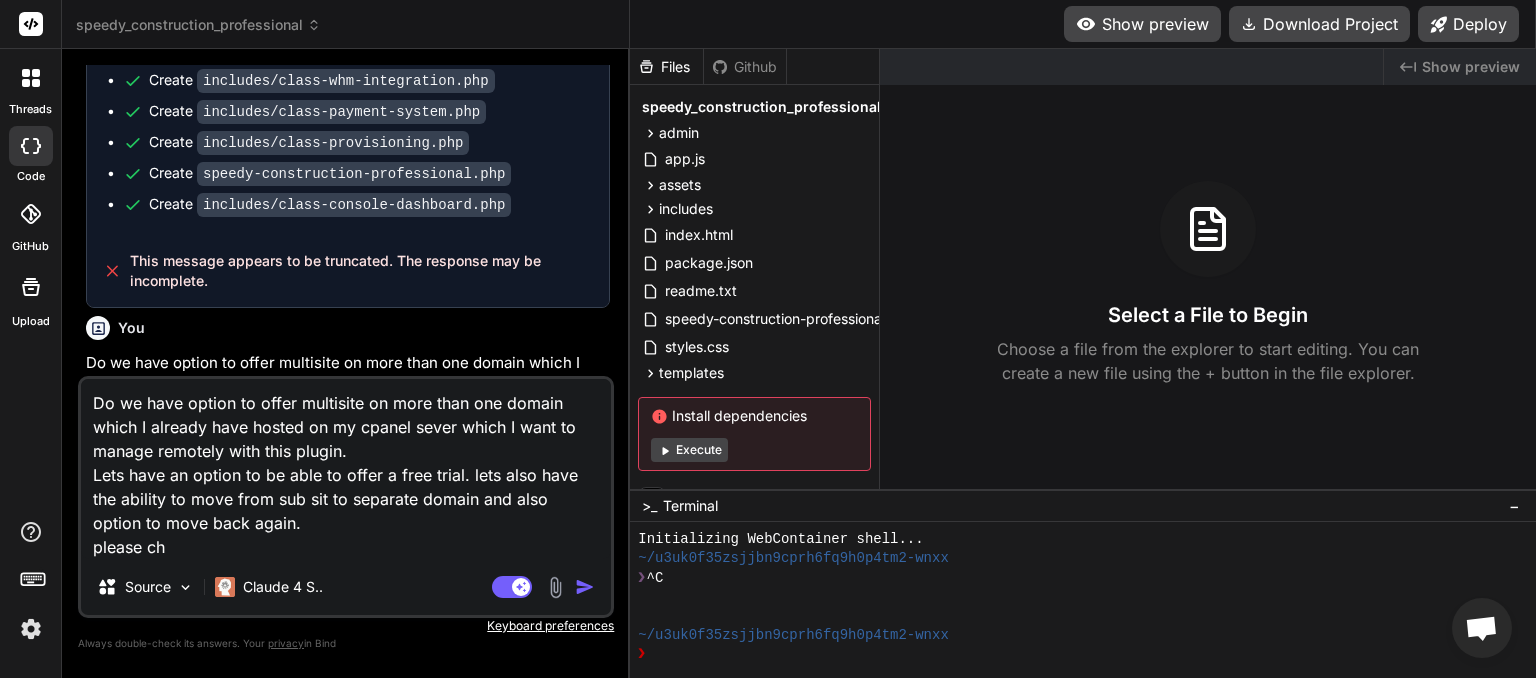 type on "Do we have option to offer multisite on more than one domain which I already have hosted on my cpanel sever which I want to manage remotely with this plugin.
Lets have an option to be able to offer a free trial. lets also have the ability to move from sub sit to separate domain and also option to move back again.
please che" 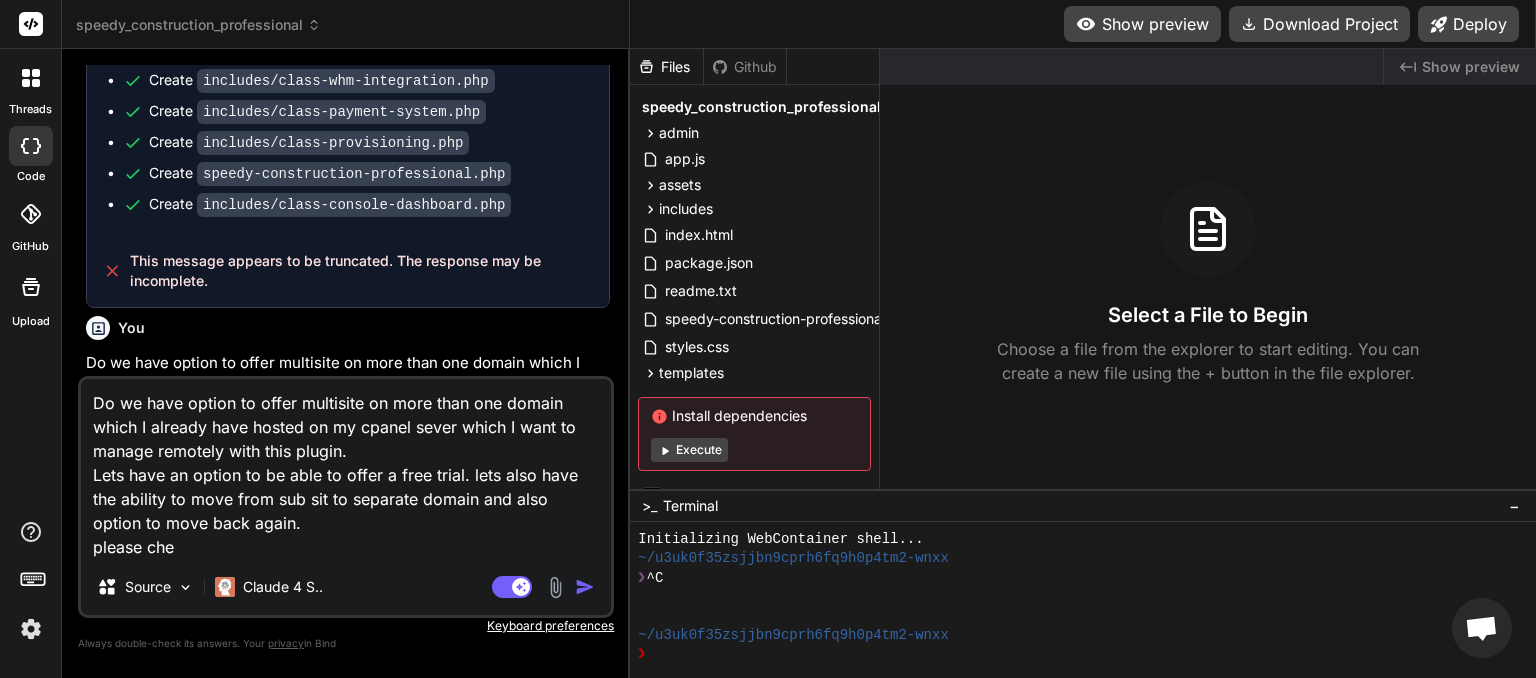 type on "Do we have option to offer multisite on more than one domain which I already have hosted on my cpanel sever which I want to manage remotely with this plugin.
Lets have an option to be able to offer a free trial. lets also have the ability to move from sub sit to separate domain and also option to move back again.
please chec" 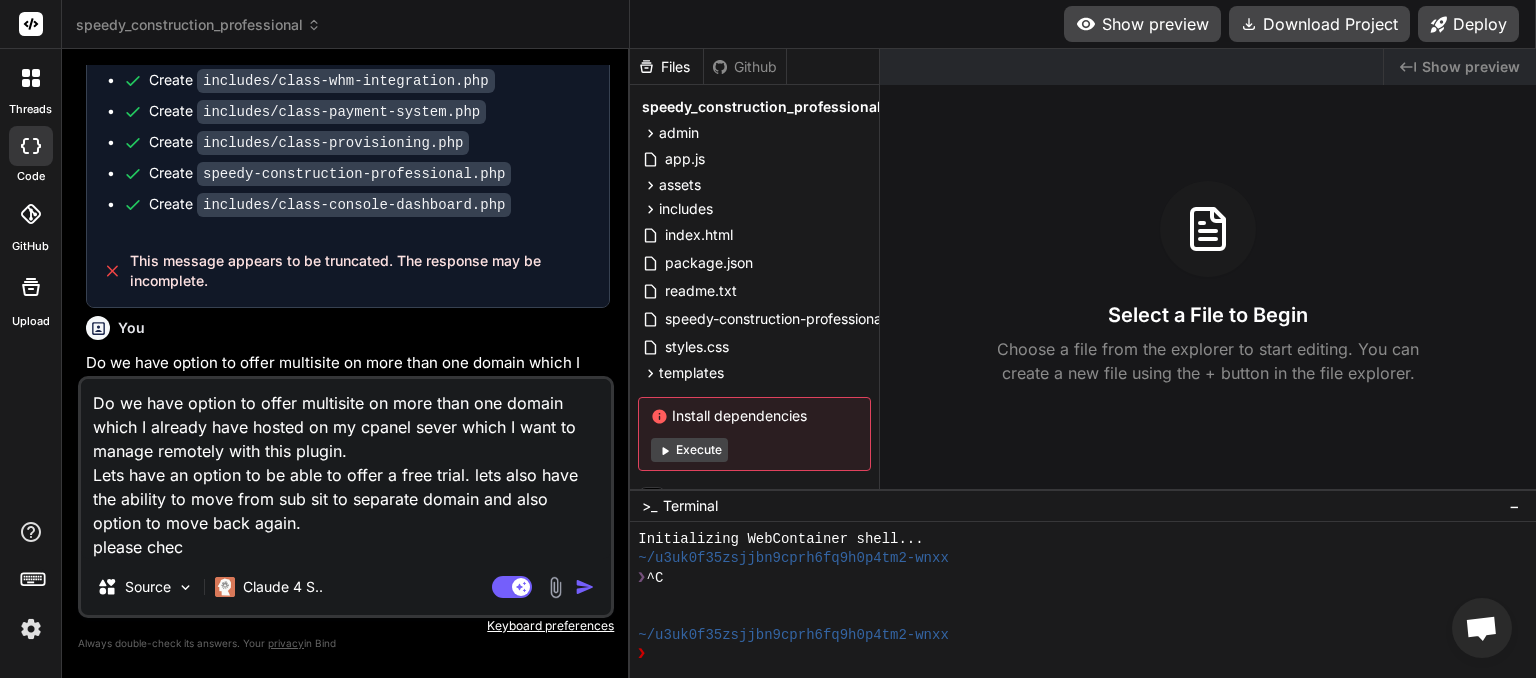 type on "Do we have option to offer multisite on more than one domain which I already have hosted on my cpanel sever which I want to manage remotely with this plugin.
Lets have an option to be able to offer a free trial. lets also have the ability to move from sub sit to separate domain and also option to move back again.
please check" 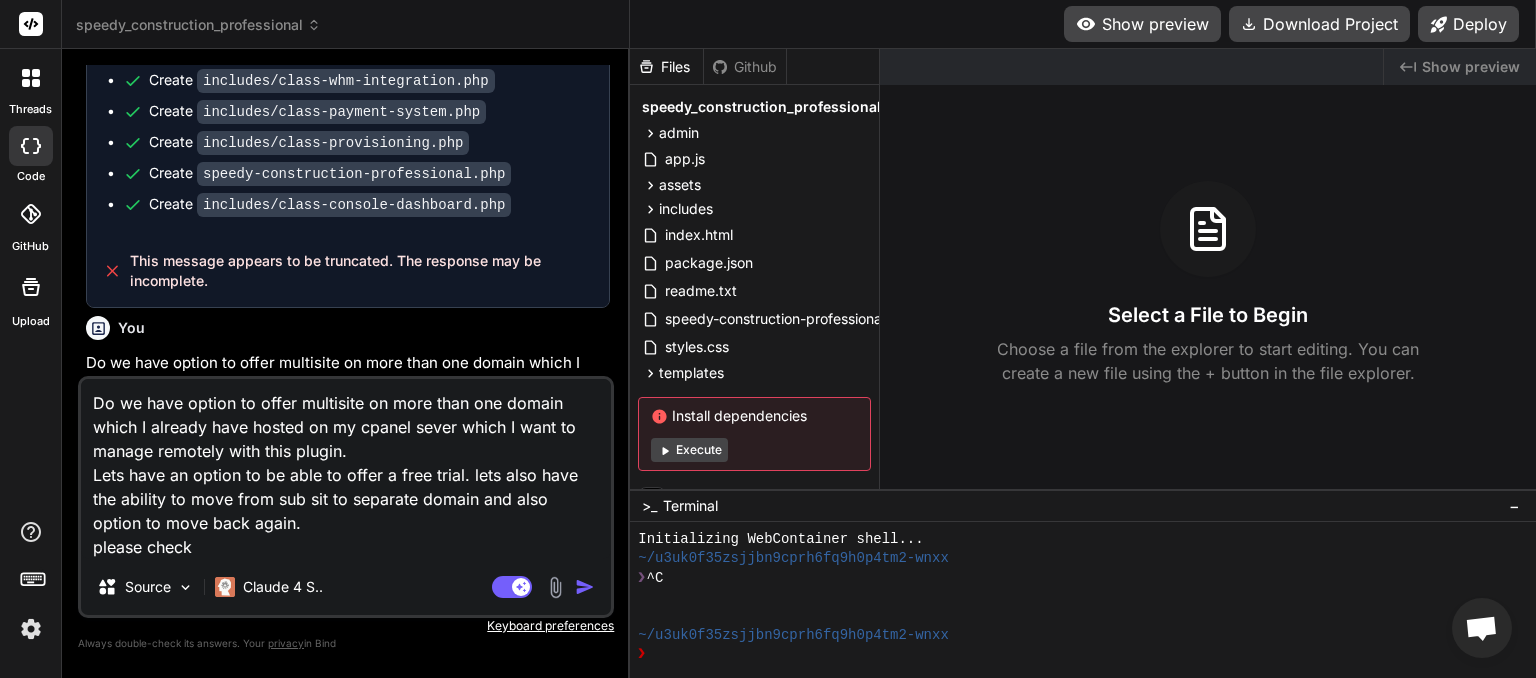 type on "Do we have option to offer multisite on more than one domain which I already have hosted on my cpanel sever which I want to manage remotely with this plugin.
Lets have an option to be able to offer a free trial. lets also have the ability to move from sub sit to separate domain and also option to move back again.
please check" 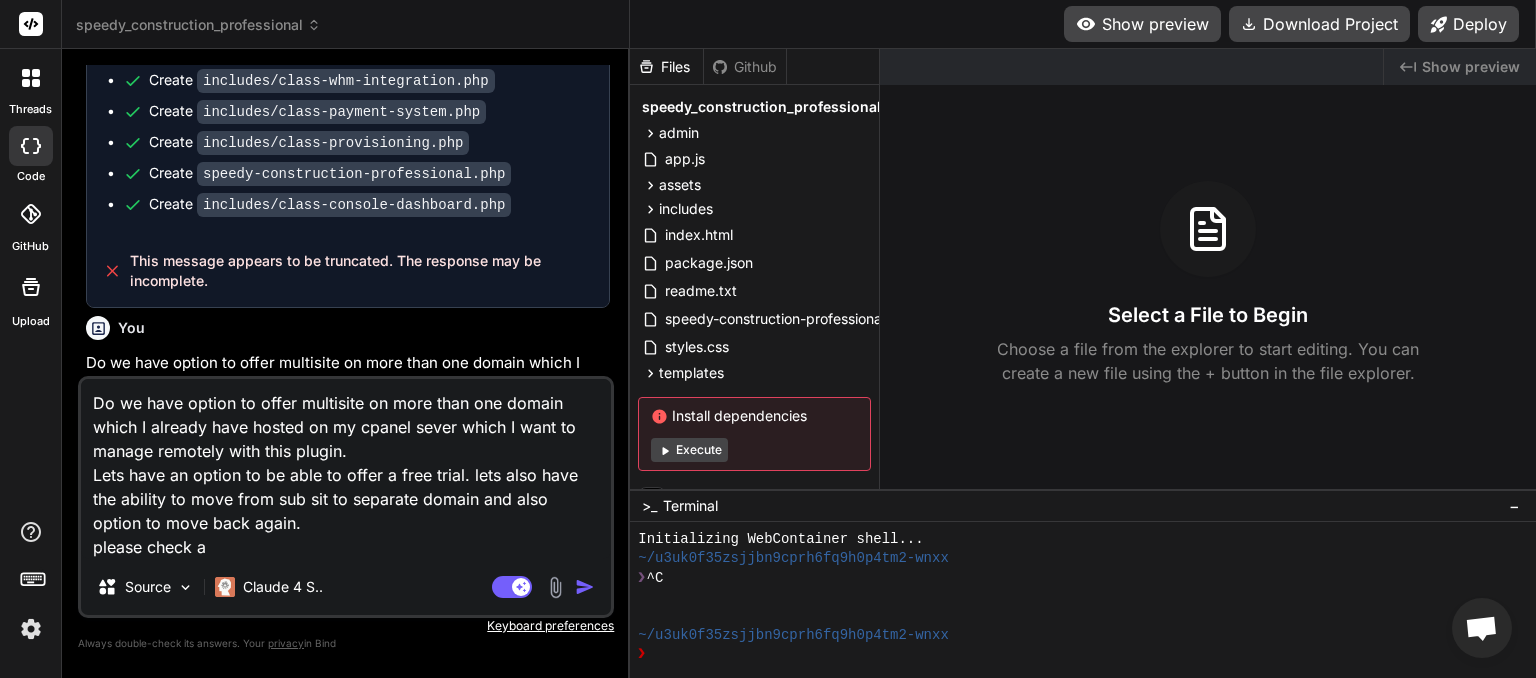 type on "x" 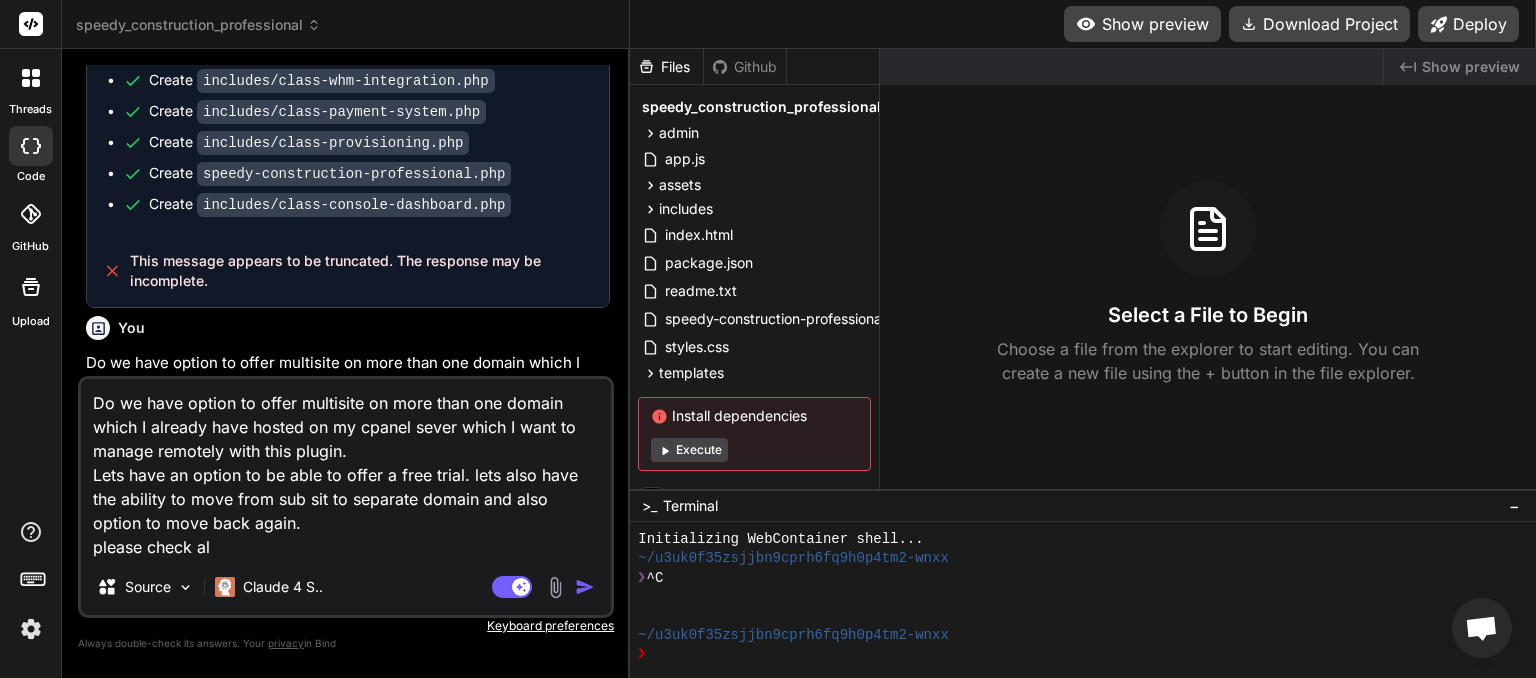 type on "x" 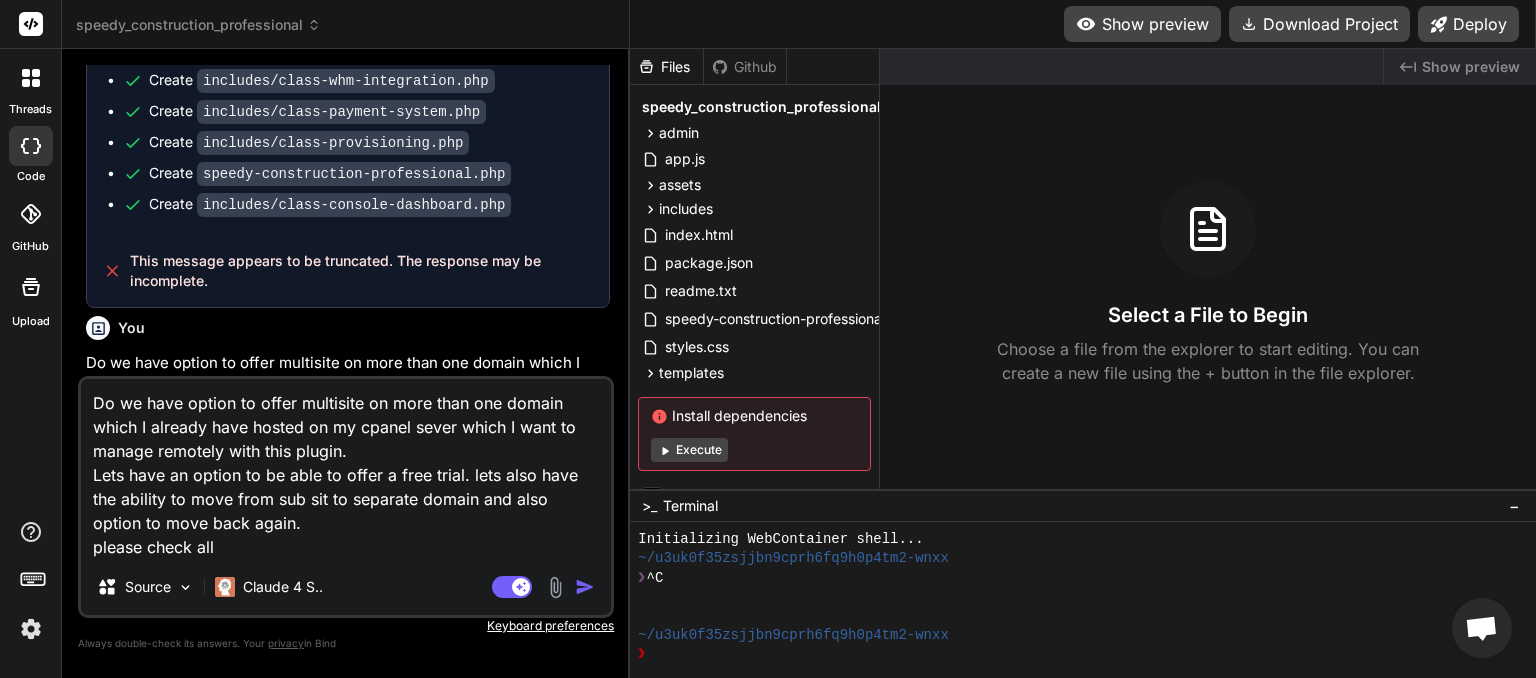 type on "Do we have option to offer multisite on more than one domain which I already have hosted on my cpanel sever which I want to manage remotely with this plugin.
Lets have an option to be able to offer a free trial. lets also have the ability to move from sub sit to separate domain and also option to move back again.
please check alls" 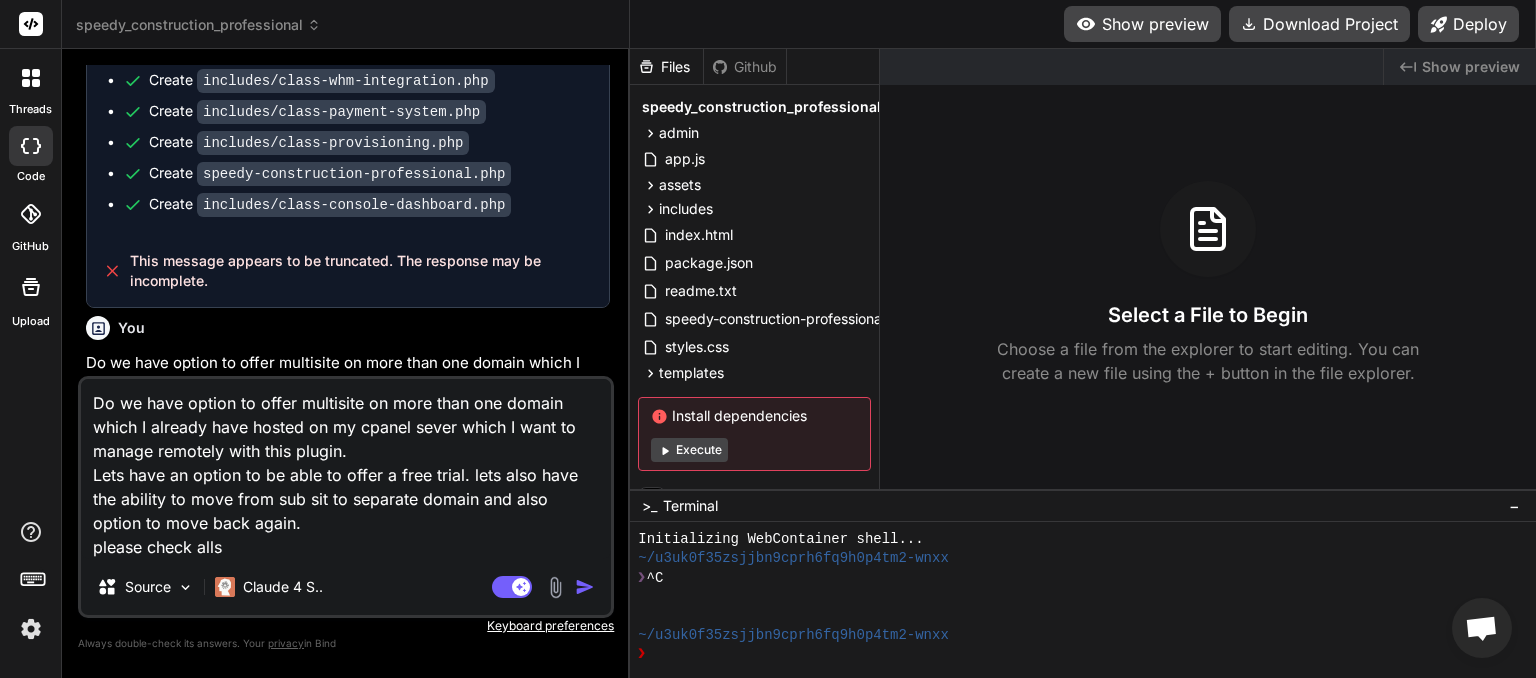 type on "Do we have option to offer multisite on more than one domain which I already have hosted on my cpanel sever which I want to manage remotely with this plugin.
Lets have an option to be able to offer a free trial. lets also have the ability to move from sub sit to separate domain and also option to move back again.
please check all" 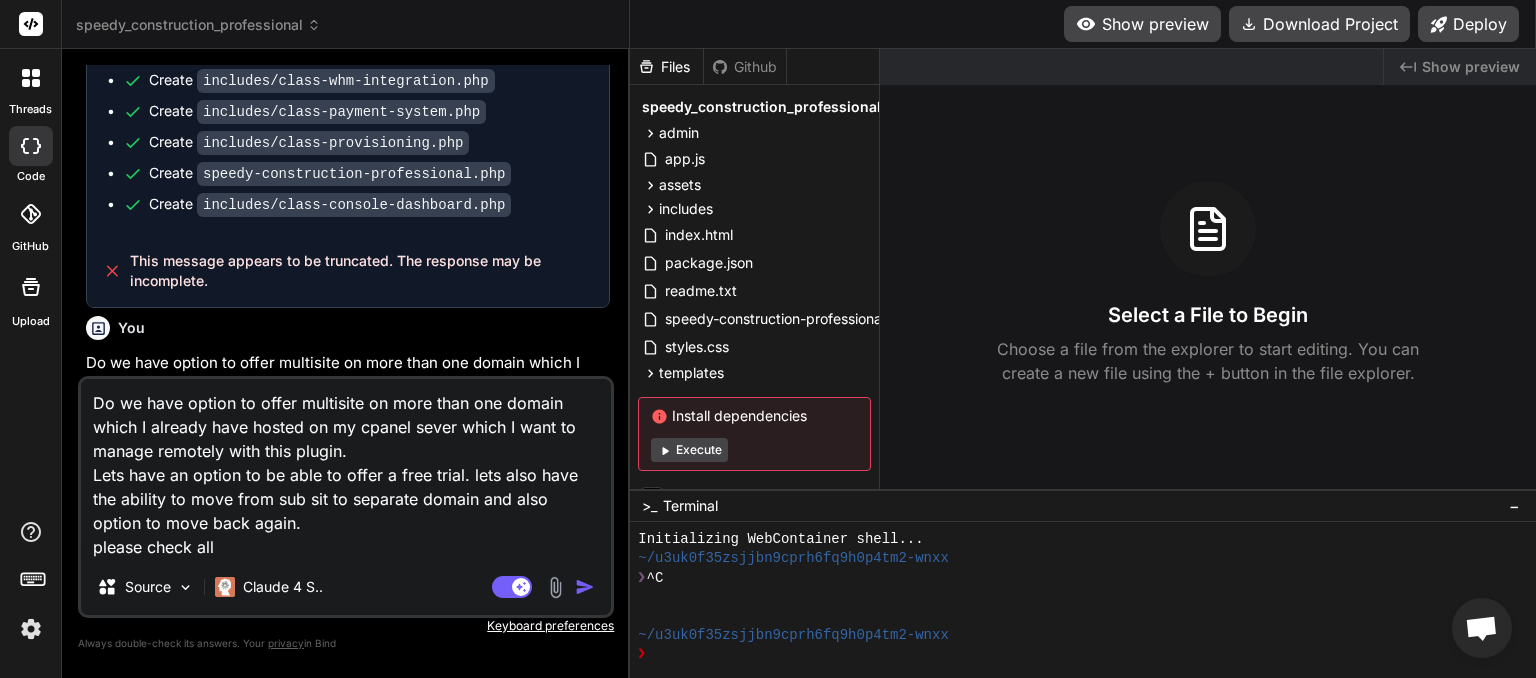 type on "Do we have option to offer multisite on more than one domain which I already have hosted on my cpanel sever which I want to manage remotely with this plugin.
Lets have an option to be able to offer a free trial. lets also have the ability to move from sub sit to separate domain and also option to move back again.
please check all" 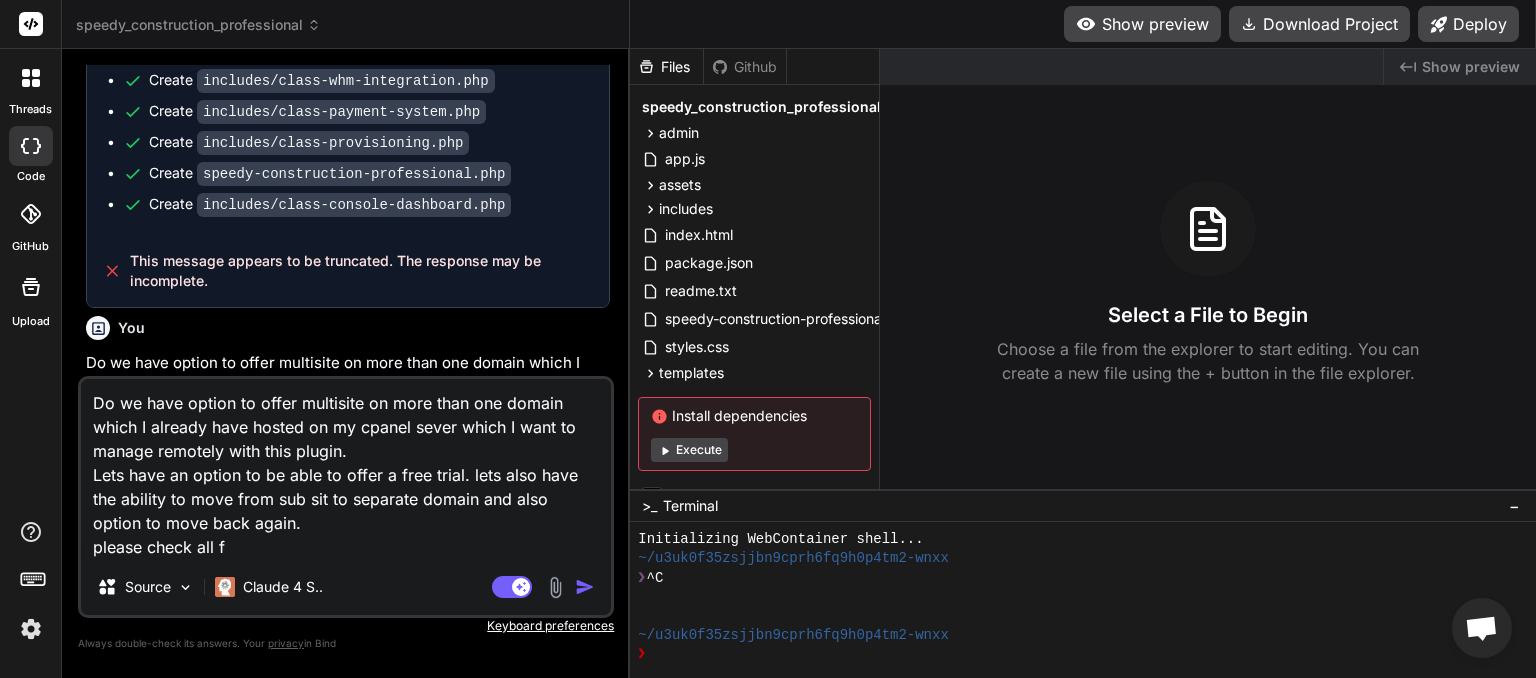 type on "Do we have option to offer multisite on more than one domain which I already have hosted on my cpanel sever which I want to manage remotely with this plugin.
Lets have an option to be able to offer a free trial. lets also have the ability to move from sub sit to separate domain and also option to move back again.
please check all fo" 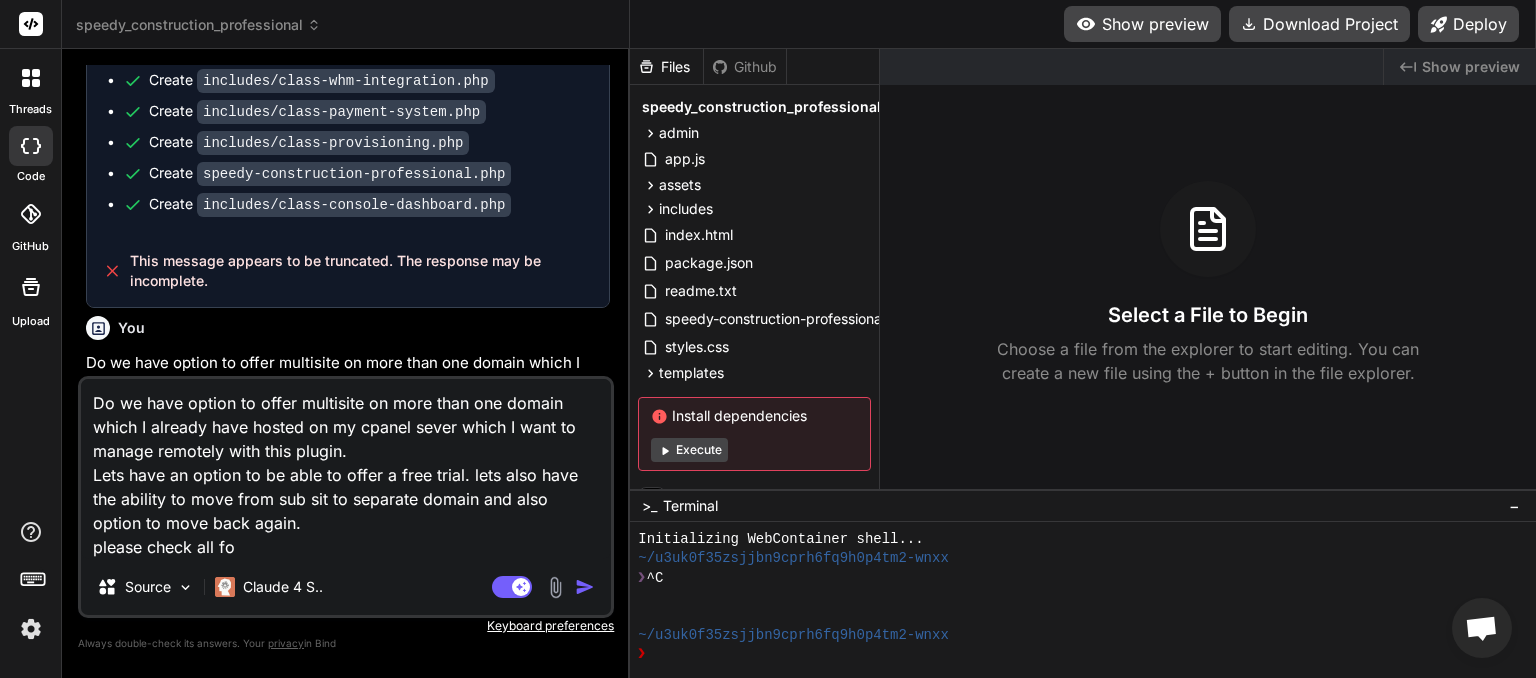 type on "Do we have option to offer multisite on more than one domain which I already have hosted on my cpanel sever which I want to manage remotely with this plugin.
Lets have an option to be able to offer a free trial. lets also have the ability to move from sub sit to separate domain and also option to move back again.
please check all f" 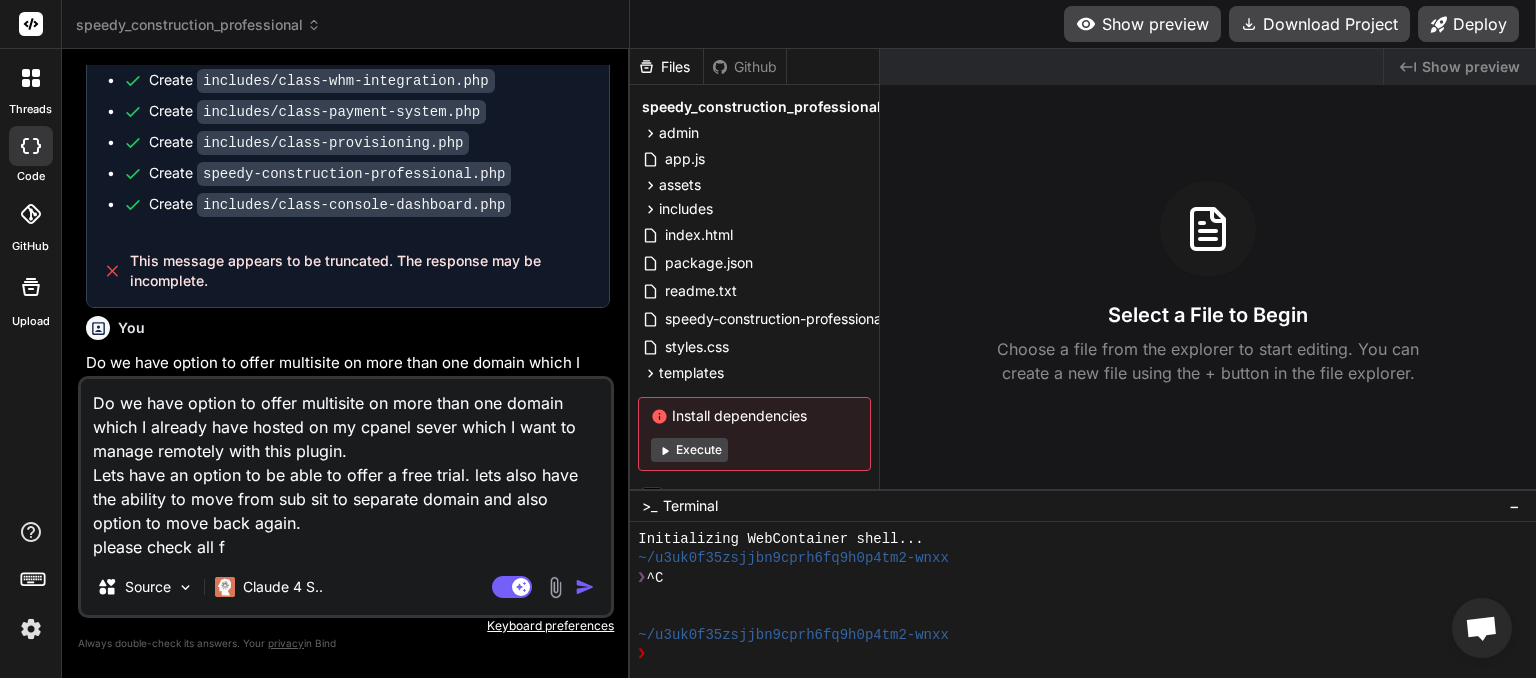 type on "Do we have option to offer multisite on more than one domain which I already have hosted on my cpanel sever which I want to manage remotely with this plugin.
Lets have an option to be able to offer a free trial. lets also have the ability to move from sub sit to separate domain and also option to move back again.
please check all fi" 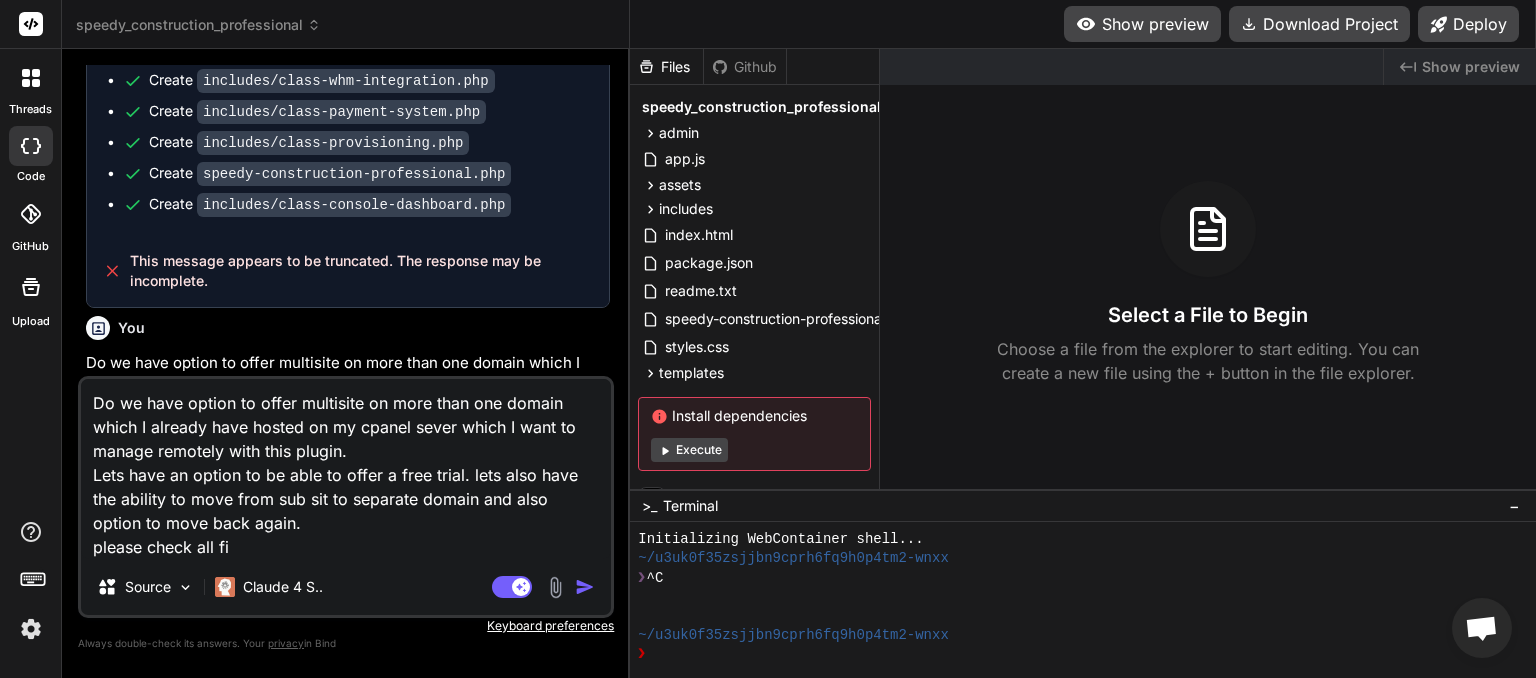 type on "Do we have option to offer multisite on more than one domain which I already have hosted on my cpanel sever which I want to manage remotely with this plugin.
Lets have an option to be able to offer a free trial. lets also have the ability to move from sub sit to separate domain and also option to move back again.
please check all fil" 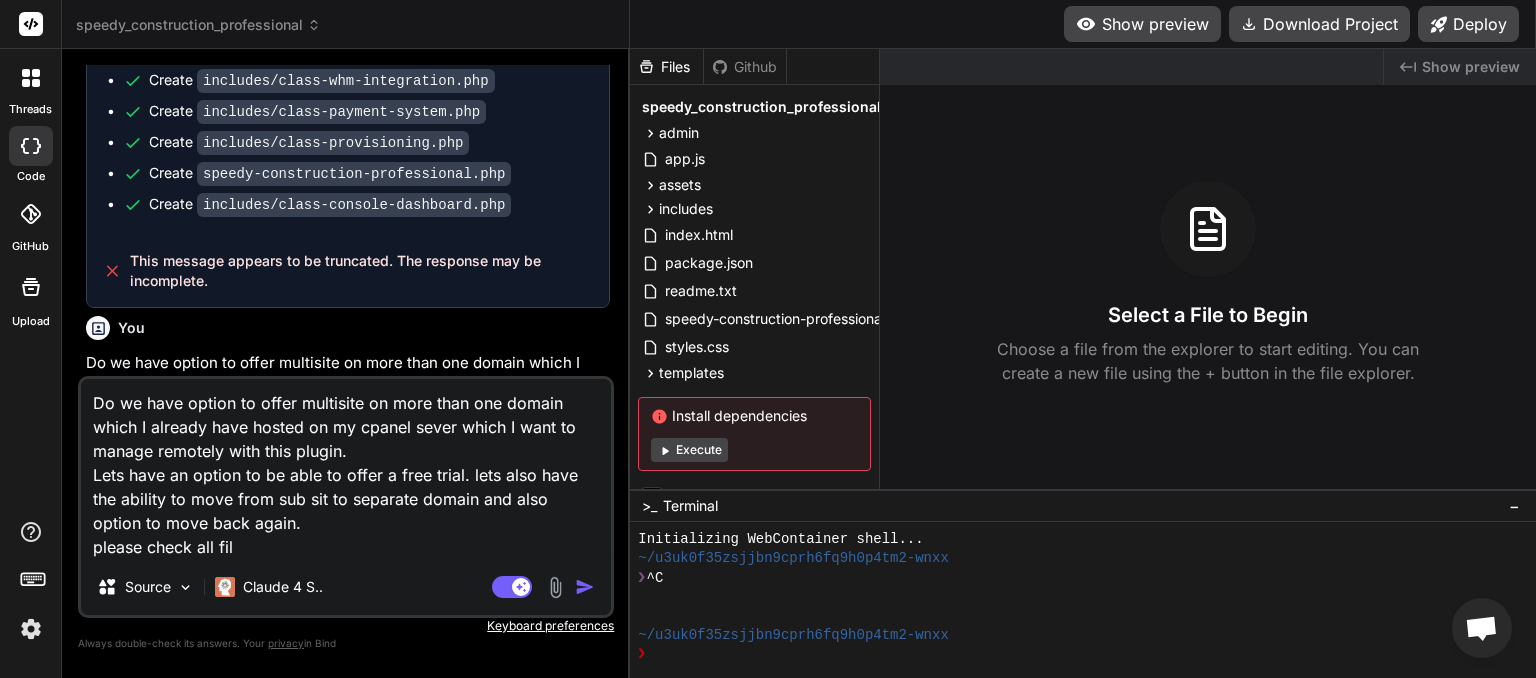 type on "Do we have option to offer multisite on more than one domain which I already have hosted on my cpanel sever which I want to manage remotely with this plugin.
Lets have an option to be able to offer a free trial. lets also have the ability to move from sub sit to separate domain and also option to move back again.
please check all file" 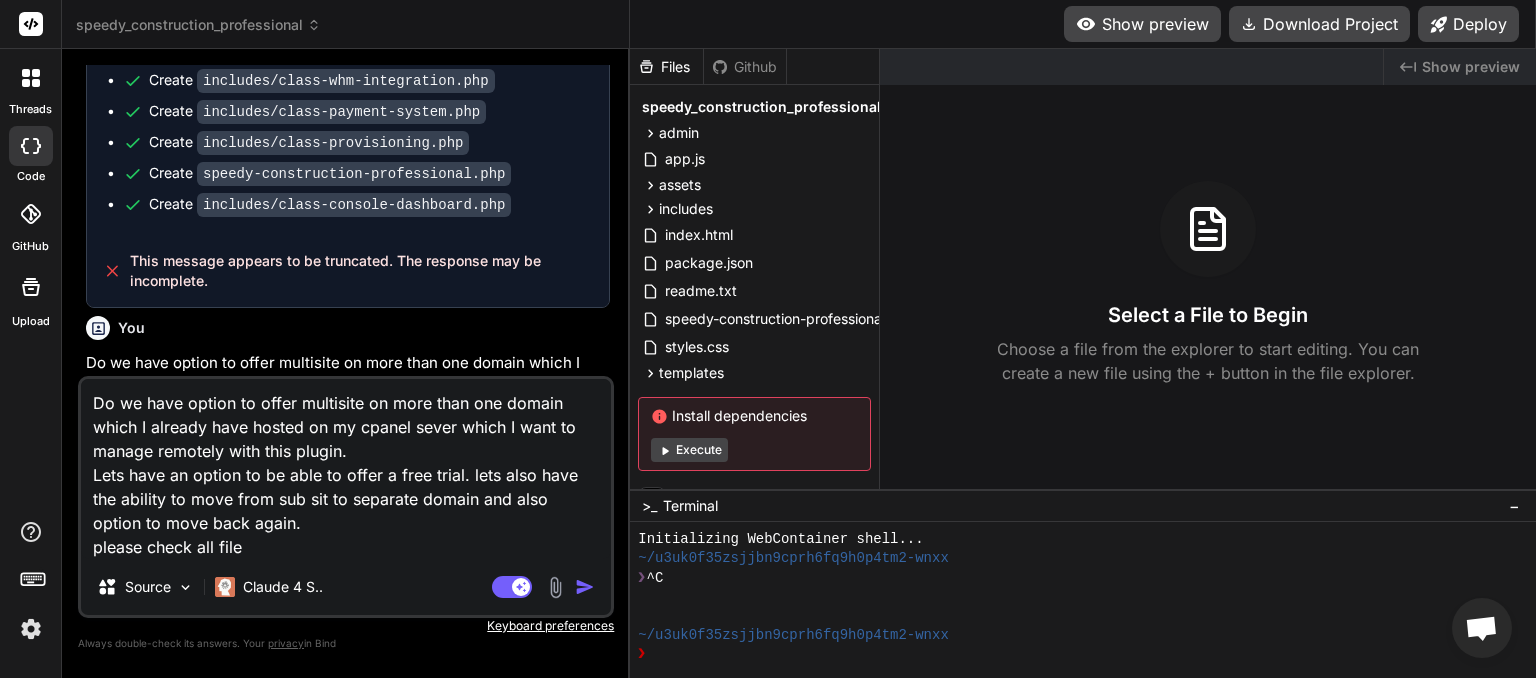 type on "Do we have option to offer multisite on more than one domain which I already have hosted on my cpanel sever which I want to manage remotely with this plugin.
Lets have an option to be able to offer a free trial. lets also have the ability to move from sub sit to separate domain and also option to move back again.
please check all files" 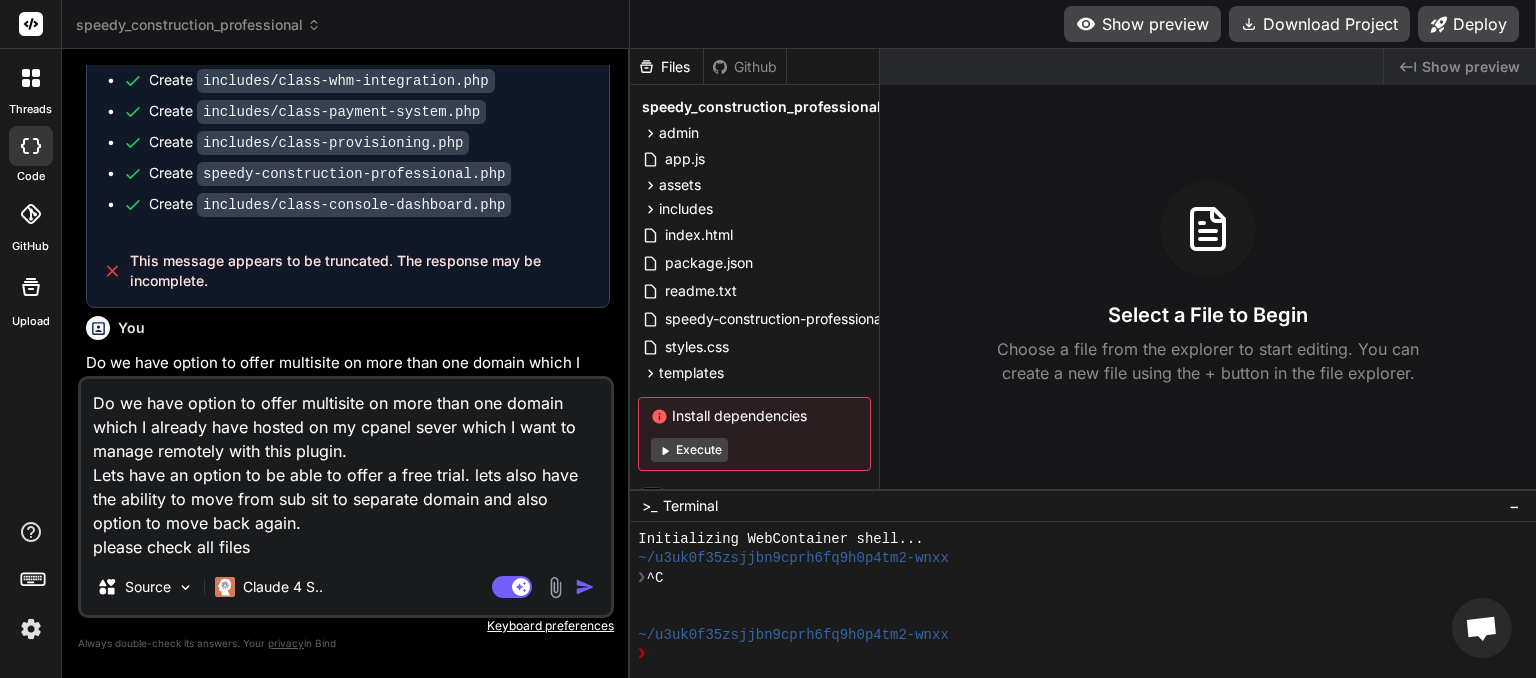 type on "Do we have option to offer multisite on more than one domain which I already have hosted on my cpanel sever which I want to manage remotely with this plugin.
Lets have an option to be able to offer a free trial. lets also have the ability to move from sub sit to separate domain and also option to move back again.
please check all files" 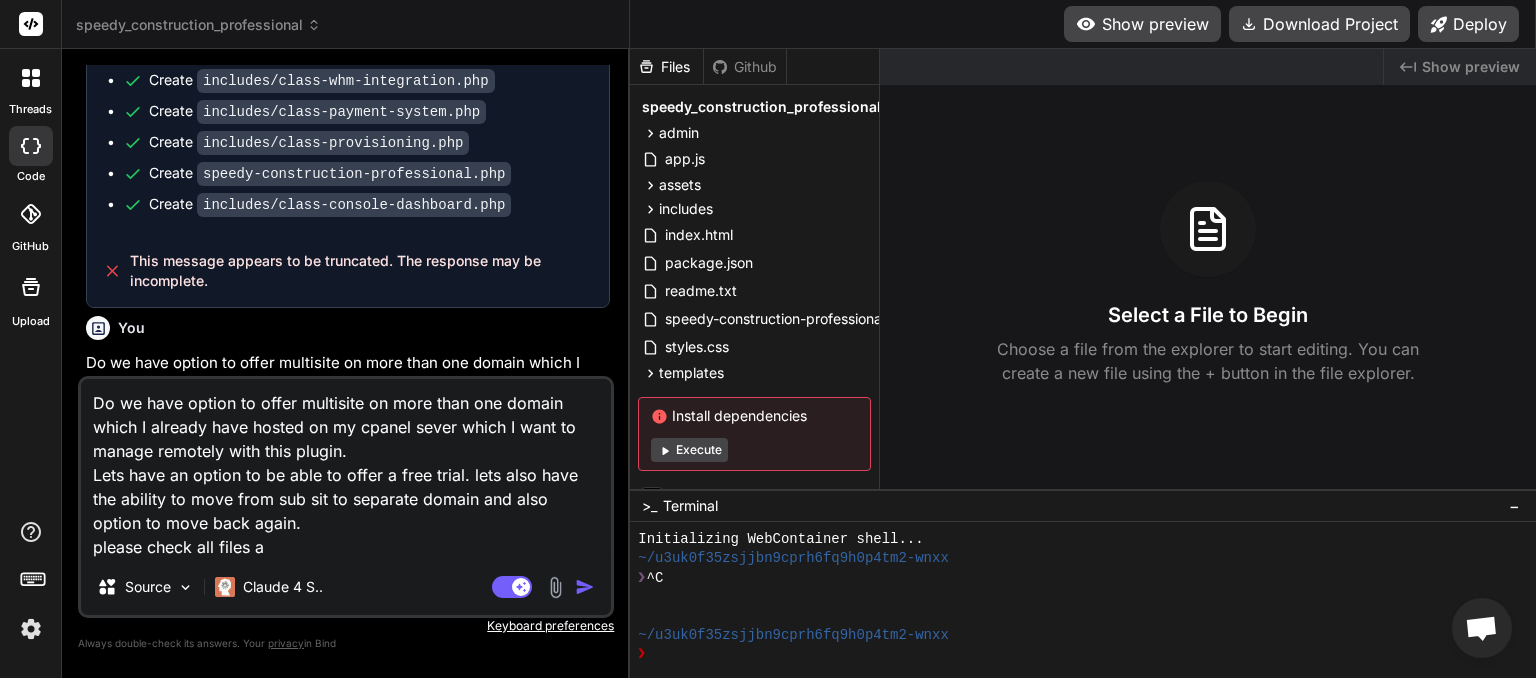 type on "Do we have option to offer multisite on more than one domain which I already have hosted on my cpanel sever which I want to manage remotely with this plugin.
Lets have an option to be able to offer a free trial. lets also have the ability to move from sub sit to separate domain and also option to move back again.
please check all files ar" 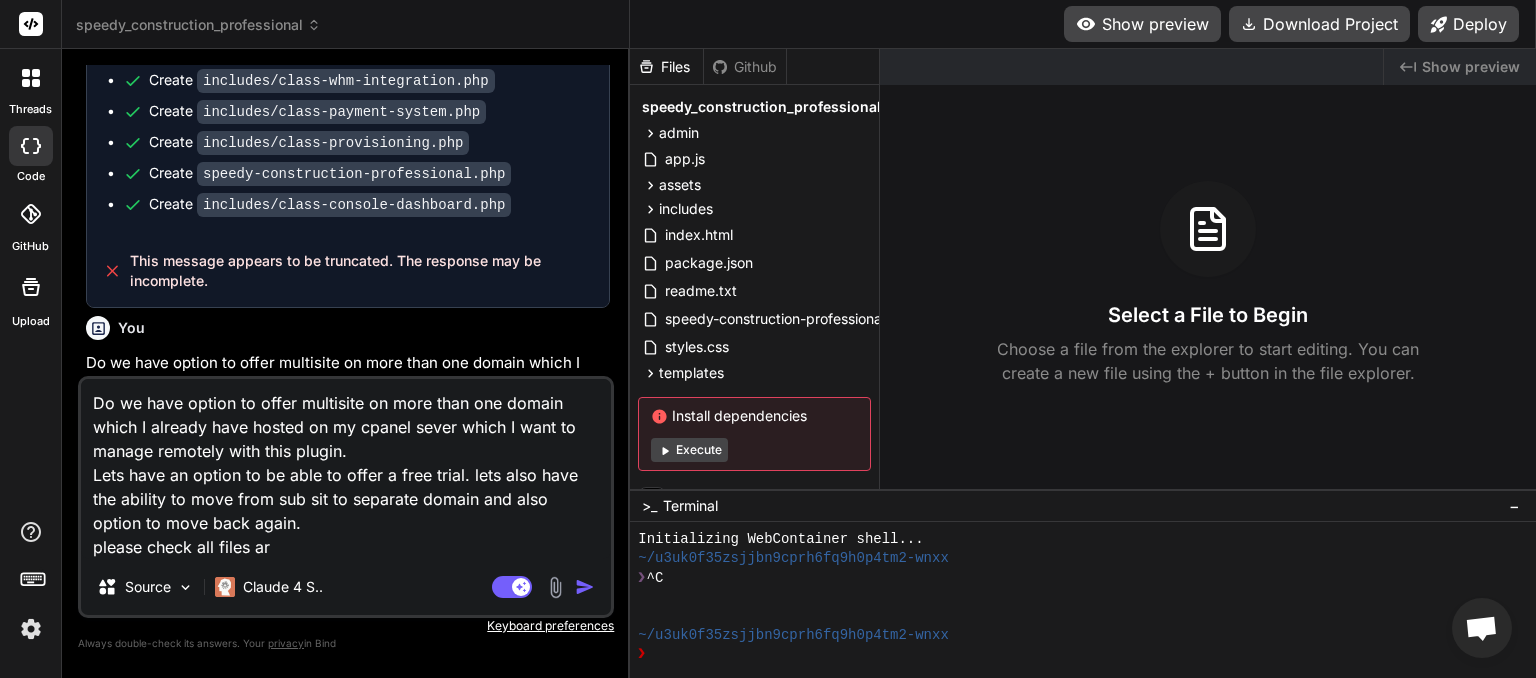 type on "Do we have option to offer multisite on more than one domain which I already have hosted on my cpanel sever which I want to manage remotely with this plugin.
Lets have an option to be able to offer a free trial. lets also have the ability to move from sub sit to separate domain and also option to move back again.
please check all files are" 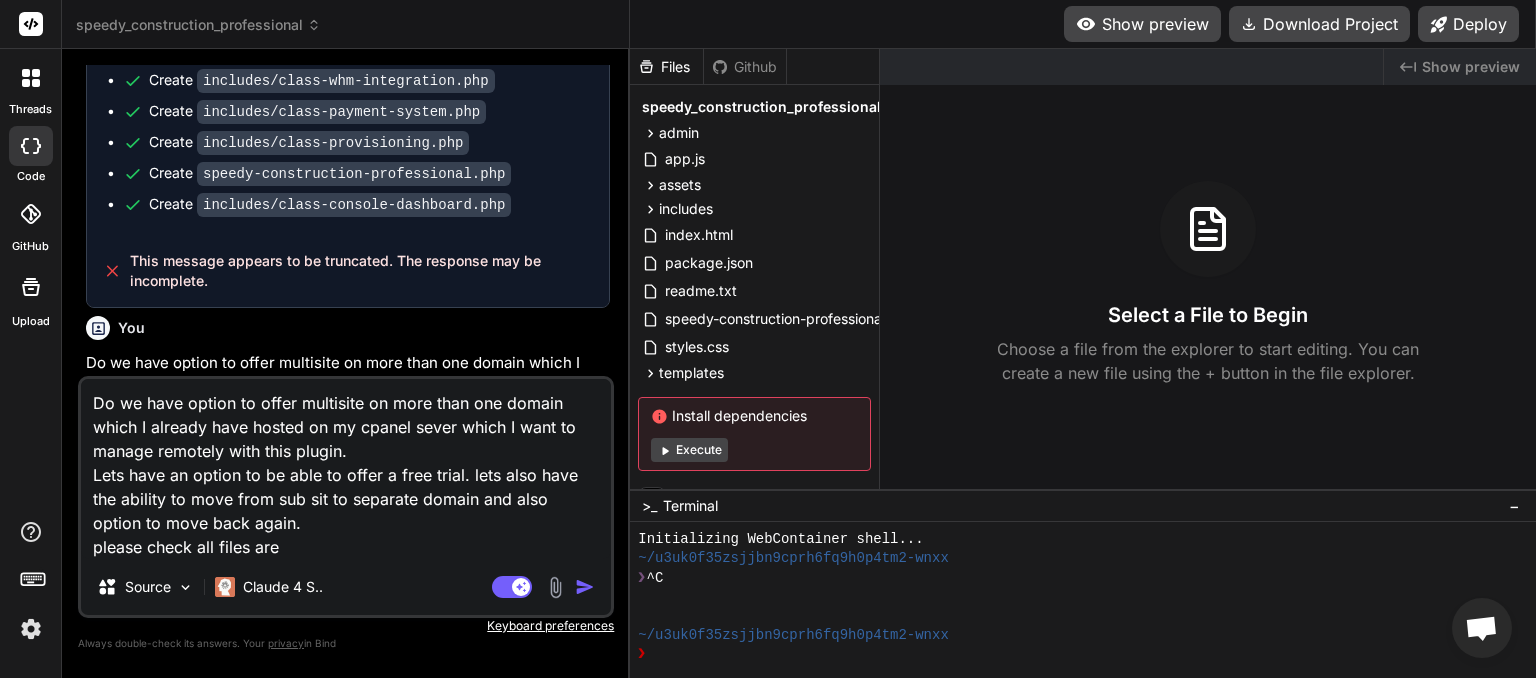 type on "Do we have option to offer multisite on more than one domain which I already have hosted on my cpanel sever which I want to manage remotely with this plugin.
Lets have an option to be able to offer a free trial. lets also have the ability to move from sub sit to separate domain and also option to move back again.
please check all files are" 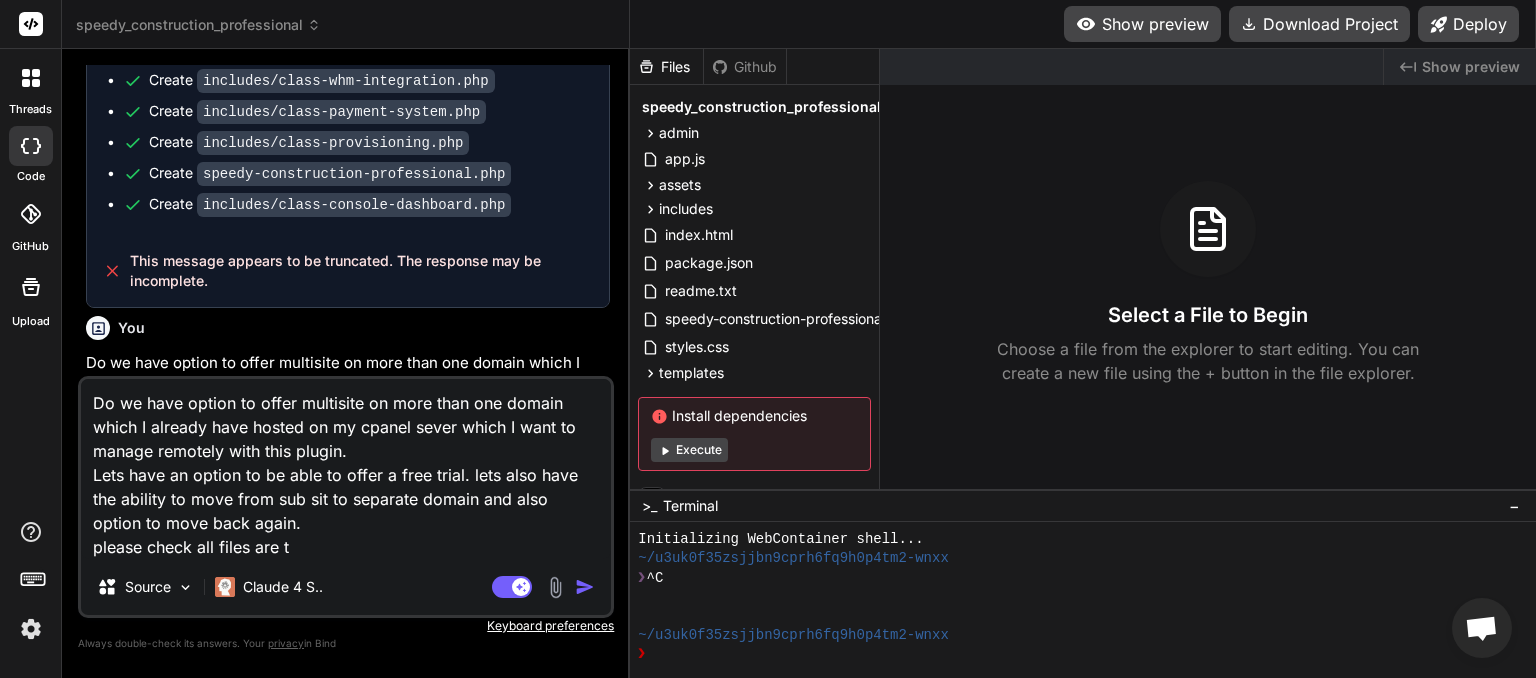 type on "Do we have option to offer multisite on more than one domain which I already have hosted on my cpanel sever which I want to manage remotely with this plugin.
Lets have an option to be able to offer a free trial. lets also have the ability to move from sub sit to separate domain and also option to move back again.
please check all files are tr" 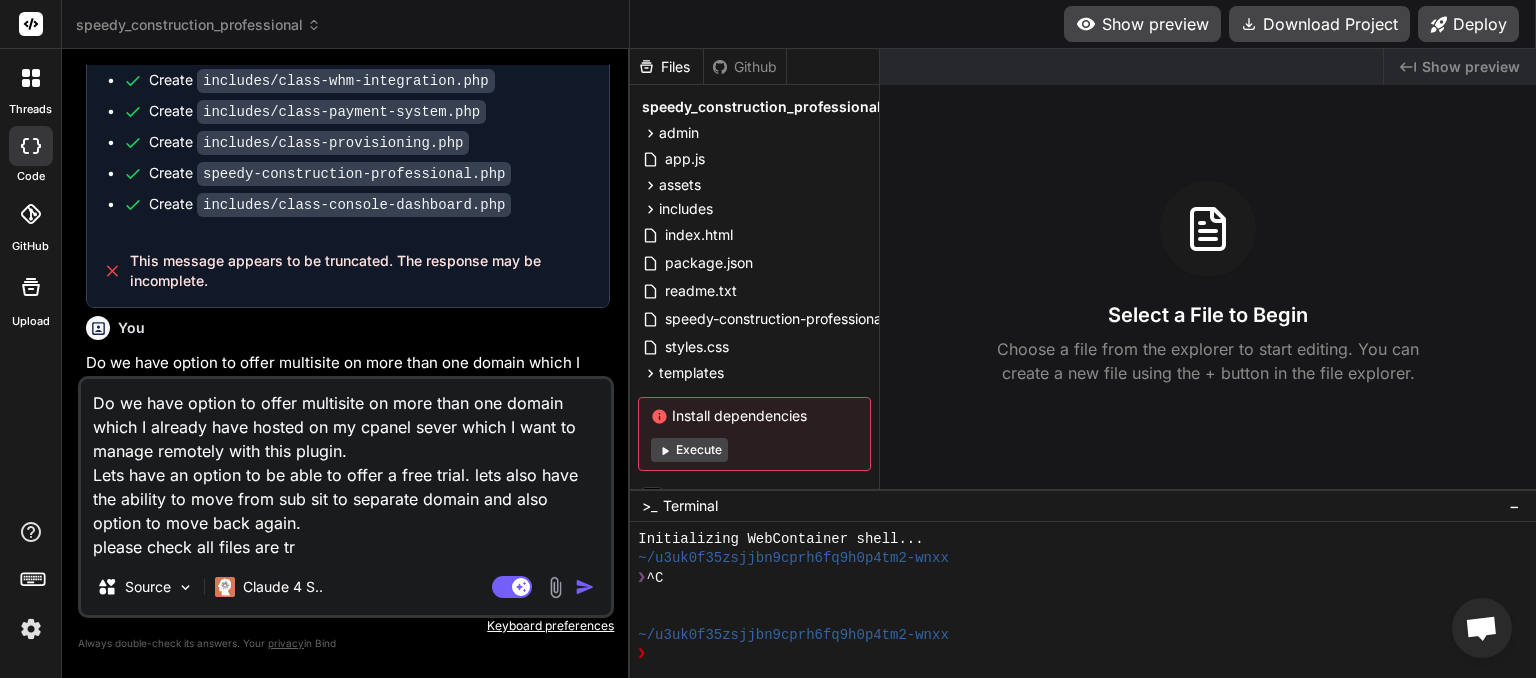 type on "Do we have option to offer multisite on more than one domain which I already have hosted on my cpanel sever which I want to manage remotely with this plugin.
Lets have an option to be able to offer a free trial. lets also have the ability to move from sub sit to separate domain and also option to move back again.
please check all files are tru" 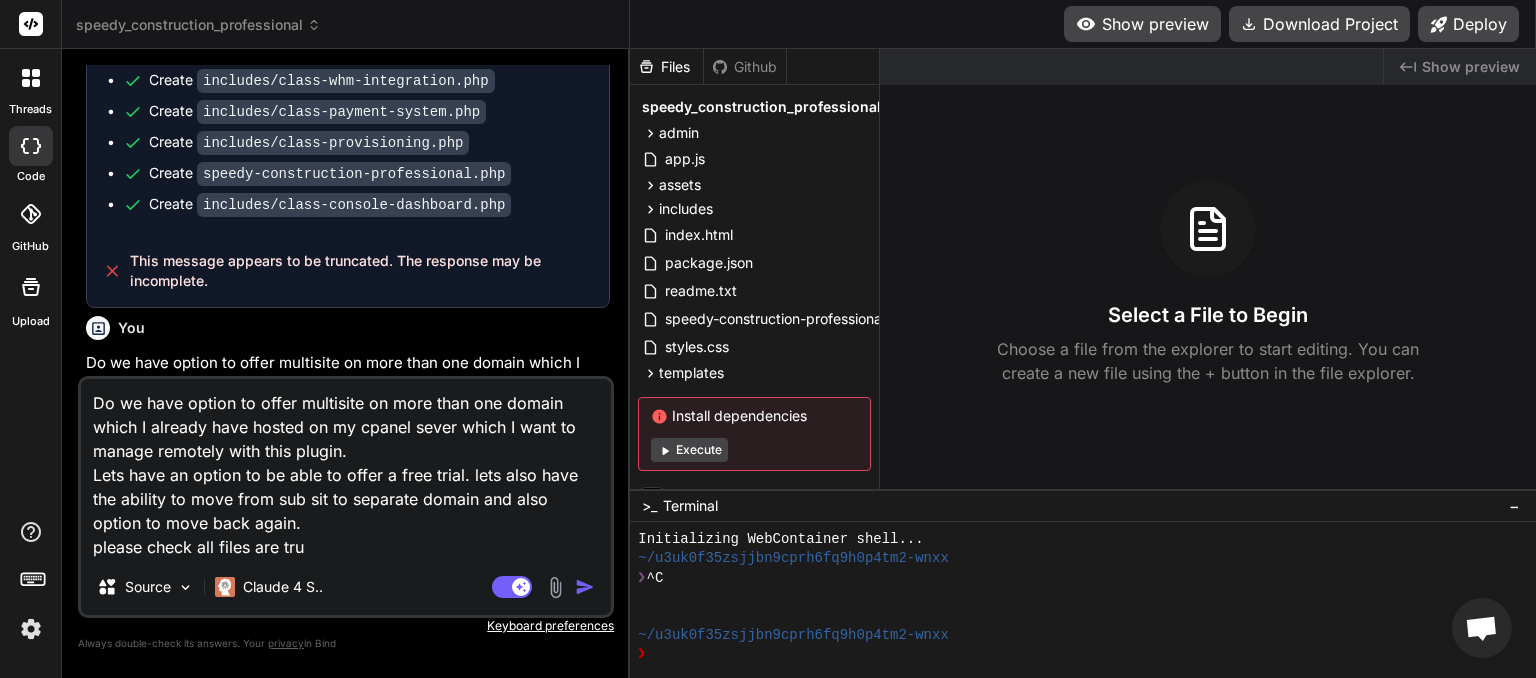 type on "Do we have option to offer multisite on more than one domain which I already have hosted on my cpanel sever which I want to manage remotely with this plugin.
Lets have an option to be able to offer a free trial. lets also have the ability to move from sub sit to separate domain and also option to move back again.
please check all files are trun" 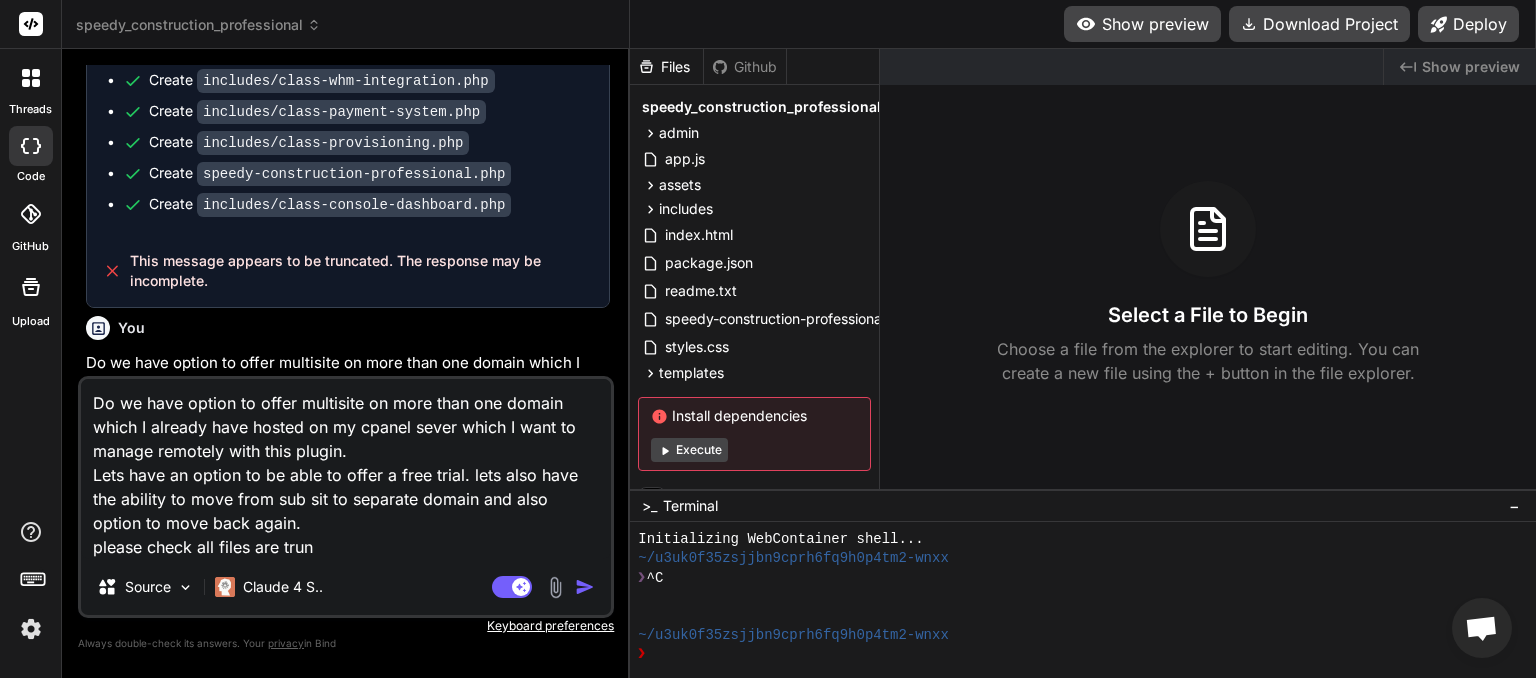 type on "Do we have option to offer multisite on more than one domain which I already have hosted on my cpanel sever which I want to manage remotely with this plugin.
Lets have an option to be able to offer a free trial. lets also have the ability to move from sub sit to separate domain and also option to move back again.
please check all files are trunc" 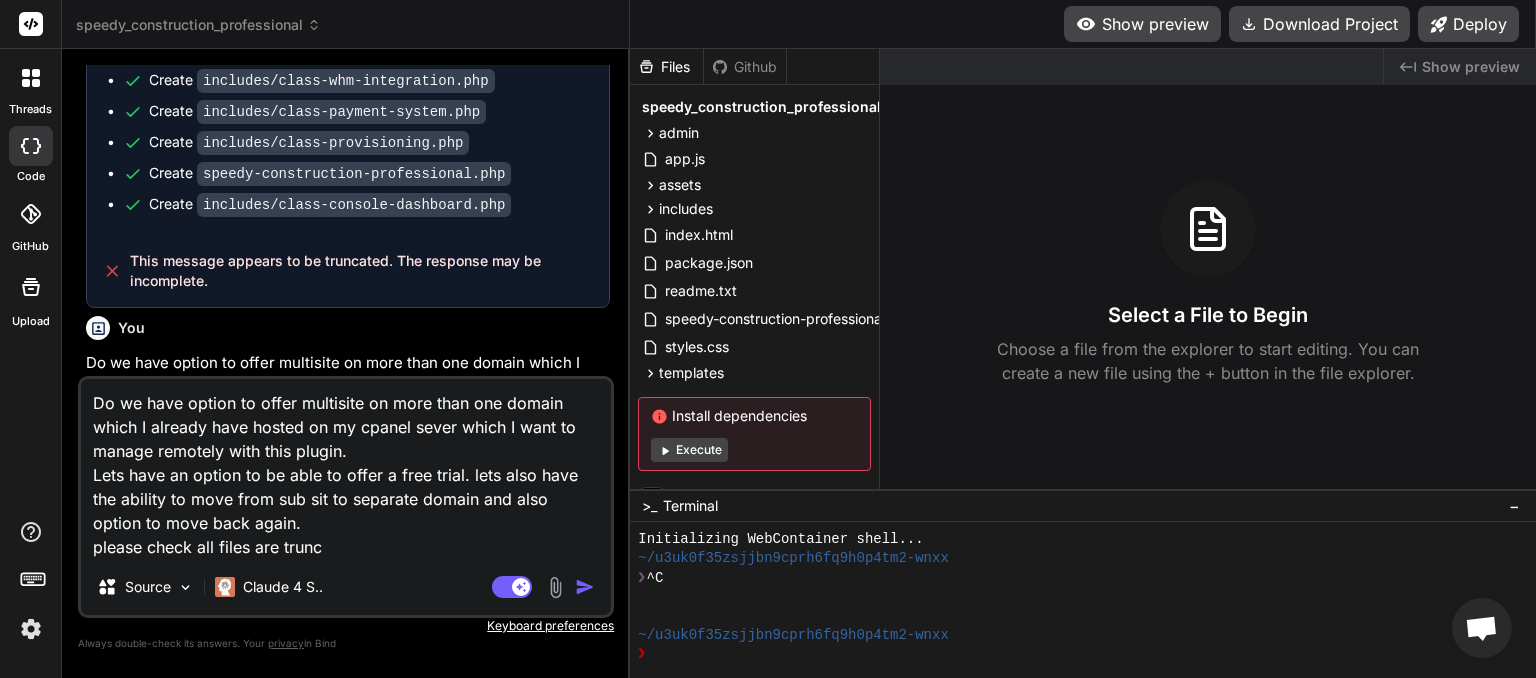 type on "Do we have option to offer multisite on more than one domain which I already have hosted on my cpanel sever which I want to manage remotely with this plugin.
Lets have an option to be able to offer a free trial. lets also have the ability to move from sub sit to separate domain and also option to move back again.
please check all files are trunca" 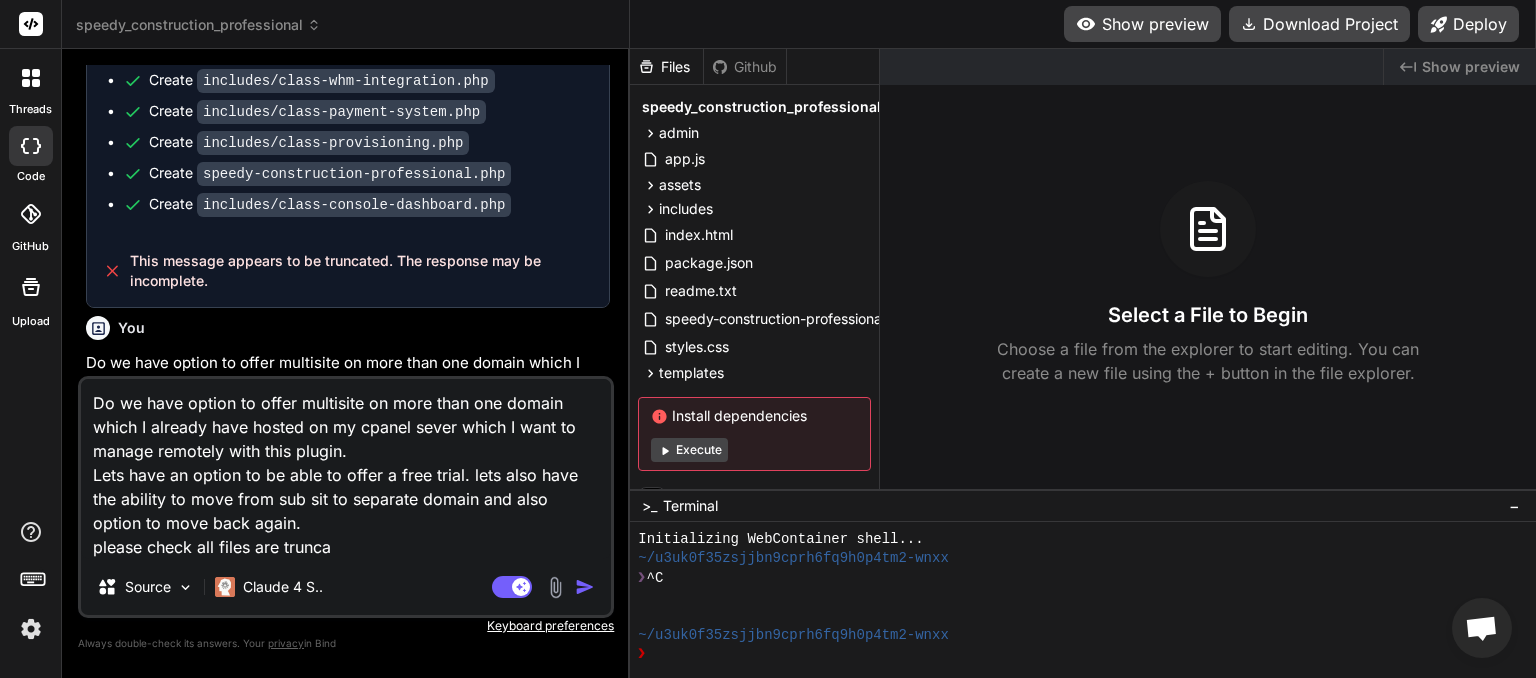 type on "Do we have option to offer multisite on more than one domain which I already have hosted on my cpanel sever which I want to manage remotely with this plugin.
Lets have an option to be able to offer a free trial. lets also have the ability to move from sub sit to separate domain and also option to move back again.
please check all files are truncat" 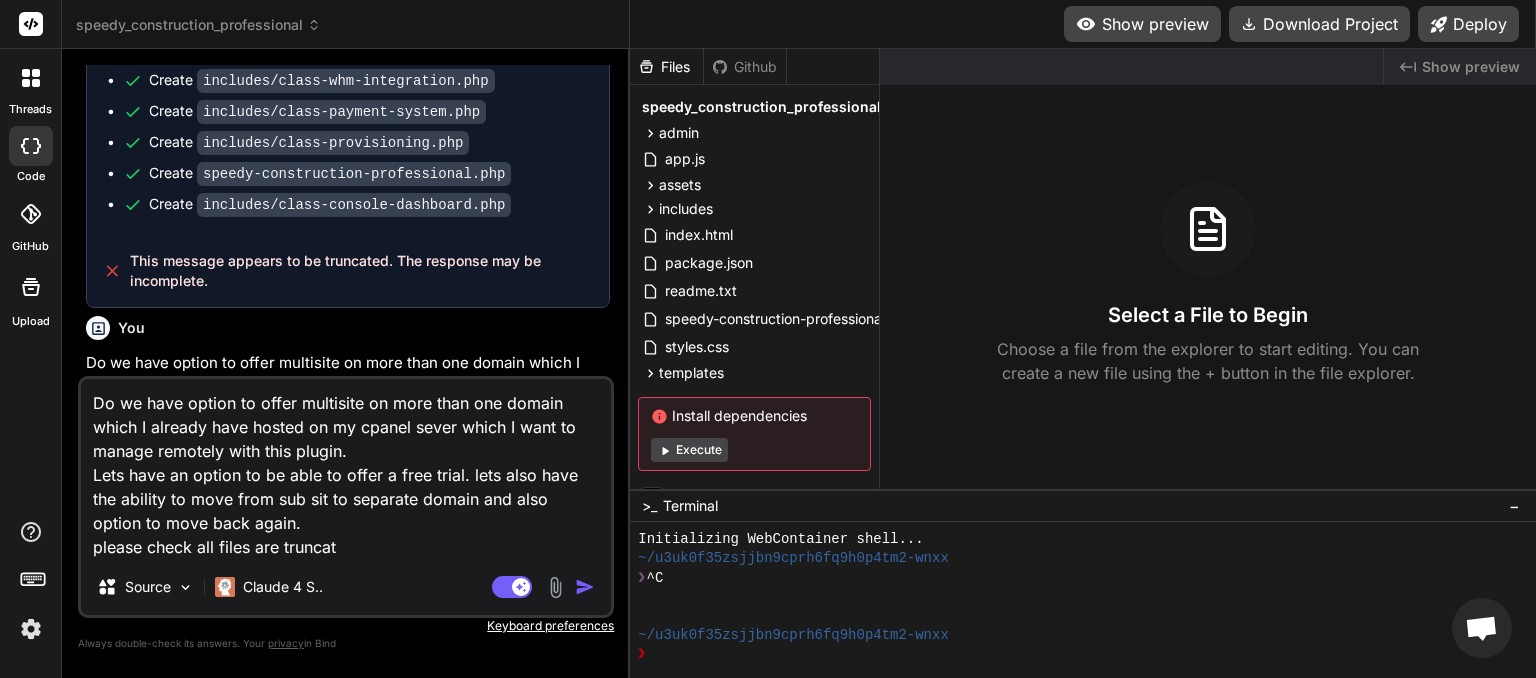 type on "Do we have option to offer multisite on more than one domain which I already have hosted on my cpanel sever which I want to manage remotely with this plugin.
Lets have an option to be able to offer a free trial. lets also have the ability to move from sub sit to separate domain and also option to move back again.
please check all files are truncate" 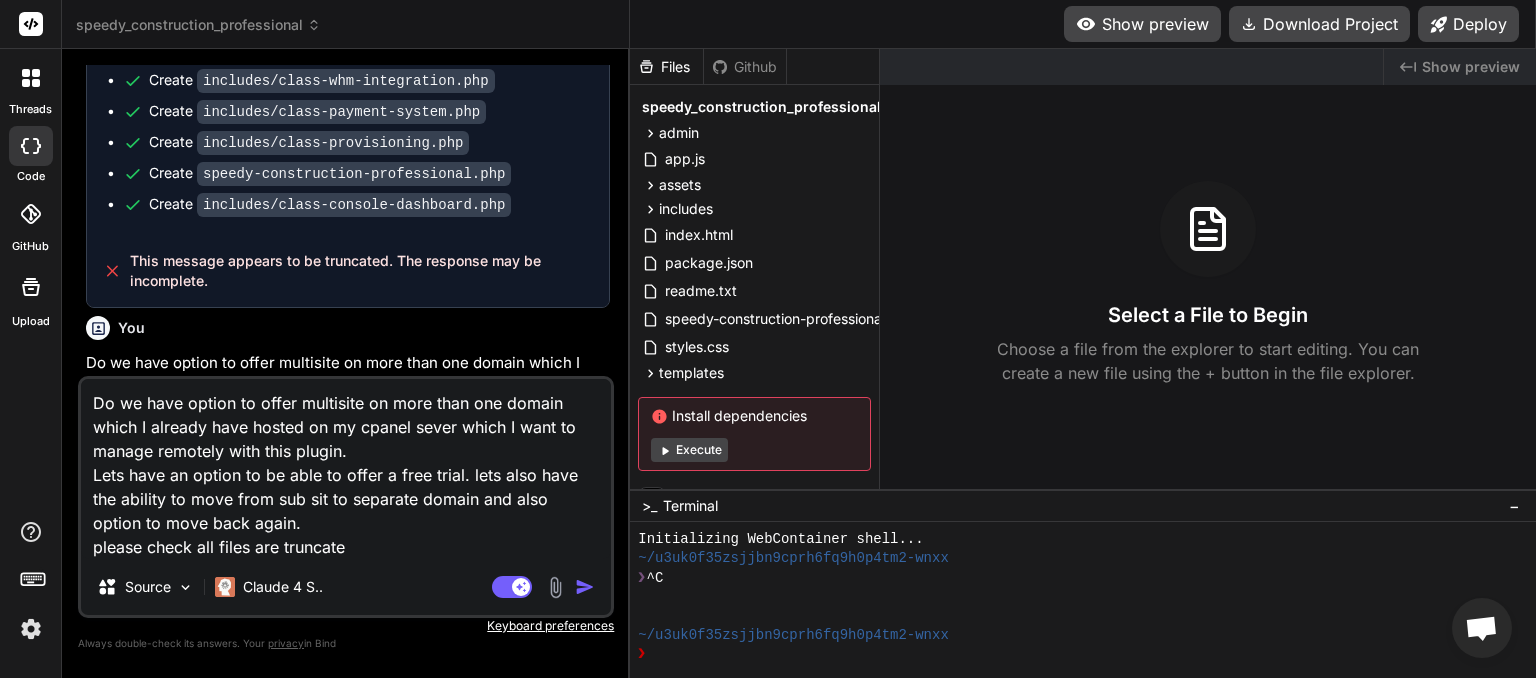 type on "Do we have option to offer multisite on more than one domain which I already have hosted on my cpanel sever which I want to manage remotely with this plugin.
Lets have an option to be able to offer a free trial. lets also have the ability to move from sub sit to separate domain and also option to move back again.
please check all files are truncated" 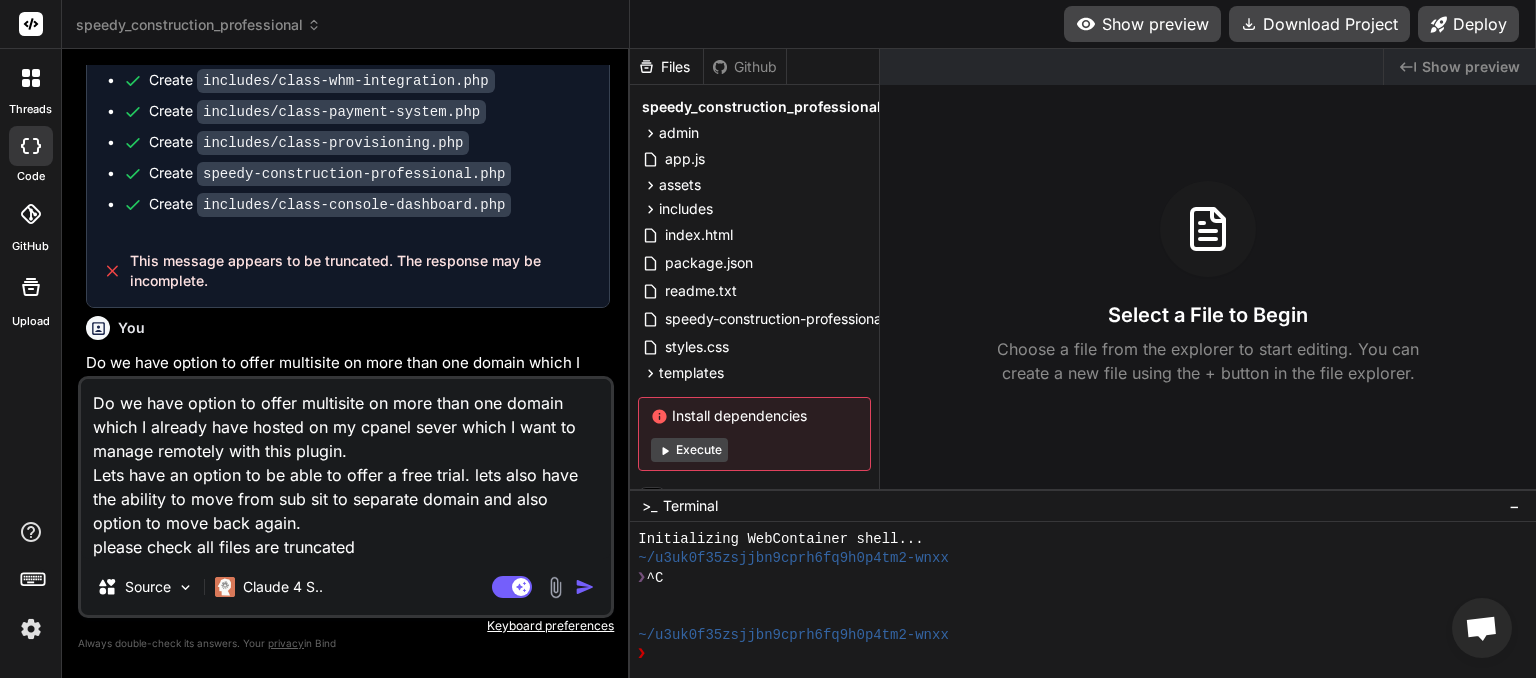 type on "Do we have option to offer multisite on more than one domain which I already have hosted on my cpanel sever which I want to manage remotely with this plugin.
Lets have an option to be able to offer a free trial. lets also have the ability to move from sub sit to separate domain and also option to move back again.
please check all files are truncate" 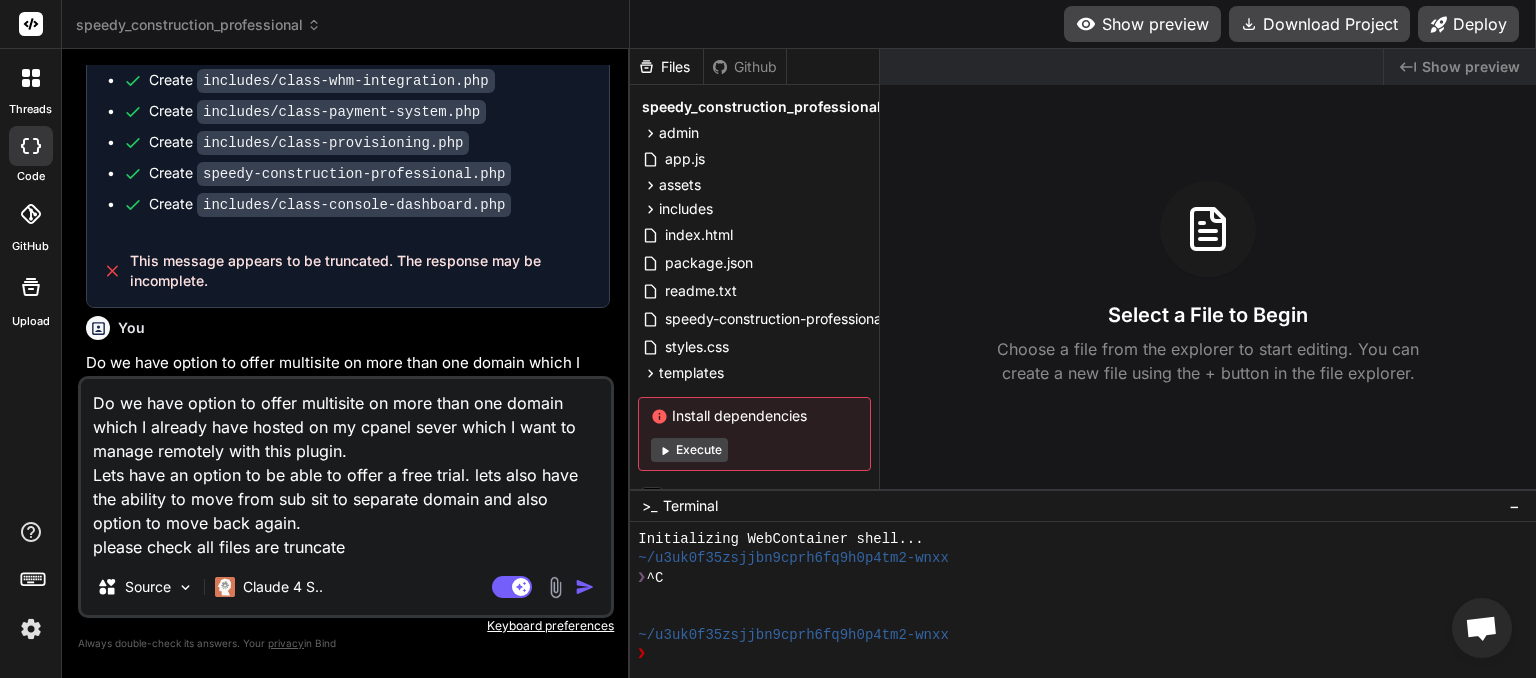 type on "Do we have option to offer multisite on more than one domain which I already have hosted on my cpanel sever which I want to manage remotely with this plugin.
Lets have an option to be able to offer a free trial. lets also have the ability to move from sub sit to separate domain and also option to move back again.
please check all files are truncat" 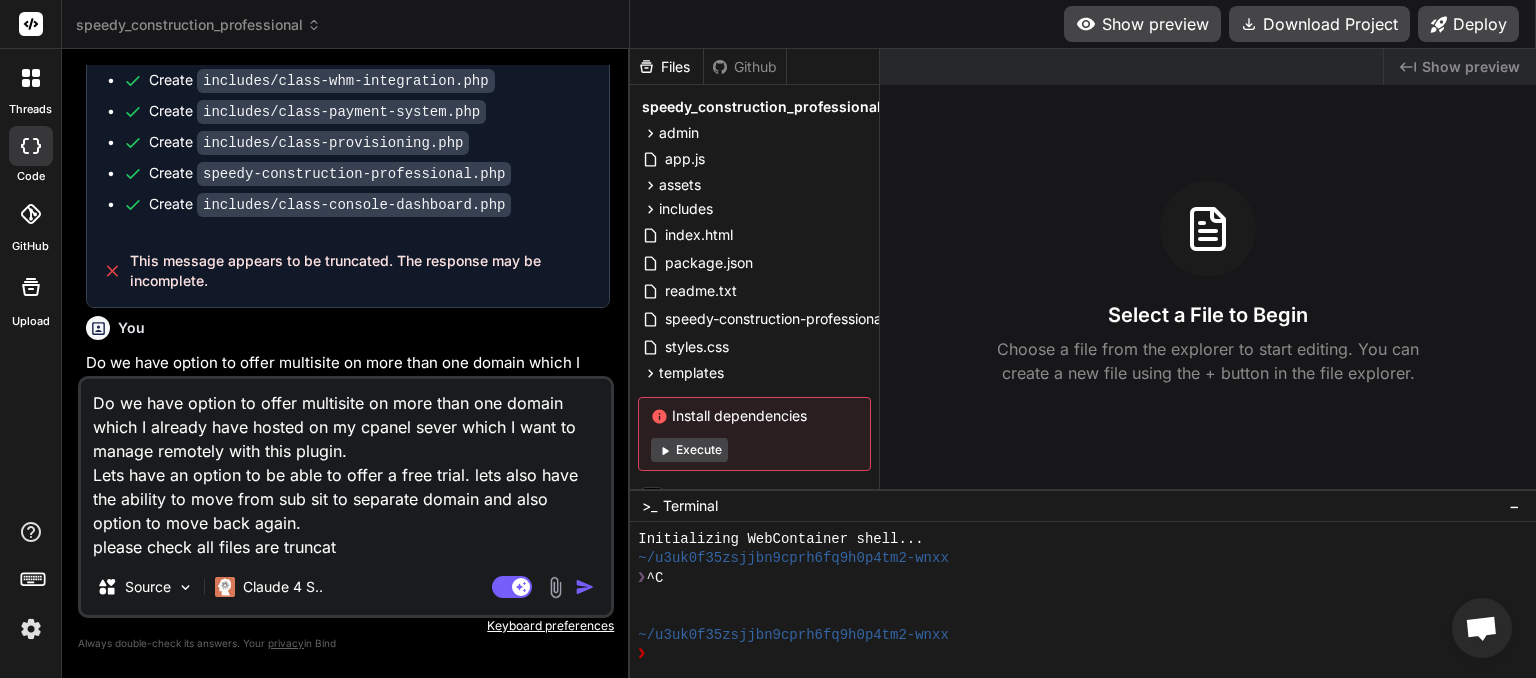 type on "Do we have option to offer multisite on more than one domain which I already have hosted on my cpanel sever which I want to manage remotely with this plugin.
Lets have an option to be able to offer a free trial. lets also have the ability to move from sub sit to separate domain and also option to move back again.
please check all files are trunca" 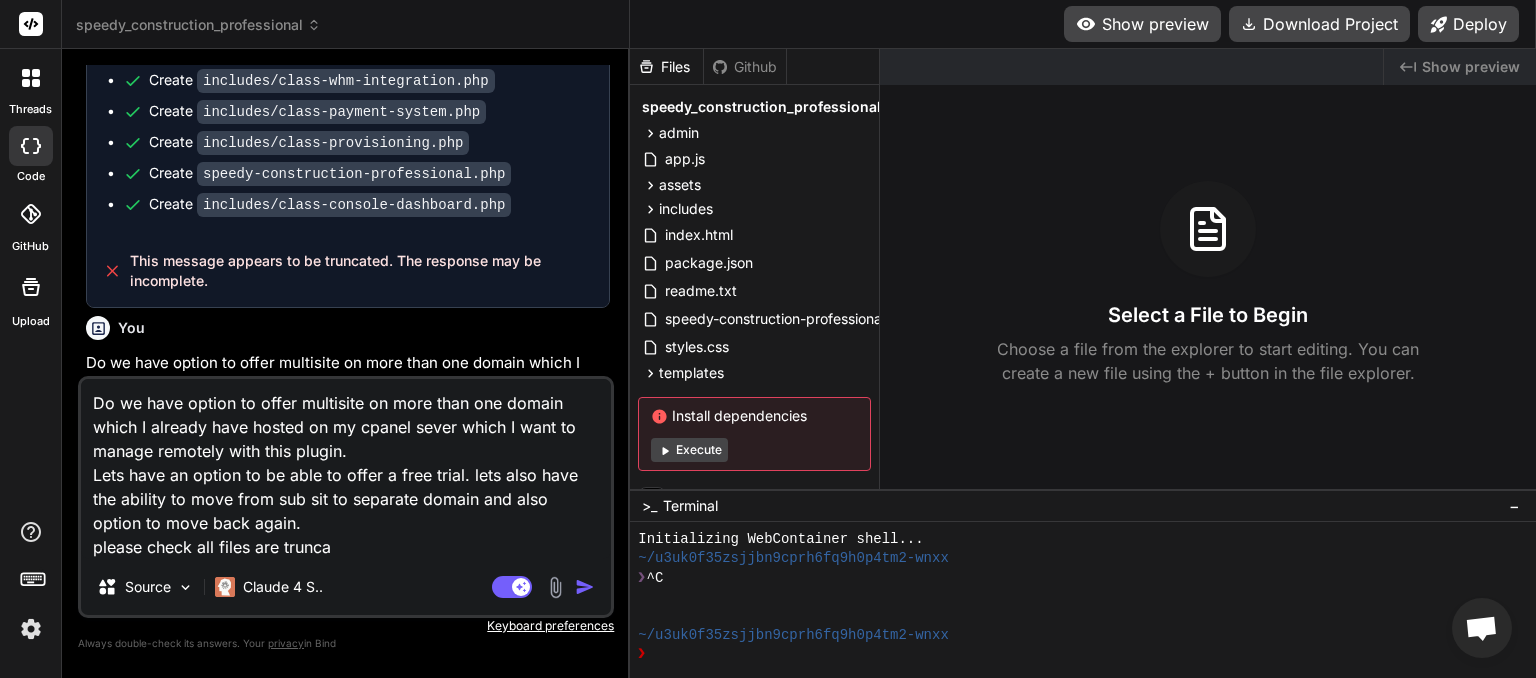 type on "Do we have option to offer multisite on more than one domain which I already have hosted on my cpanel sever which I want to manage remotely with this plugin.
Lets have an option to be able to offer a free trial. lets also have the ability to move from sub sit to separate domain and also option to move back again.
please check all files are trunc" 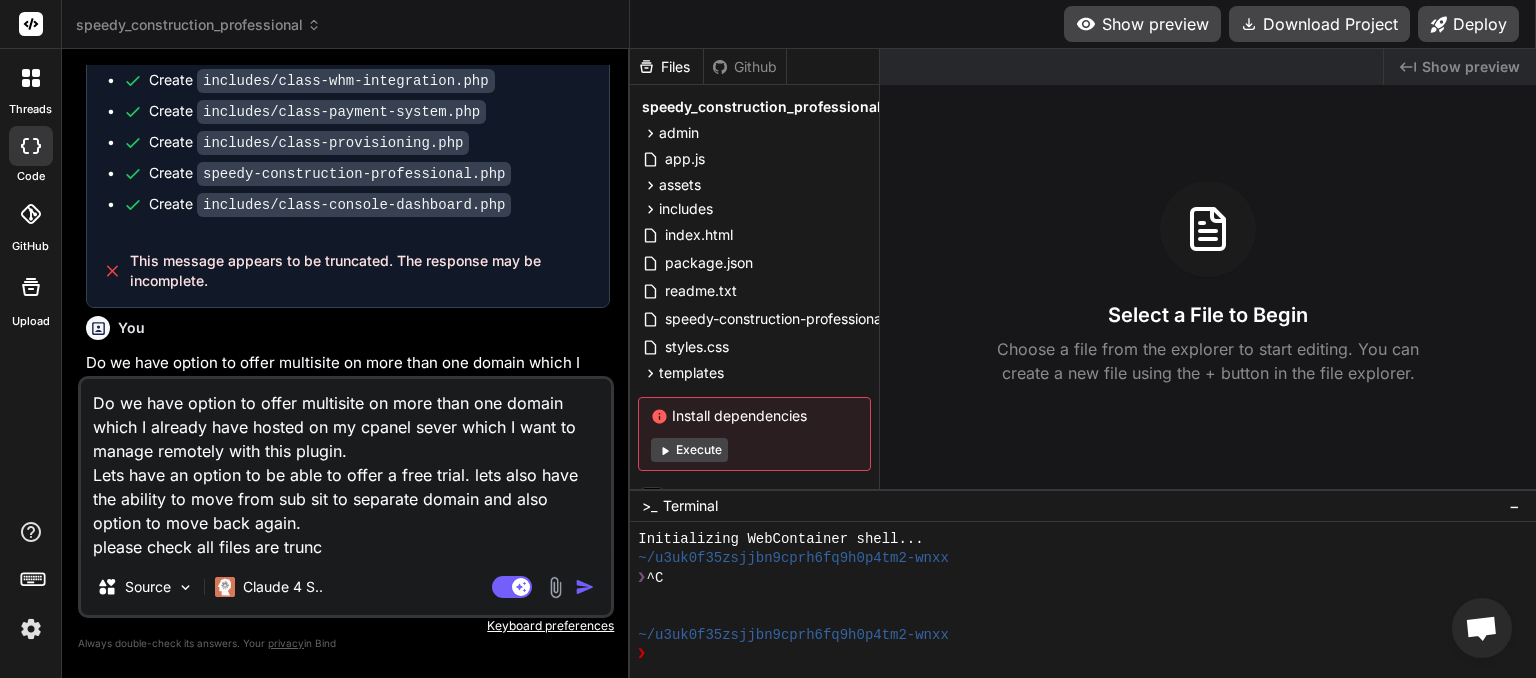 type on "Do we have option to offer multisite on more than one domain which I already have hosted on my cpanel sever which I want to manage remotely with this plugin.
Lets have an option to be able to offer a free trial. lets also have the ability to move from sub sit to separate domain and also option to move back again.
please check all files are trun" 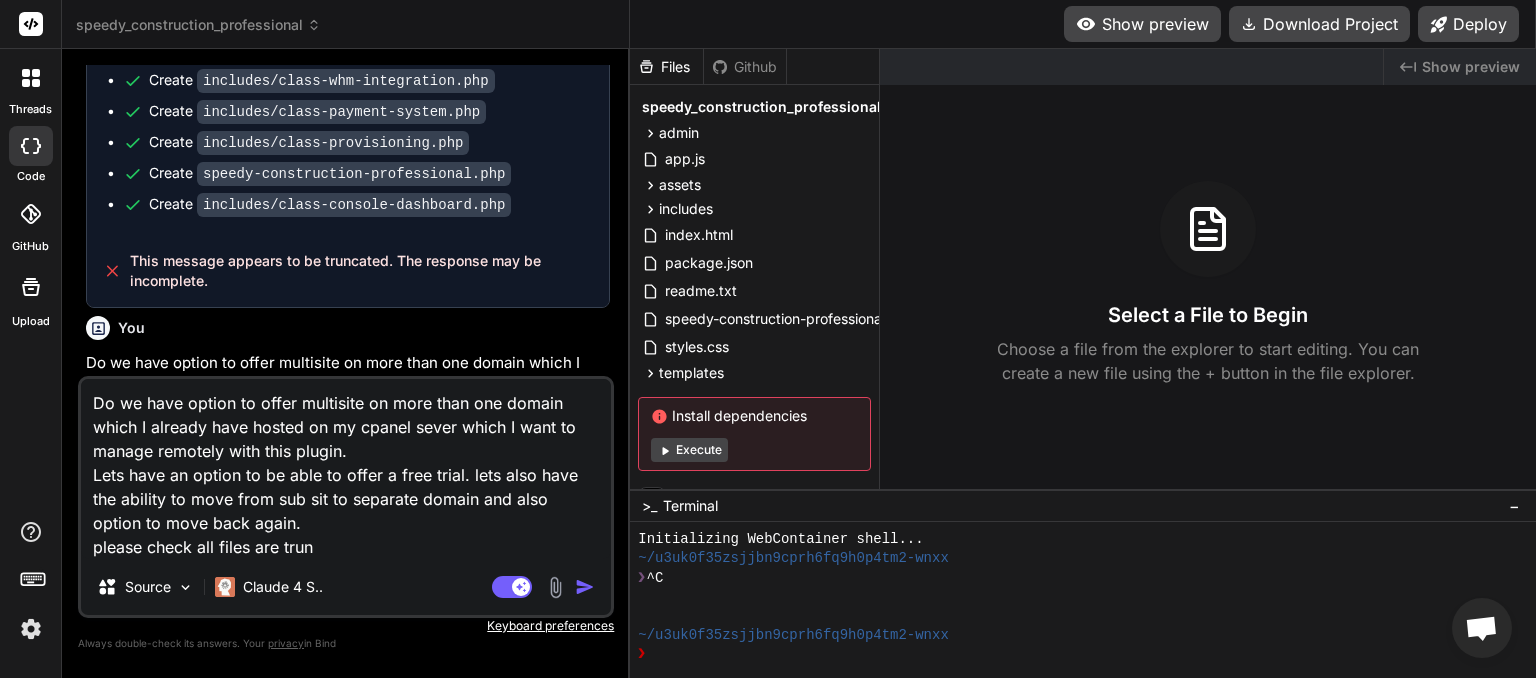 type on "Do we have option to offer multisite on more than one domain which I already have hosted on my cpanel sever which I want to manage remotely with this plugin.
Lets have an option to be able to offer a free trial. lets also have the ability to move from sub sit to separate domain and also option to move back again.
please check all files are tru" 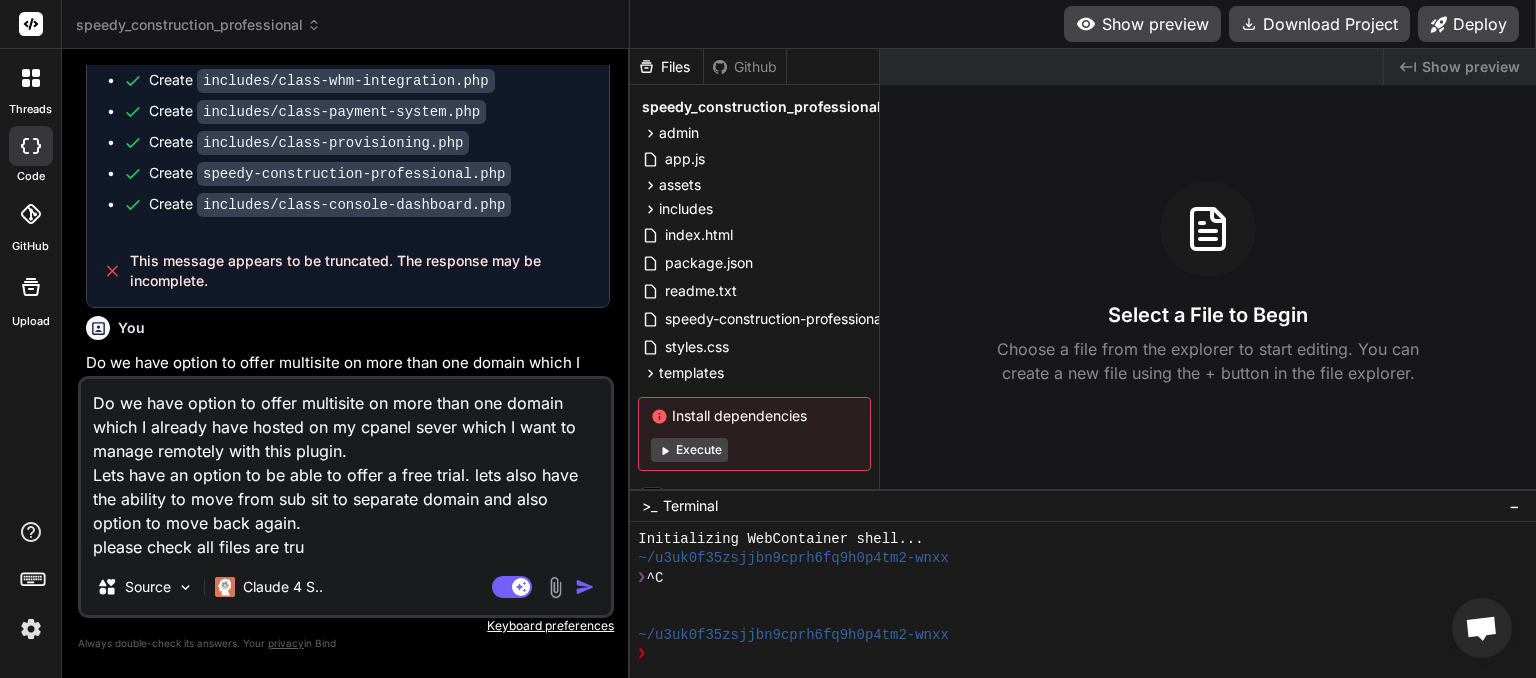 type on "Do we have option to offer multisite on more than one domain which I already have hosted on my cpanel sever which I want to manage remotely with this plugin.
Lets have an option to be able to offer a free trial. lets also have the ability to move from sub sit to separate domain and also option to move back again.
please check all files are tr" 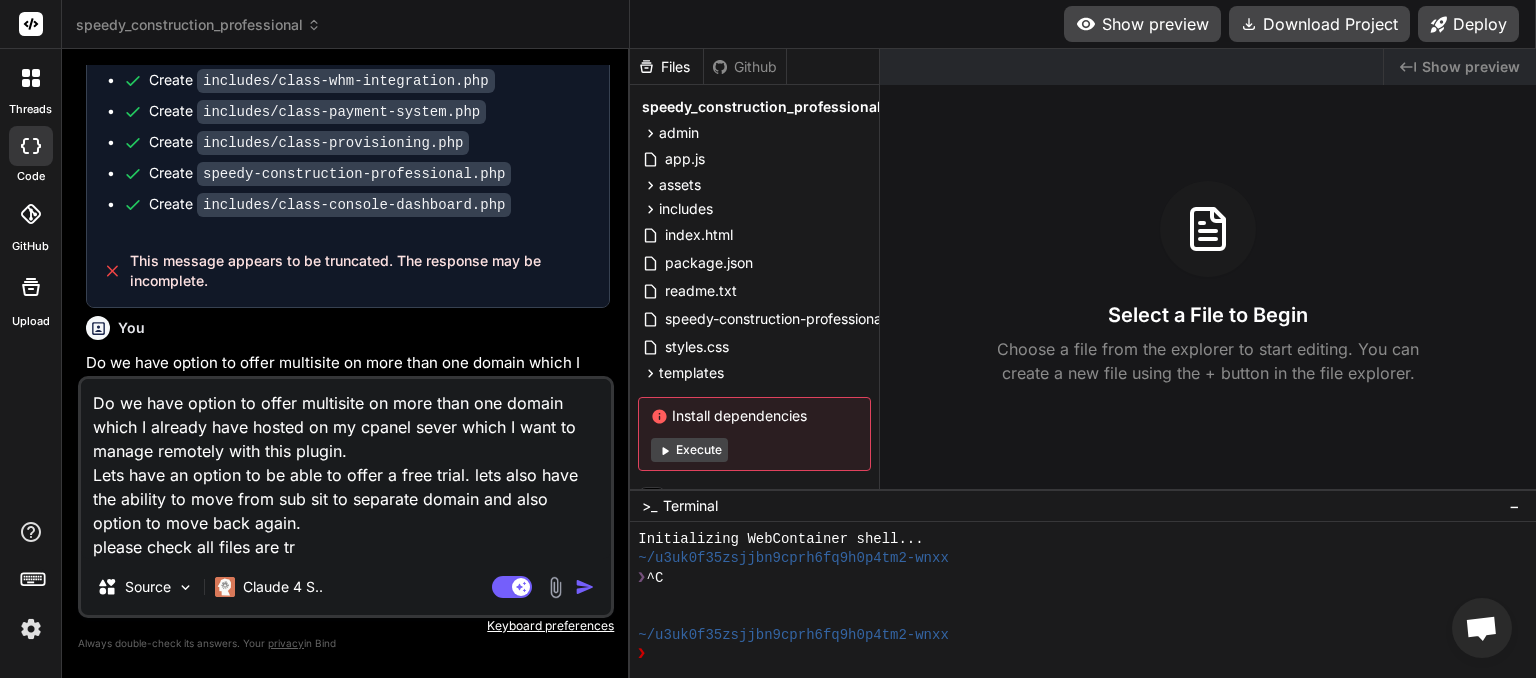 type on "Do we have option to offer multisite on more than one domain which I already have hosted on my cpanel sever which I want to manage remotely with this plugin.
Lets have an option to be able to offer a free trial. lets also have the ability to move from sub sit to separate domain and also option to move back again.
please check all files are t" 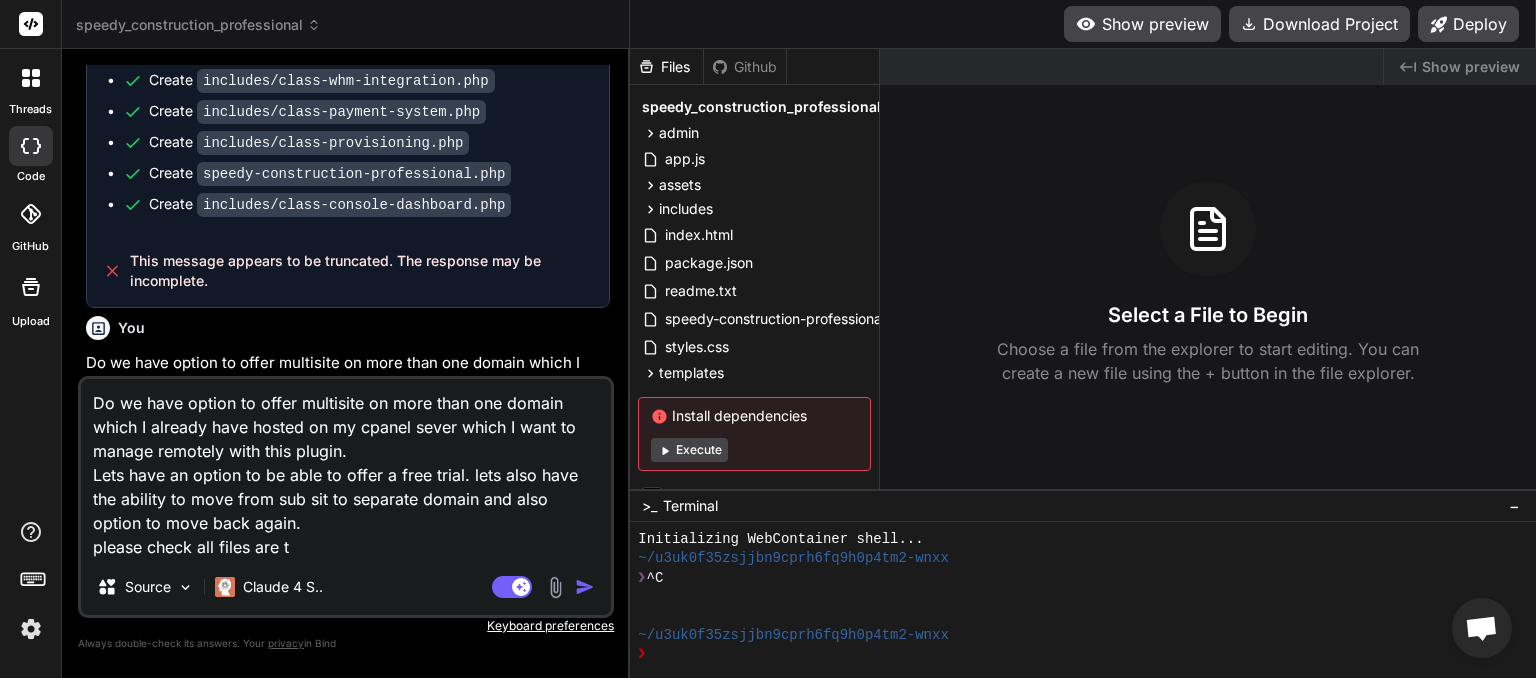 type on "Do we have option to offer multisite on more than one domain which I already have hosted on my cpanel sever which I want to manage remotely with this plugin.
Lets have an option to be able to offer a free trial. lets also have the ability to move from sub sit to separate domain and also option to move back again.
please check all files are" 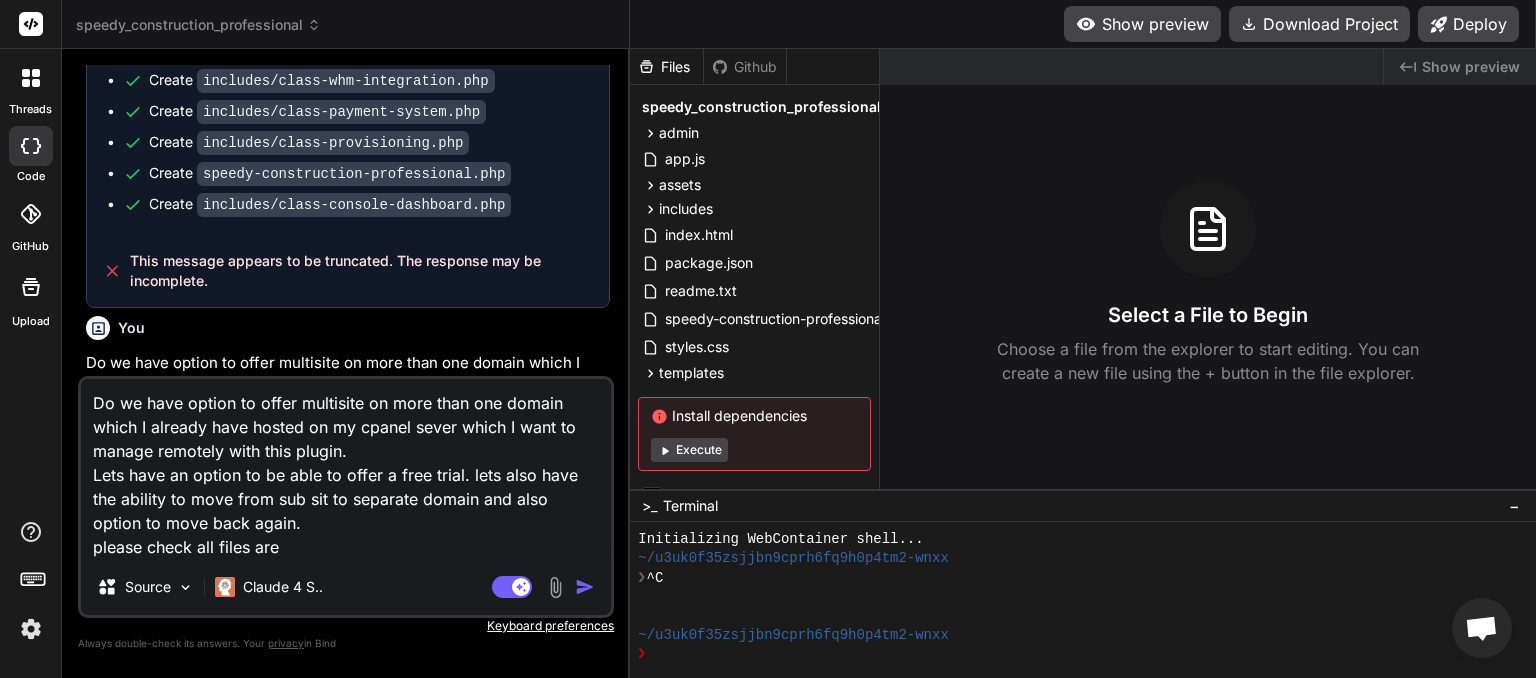 type on "Do we have option to offer multisite on more than one domain which I already have hosted on my cpanel sever which I want to manage remotely with this plugin.
Lets have an option to be able to offer a free trial. lets also have the ability to move from sub sit to separate domain and also option to move back again.
please check all files are c" 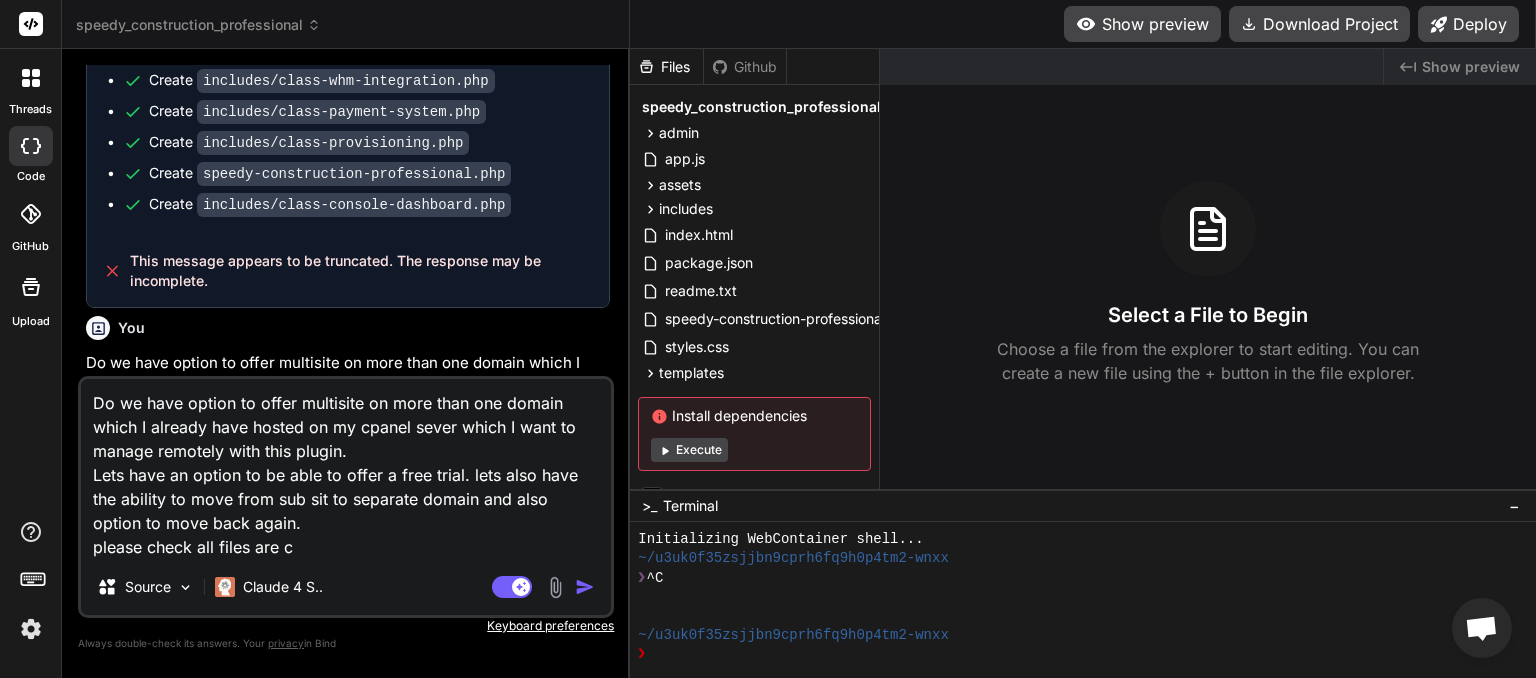 type on "Do we have option to offer multisite on more than one domain which I already have hosted on my cpanel sever which I want to manage remotely with this plugin.
Lets have an option to be able to offer a free trial. lets also have the ability to move from sub sit to separate domain and also option to move back again.
please check all files are co" 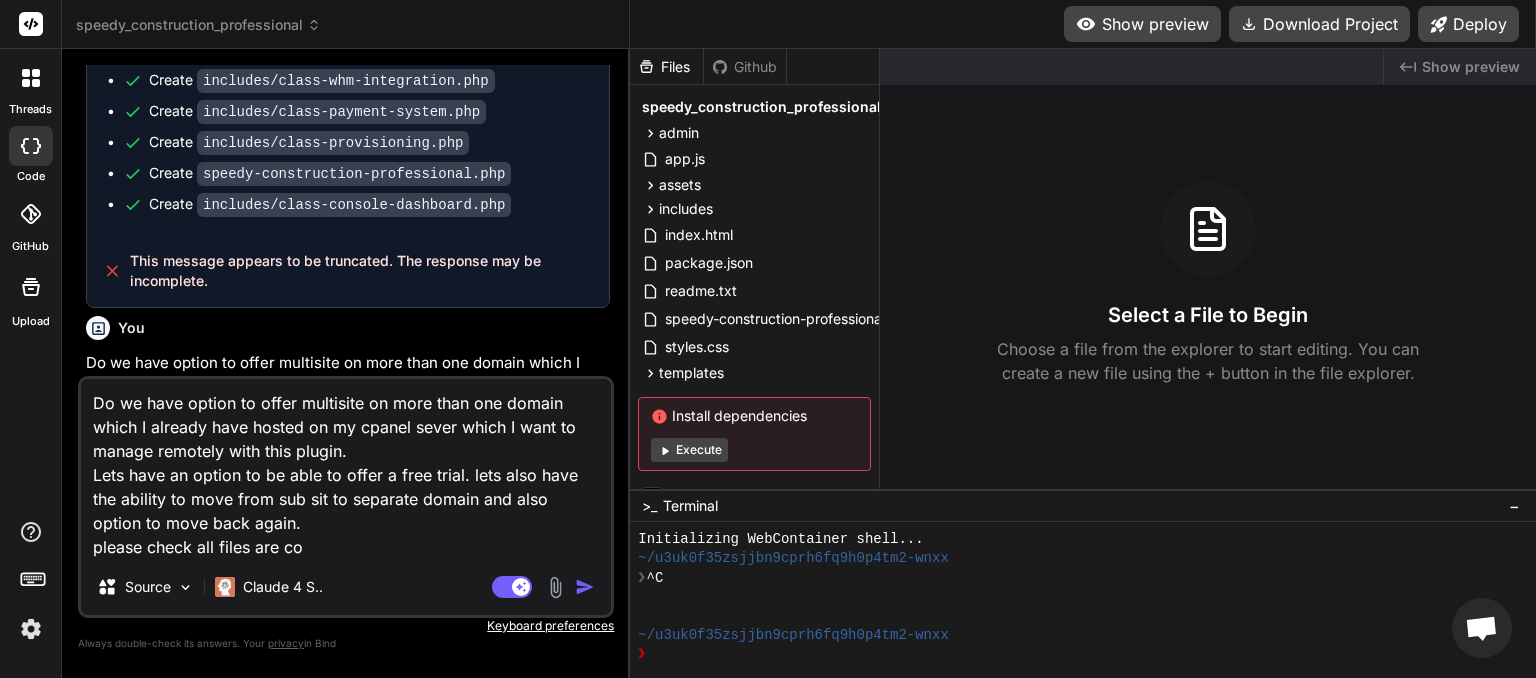 type on "Do we have option to offer multisite on more than one domain which I already have hosted on my cpanel sever which I want to manage remotely with this plugin.
Lets have an option to be able to offer a free trial. lets also have the ability to move from sub sit to separate domain and also option to move back again.
please check all files are com" 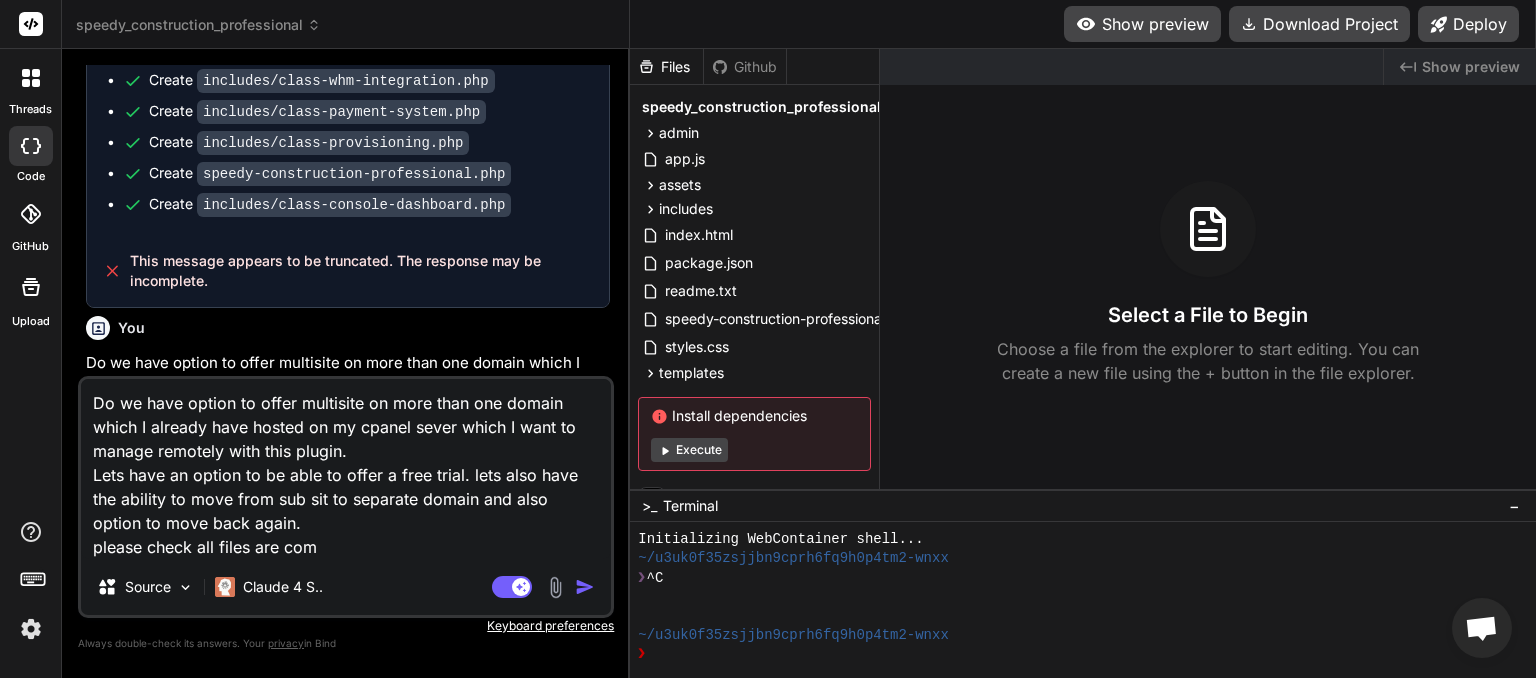 type on "Do we have option to offer multisite on more than one domain which I already have hosted on my cpanel sever which I want to manage remotely with this plugin.
Lets have an option to be able to offer a free trial. lets also have the ability to move from sub sit to separate domain and also option to move back again.
please check all files are comp" 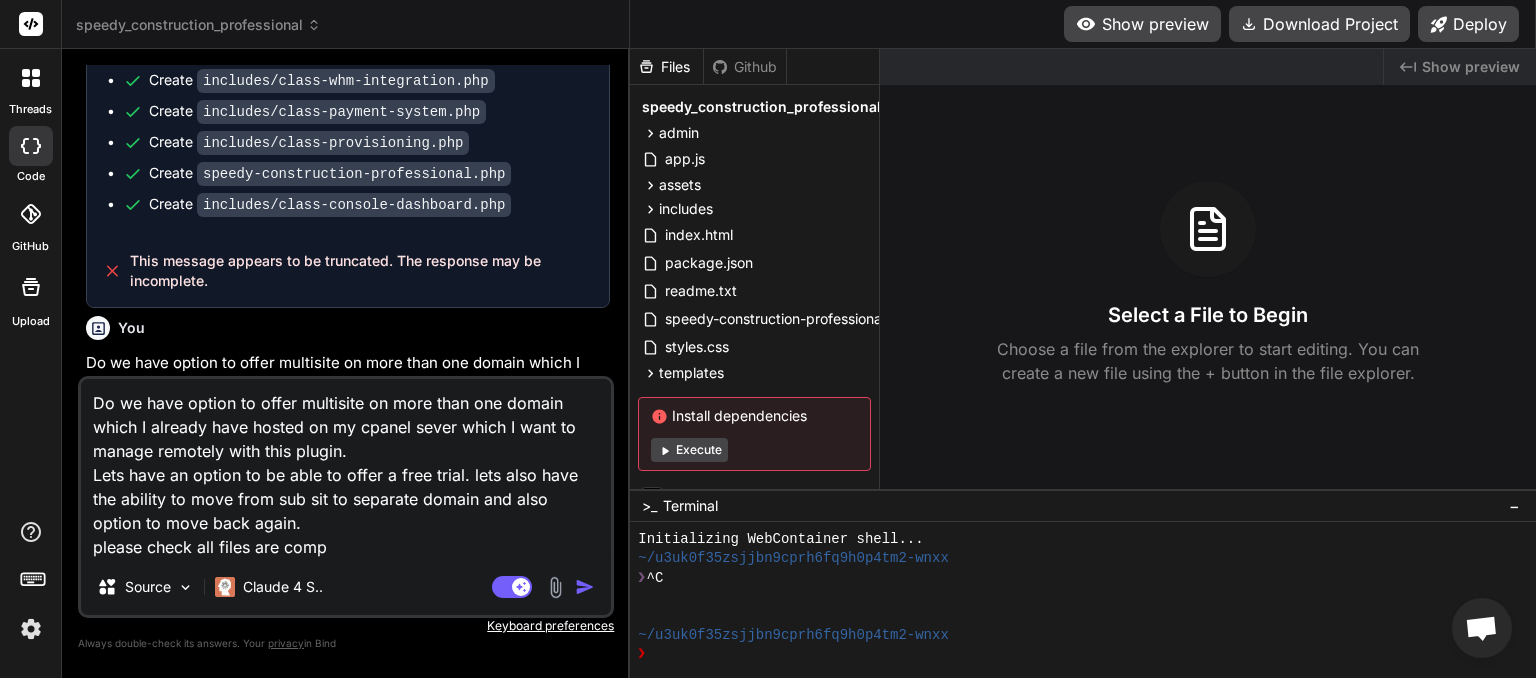 type on "Do we have option to offer multisite on more than one domain which I already have hosted on my cpanel sever which I want to manage remotely with this plugin.
Lets have an option to be able to offer a free trial. lets also have the ability to move from sub sit to separate domain and also option to move back again.
please check all files are compl" 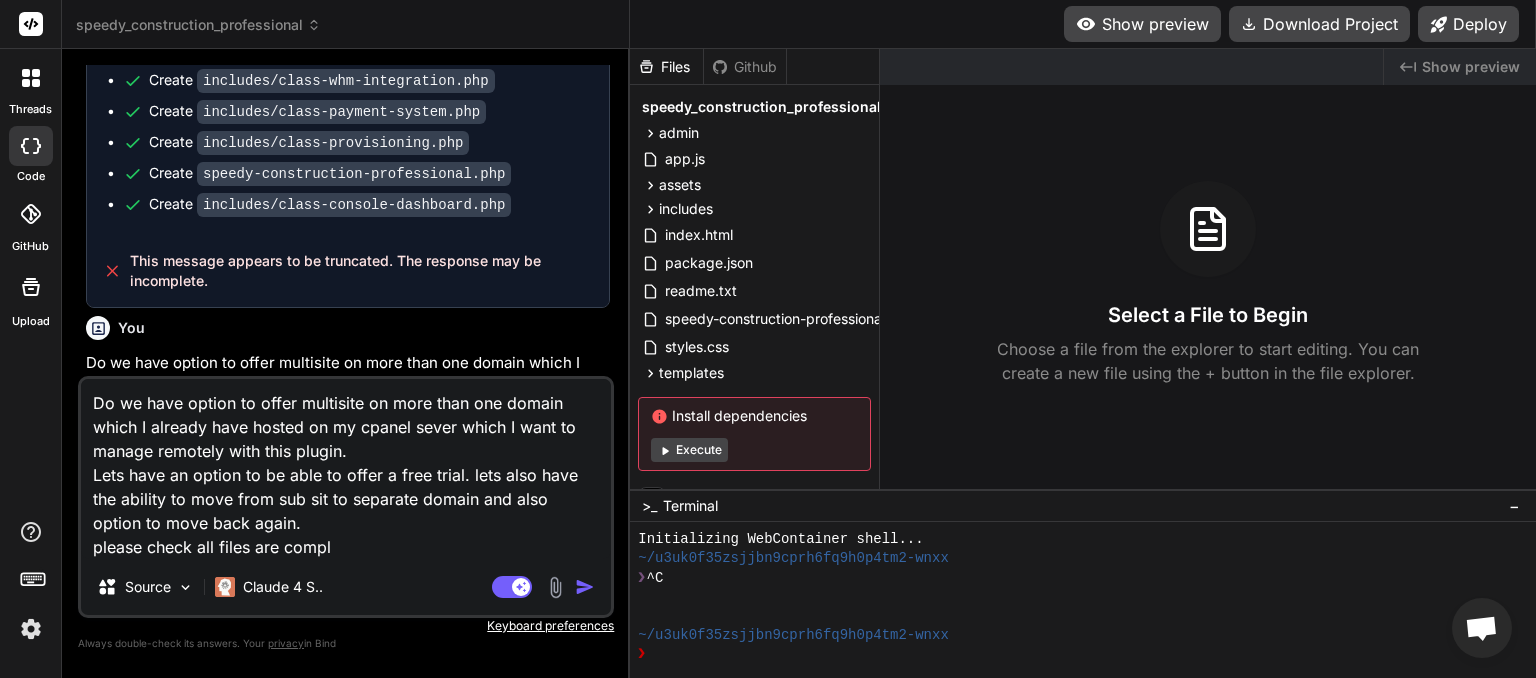 type on "Do we have option to offer multisite on more than one domain which I already have hosted on my cpanel sever which I want to manage remotely with this plugin.
Lets have an option to be able to offer a free trial. lets also have the ability to move from sub sit to separate domain and also option to move back again.
please check all files are comple" 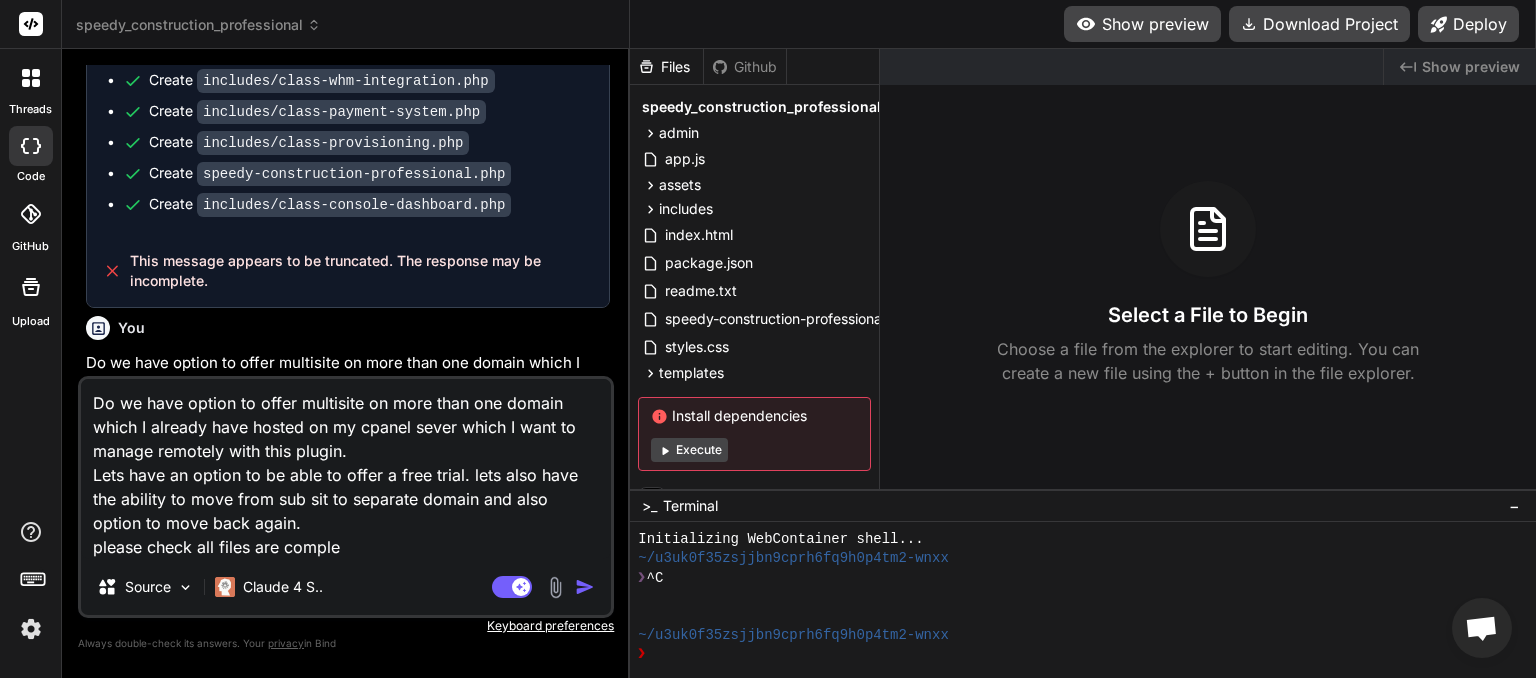 type on "Do we have option to offer multisite on more than one domain which I already have hosted on my cpanel sever which I want to manage remotely with this plugin.
Lets have an option to be able to offer a free trial. lets also have the ability to move from sub sit to separate domain and also option to move back again.
please check all files are complet" 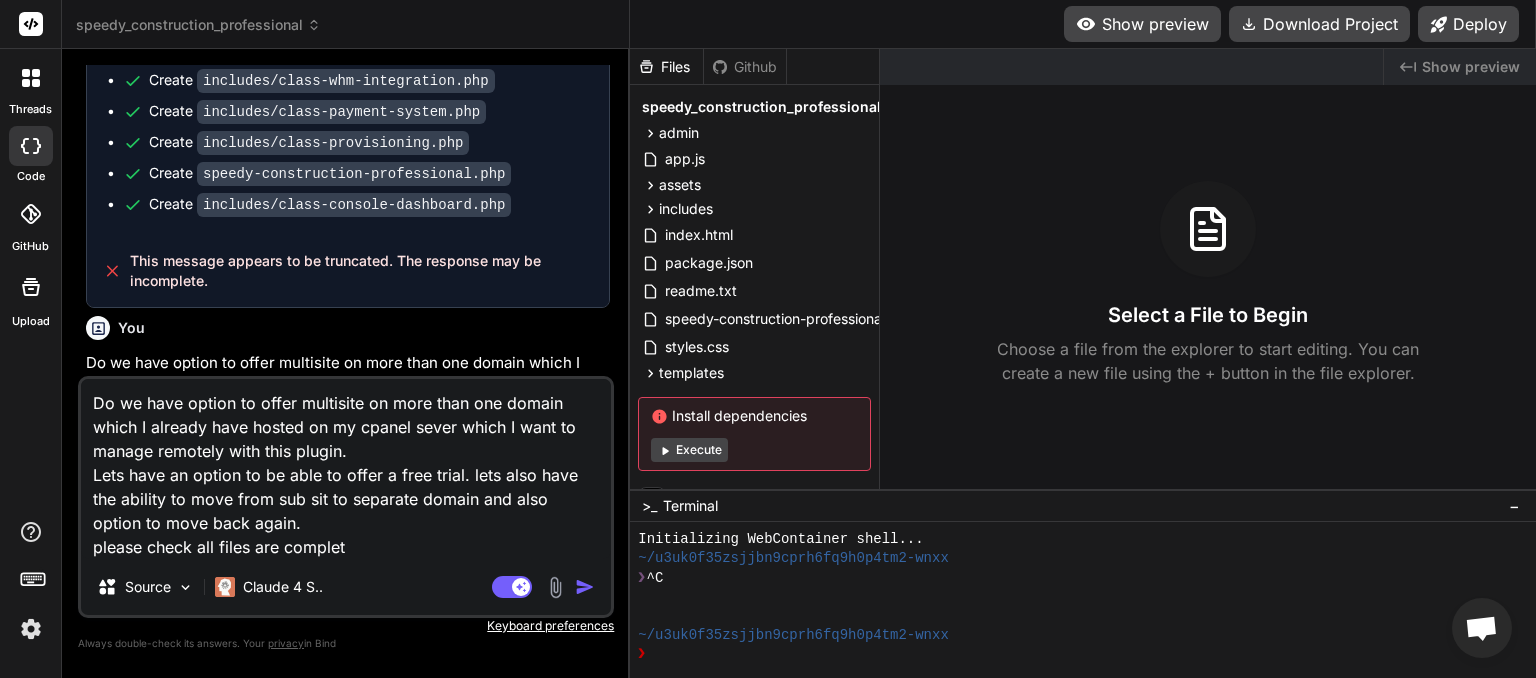 type on "Do we have option to offer multisite on more than one domain which I already have hosted on my cpanel sever which I want to manage remotely with this plugin.
Lets have an option to be able to offer a free trial. lets also have the ability to move from sub sit to separate domain and also option to move back again.
please check all files are complete" 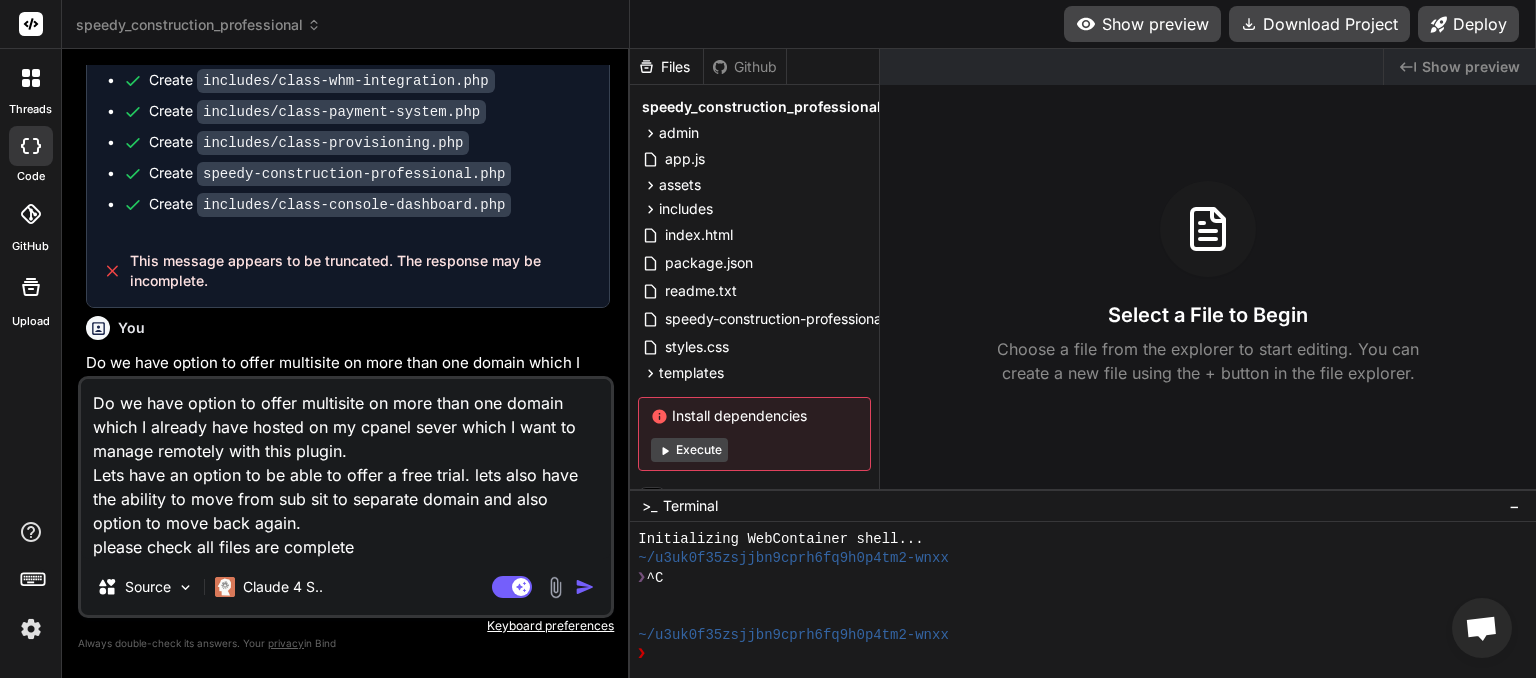 type on "Do we have option to offer multisite on more than one domain which I already have hosted on my cpanel sever which I want to manage remotely with this plugin.
Lets have an option to be able to offer a free trial. lets also have the ability to move from sub sit to separate domain and also option to move back again.
please check all files are complete" 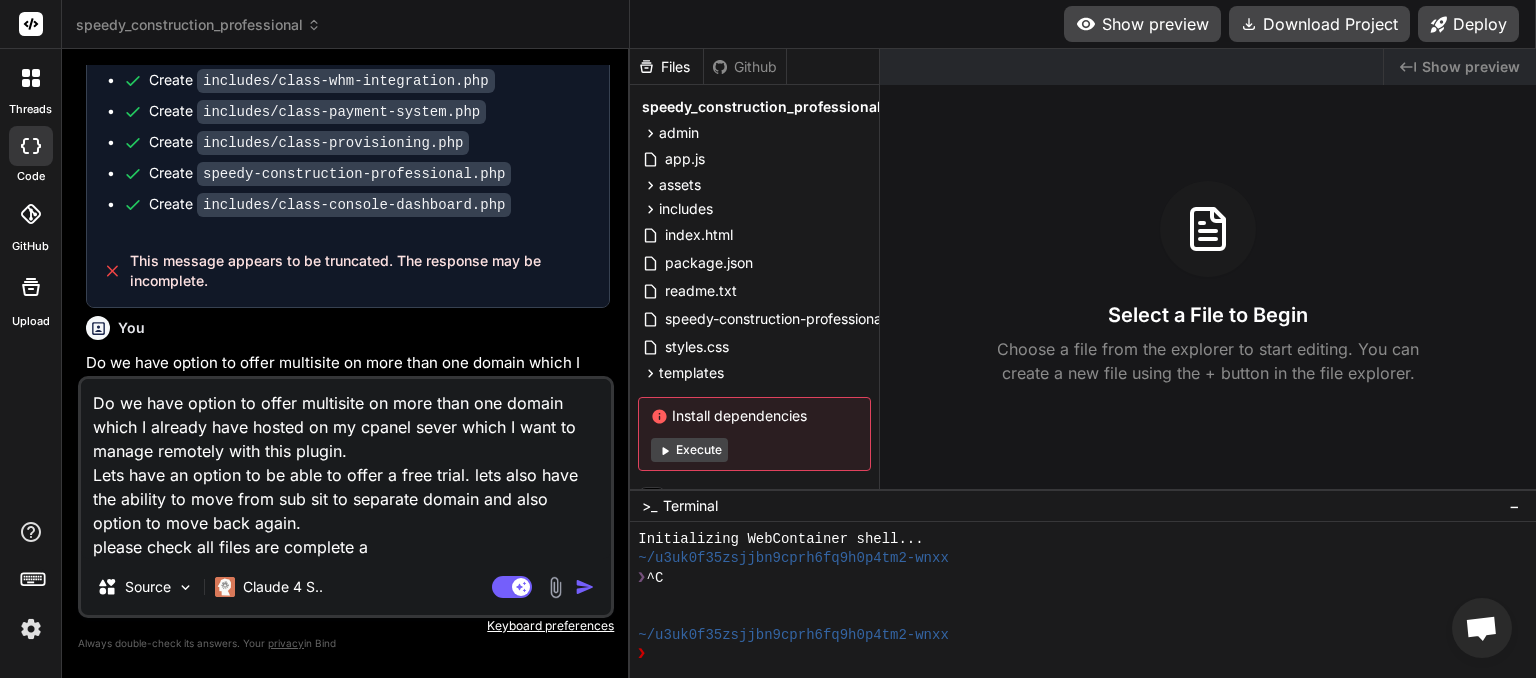 type on "Do we have option to offer multisite on more than one domain which I already have hosted on my cpanel sever which I want to manage remotely with this plugin.
Lets have an option to be able to offer a free trial. lets also have the ability to move from sub sit to separate domain and also option to move back again.
please check all files are complete an" 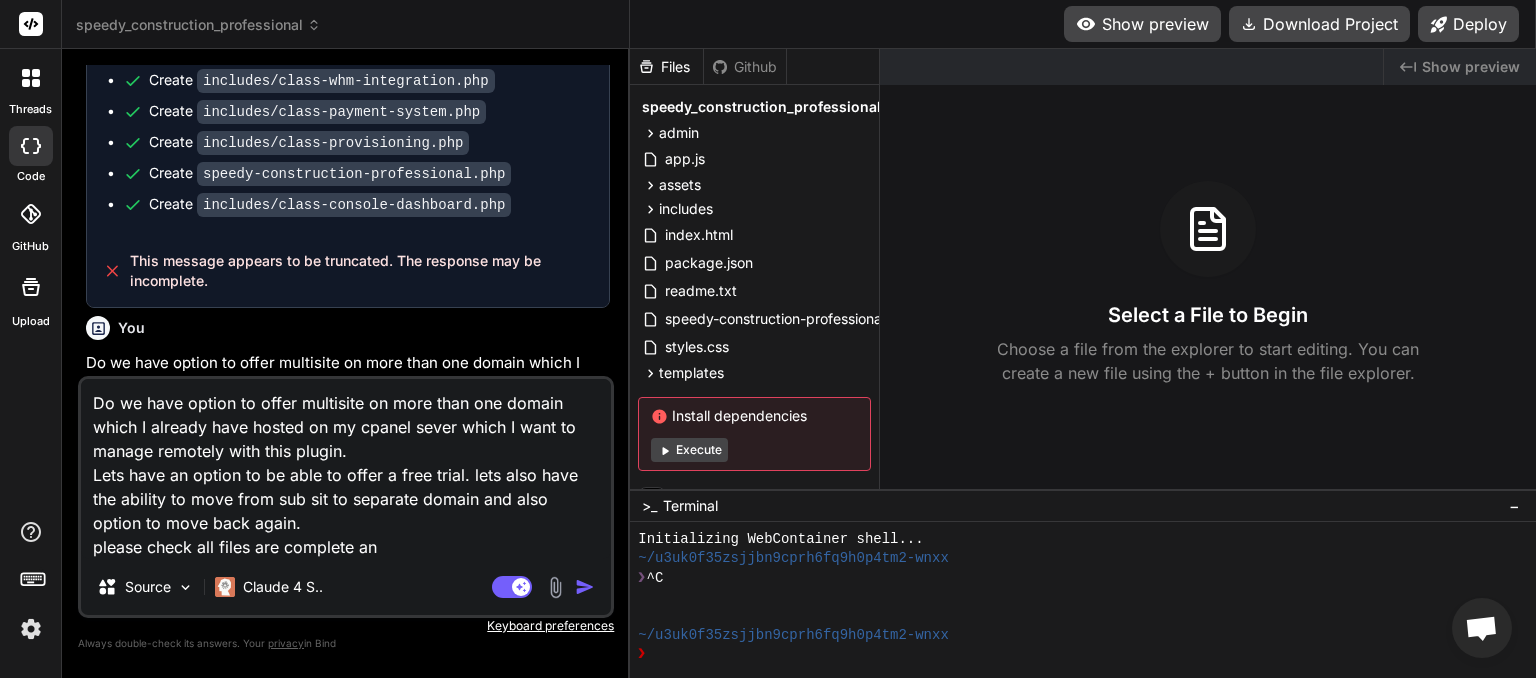 type on "Do we have option to offer multisite on more than one domain which I already have hosted on my cpanel sever which I want to manage remotely with this plugin.
Lets have an option to be able to offer a free trial. lets also have the ability to move from sub sit to separate domain and also option to move back again.
please check all files are complete and" 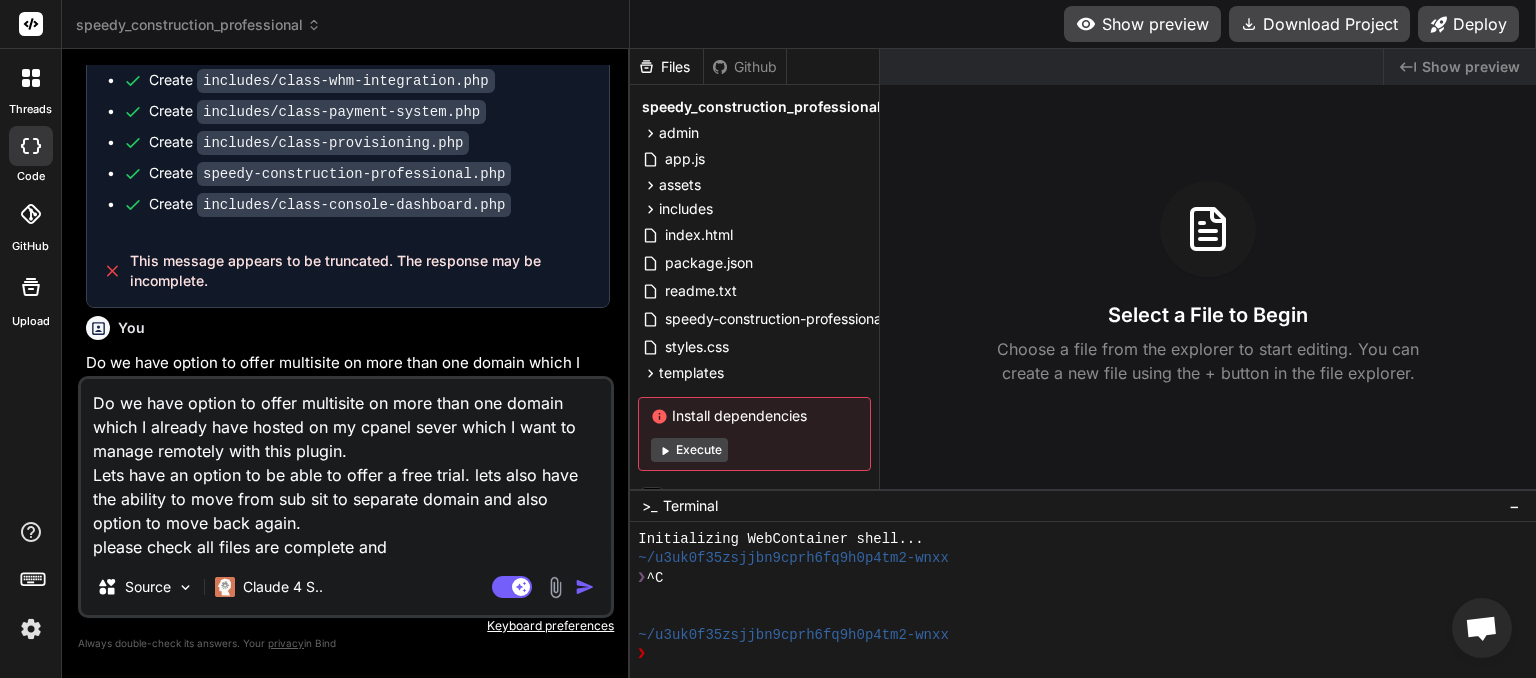 type on "Do we have option to offer multisite on more than one domain which I already have hosted on my cpanel sever which I want to manage remotely with this plugin.
Lets have an option to be able to offer a free trial. lets also have the ability to move from sub sit to separate domain and also option to move back again.
please check all files are complete and" 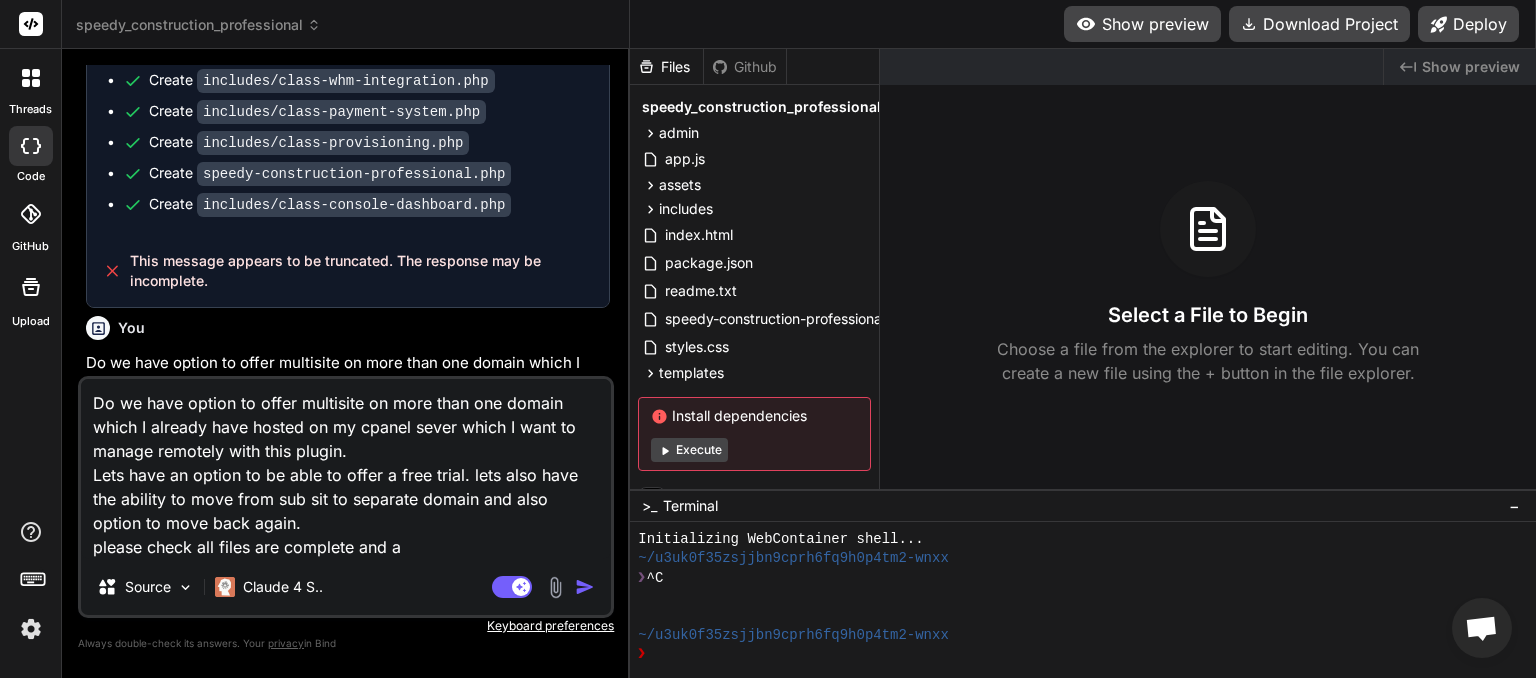 type on "Do we have option to offer multisite on more than one domain which I already have hosted on my cpanel sever which I want to manage remotely with this plugin.
Lets have an option to be able to offer a free trial. lets also have the ability to move from sub sit to separate domain and also option to move back again.
please check all files are complete and al" 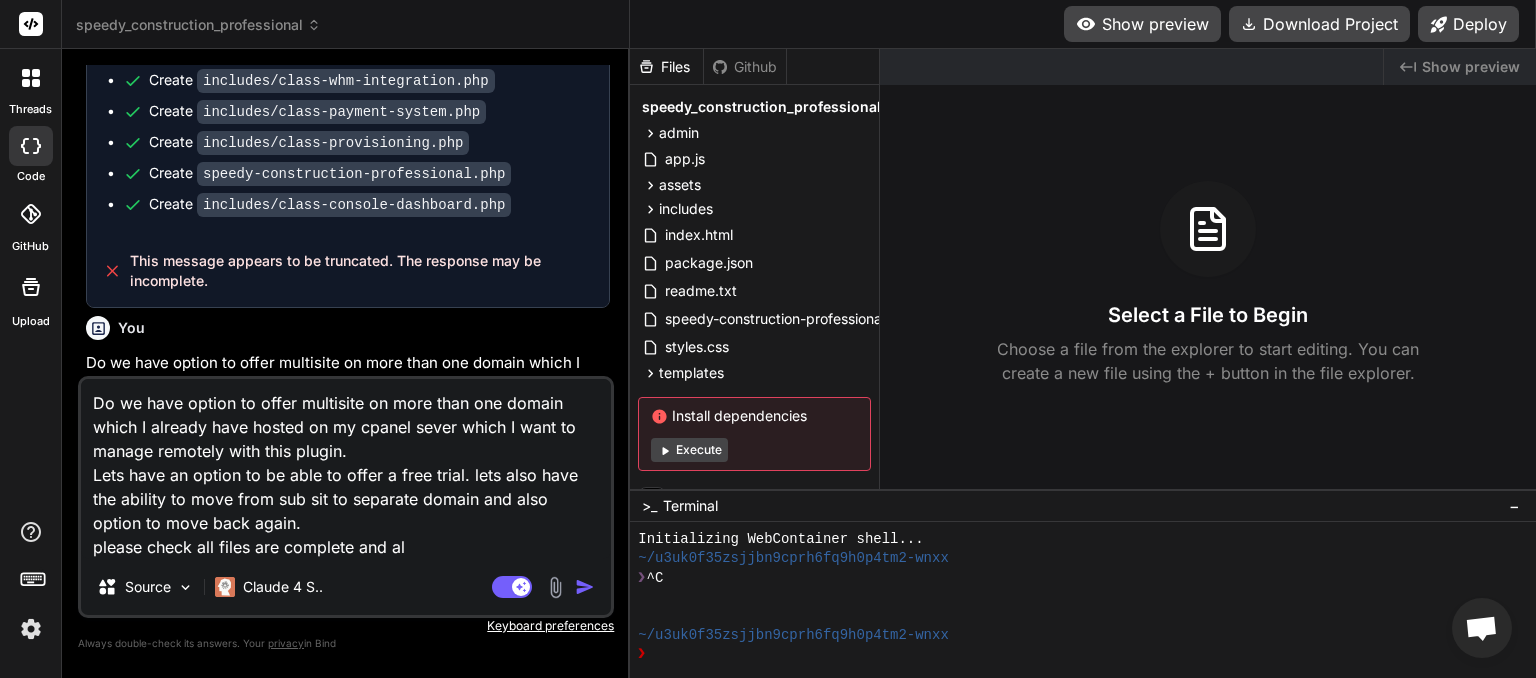 type on "Do we have option to offer multisite on more than one domain which I already have hosted on my cpanel sever which I want to manage remotely with this plugin.
Lets have an option to be able to offer a free trial. lets also have the ability to move from sub sit to separate domain and also option to move back again.
please check all files are complete and all" 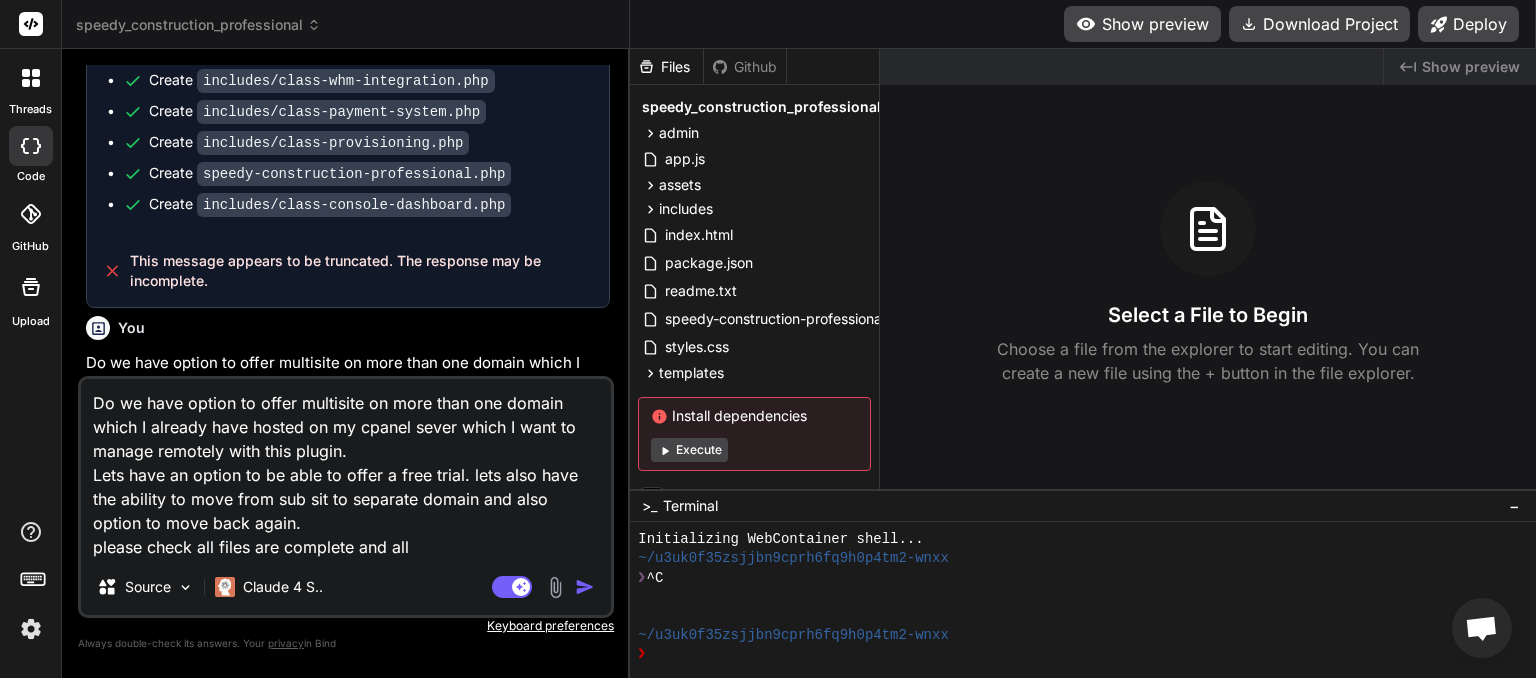 type on "Do we have option to offer multisite on more than one domain which I already have hosted on my cpanel sever which I want to manage remotely with this plugin.
Lets have an option to be able to offer a free trial. lets also have the ability to move from sub sit to separate domain and also option to move back again.
please check all files are complete and all" 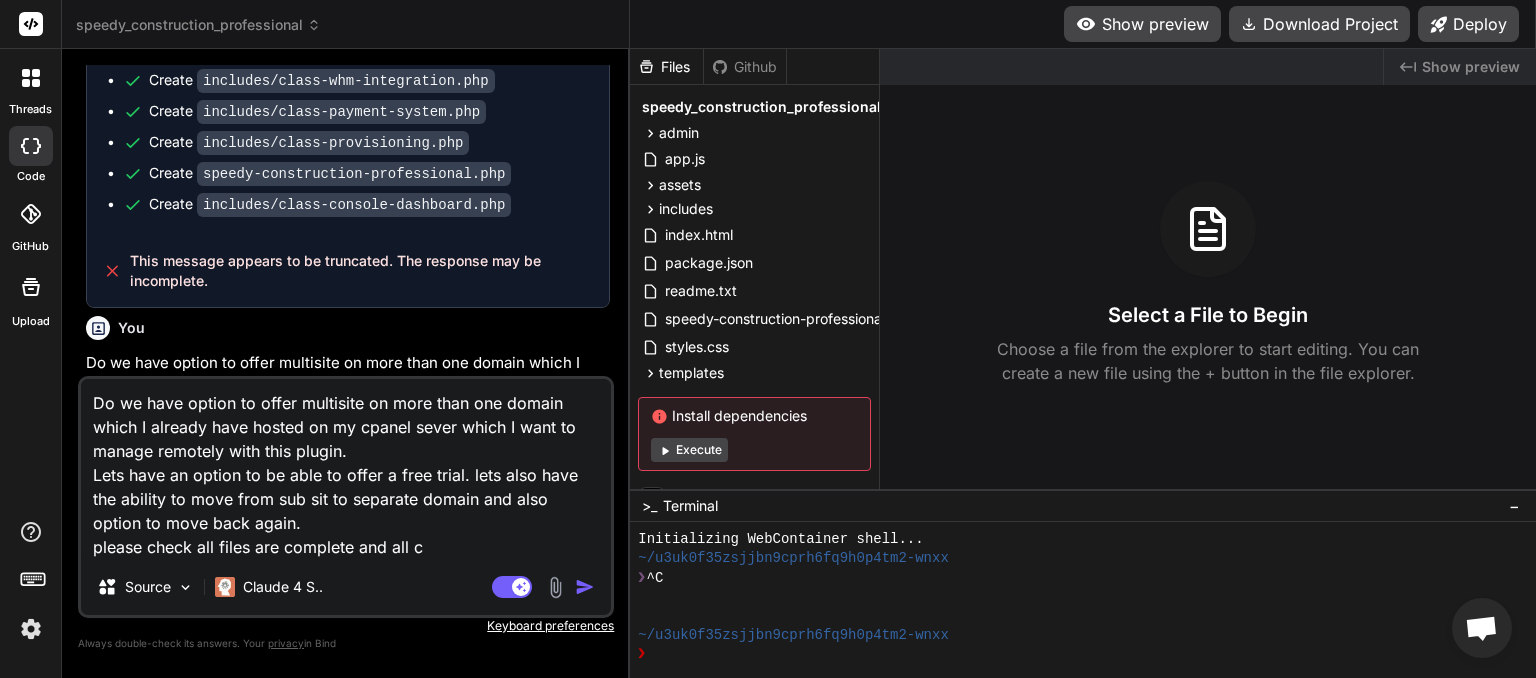 type on "Do we have option to offer multisite on more than one domain which I already have hosted on my cpanel sever which I want to manage remotely with this plugin.
Lets have an option to be able to offer a free trial. lets also have the ability to move from sub sit to separate domain and also option to move back again.
please check all files are complete and all co" 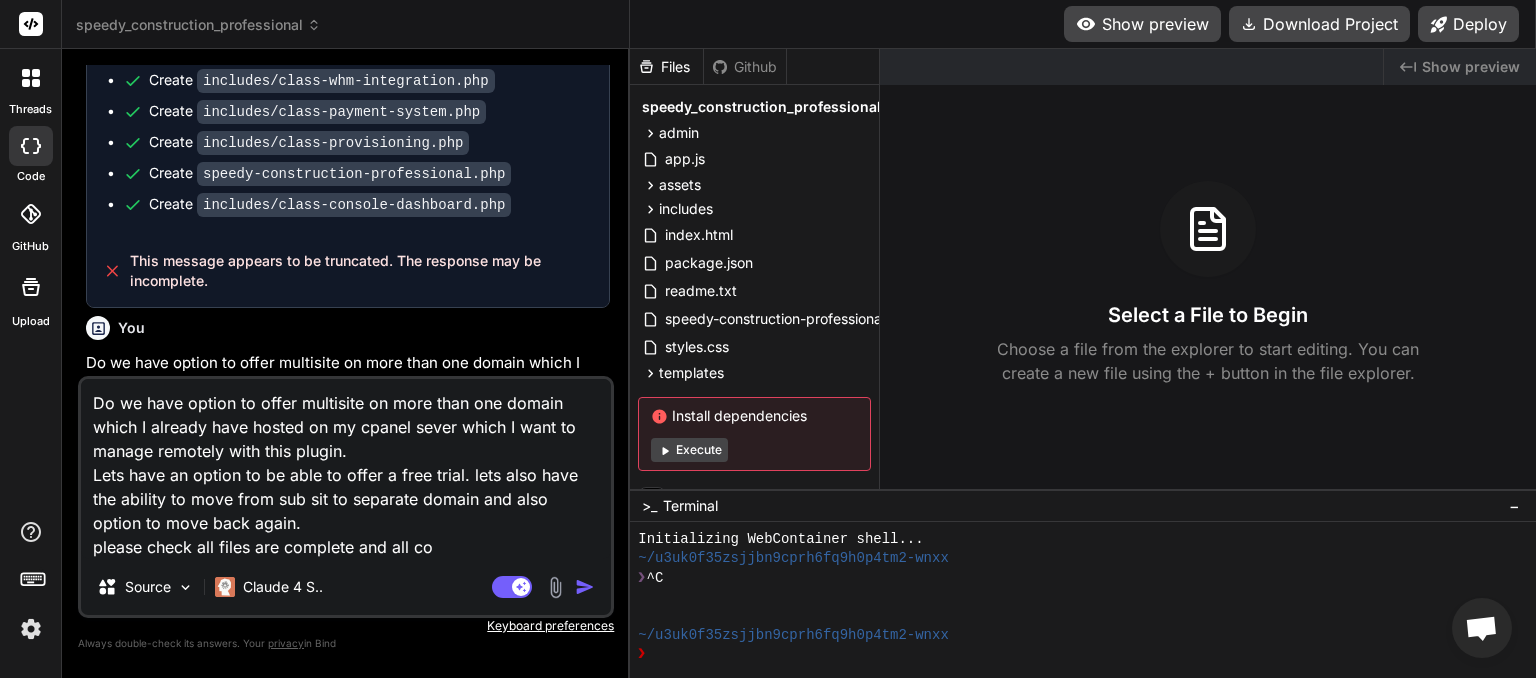type on "Do we have option to offer multisite on more than one domain which I already have hosted on my cpanel sever which I want to manage remotely with this plugin.
Lets have an option to be able to offer a free trial. lets also have the ability to move from sub sit to separate domain and also option to move back again.
please check all files are complete and all cod" 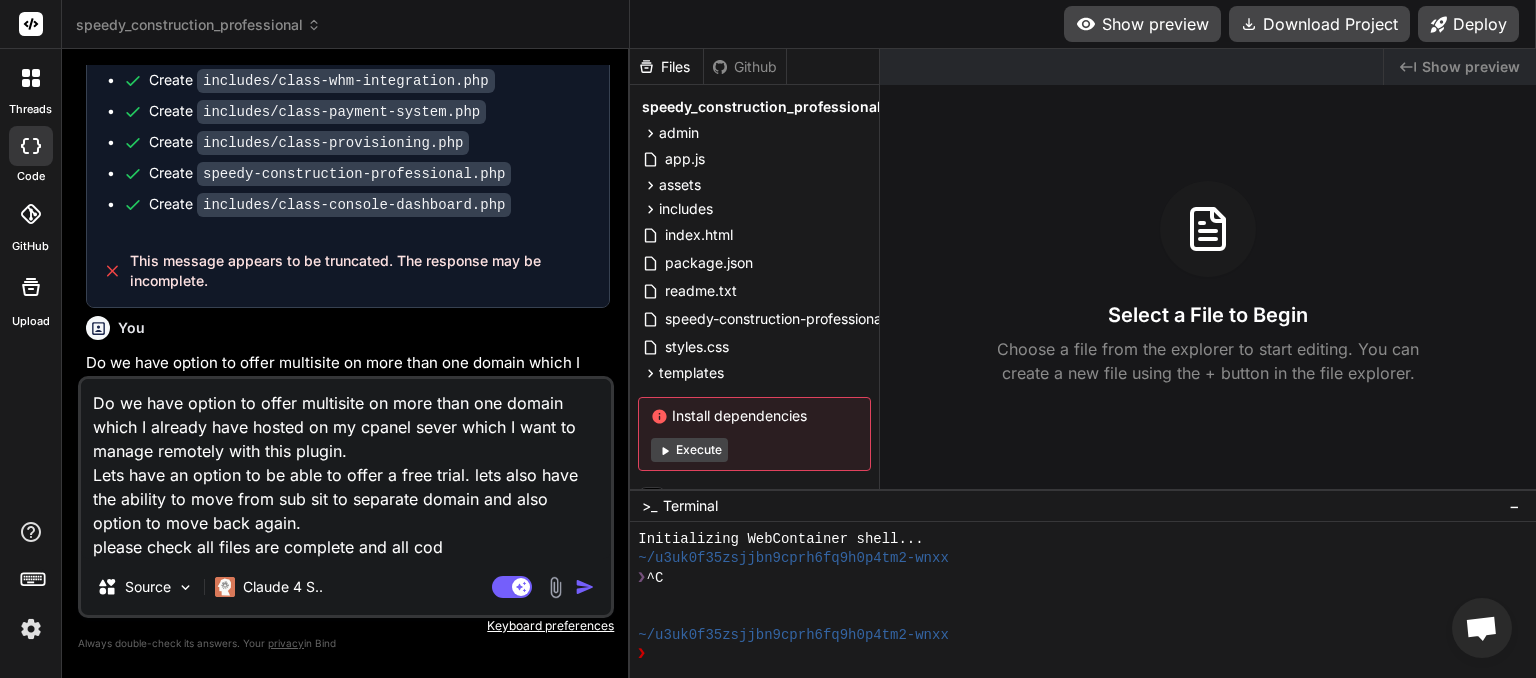 type on "Do we have option to offer multisite on more than one domain which I already have hosted on my cpanel sever which I want to manage remotely with this plugin.
Lets have an option to be able to offer a free trial. lets also have the ability to move from sub sit to separate domain and also option to move back again.
please check all files are complete and all code" 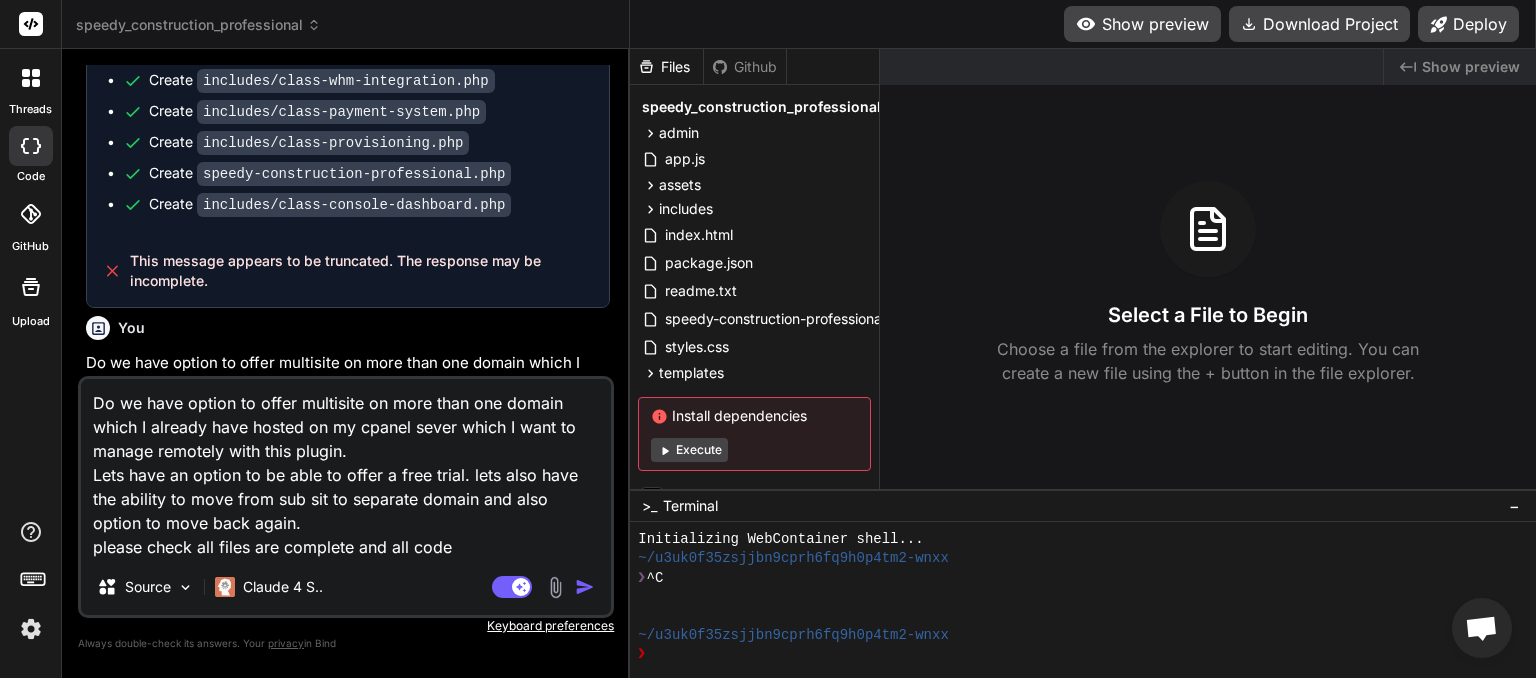 type on "Do we have option to offer multisite on more than one domain which I already have hosted on my cpanel sever which I want to manage remotely with this plugin.
Lets have an option to be able to offer a free trial. lets also have the ability to move from sub sit to separate domain and also option to move back again.
please check all files are complete and all code" 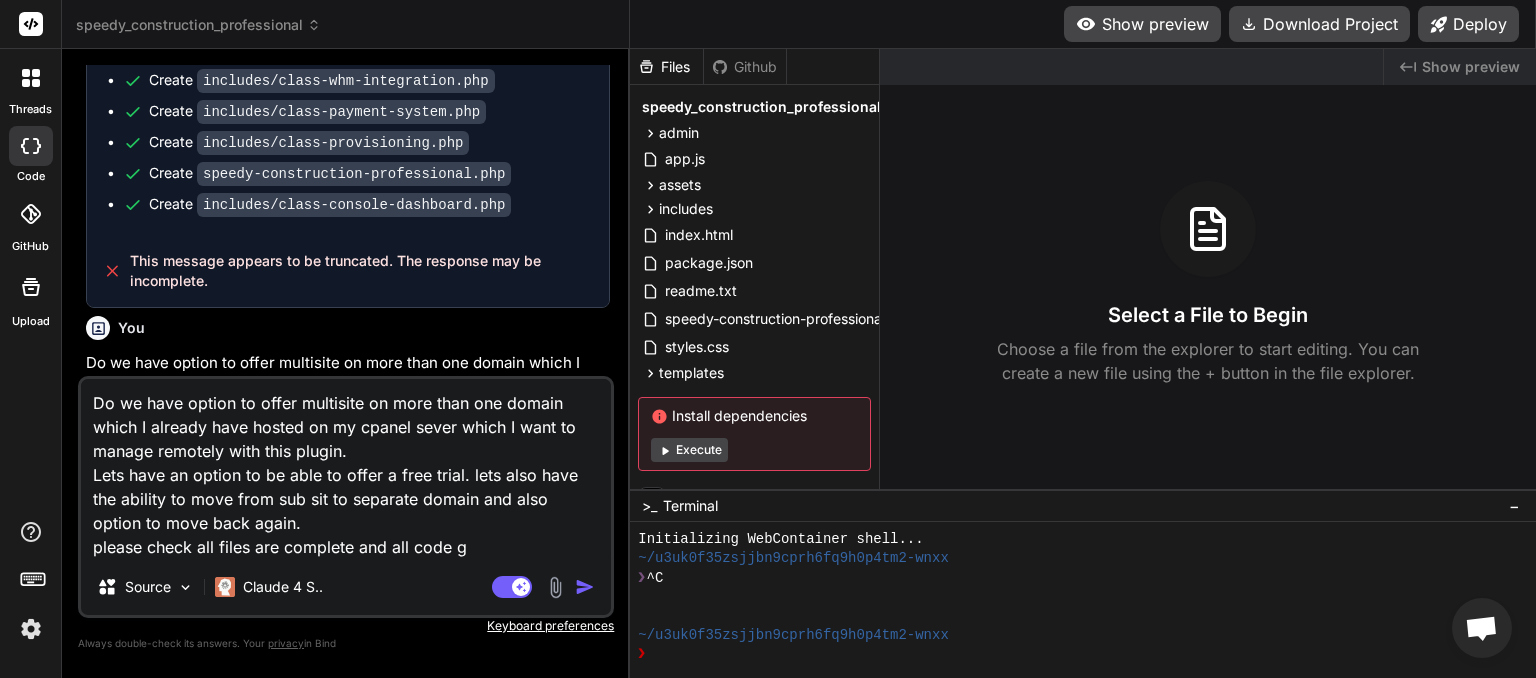 type on "x" 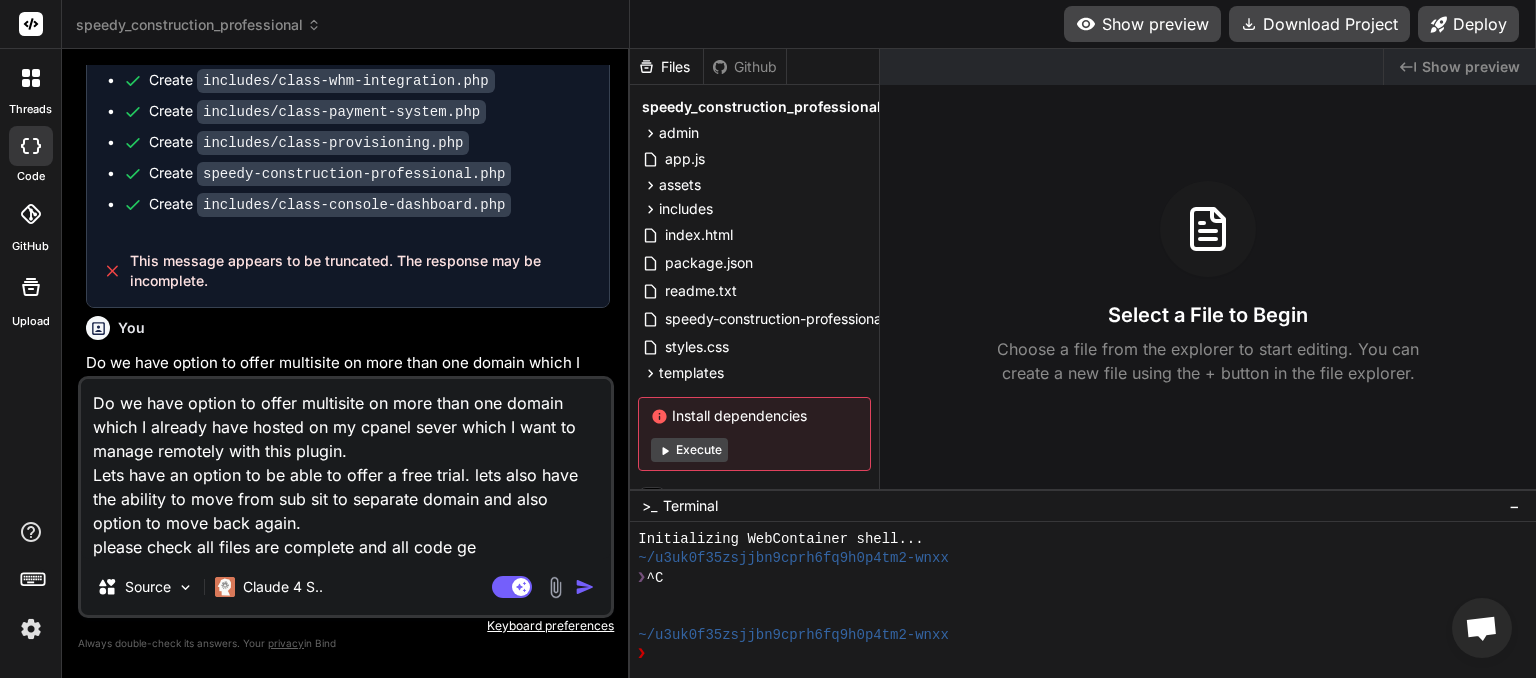 type on "Do we have option to offer multisite on more than one domain which I already have hosted on my cpanel sever which I want to manage remotely with this plugin.
Lets have an option to be able to offer a free trial. lets also have the ability to move from sub sit to separate domain and also option to move back again.
please check all files are complete and all code gen" 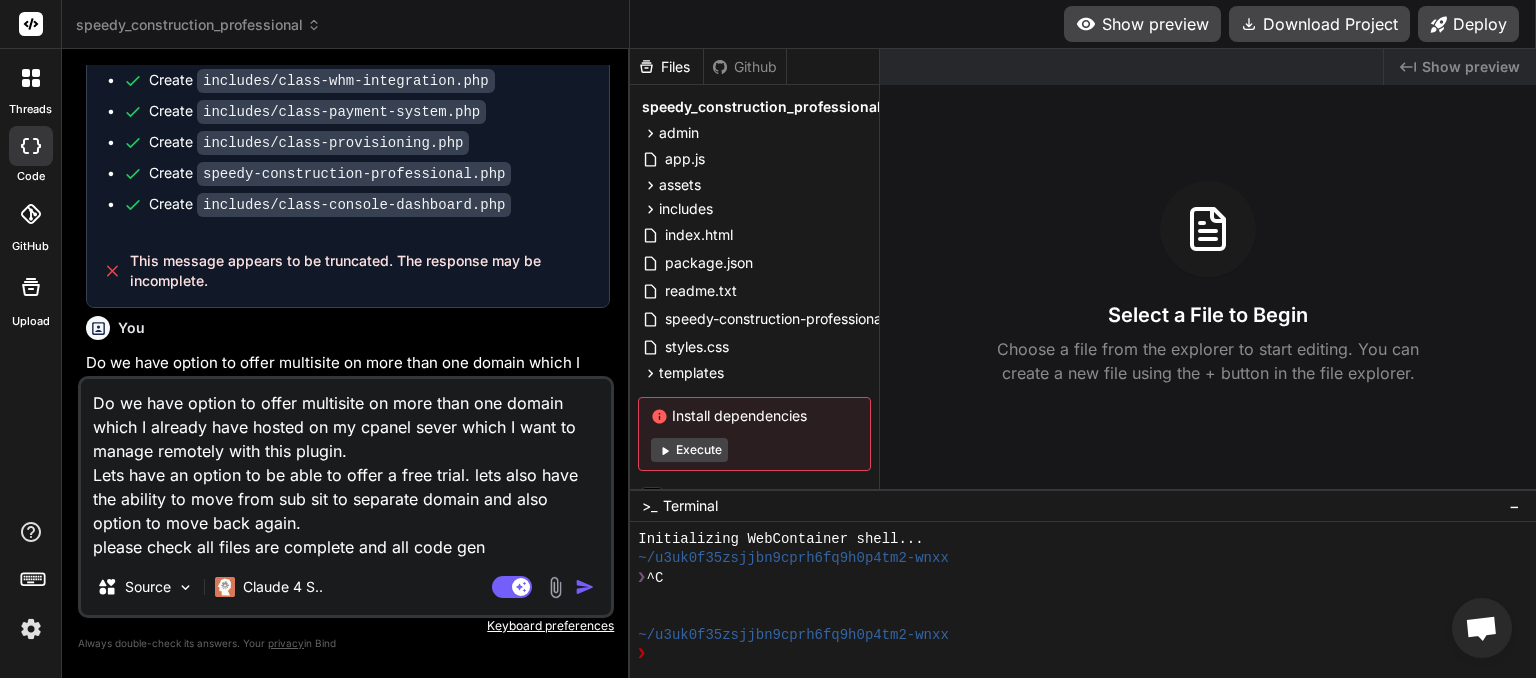 type on "Do we have option to offer multisite on more than one domain which I already have hosted on my cpanel sever which I want to manage remotely with this plugin.
Lets have an option to be able to offer a free trial. lets also have the ability to move from sub sit to separate domain and also option to move back again.
please check all files are complete and all code gene" 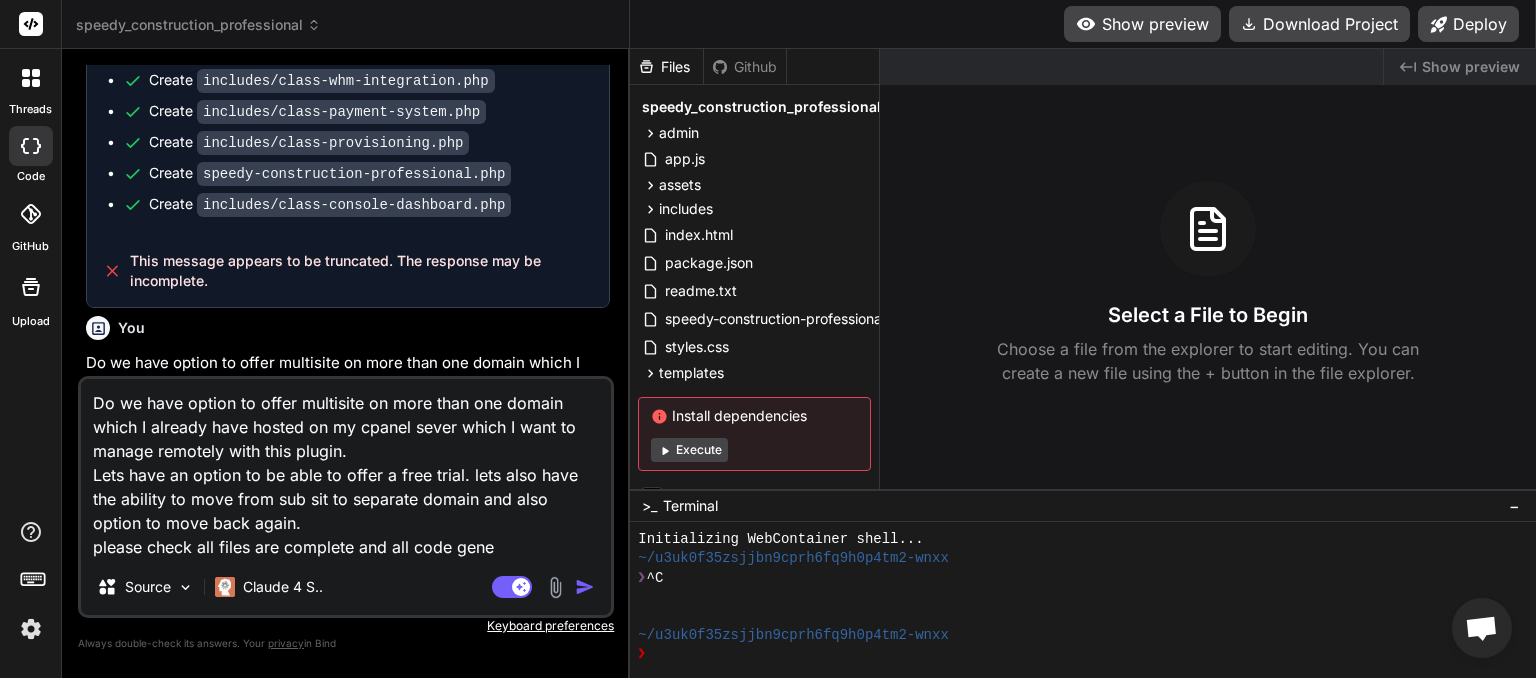 type on "x" 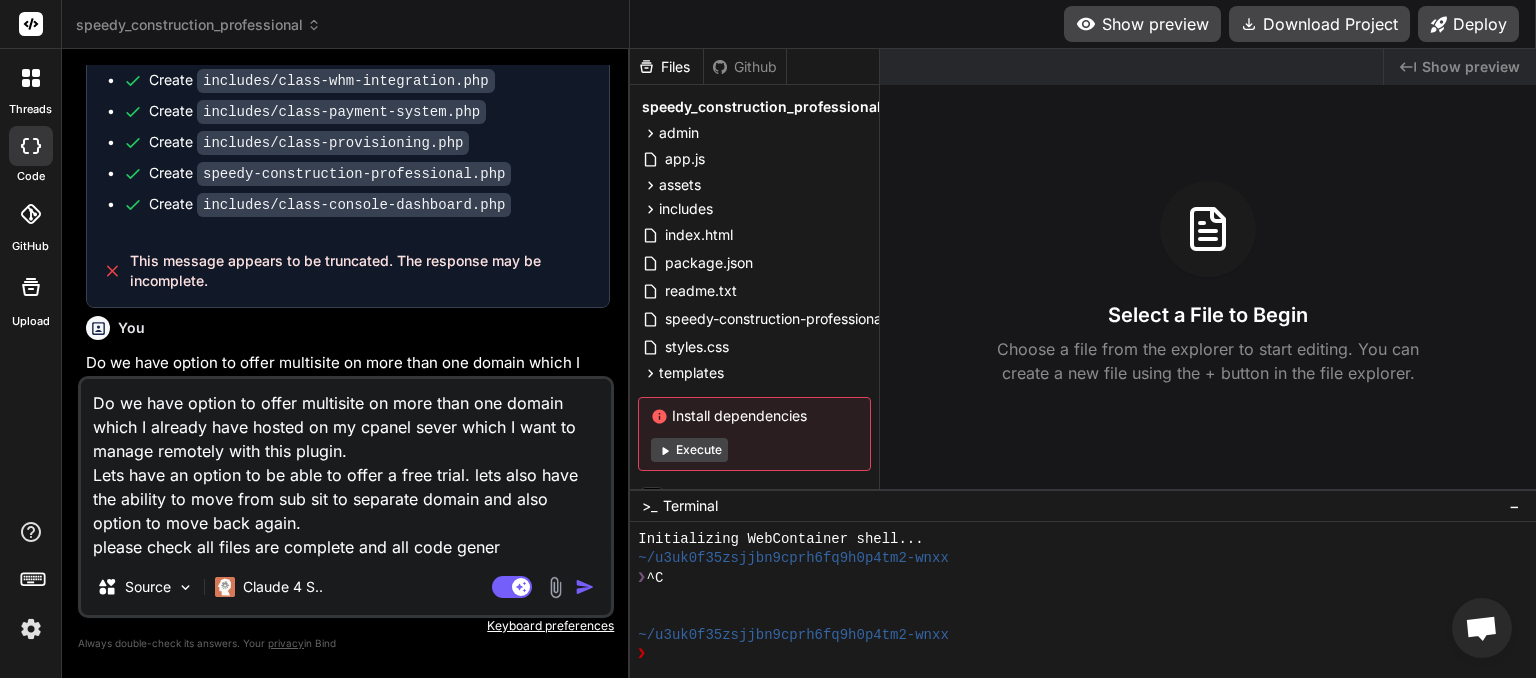 type on "Do we have option to offer multisite on more than one domain which I already have hosted on my cpanel sever which I want to manage remotely with this plugin.
Lets have an option to be able to offer a free trial. lets also have the ability to move from sub sit to separate domain and also option to move back again.
please check all files are complete and all code genera" 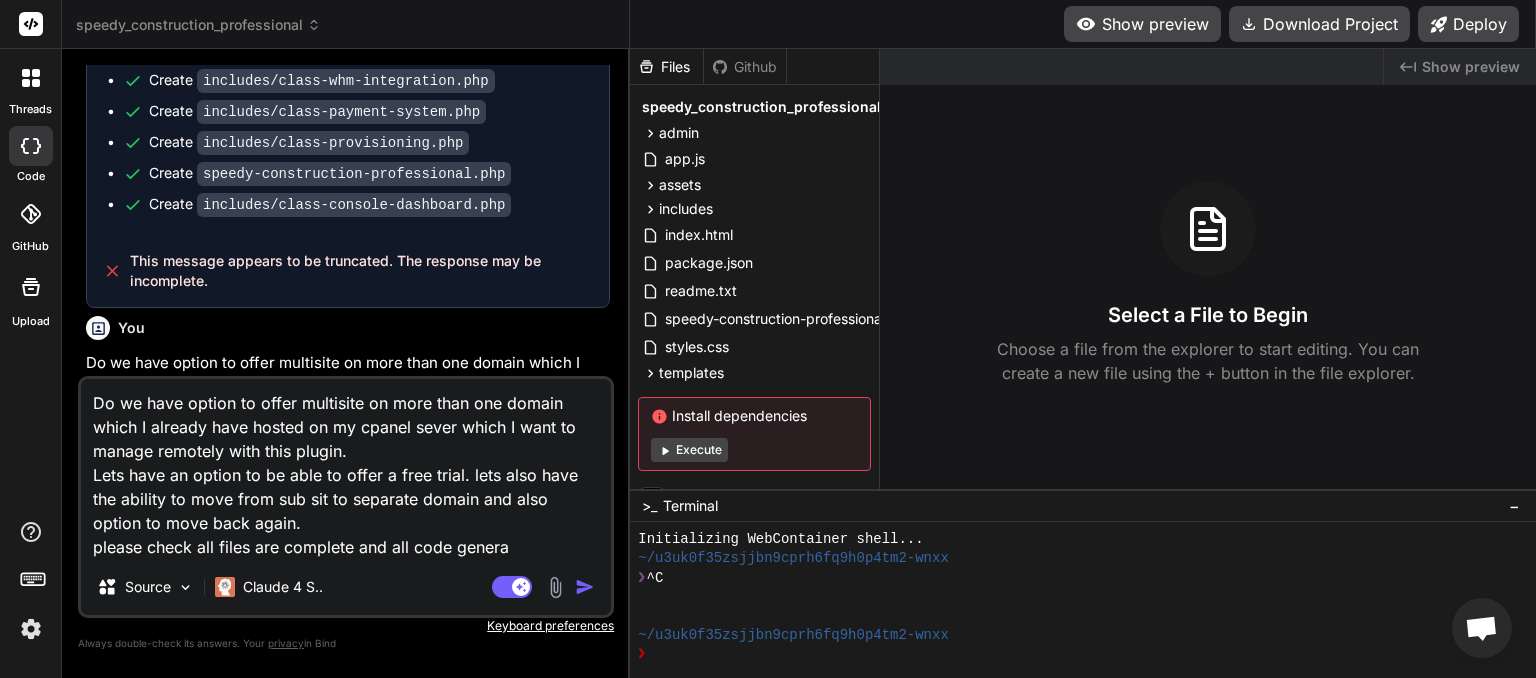 type on "Do we have option to offer multisite on more than one domain which I already have hosted on my cpanel sever which I want to manage remotely with this plugin.
Lets have an option to be able to offer a free trial. lets also have the ability to move from sub sit to separate domain and also option to move back again.
please check all files are complete and all code generat" 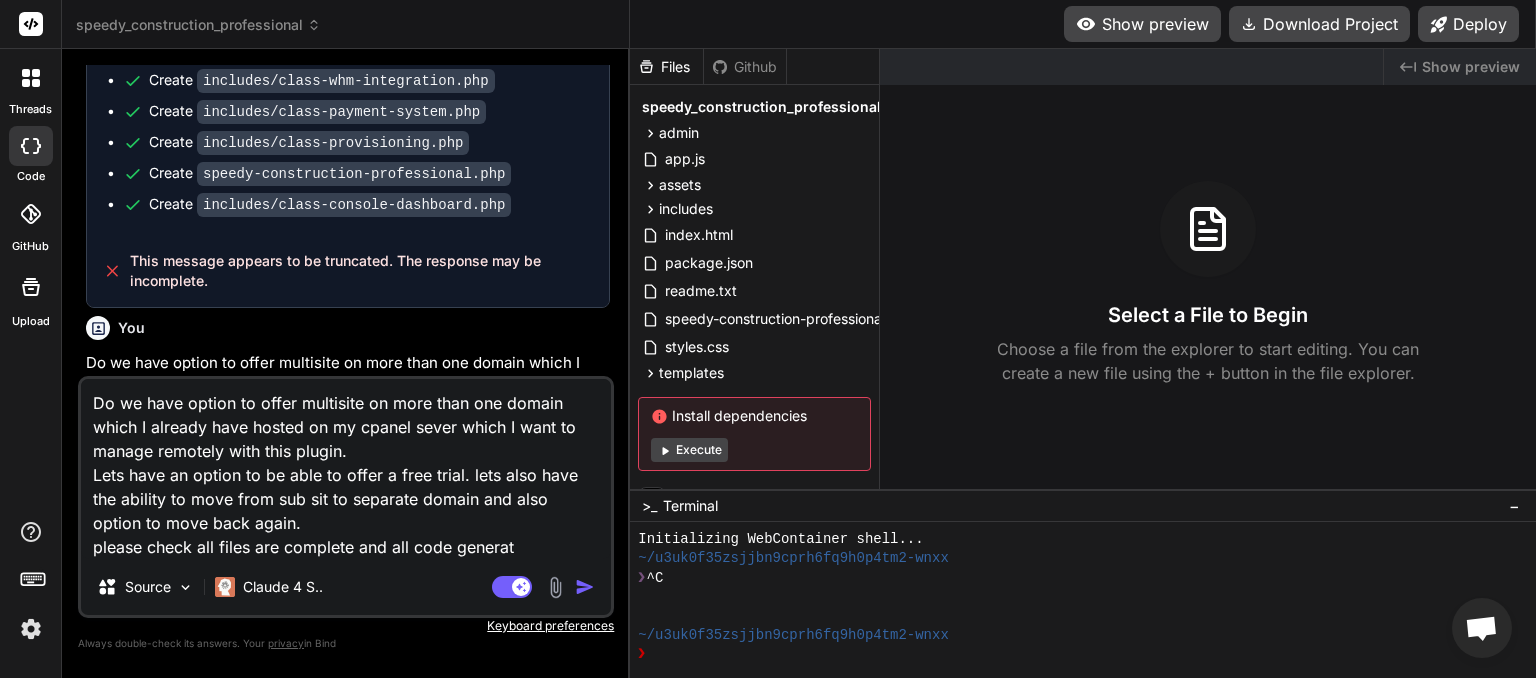 type on "Do we have option to offer multisite on more than one domain which I already have hosted on my cpanel sever which I want to manage remotely with this plugin.
Lets have an option to be able to offer a free trial. lets also have the ability to move from sub sit to separate domain and also option to move back again.
please check all files are complete and all code generate" 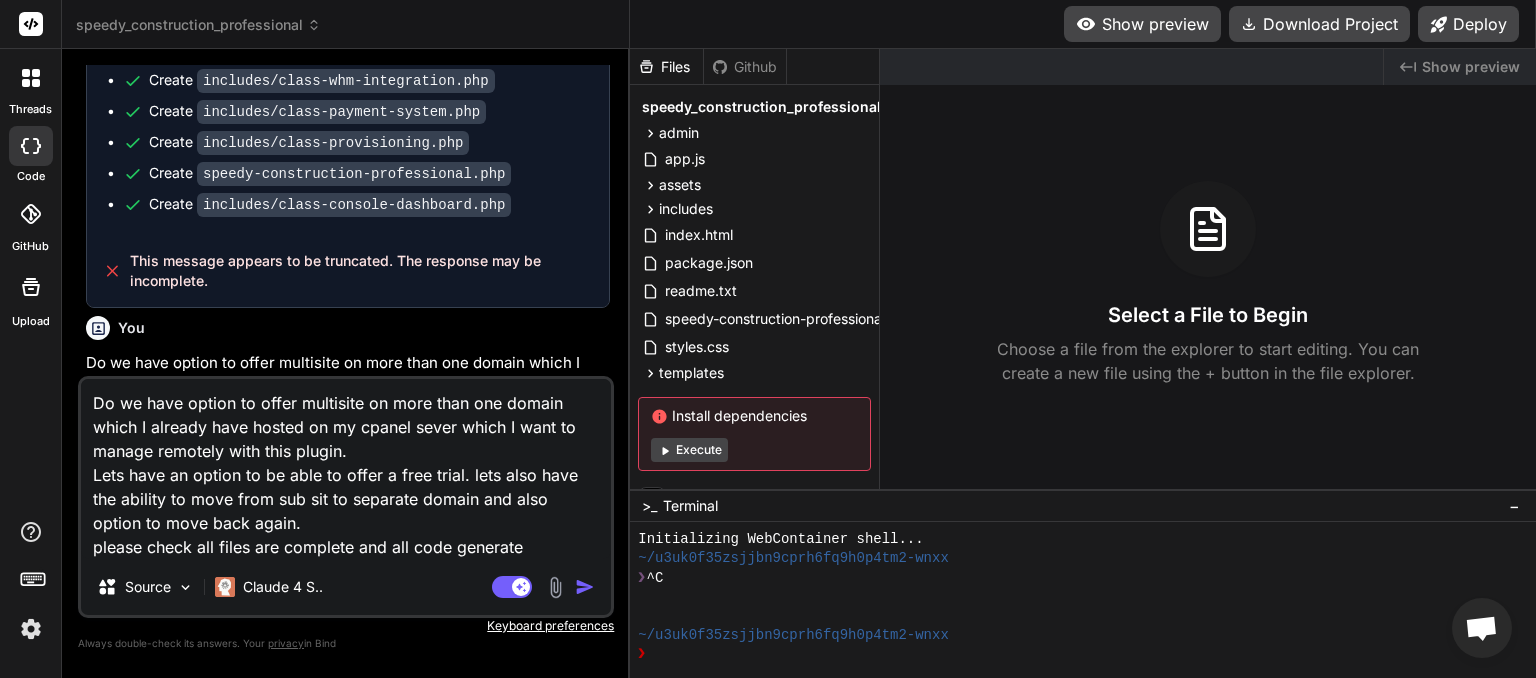 type on "Do we have option to offer multisite on more than one domain which I already have hosted on my cpanel sever which I want to manage remotely with this plugin.
Lets have an option to be able to offer a free trial. lets also have the ability to move from sub sit to separate domain and also option to move back again.
please check all files are complete and all code generated" 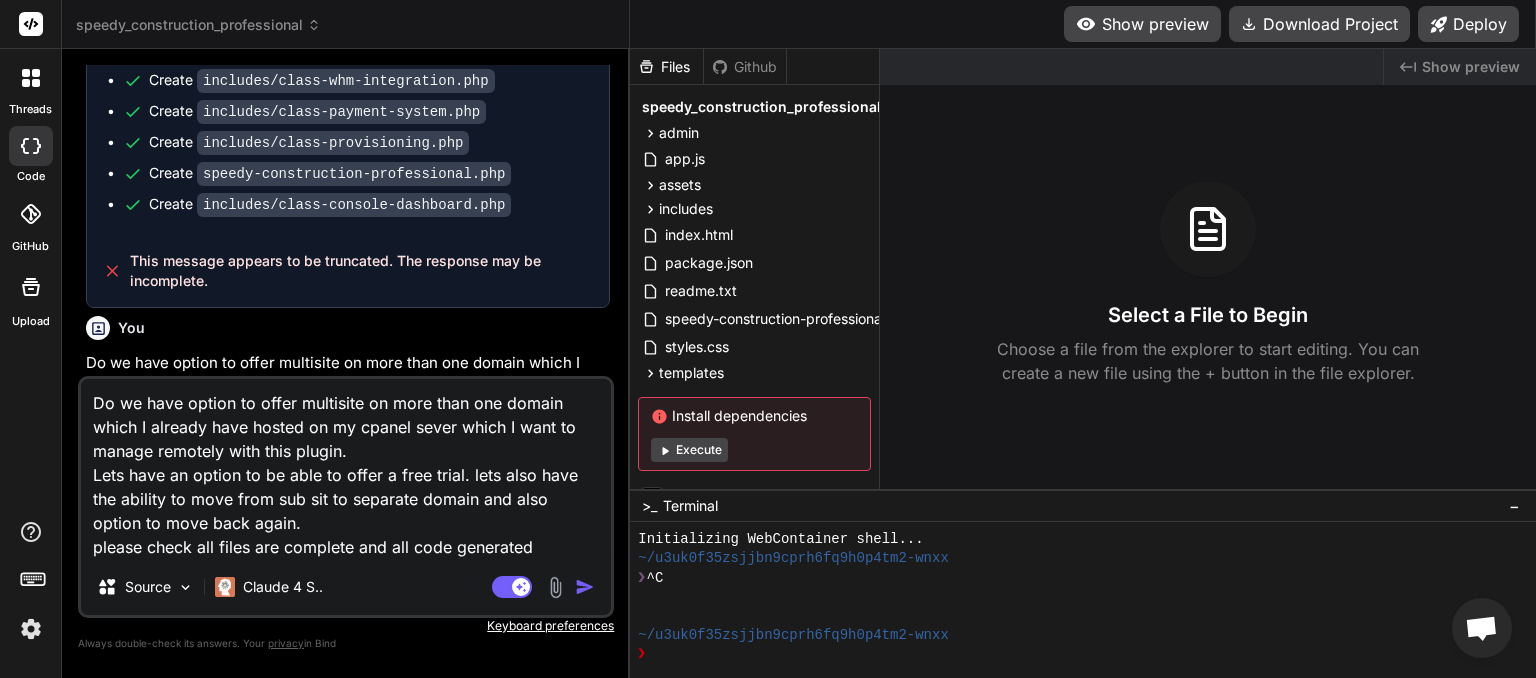 type on "Do we have option to offer multisite on more than one domain which I already have hosted on my cpanel sever which I want to manage remotely with this plugin.
Lets have an option to be able to offer a free trial. lets also have the ability to move from sub sit to separate domain and also option to move back again.
please check all files are complete and all code generated" 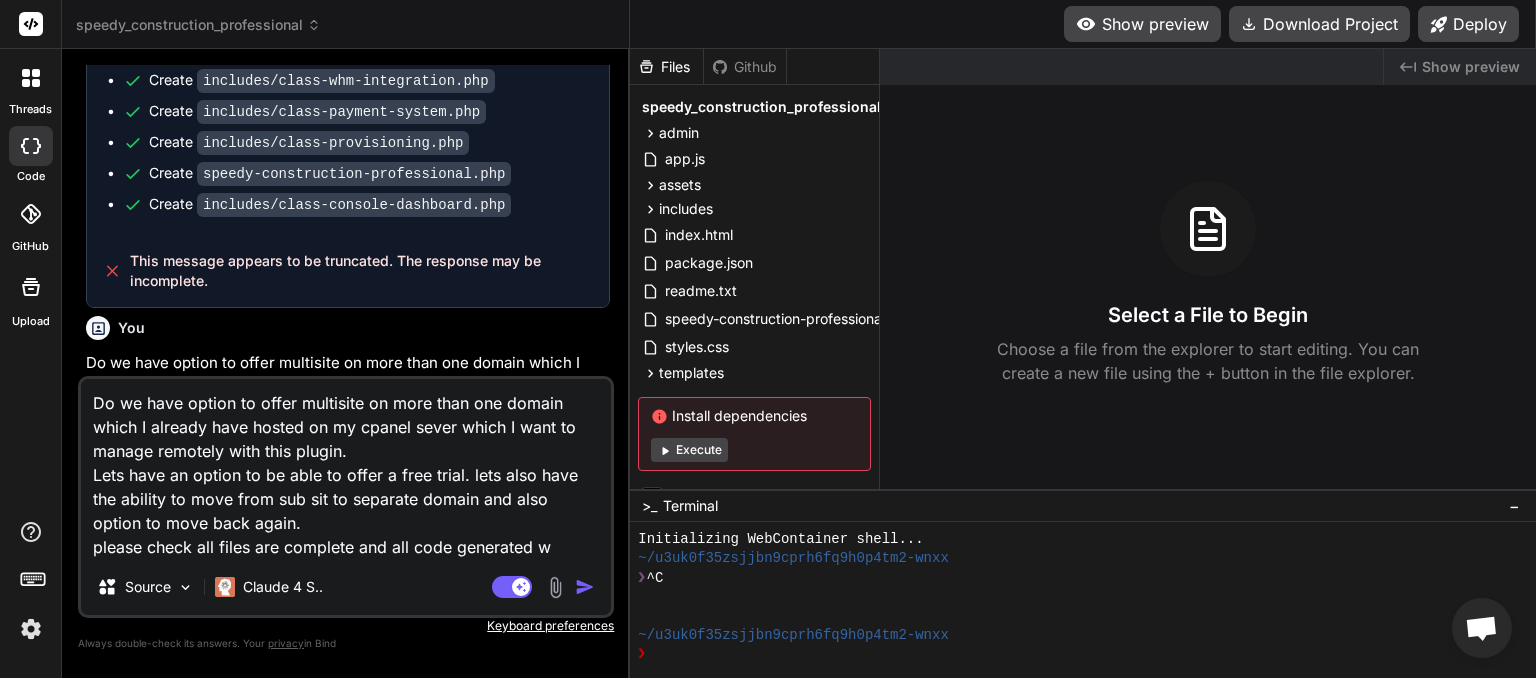 type on "Do we have option to offer multisite on more than one domain which I already have hosted on my cpanel sever which I want to manage remotely with this plugin.
Lets have an option to be able to offer a free trial. lets also have the ability to move from sub sit to separate domain and also option to move back again.
please check all files are complete and all code generated wi" 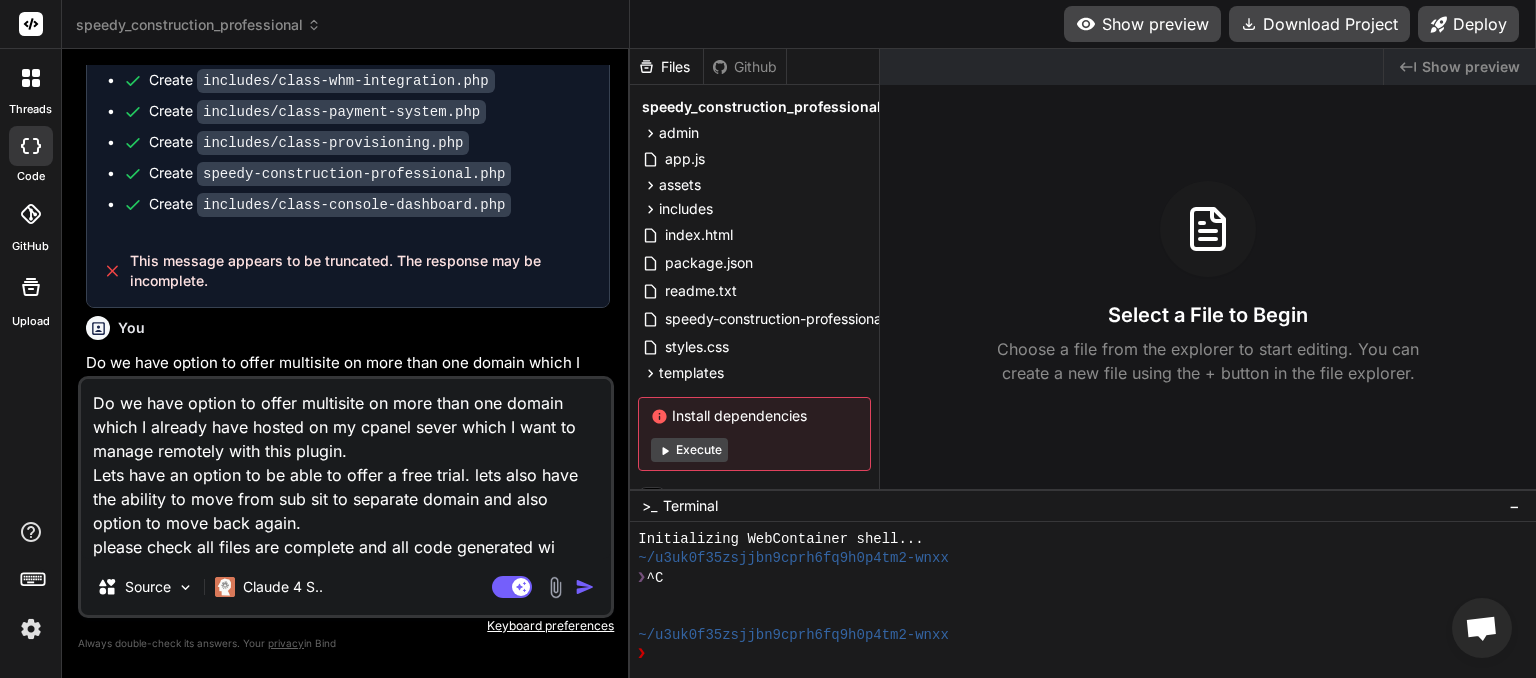 type on "Do we have option to offer multisite on more than one domain which I already have hosted on my cpanel sever which I want to manage remotely with this plugin.
Lets have an option to be able to offer a free trial. lets also have the ability to move from sub sit to separate domain and also option to move back again.
please check all files are complete and all code generated wit" 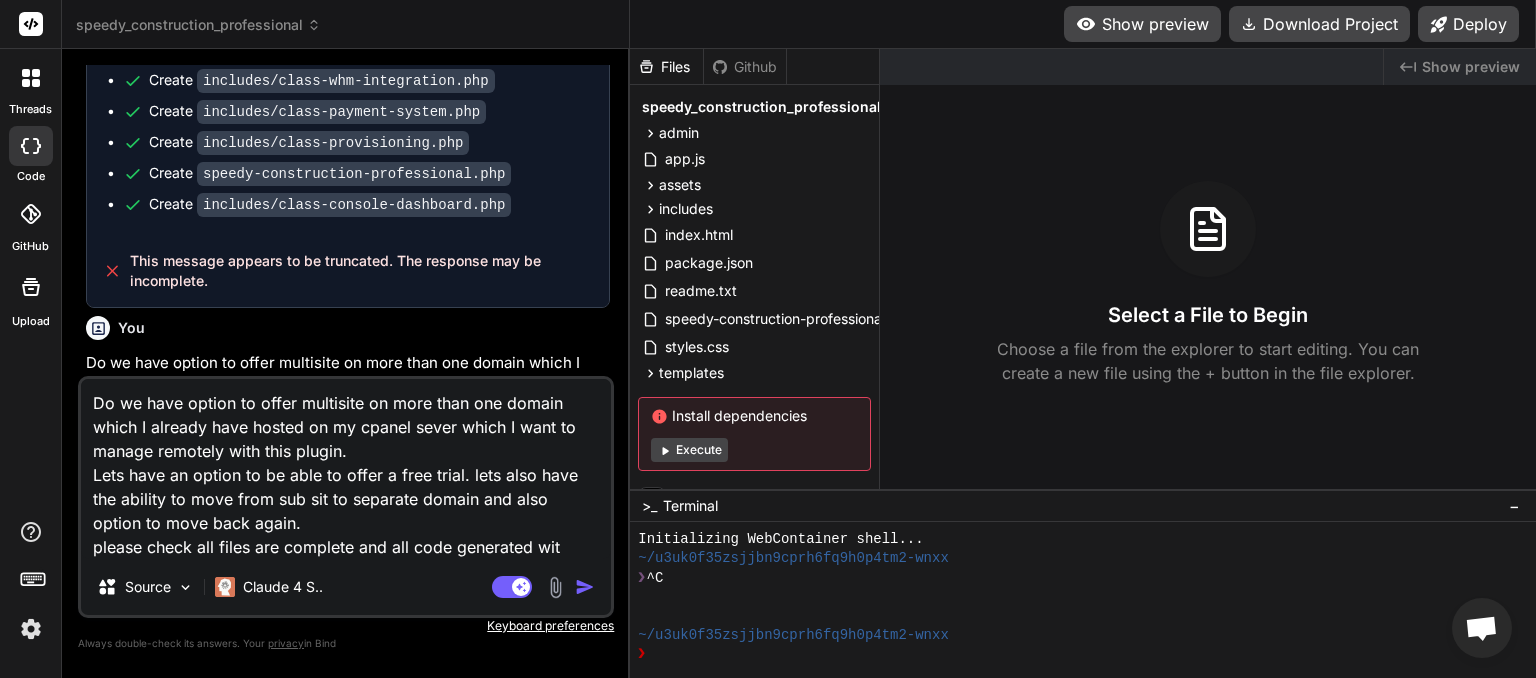 type on "Do we have option to offer multisite on more than one domain which I already have hosted on my cpanel sever which I want to manage remotely with this plugin.
Lets have an option to be able to offer a free trial. lets also have the ability to move from sub sit to separate domain and also option to move back again.
please check all files are complete and all code generated with" 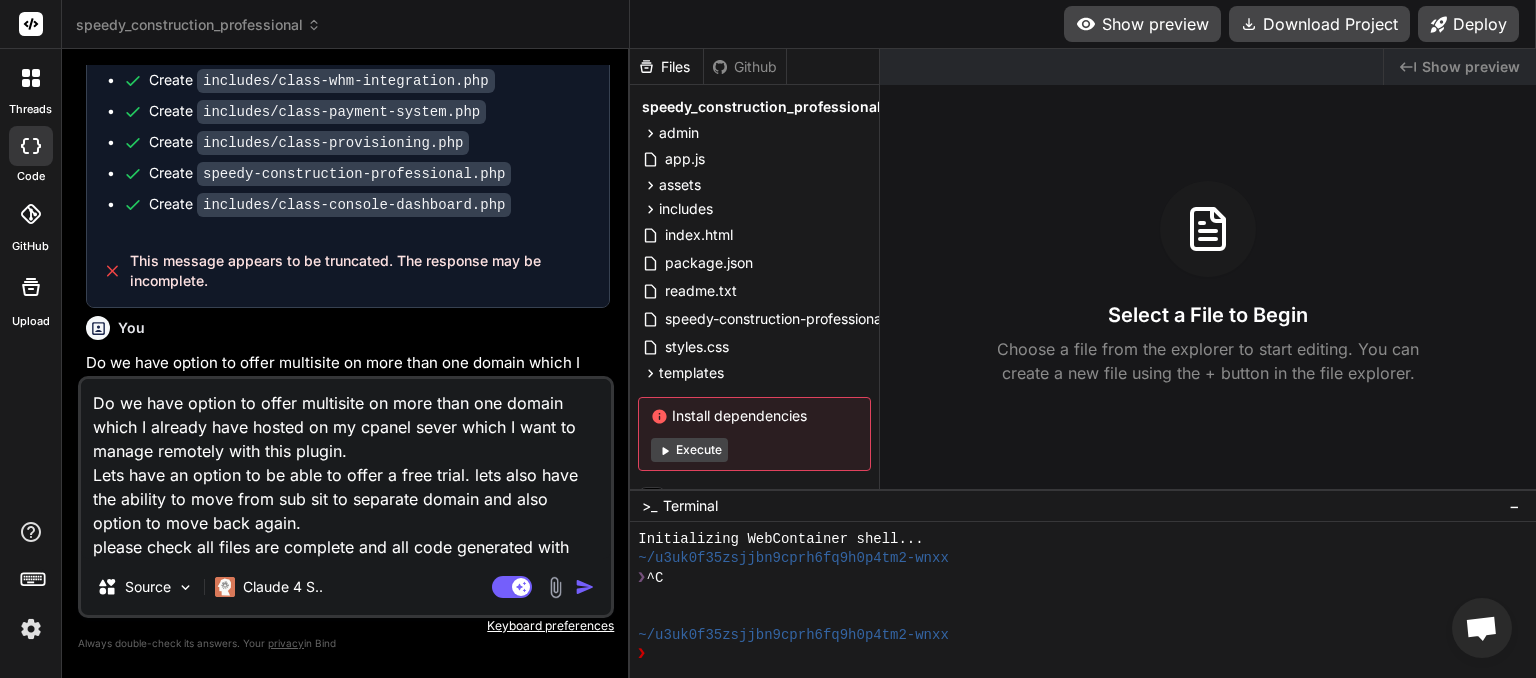 type on "Do we have option to offer multisite on more than one domain which I already have hosted on my cpanel sever which I want to manage remotely with this plugin.
Lets have an option to be able to offer a free trial. lets also have the ability to move from sub sit to separate domain and also option to move back again.
please check all files are complete and all code generated witho" 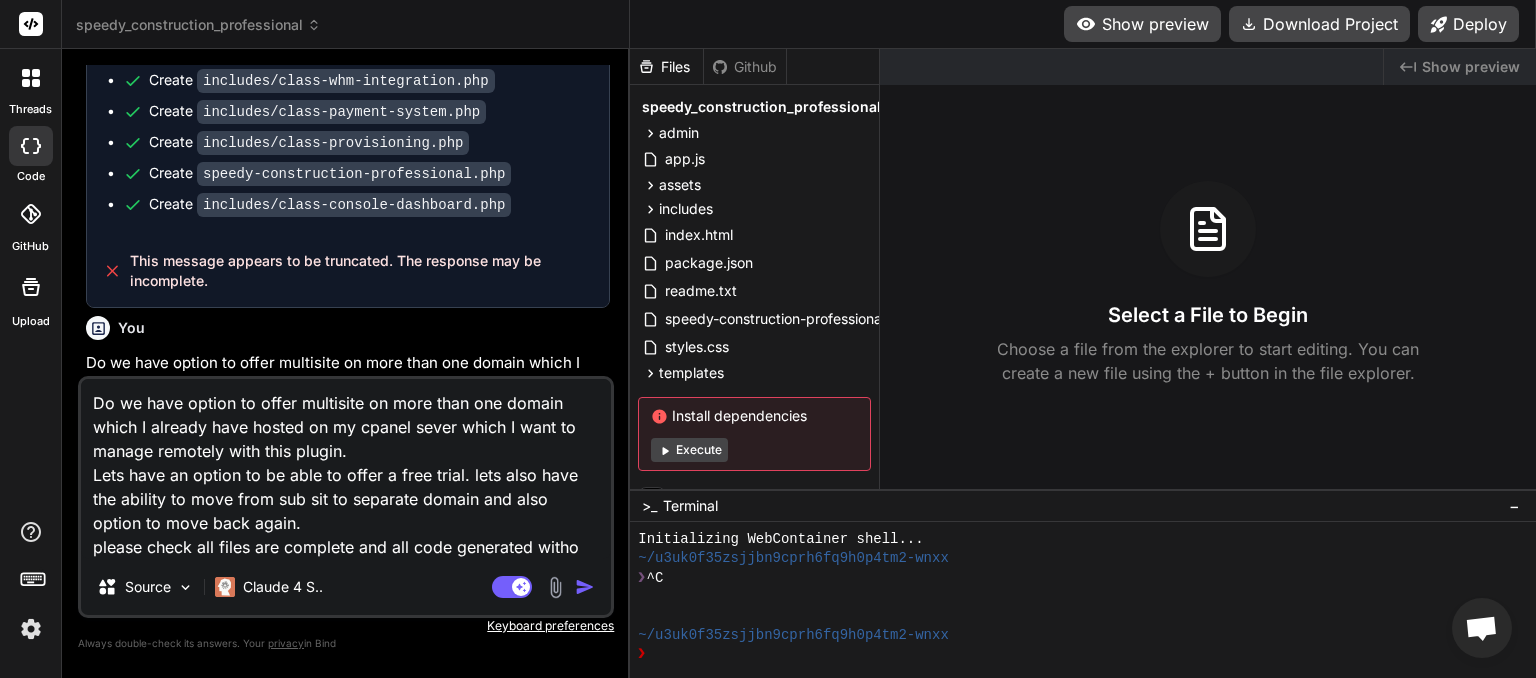 type on "Do we have option to offer multisite on more than one domain which I already have hosted on my cpanel sever which I want to manage remotely with this plugin.
Lets have an option to be able to offer a free trial. lets also have the ability to move from sub sit to separate domain and also option to move back again.
please check all files are complete and all code generated withou" 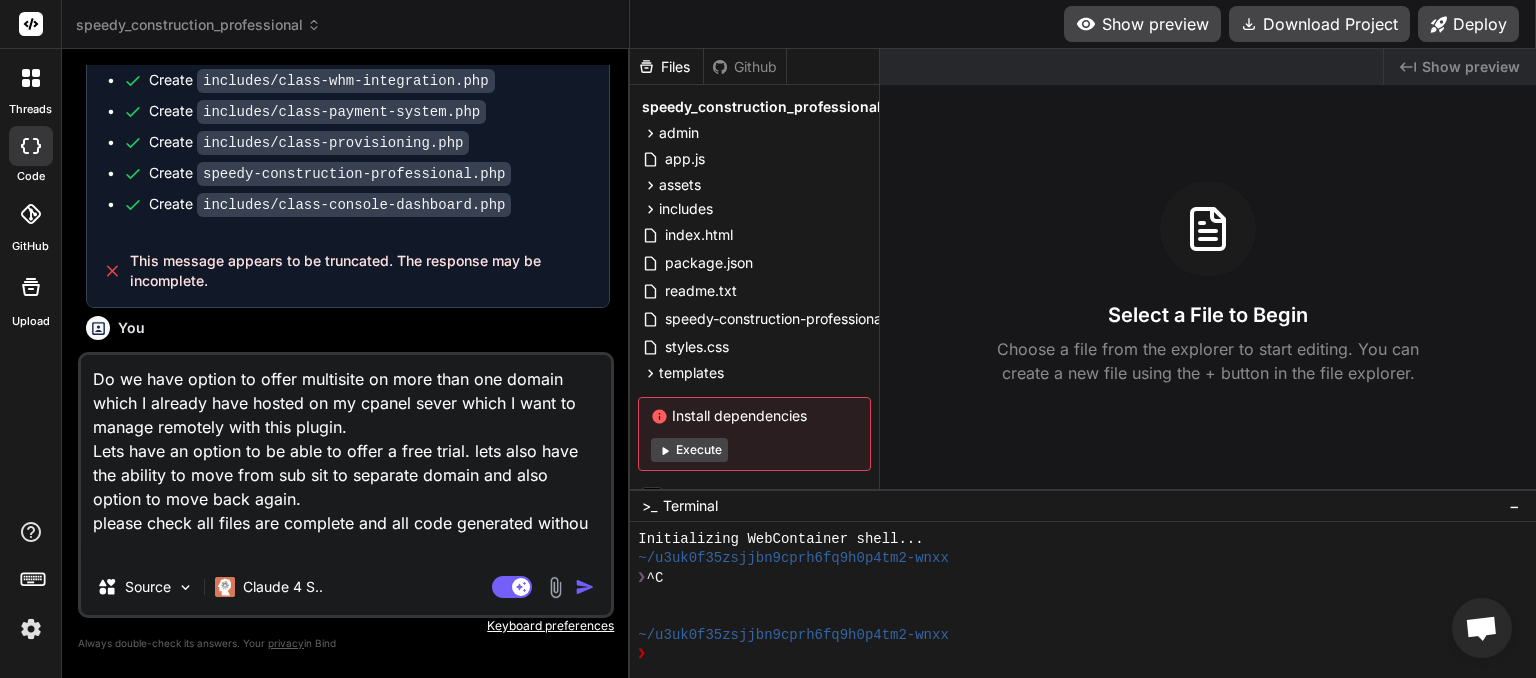 type on "Do we have option to offer multisite on more than one domain which I already have hosted on my cpanel sever which I want to manage remotely with this plugin.
Lets have an option to be able to offer a free trial. lets also have the ability to move from sub sit to separate domain and also option to move back again.
please check all files are complete and all code generated without" 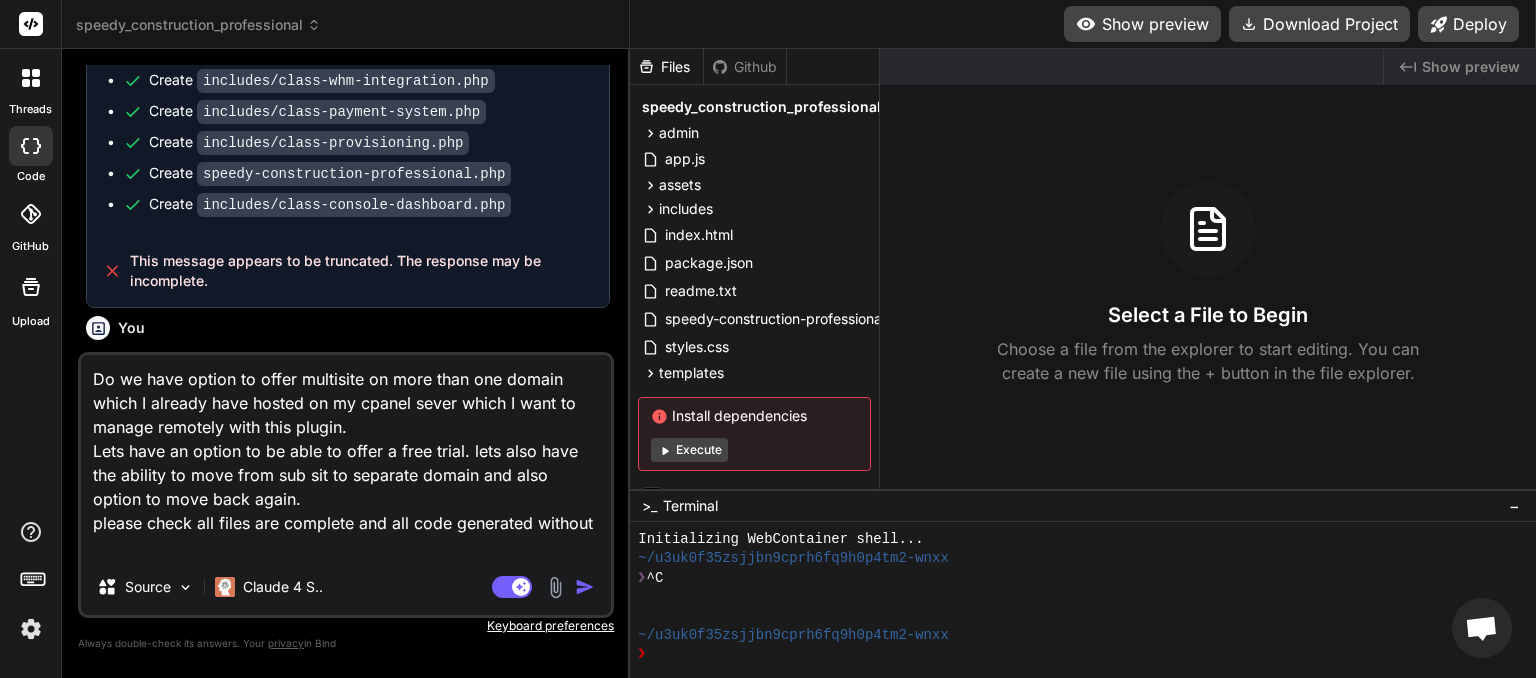 type on "Do we have option to offer multisite on more than one domain which I already have hosted on my cpanel sever which I want to manage remotely with this plugin.
Lets have an option to be able to offer a free trial. lets also have the ability to move from sub sit to separate domain and also option to move back again.
please check all files are complete and all code generated without" 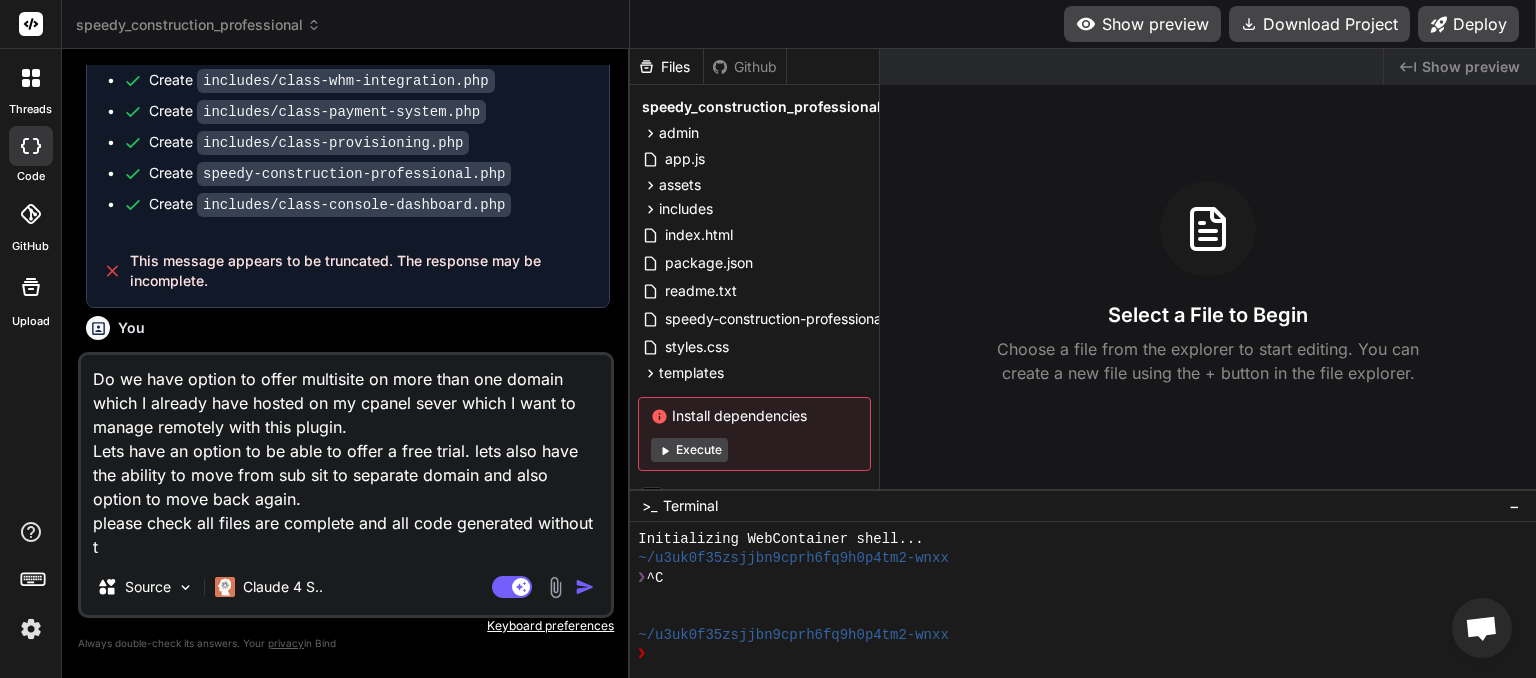 type on "Do we have option to offer multisite on more than one domain which I already have hosted on my cpanel sever which I want to manage remotely with this plugin.
Lets have an option to be able to offer a free trial. lets also have the ability to move from sub sit to separate domain and also option to move back again.
please check all files are complete and all code generated without tr" 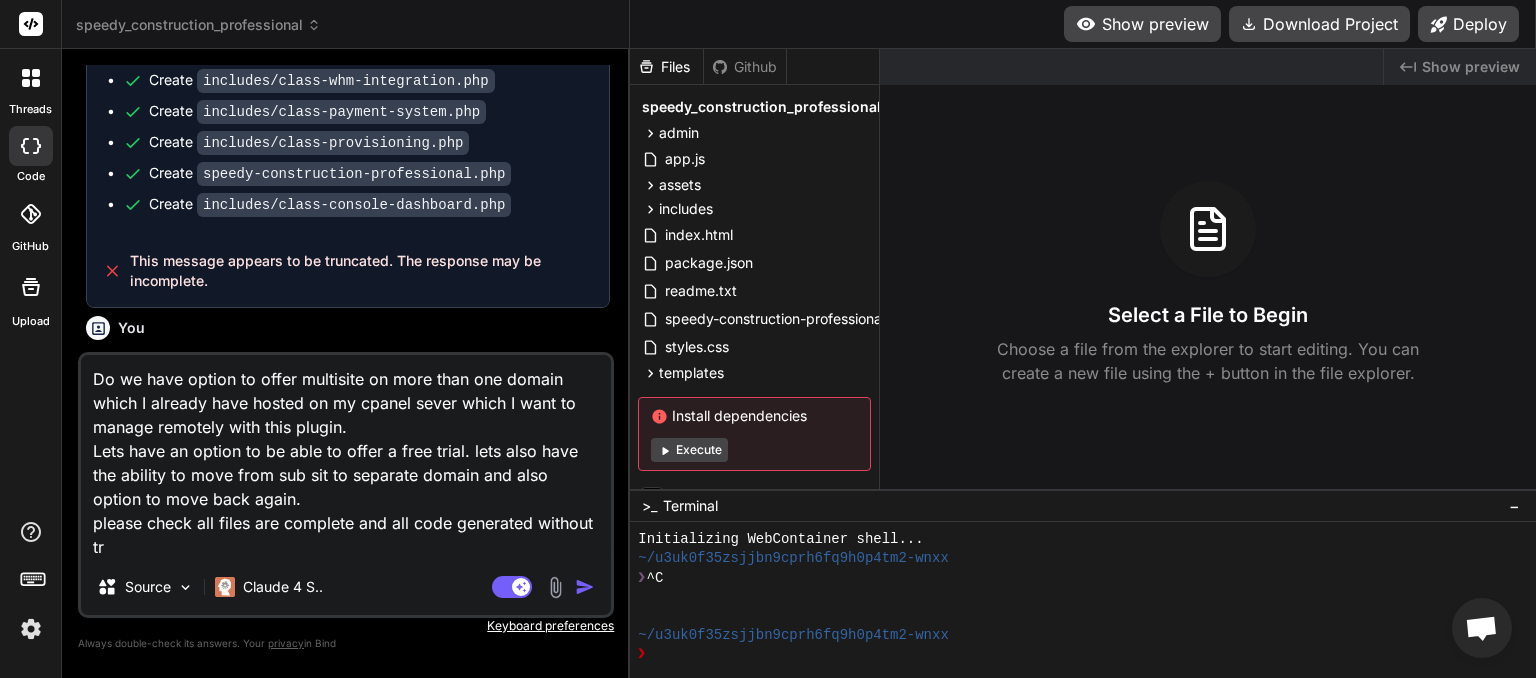 type on "Do we have option to offer multisite on more than one domain which I already have hosted on my cpanel sever which I want to manage remotely with this plugin.
Lets have an option to be able to offer a free trial. lets also have the ability to move from sub sit to separate domain and also option to move back again.
please check all files are complete and all code generated without tru" 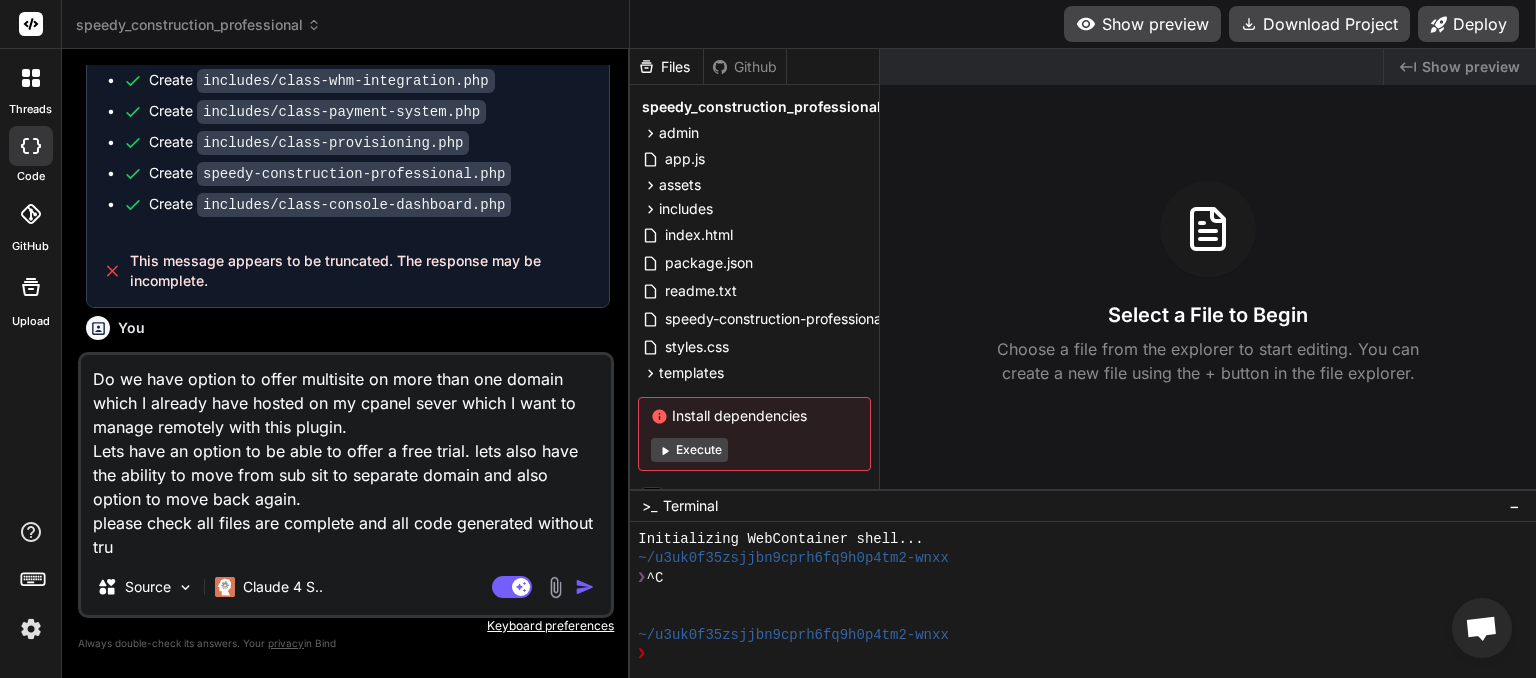 type on "Do we have option to offer multisite on more than one domain which I already have hosted on my cpanel sever which I want to manage remotely with this plugin.
Lets have an option to be able to offer a free trial. lets also have the ability to move from sub sit to separate domain and also option to move back again.
please check all files are complete and all code generated without trun" 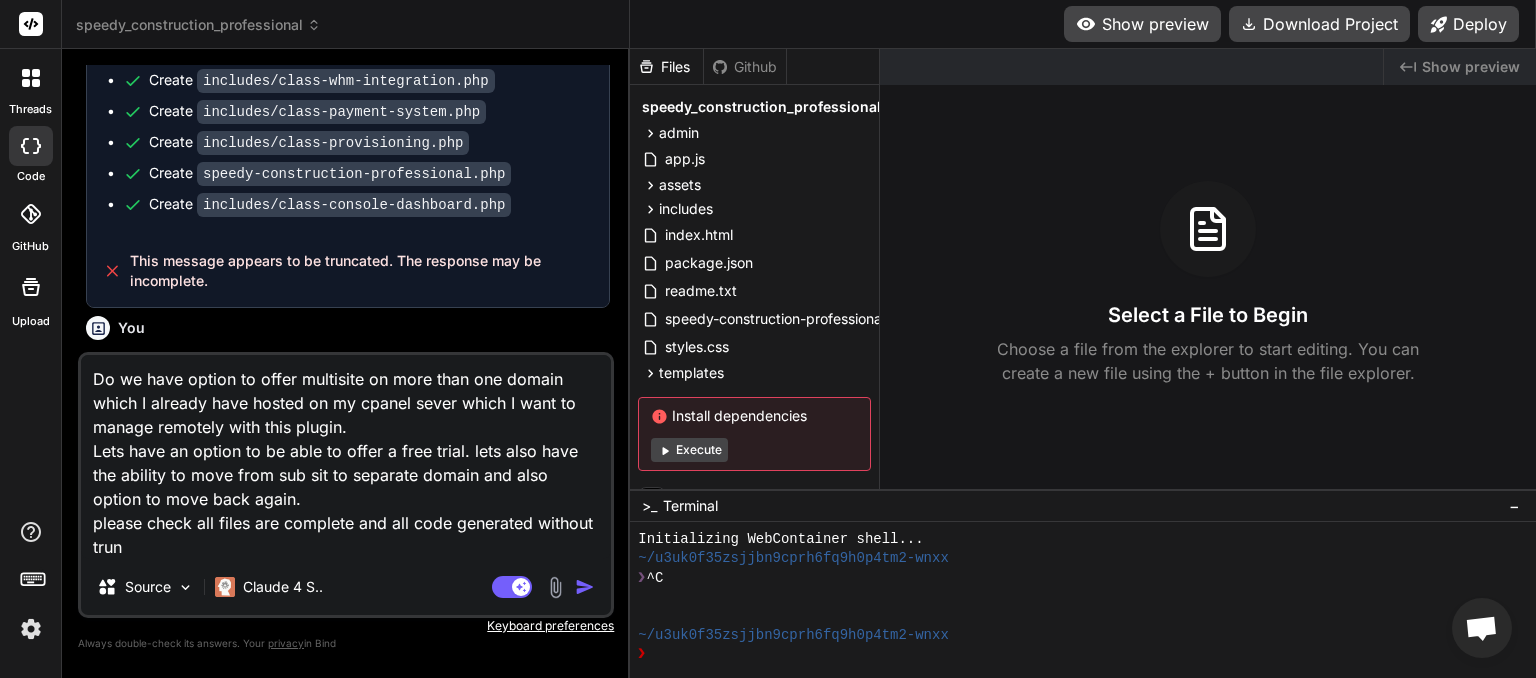 type on "Do we have option to offer multisite on more than one domain which I already have hosted on my cpanel sever which I want to manage remotely with this plugin.
Lets have an option to be able to offer a free trial. lets also have the ability to move from sub sit to separate domain and also option to move back again.
please check all files are complete and all code generated without trunc" 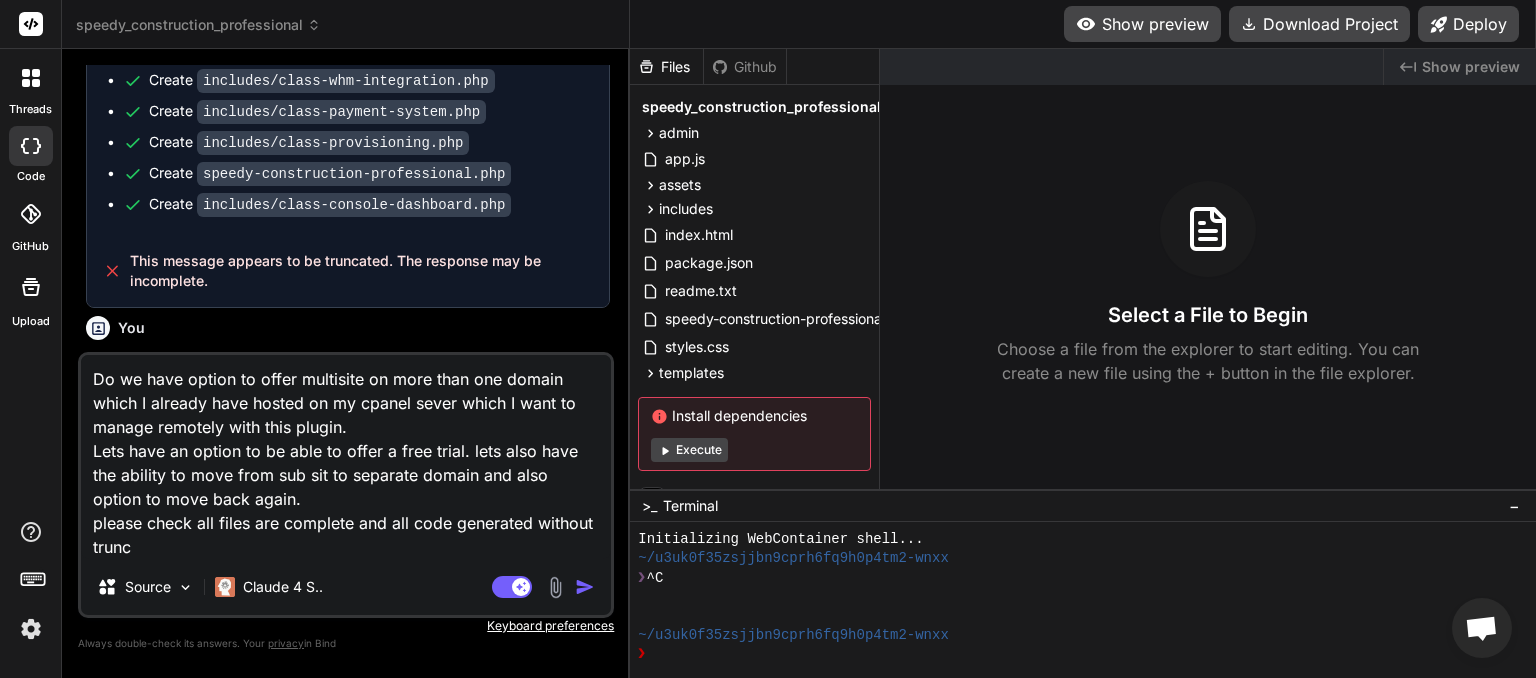 type on "Do we have option to offer multisite on more than one domain which I already have hosted on my cpanel sever which I want to manage remotely with this plugin.
Lets have an option to be able to offer a free trial. lets also have the ability to move from sub sit to separate domain and also option to move back again.
please check all files are complete and all code generated without trunca" 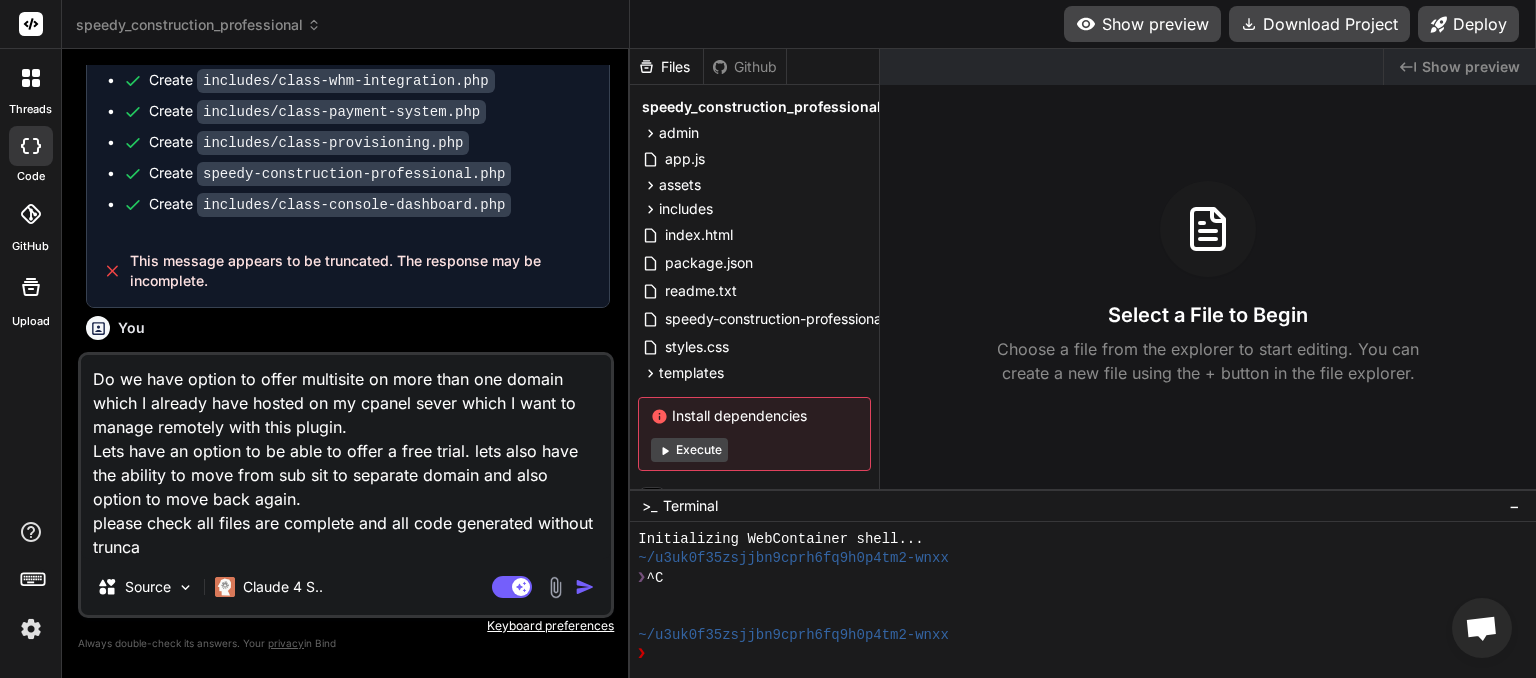 type on "Do we have option to offer multisite on more than one domain which I already have hosted on my cpanel sever which I want to manage remotely with this plugin.
Lets have an option to be able to offer a free trial. lets also have the ability to move from sub sit to separate domain and also option to move back again.
please check all files are complete and all code generated without truncat" 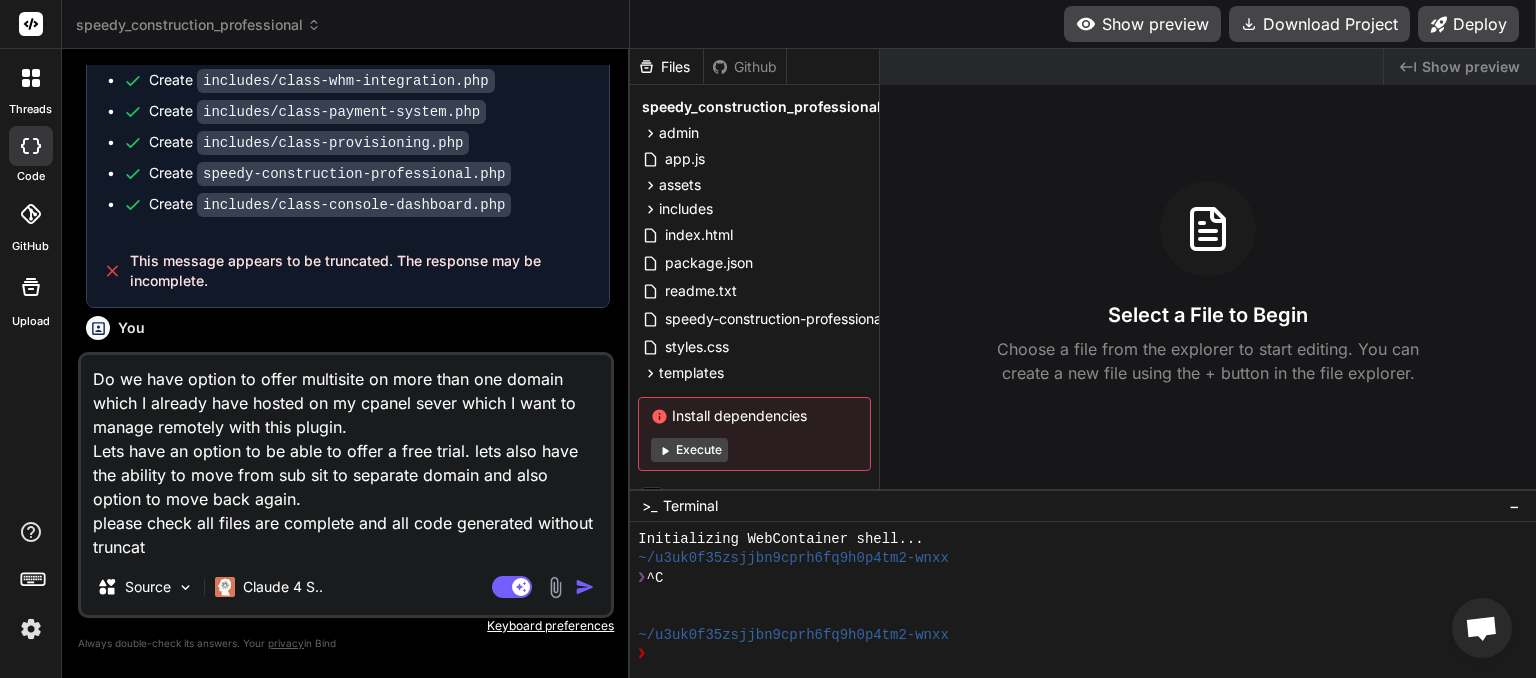 type on "Do we have option to offer multisite on more than one domain which I already have hosted on my cpanel sever which I want to manage remotely with this plugin.
Lets have an option to be able to offer a free trial. lets also have the ability to move from sub sit to separate domain and also option to move back again.
please check all files are complete and all code generated without truncati" 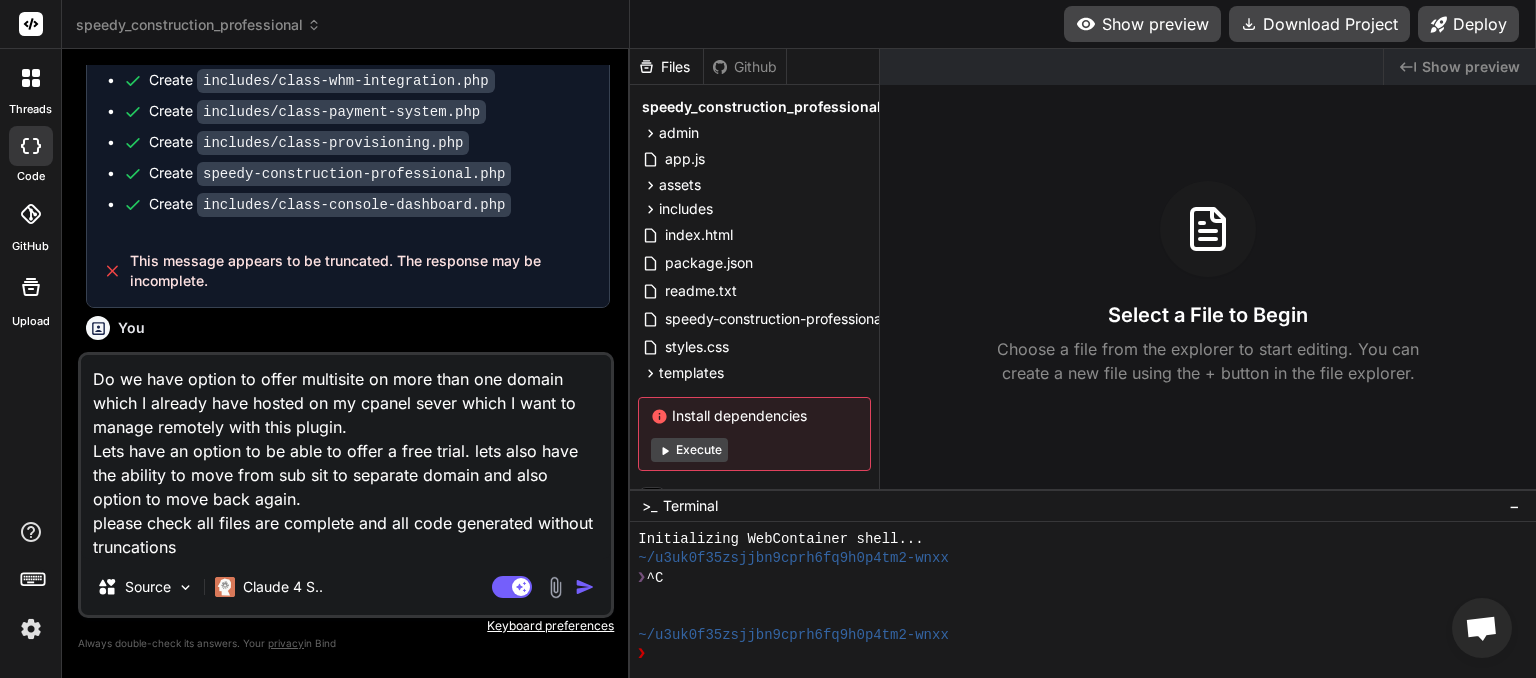 drag, startPoint x: 260, startPoint y: 554, endPoint x: 43, endPoint y: 367, distance: 286.45767 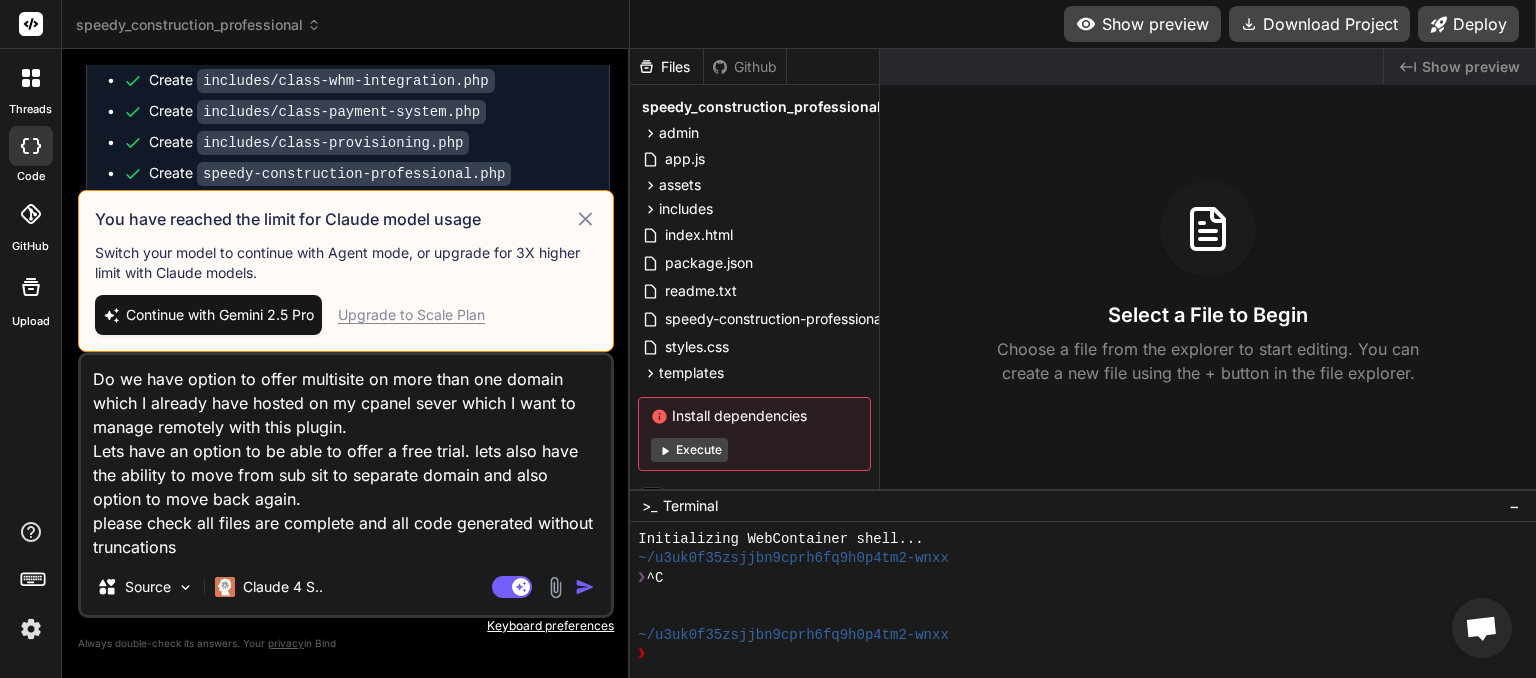 click on "Continue with Gemini 2.5 Pro" at bounding box center (220, 315) 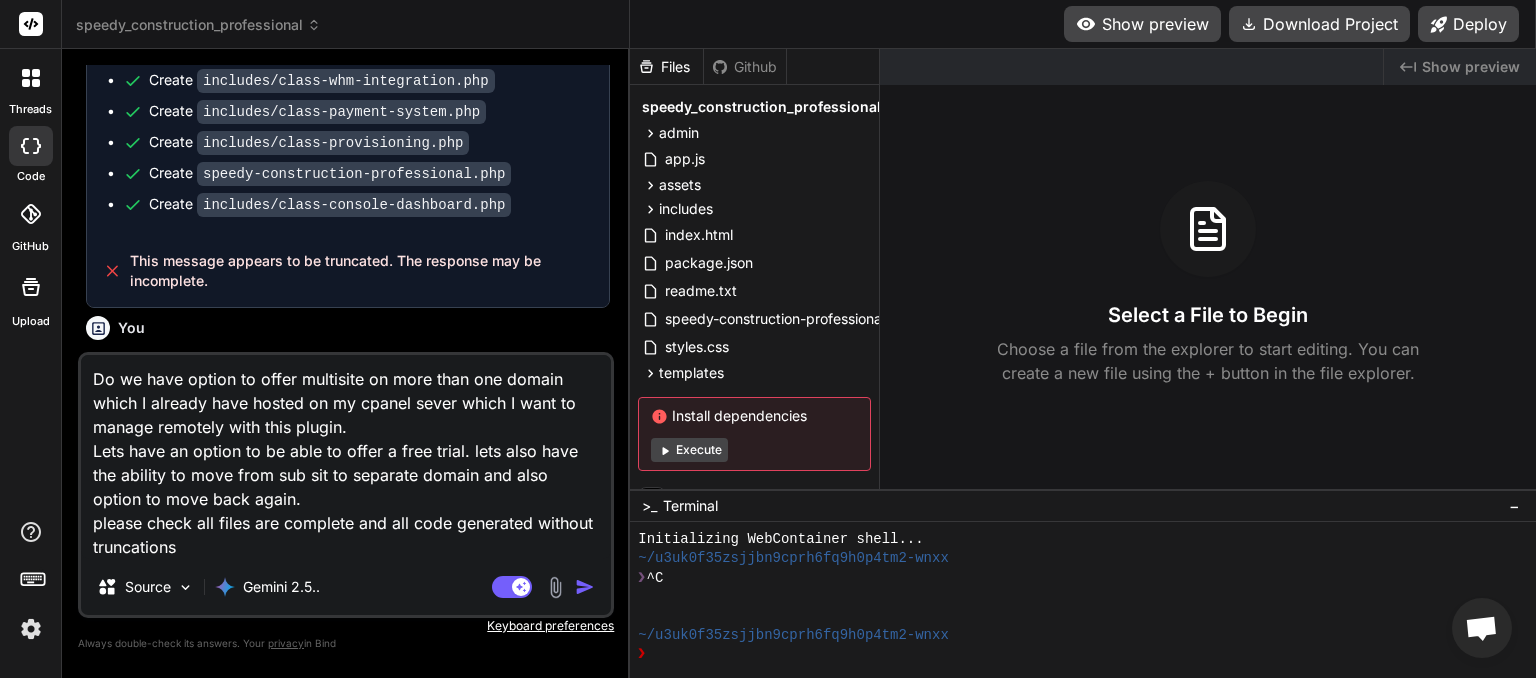 click at bounding box center [585, 587] 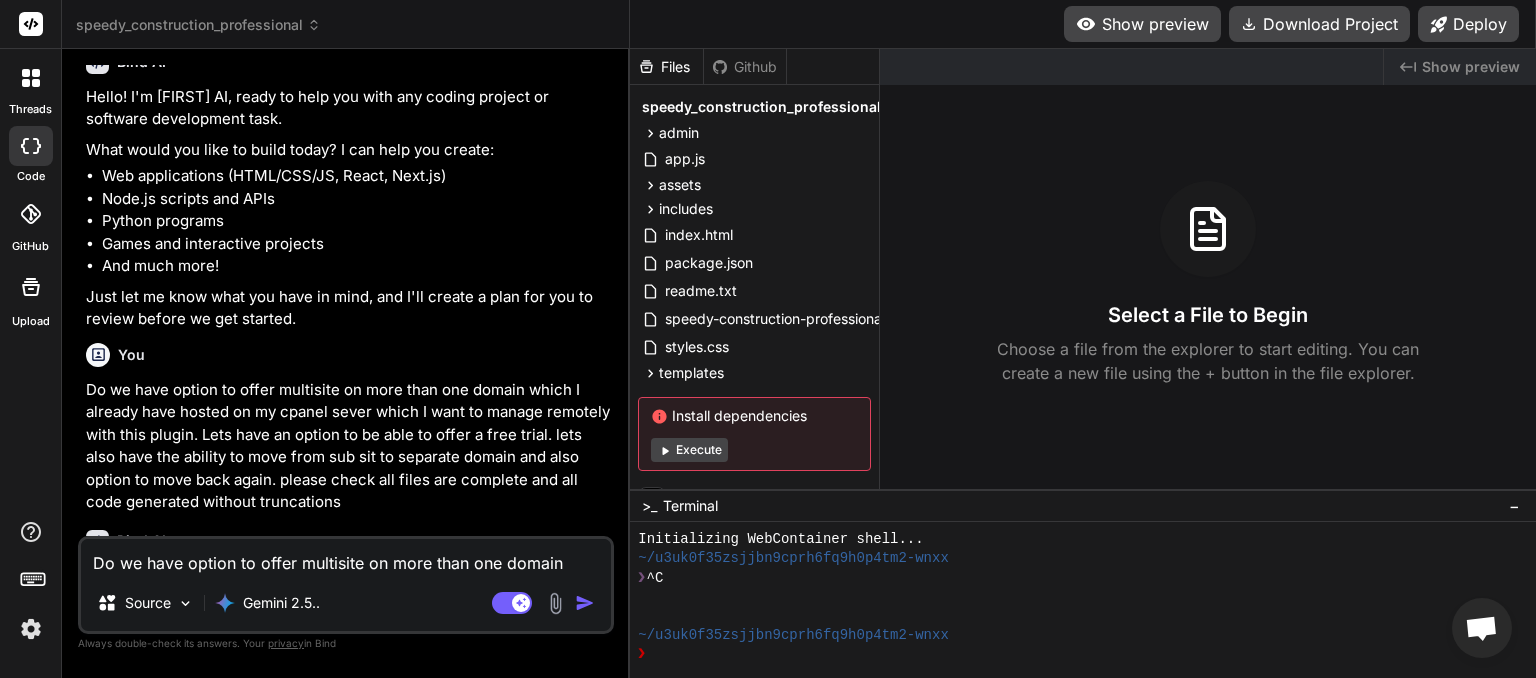 scroll, scrollTop: 5095, scrollLeft: 0, axis: vertical 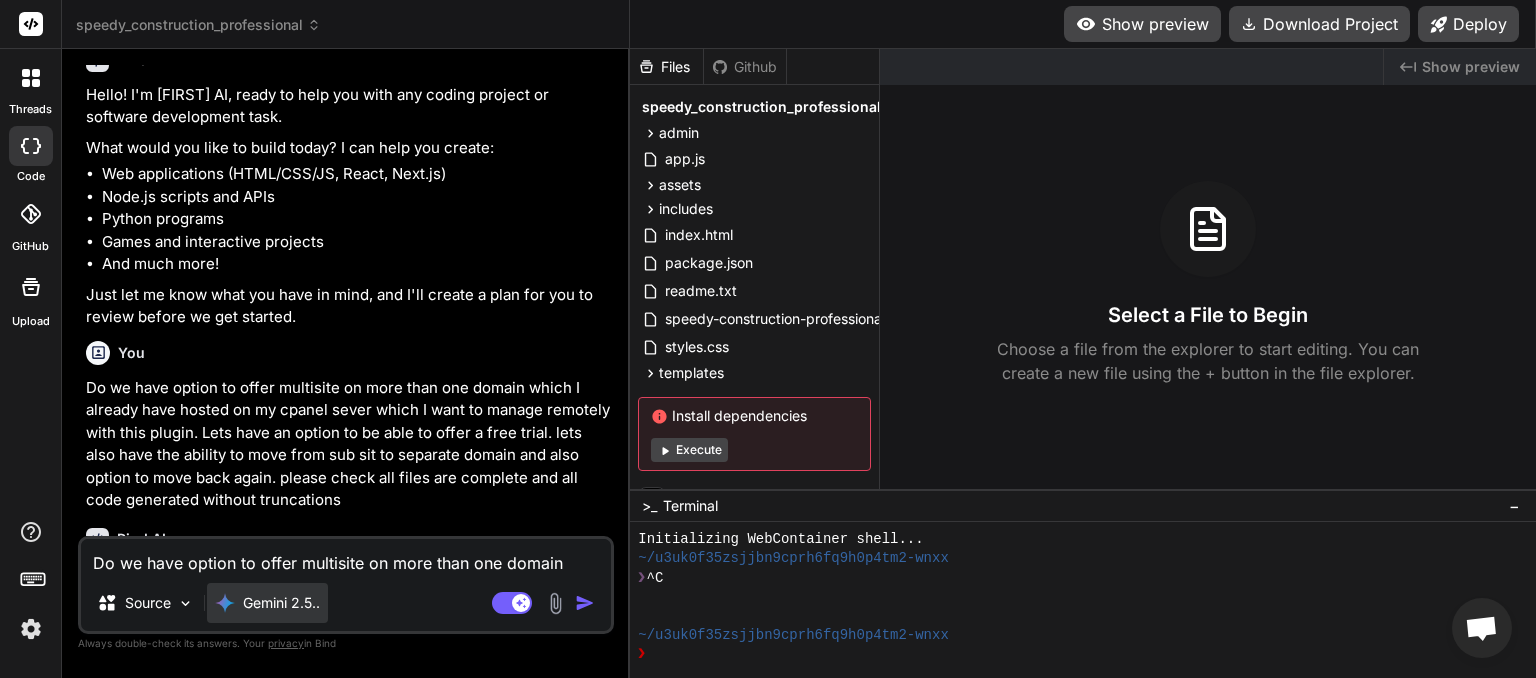 click on "Gemini 2.5.." at bounding box center (281, 603) 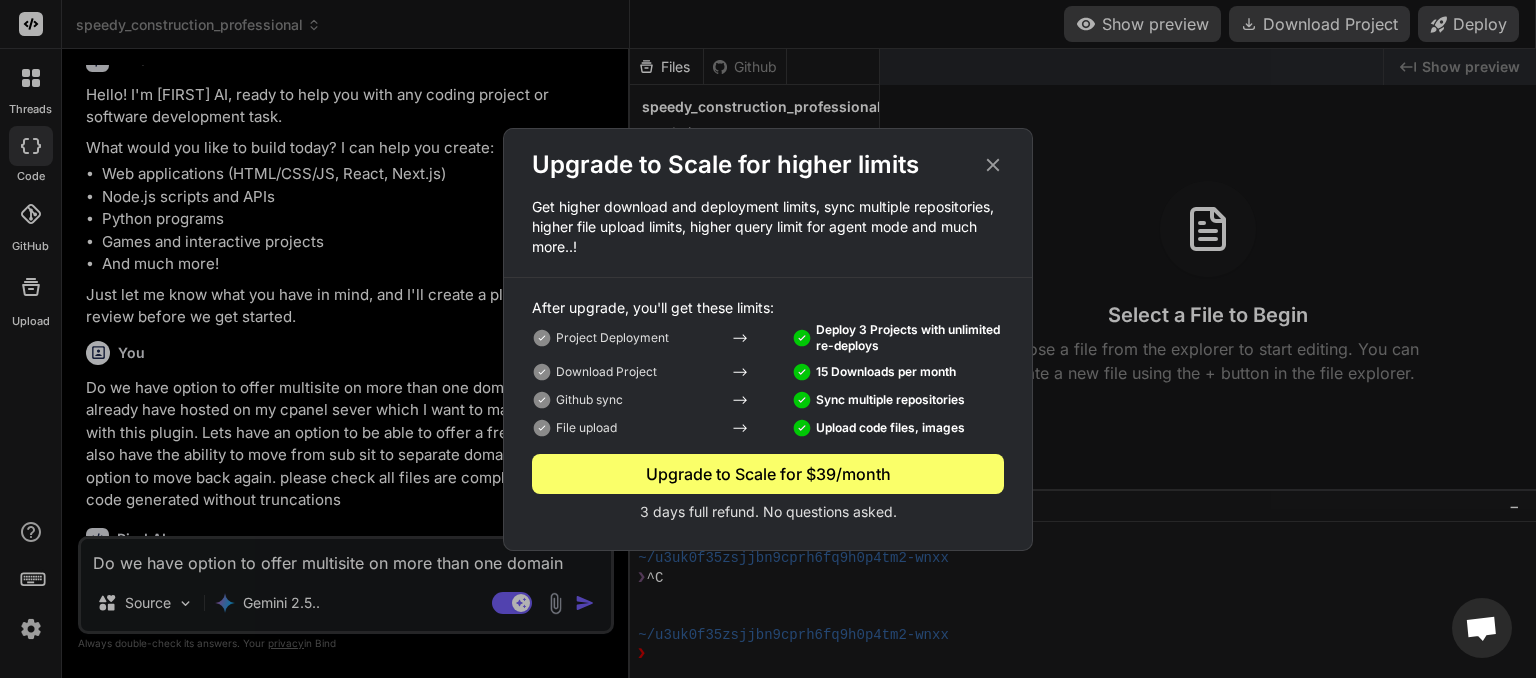 click 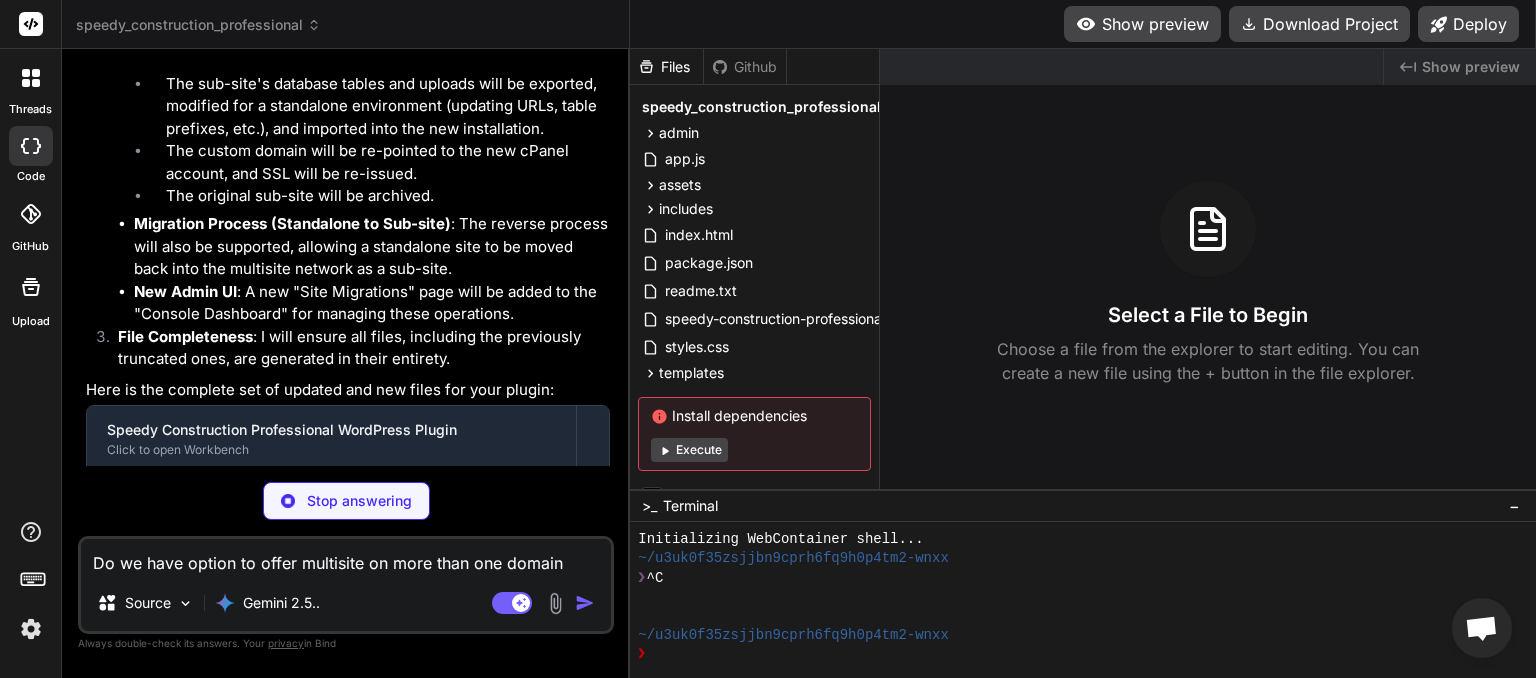 scroll, scrollTop: 6224, scrollLeft: 0, axis: vertical 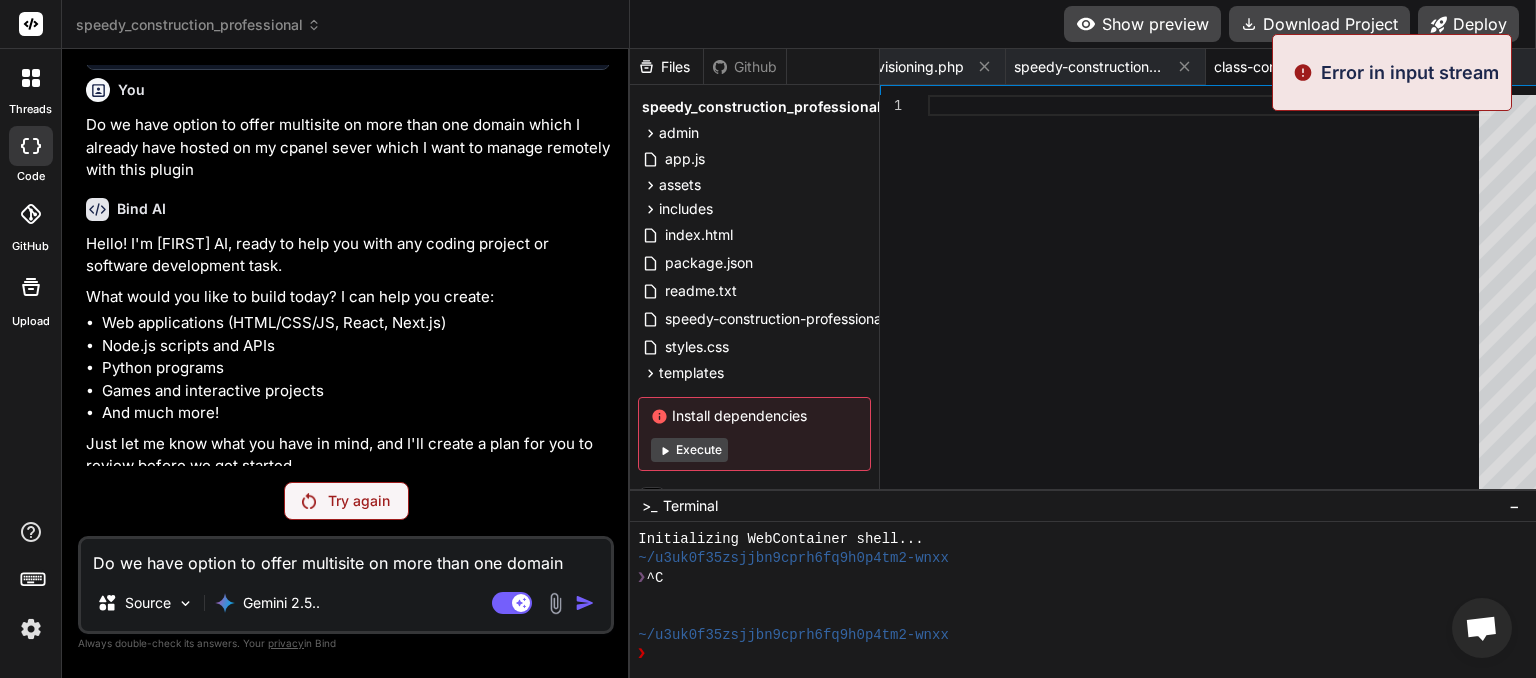 click at bounding box center (555, 603) 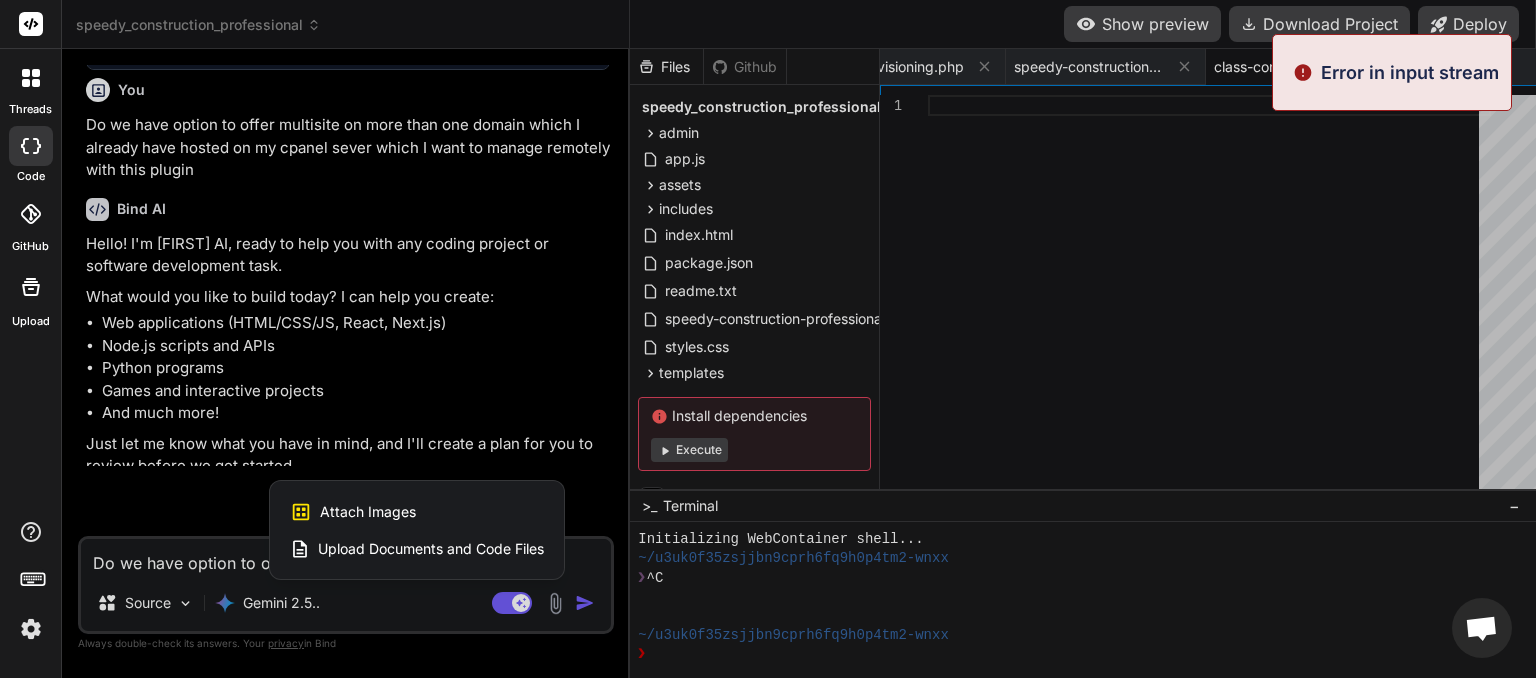 click at bounding box center (768, 339) 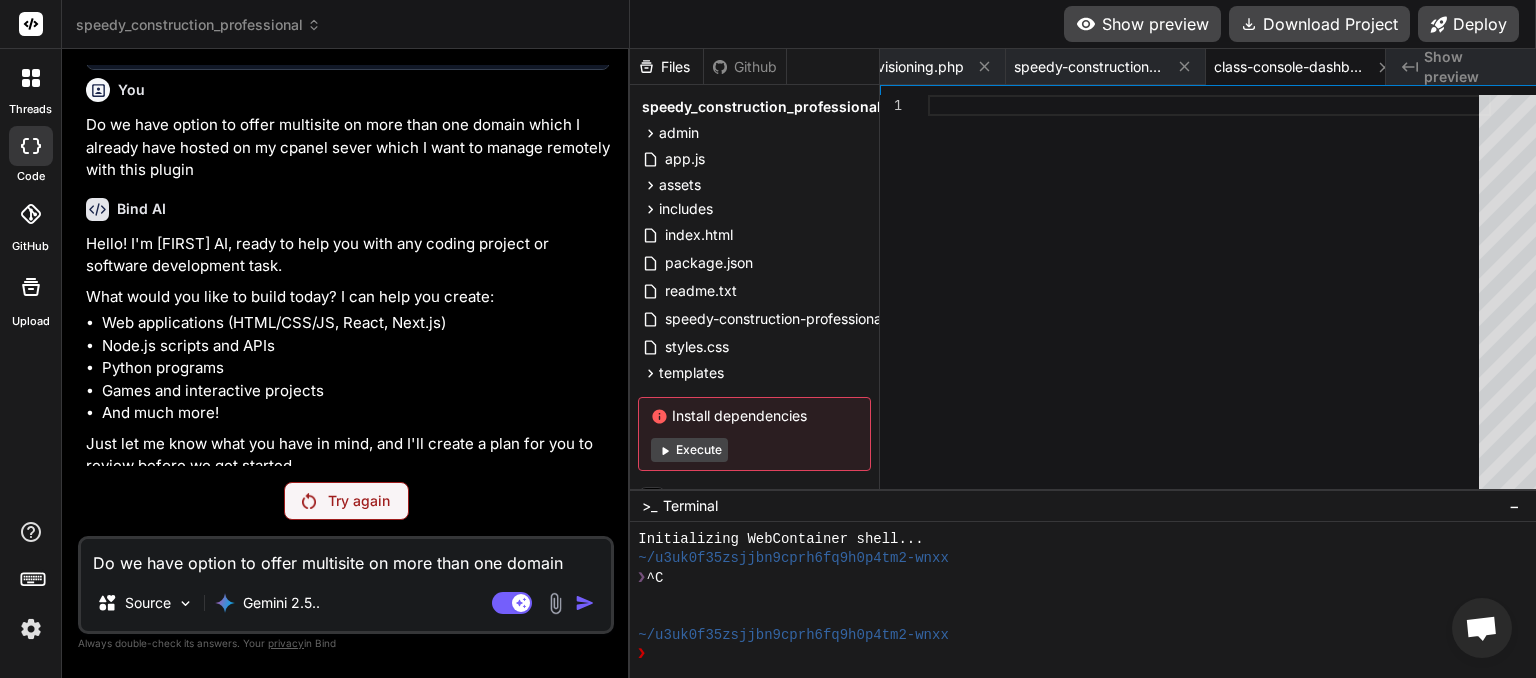 click on "Try again" at bounding box center [359, 501] 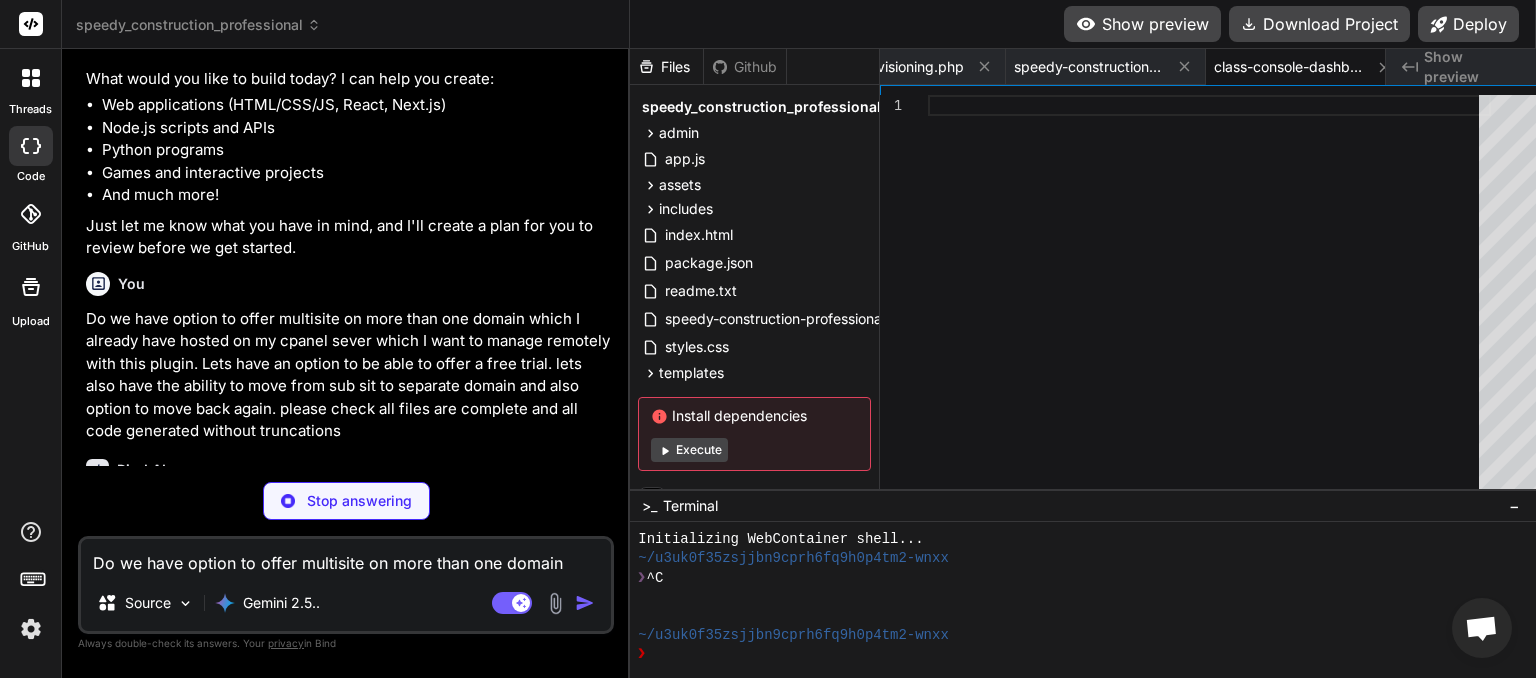 scroll, scrollTop: 5164, scrollLeft: 0, axis: vertical 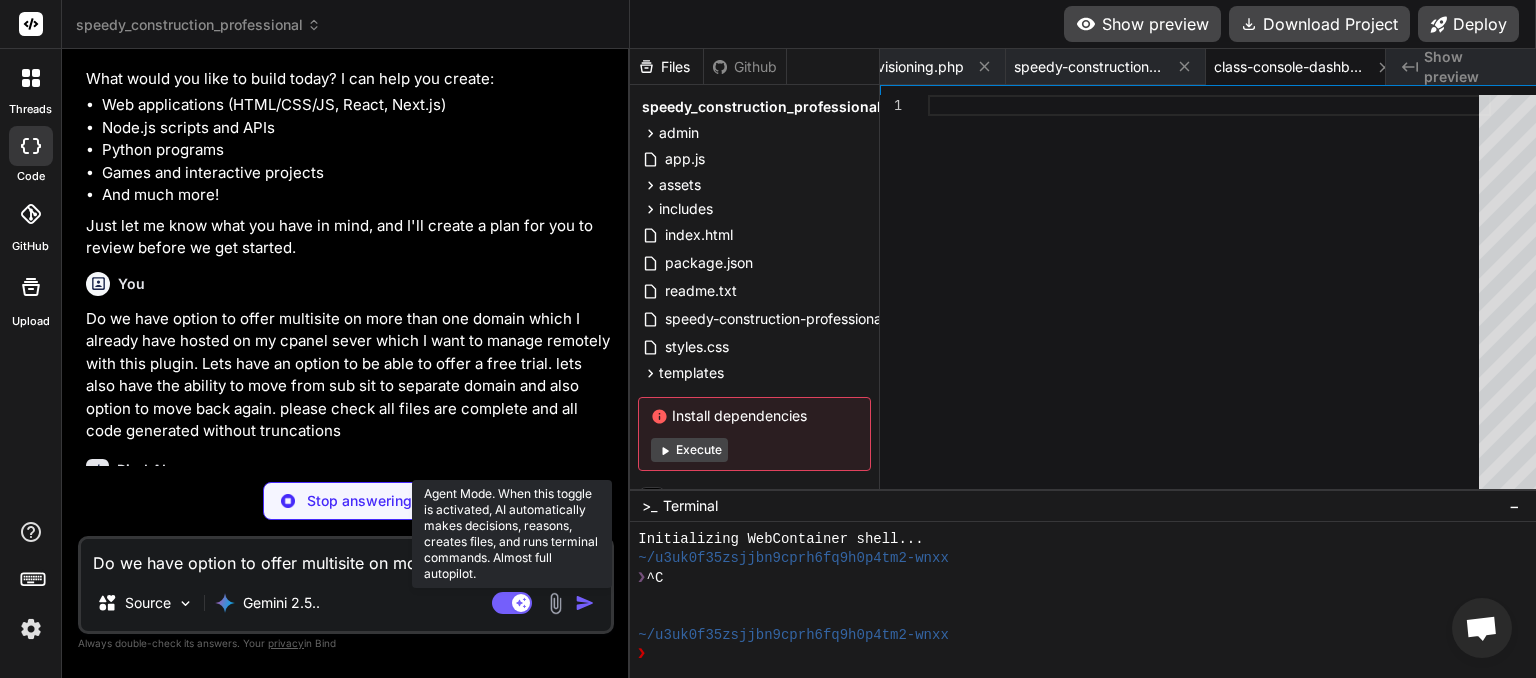 click 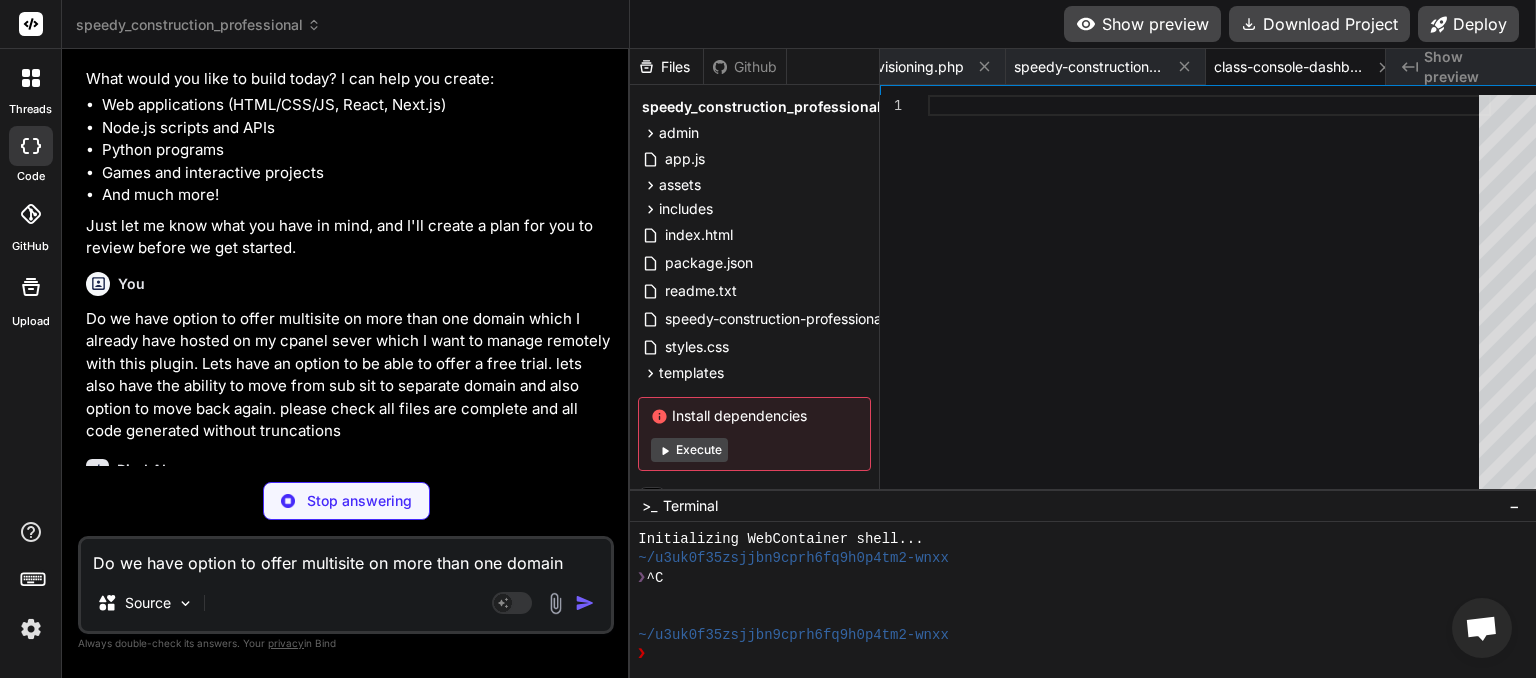 click on "Stop answering" at bounding box center (359, 501) 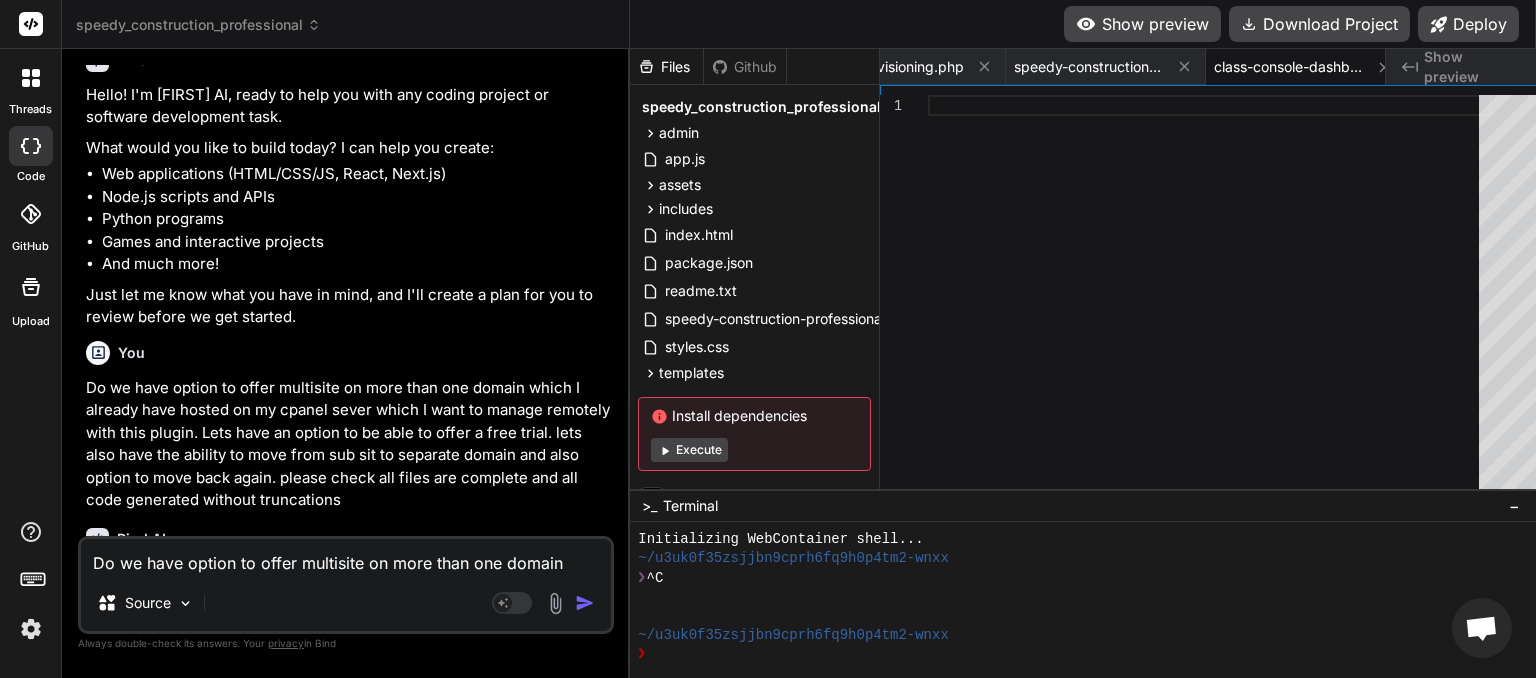 click at bounding box center (585, 603) 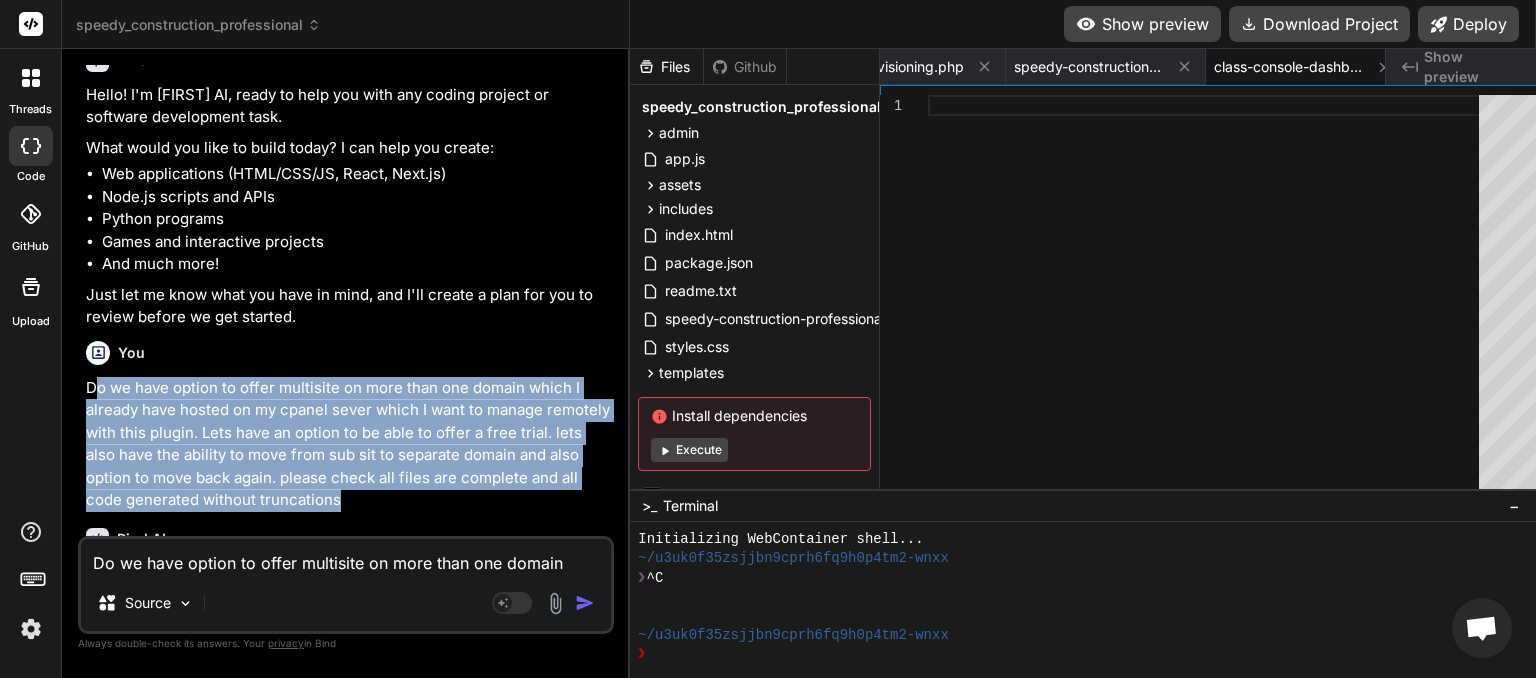 drag, startPoint x: 469, startPoint y: 390, endPoint x: 94, endPoint y: 266, distance: 394.9696 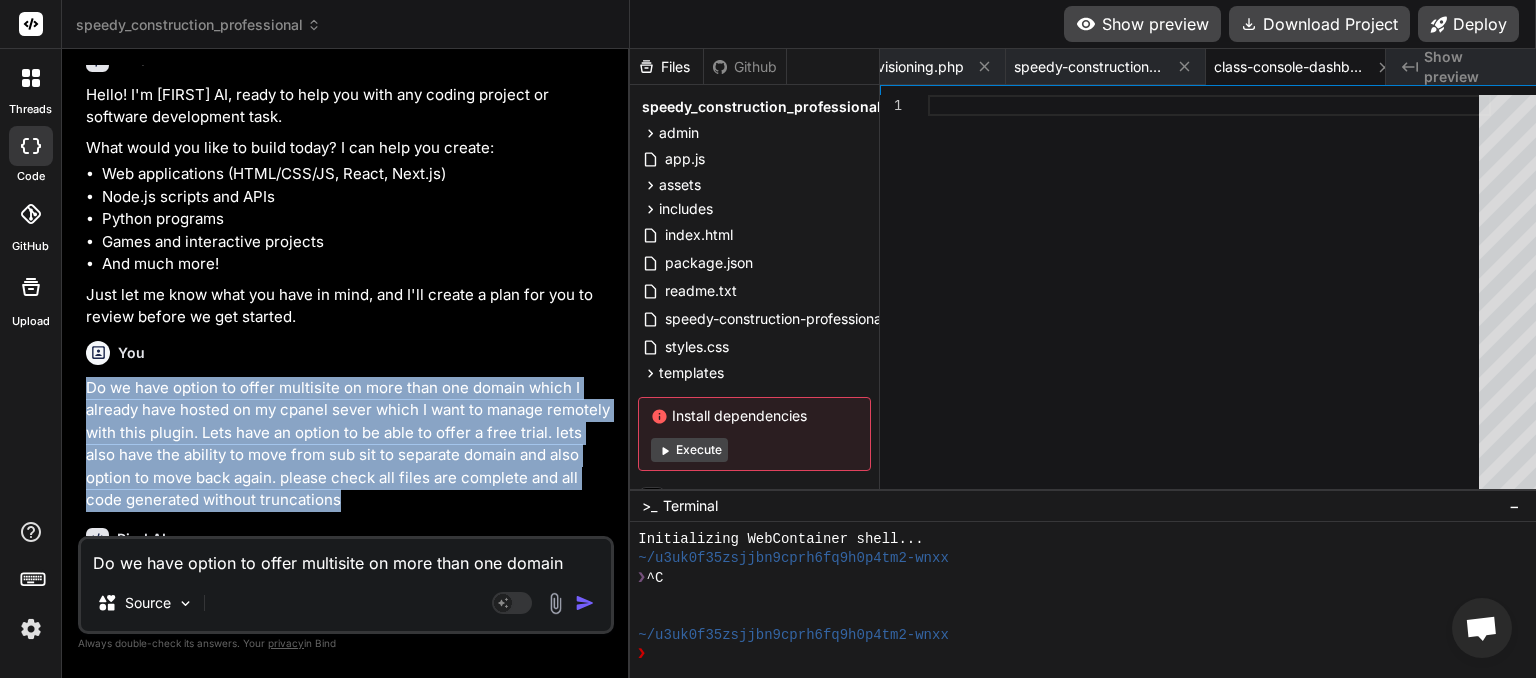 drag, startPoint x: 88, startPoint y: 270, endPoint x: 460, endPoint y: 390, distance: 390.87595 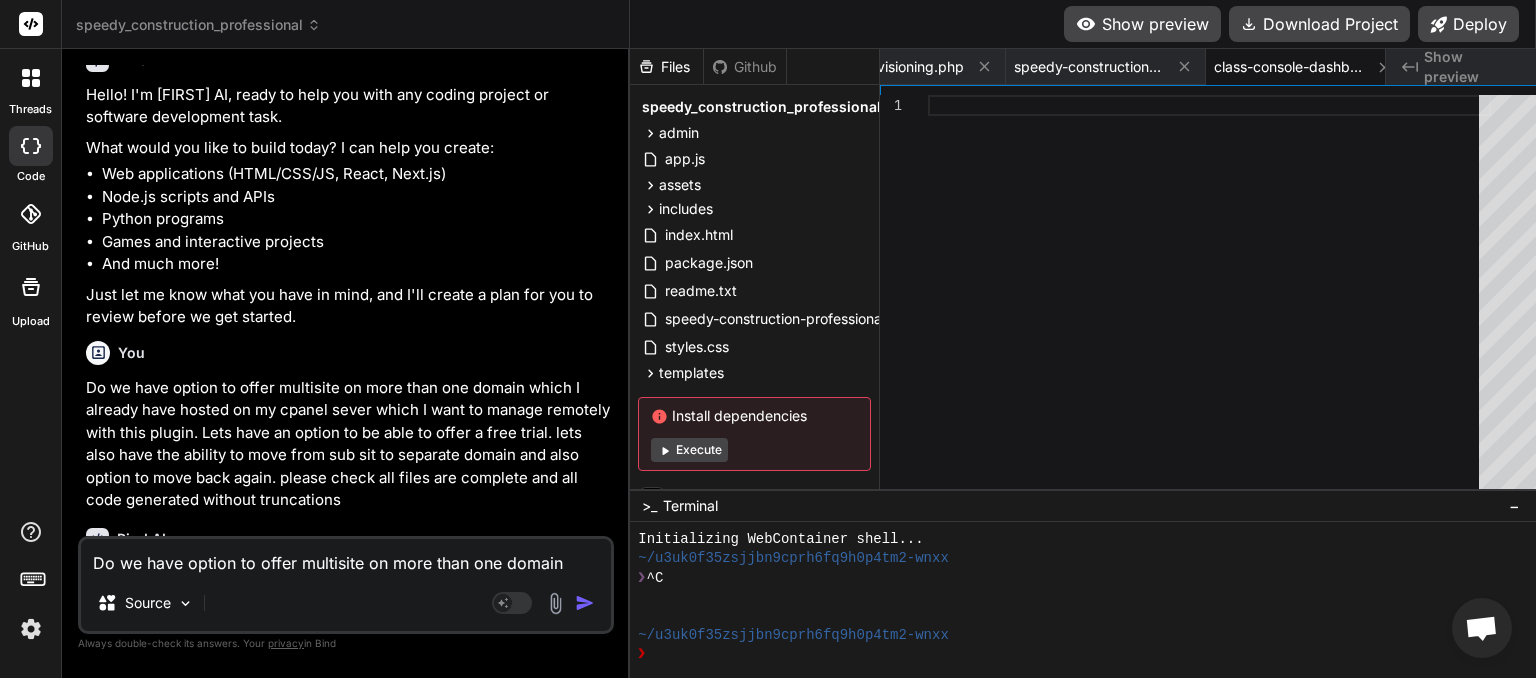 click on "Do we have option to offer multisite on more than one domain which I already have hosted on my cpanel sever which I want to manage remotely with this plugin.
Lets have an option to be able to offer a free trial. lets also have the ability to move from sub sit to separate domain and also option to move back again.
please check all files are complete and all code generated without truncations" at bounding box center [346, 557] 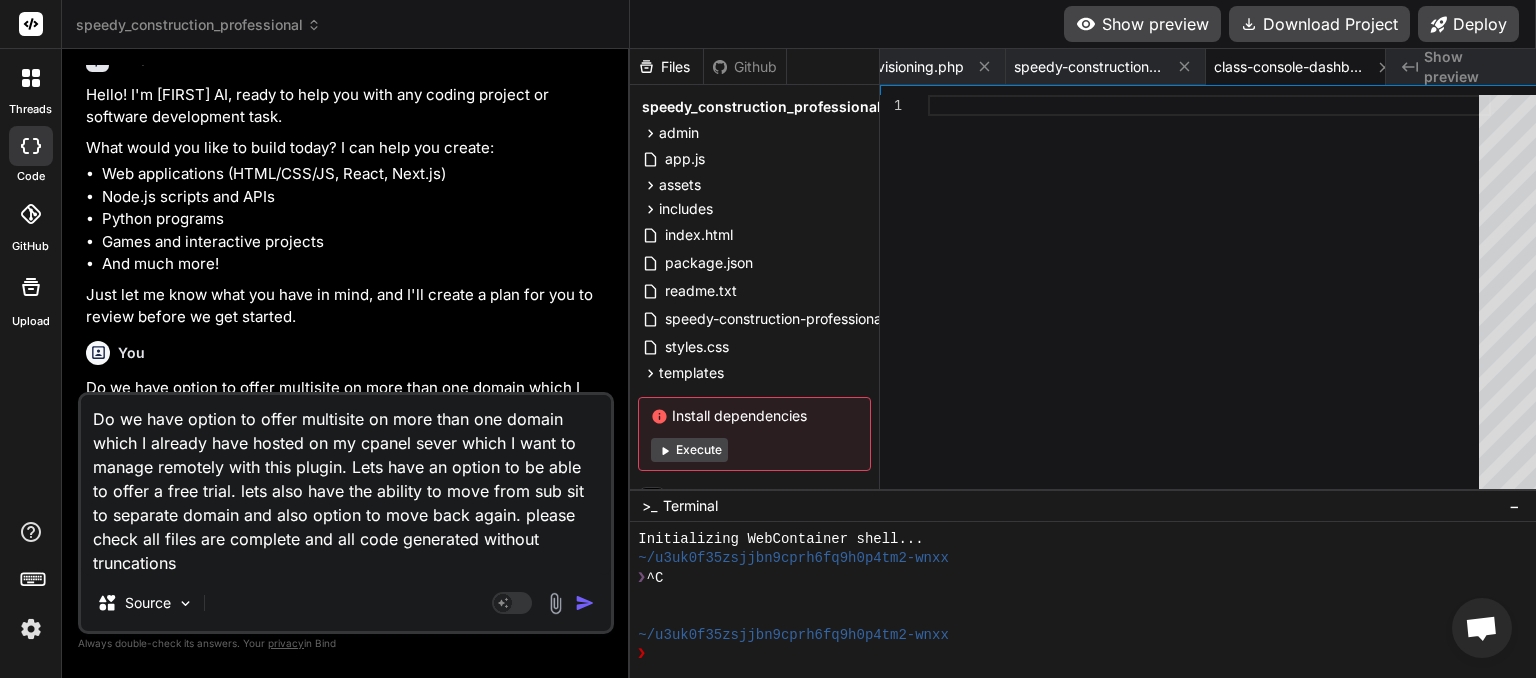 click at bounding box center [585, 603] 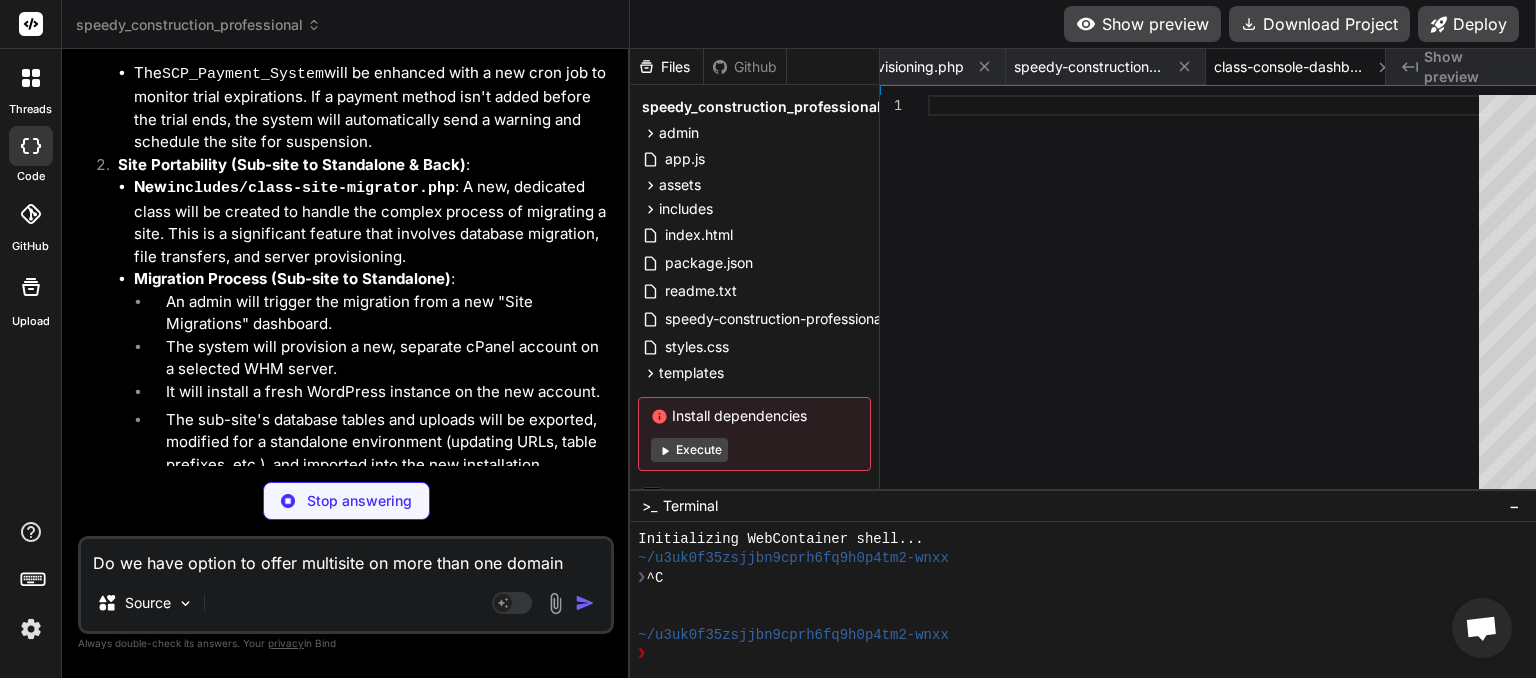 scroll, scrollTop: 6544, scrollLeft: 0, axis: vertical 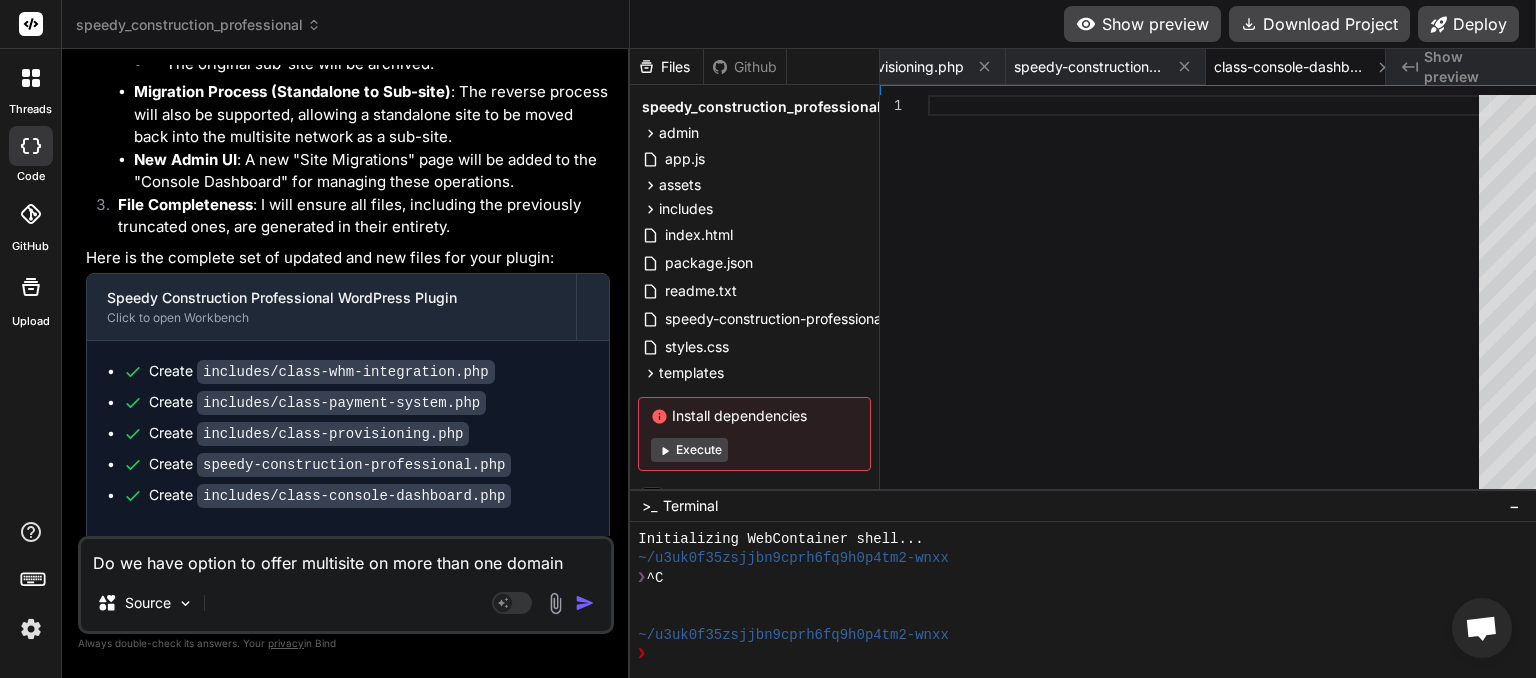 click on "Do we have option to offer multisite on more than one domain which I already have hosted on my cpanel sever which I want to manage remotely with this plugin. Lets have an option to be able to offer a free trial. lets also have the ability to move from sub sit to separate domain and also option to move back again. please check all files are complete and all code generated without truncations" at bounding box center [346, 557] 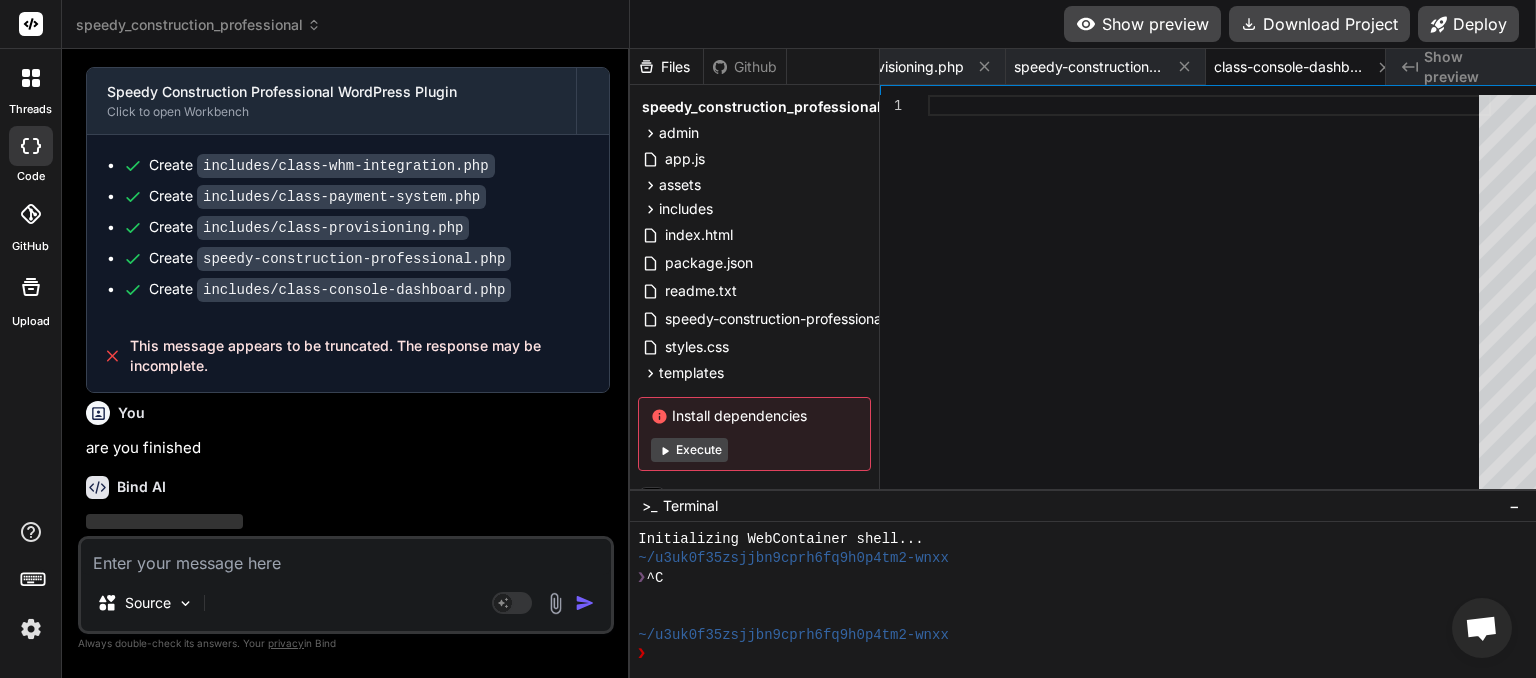 scroll, scrollTop: 6876, scrollLeft: 0, axis: vertical 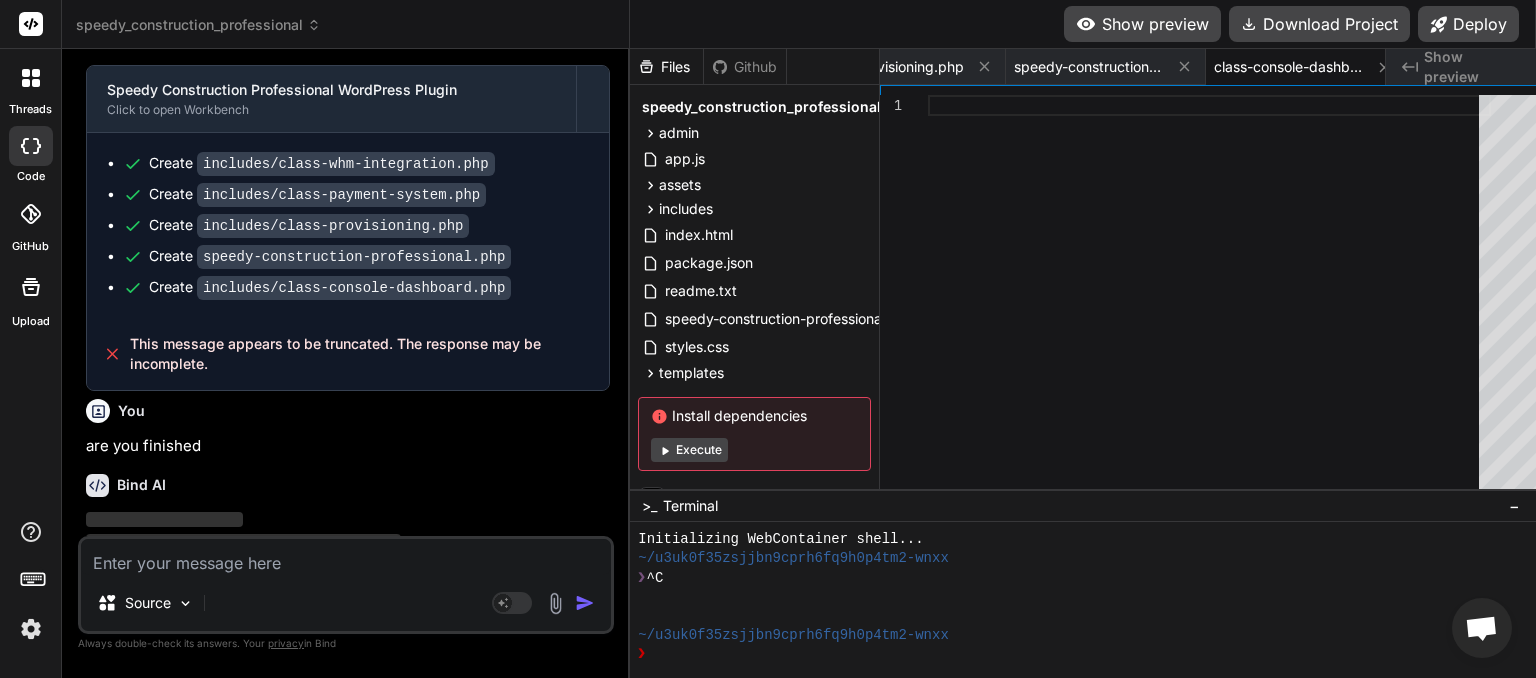 click at bounding box center [555, 603] 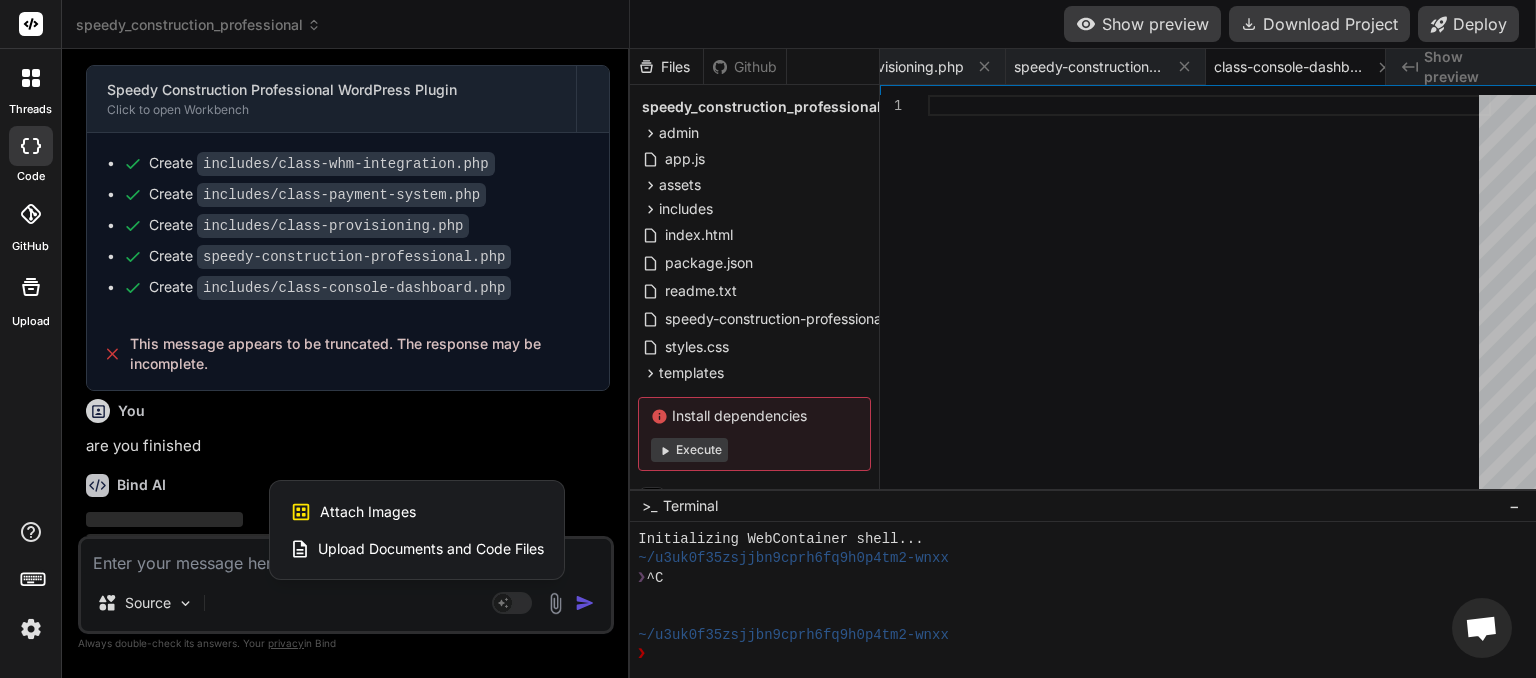 click at bounding box center [768, 339] 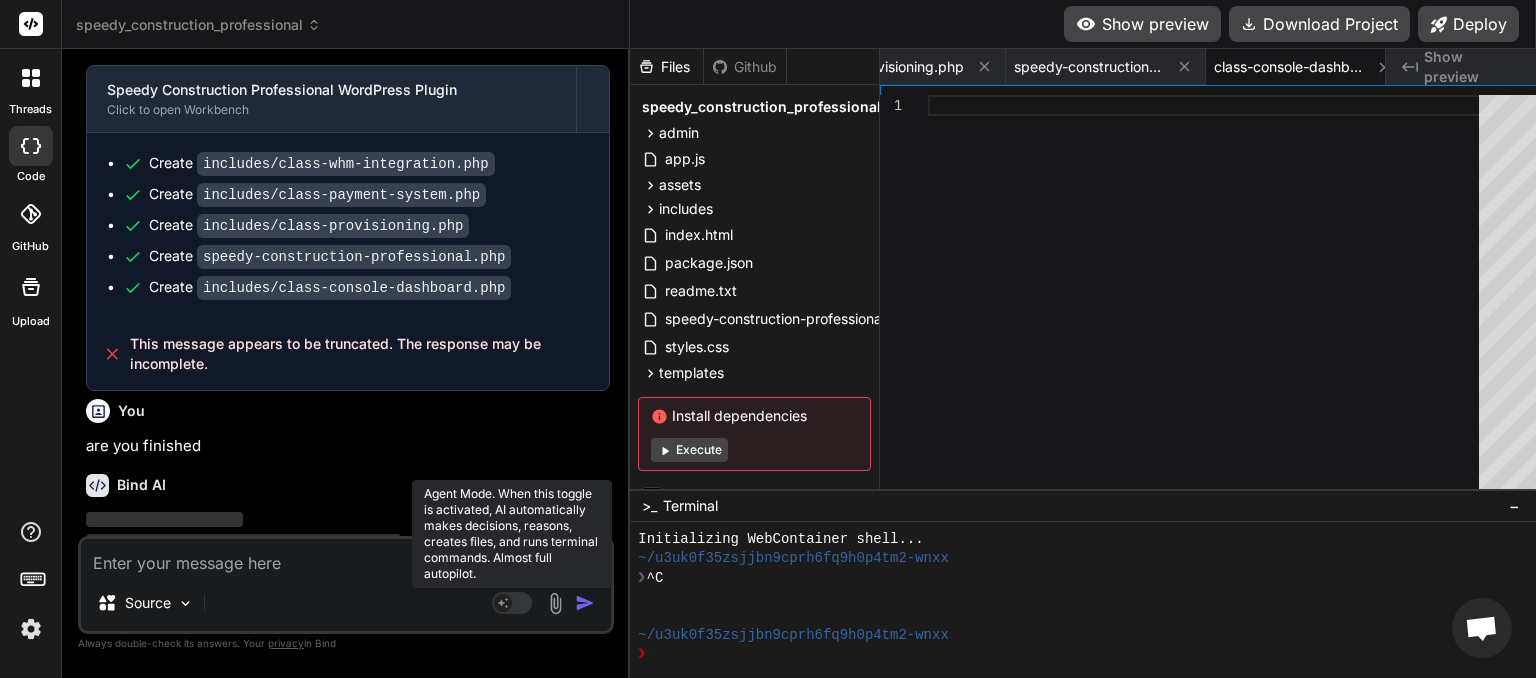 click 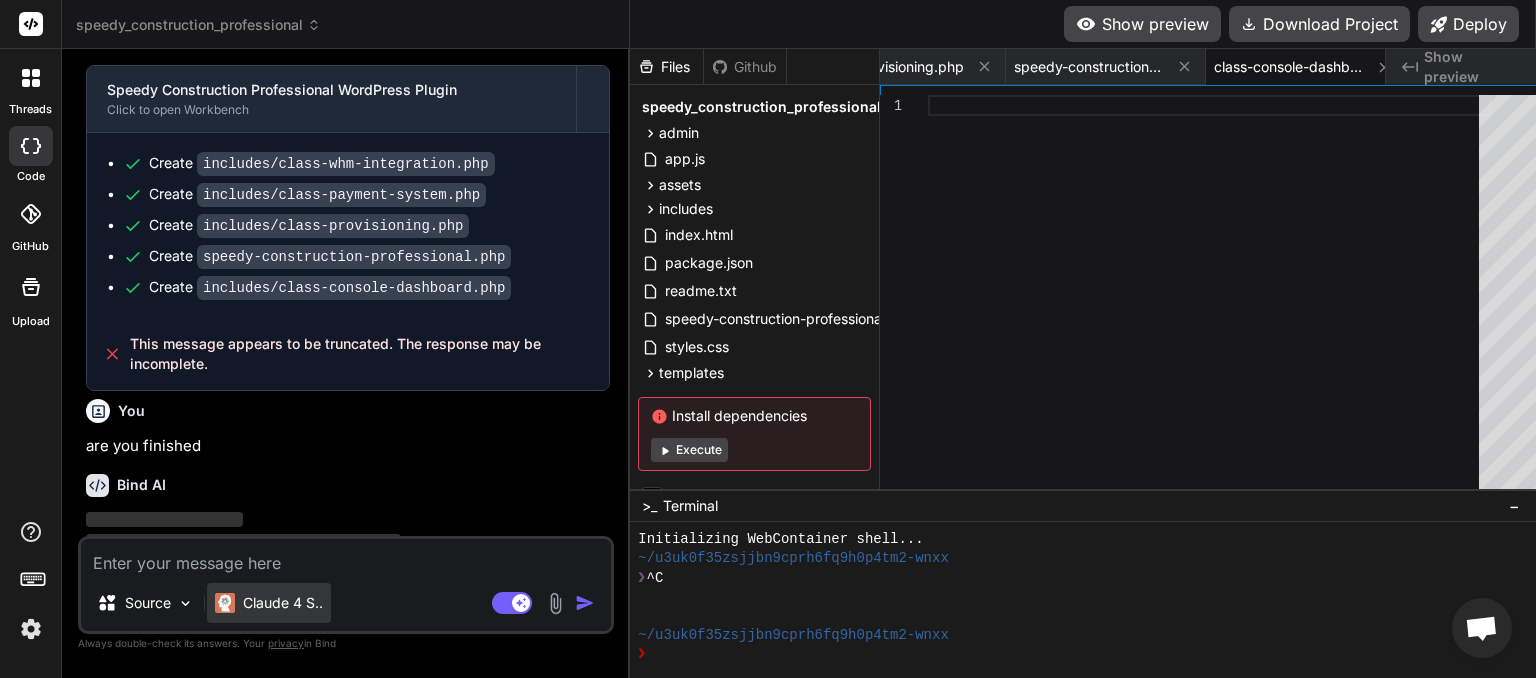 click on "Claude 4 S.." at bounding box center [283, 603] 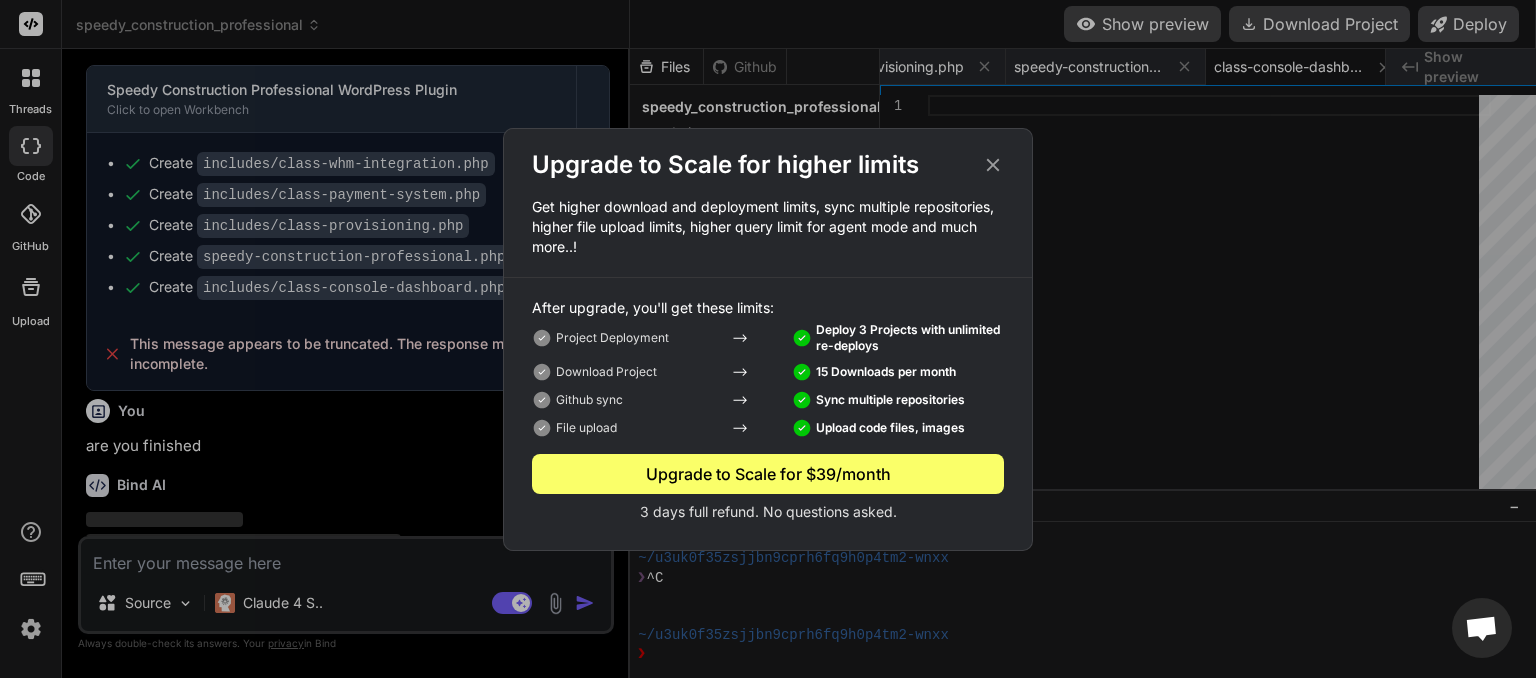 click 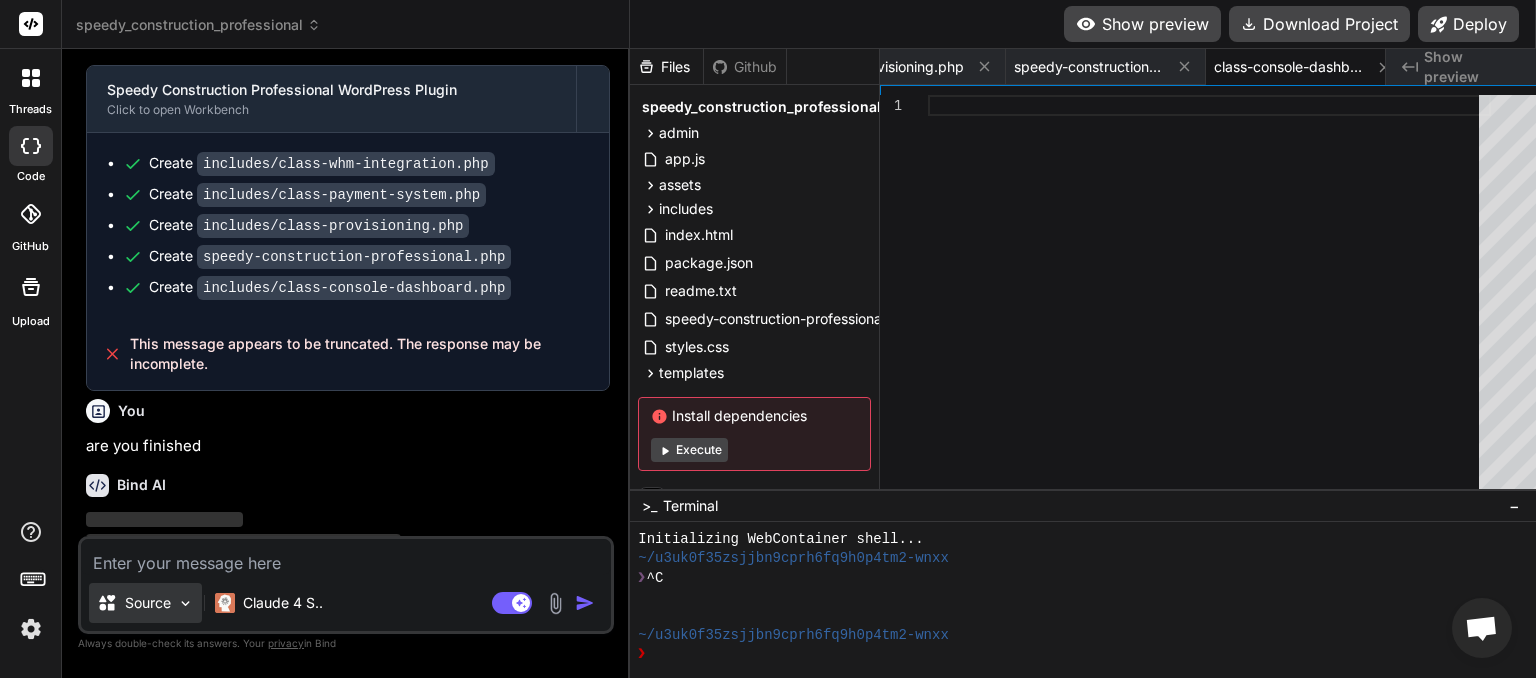 click at bounding box center (185, 603) 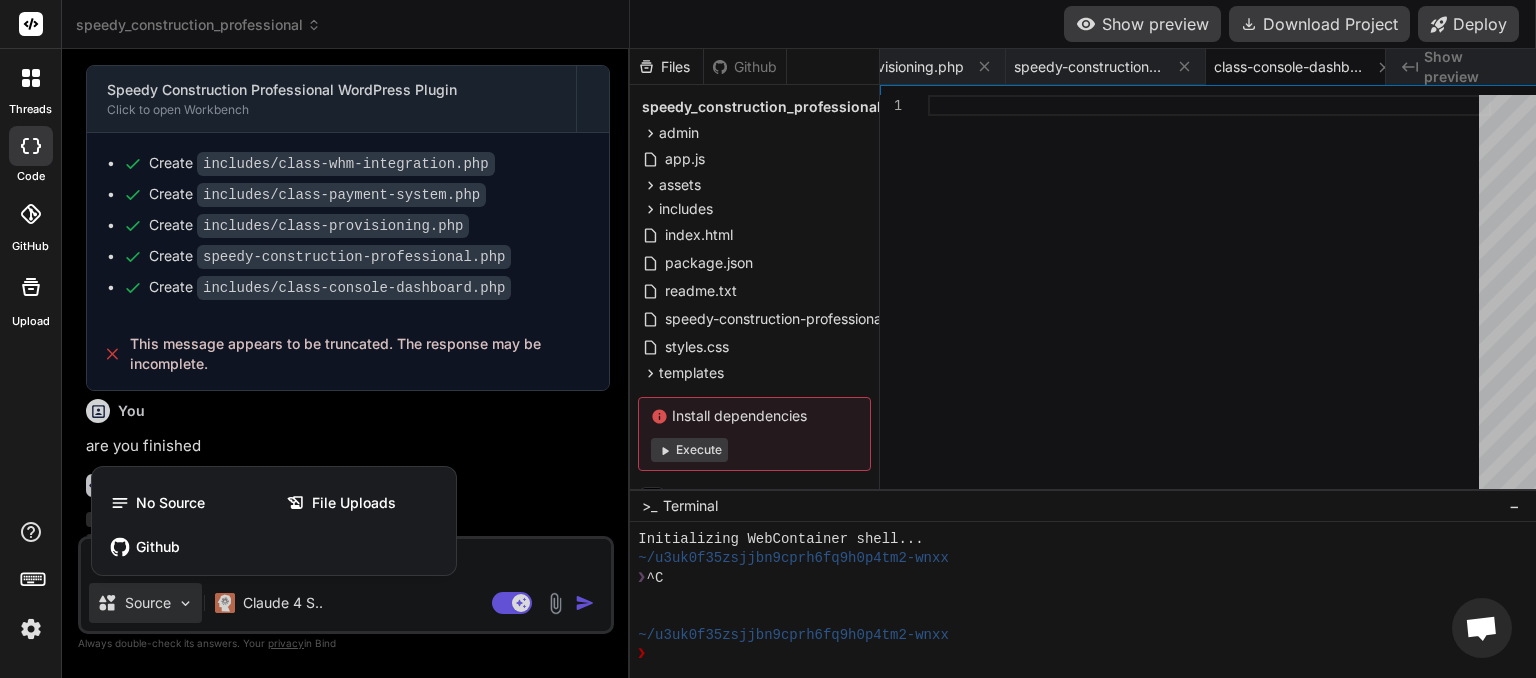 click at bounding box center (768, 339) 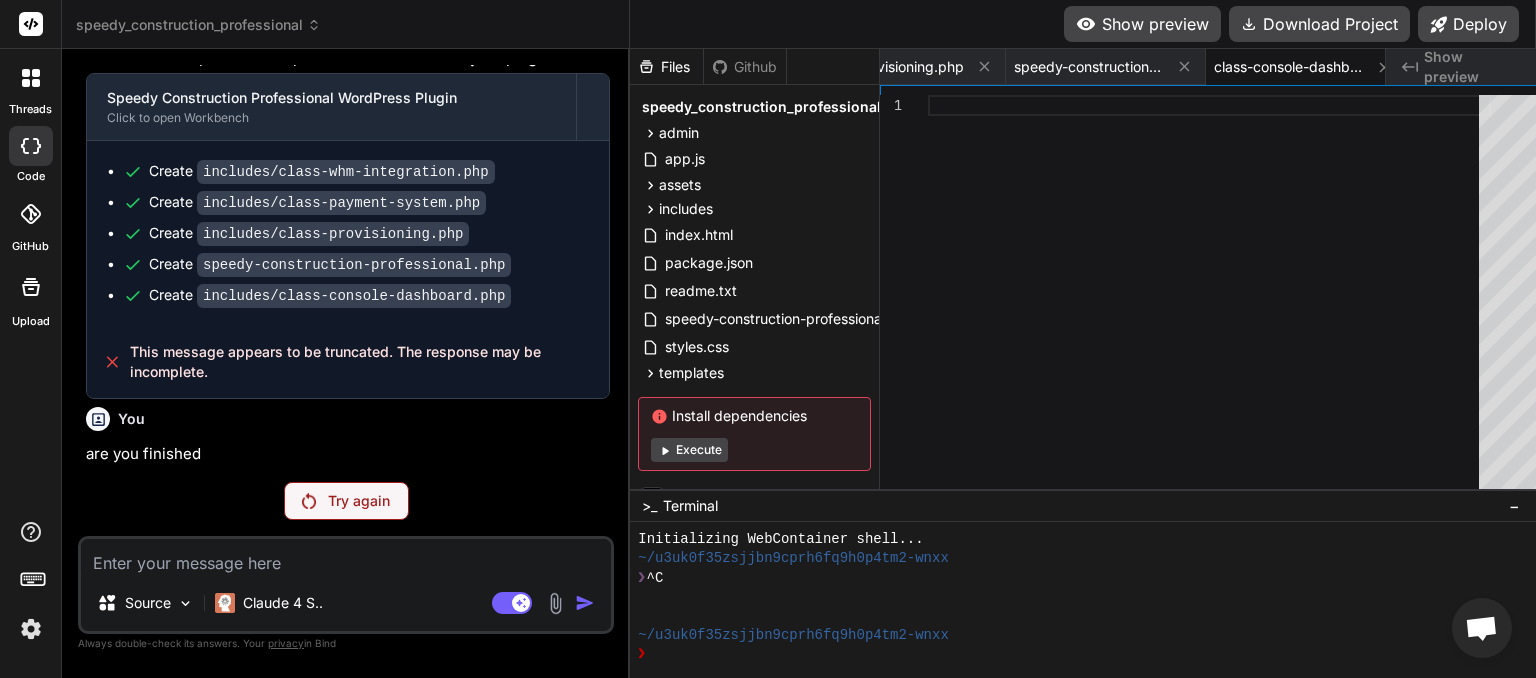 scroll, scrollTop: 6804, scrollLeft: 0, axis: vertical 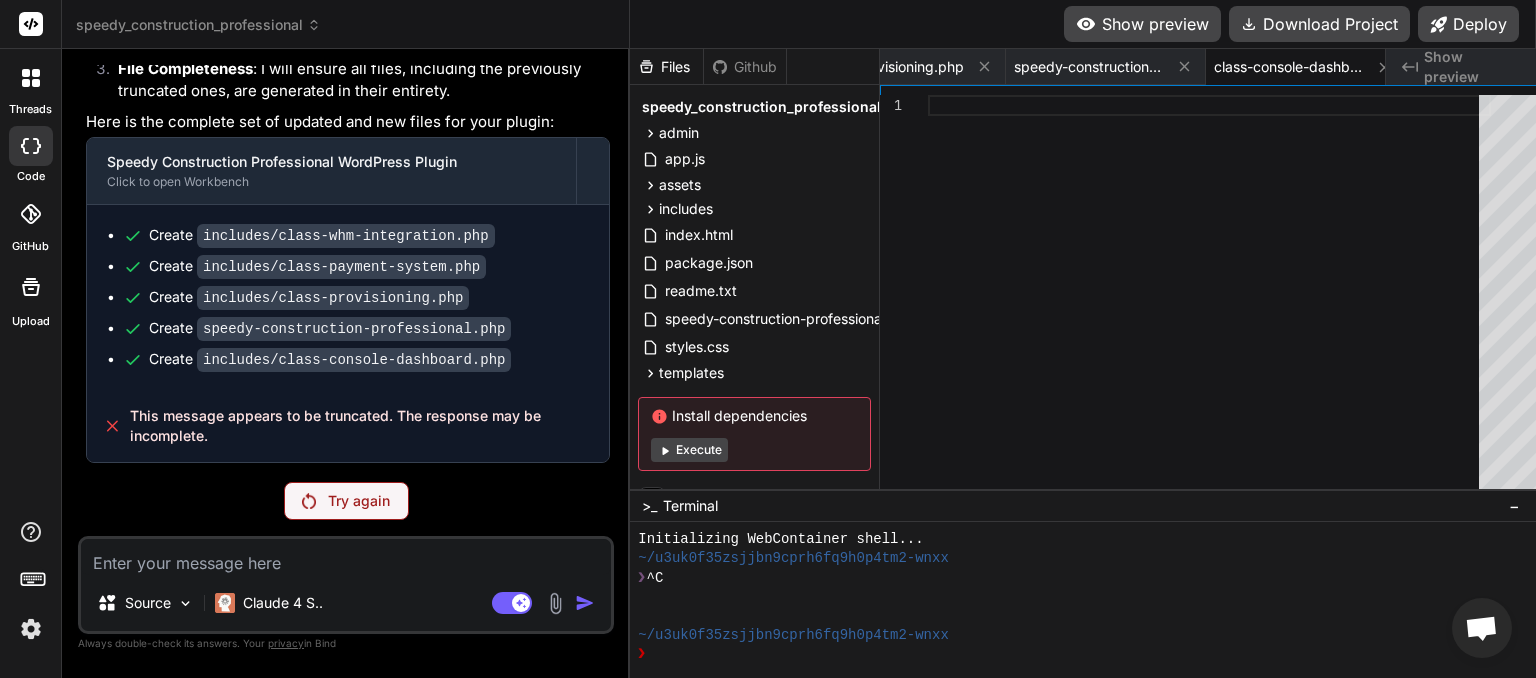 click on "Try again" at bounding box center (359, 501) 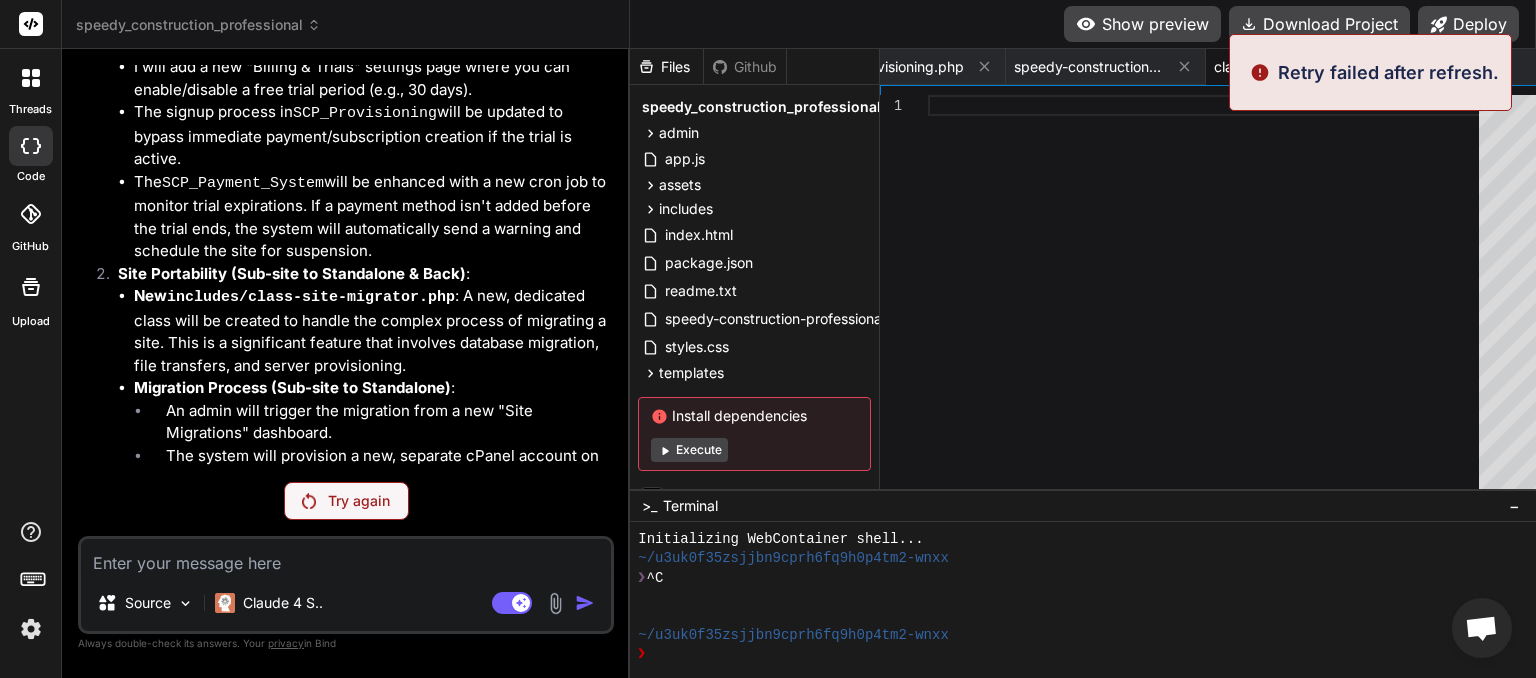 scroll, scrollTop: 6804, scrollLeft: 0, axis: vertical 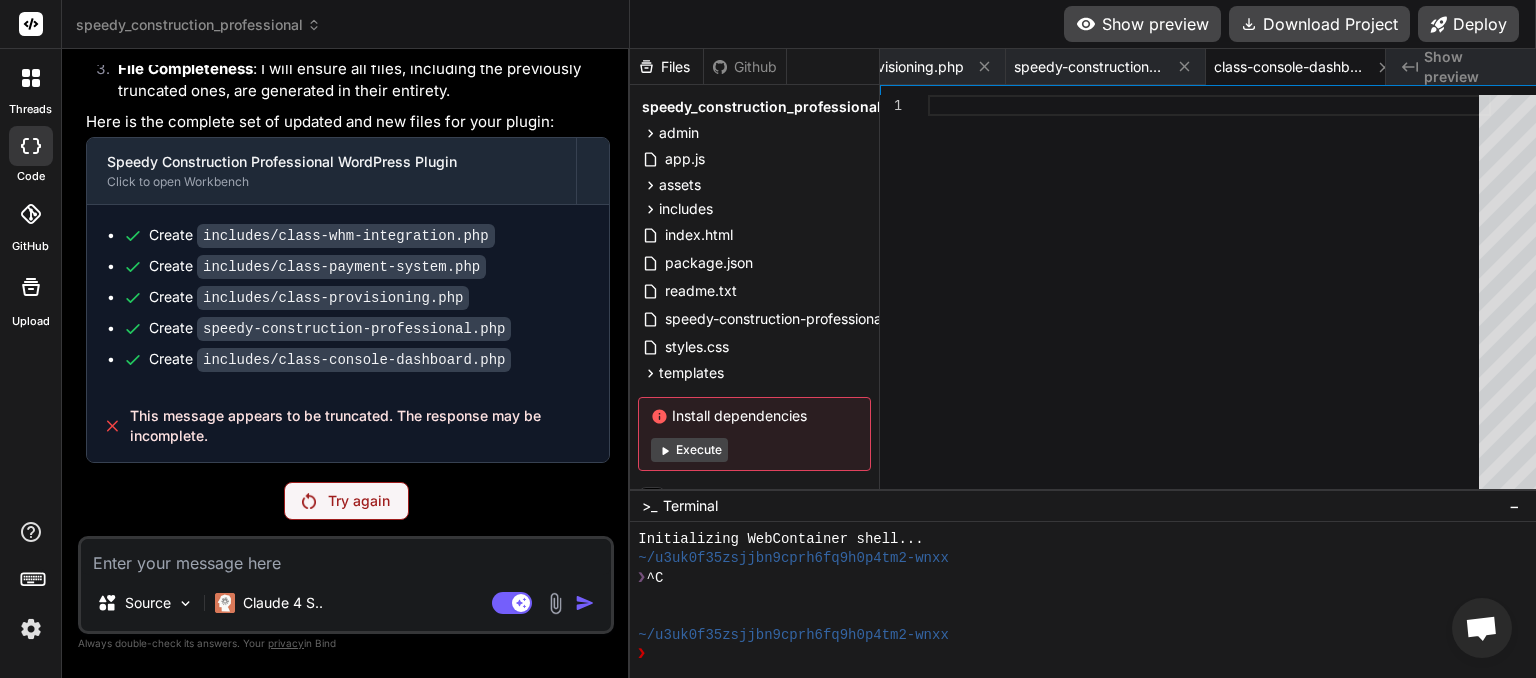 click on "Try again" at bounding box center (359, 501) 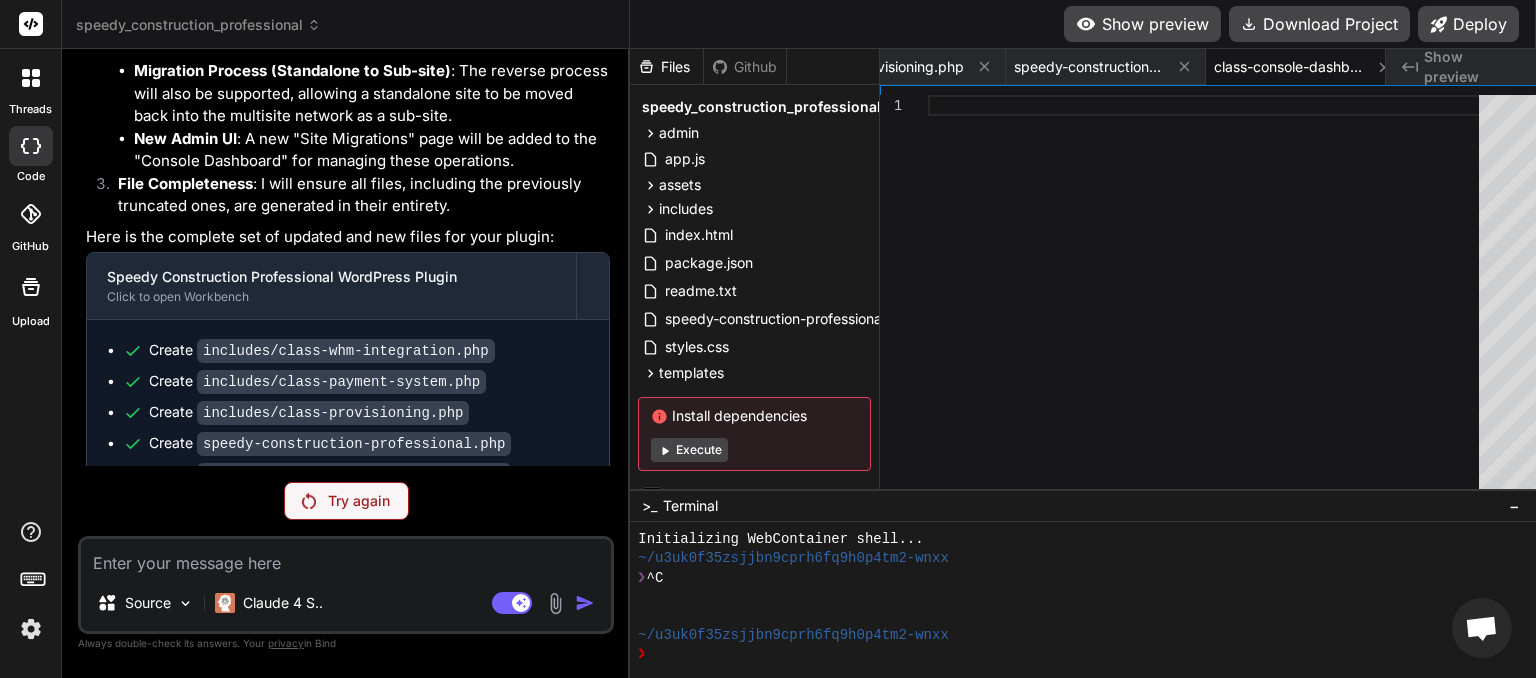 scroll, scrollTop: 6804, scrollLeft: 0, axis: vertical 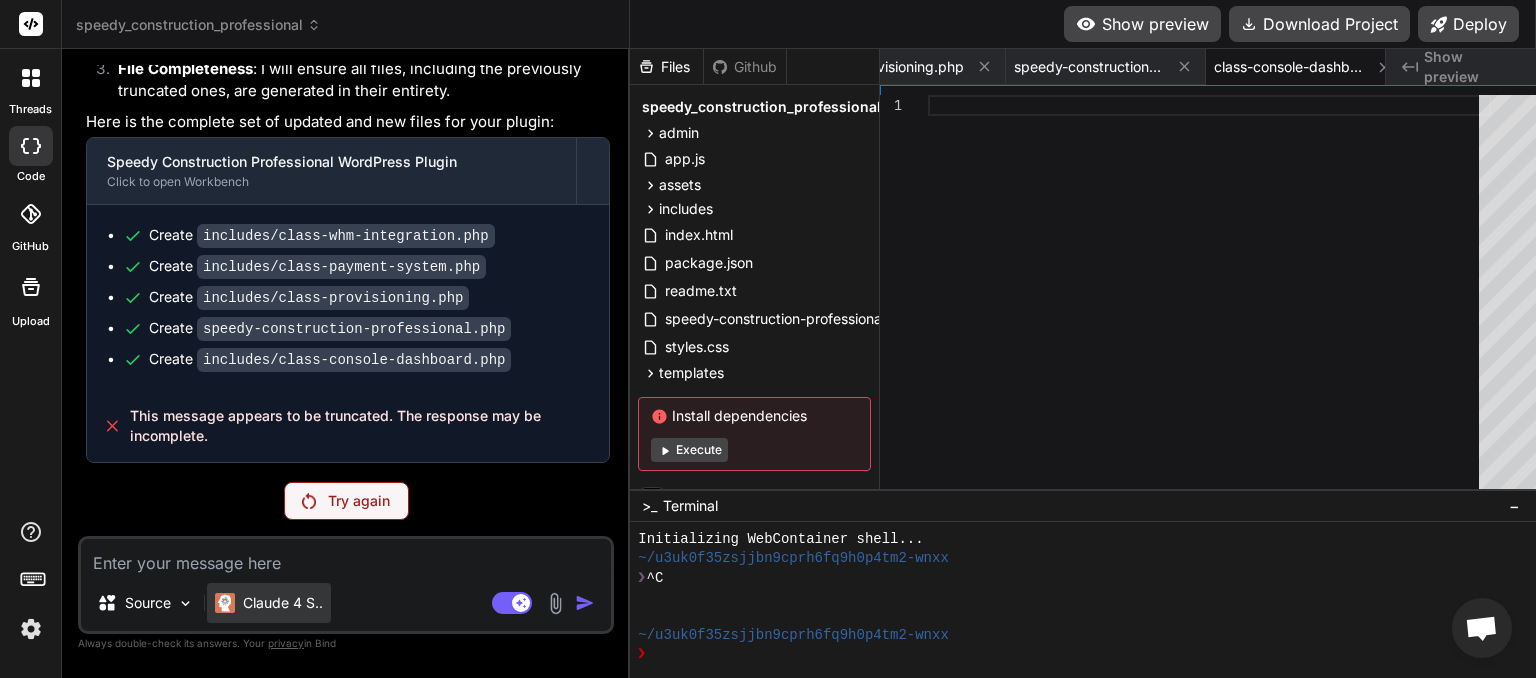click on "Claude 4 S.." at bounding box center [283, 603] 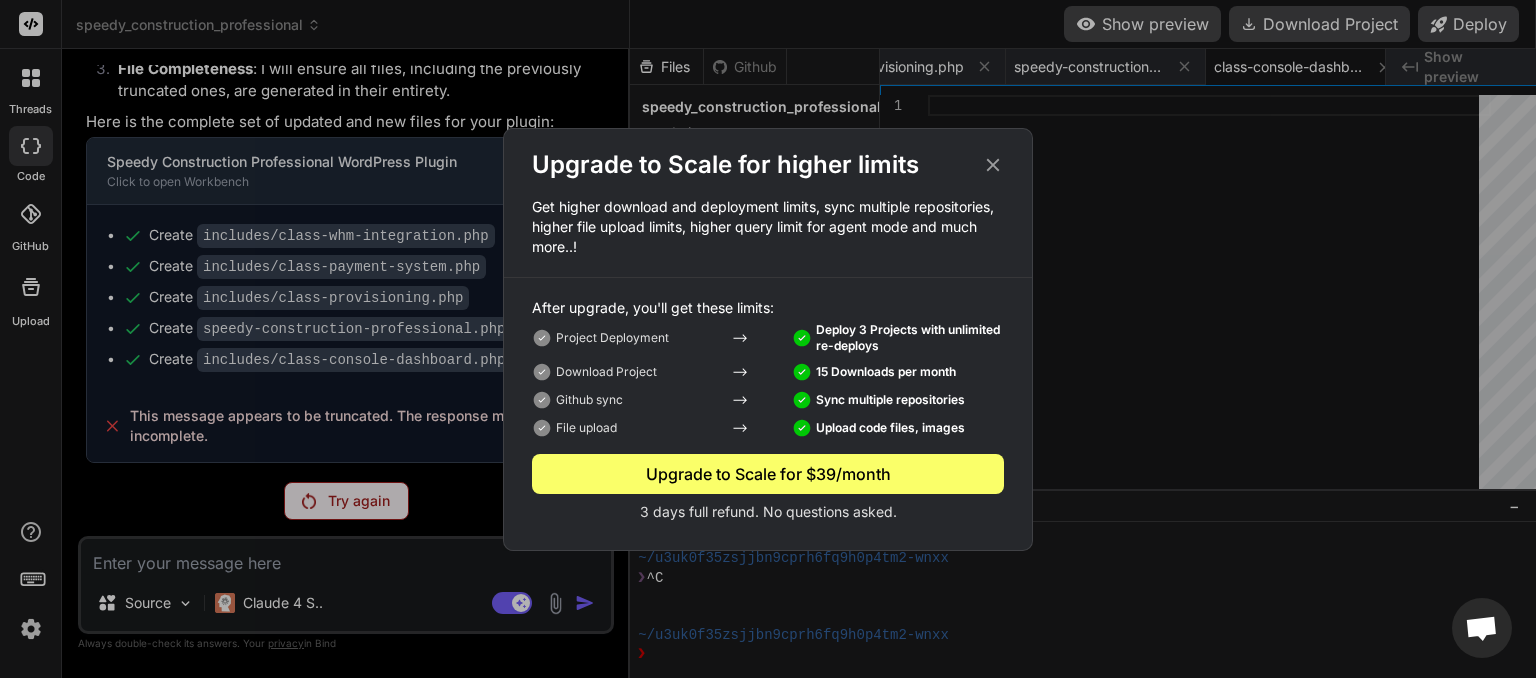 click 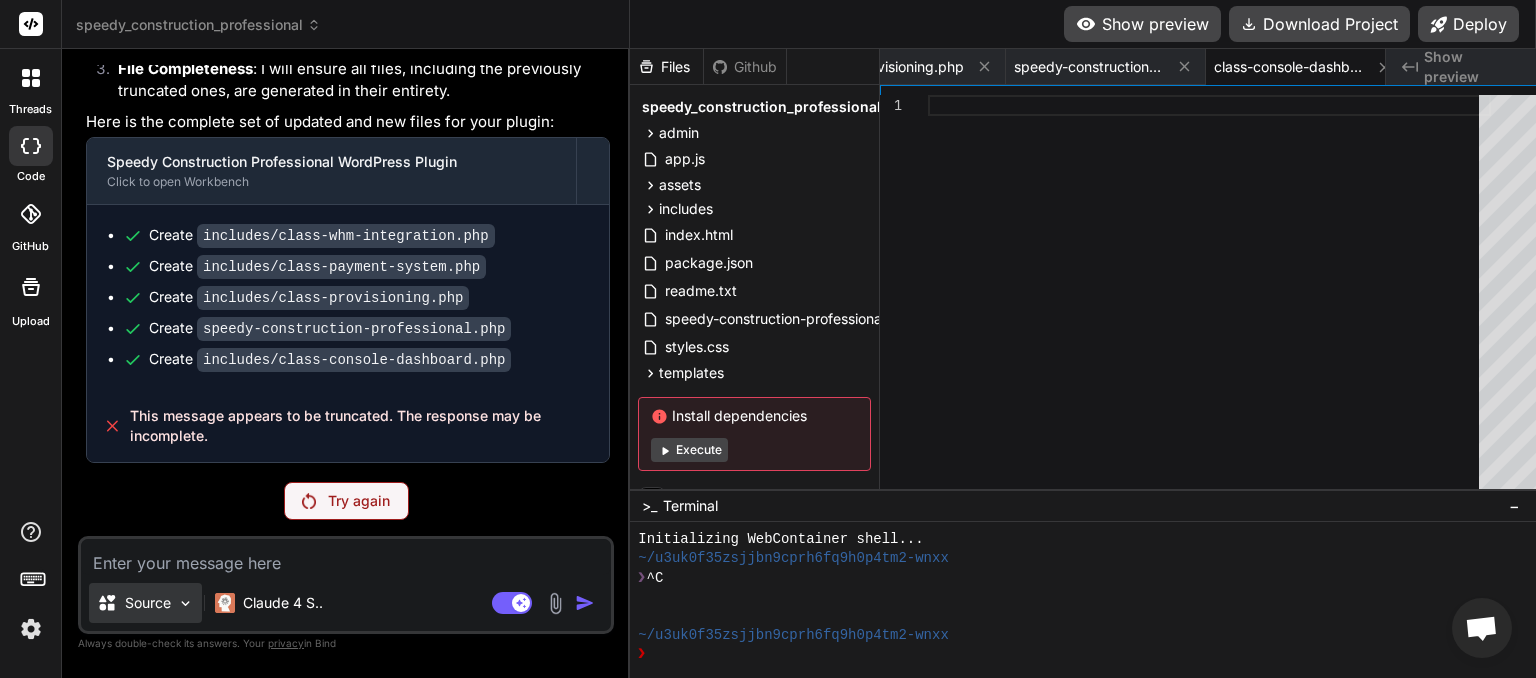 click at bounding box center (185, 603) 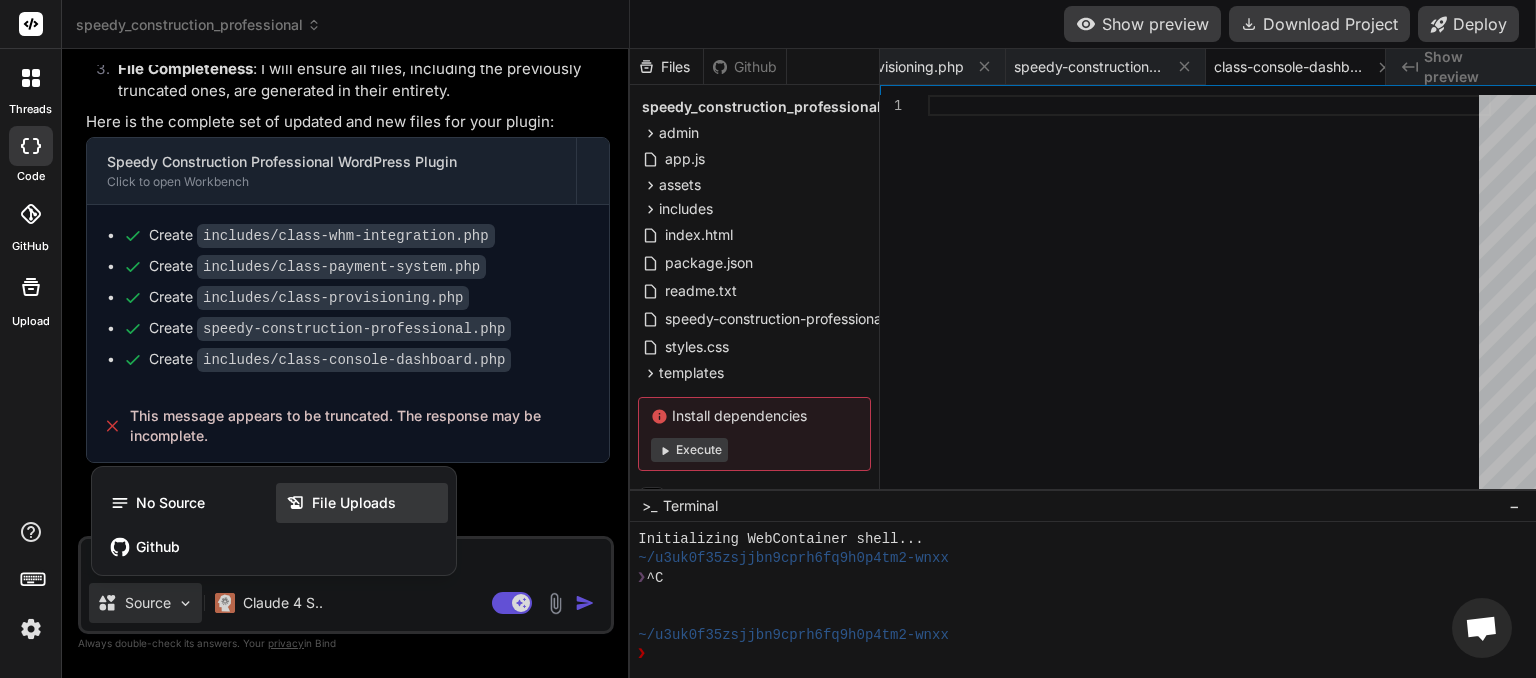 click on "File Uploads" at bounding box center [354, 503] 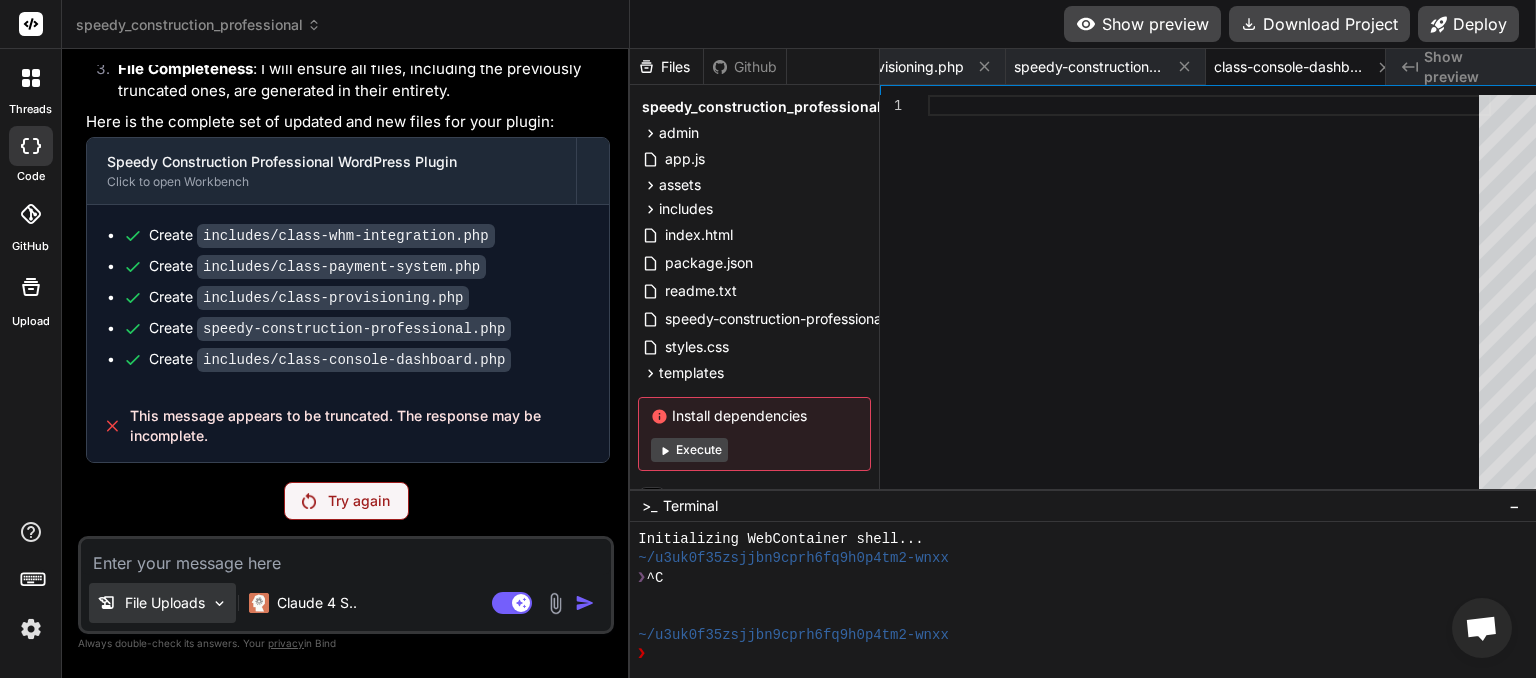 click on "File Uploads" at bounding box center (165, 603) 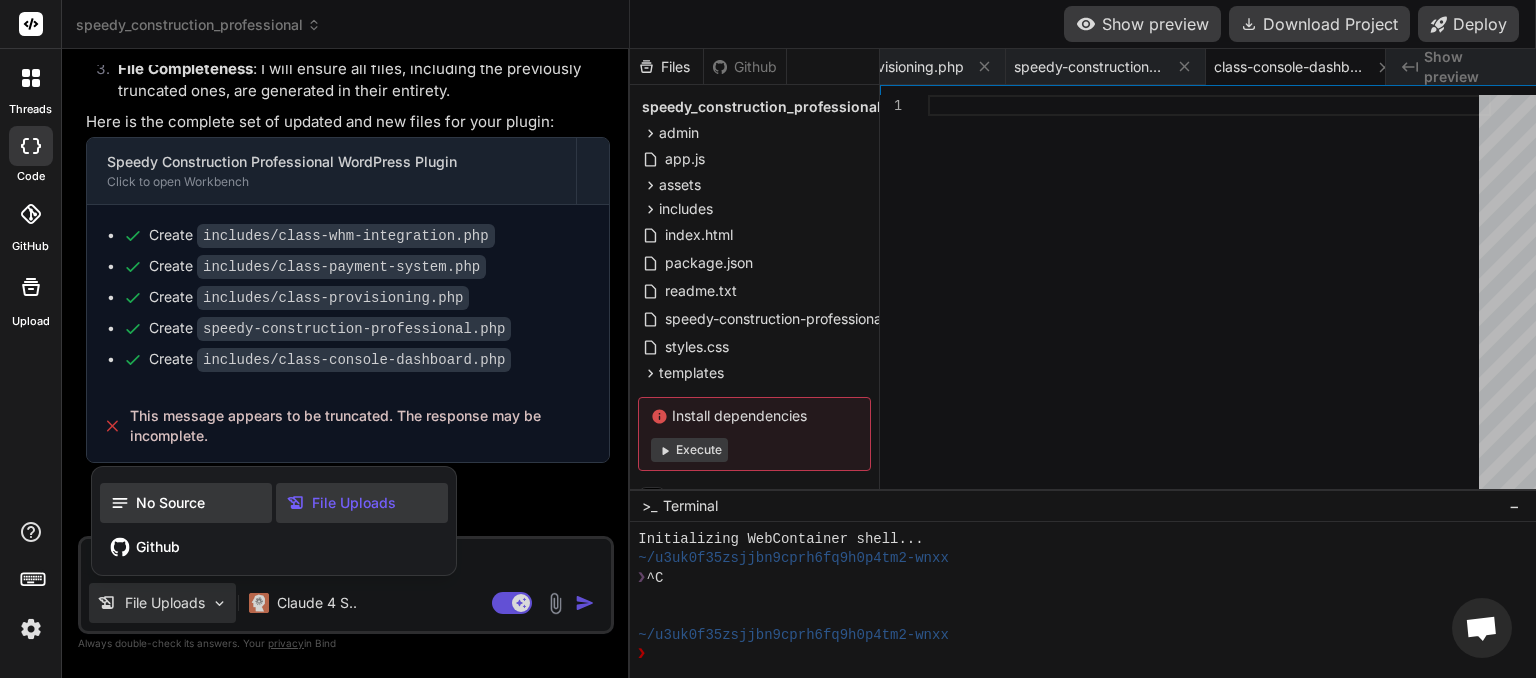 click on "No Source" at bounding box center [170, 503] 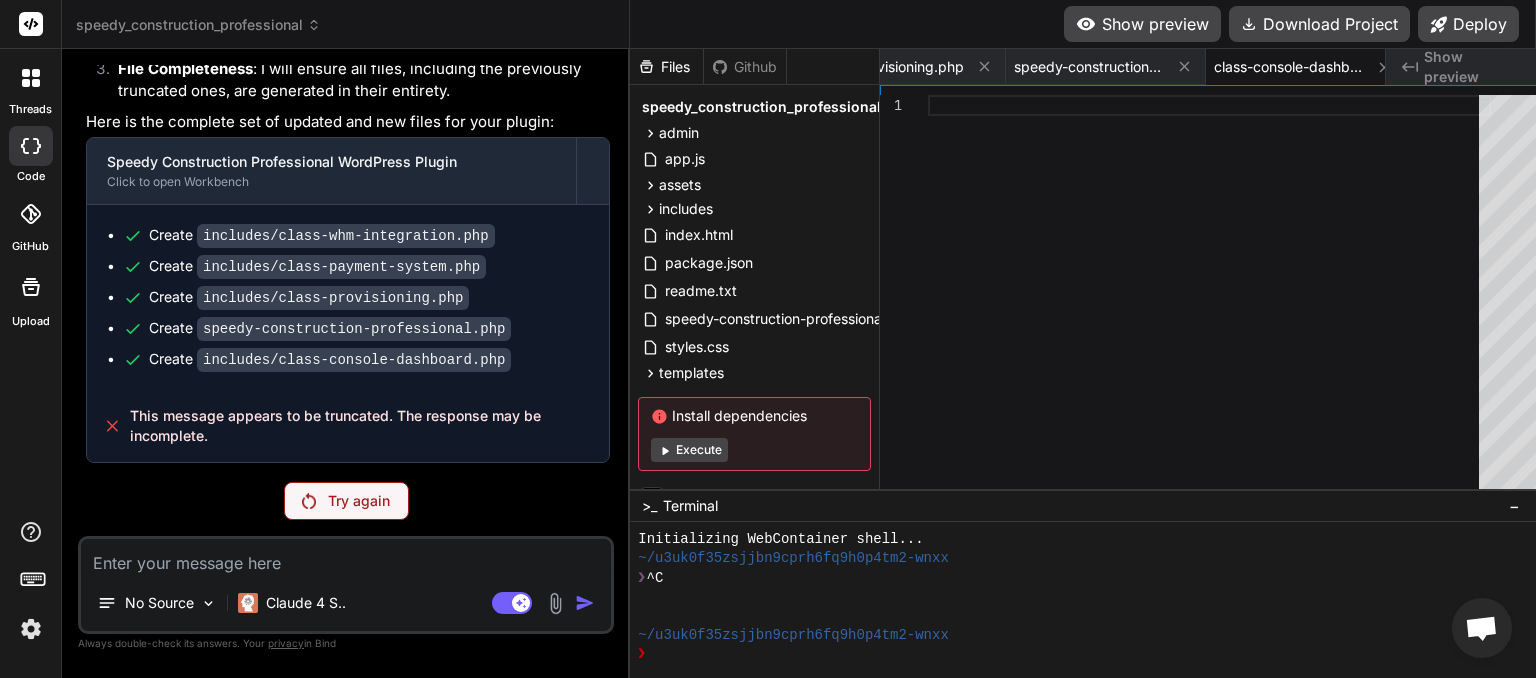 click on "are you finished" at bounding box center (348, 518) 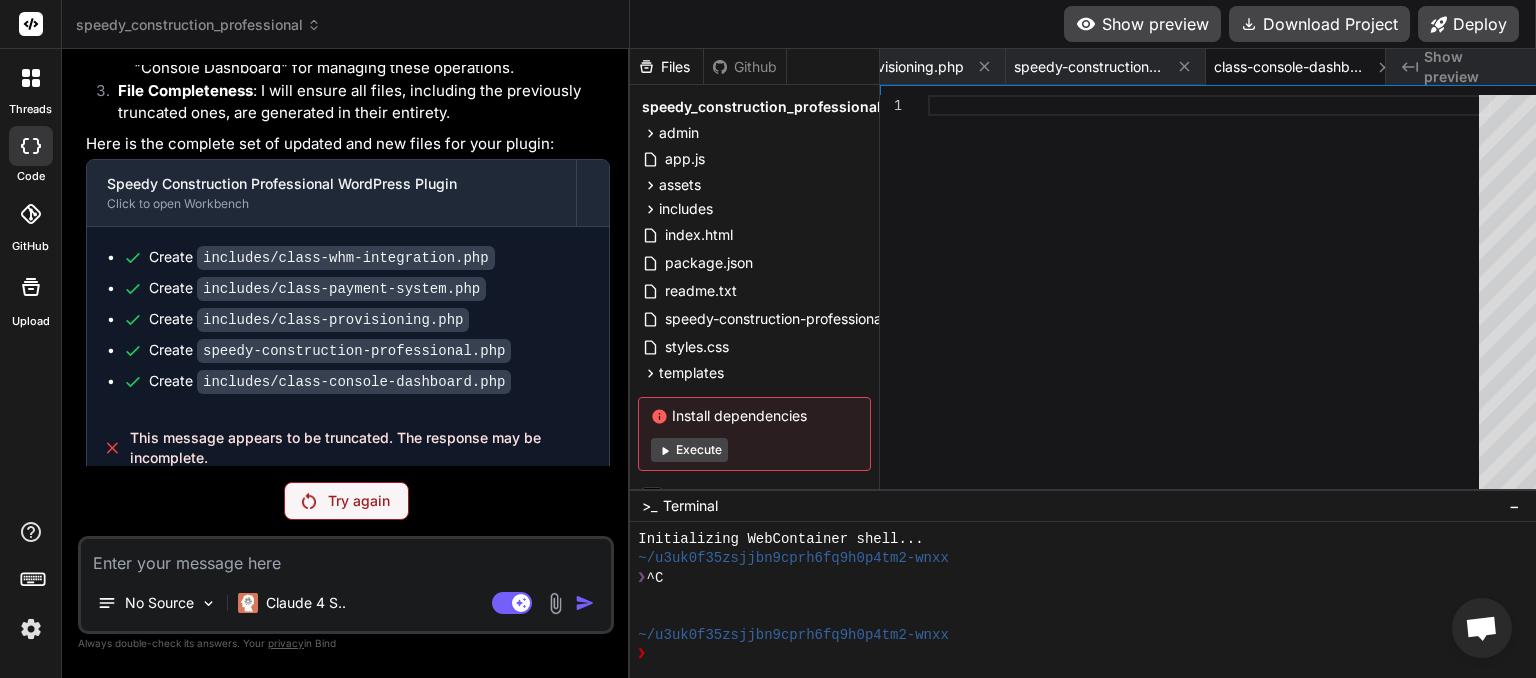 scroll, scrollTop: 6804, scrollLeft: 0, axis: vertical 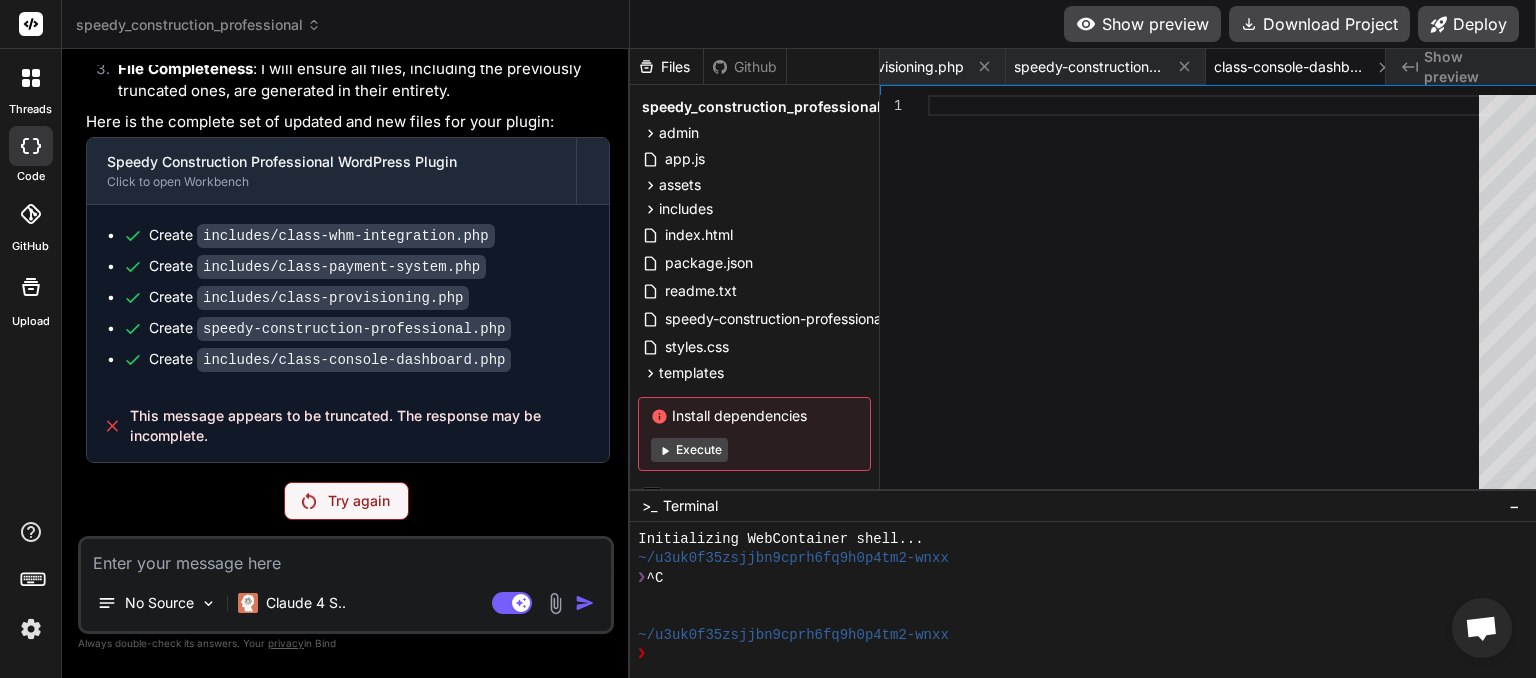 click at bounding box center [31, 629] 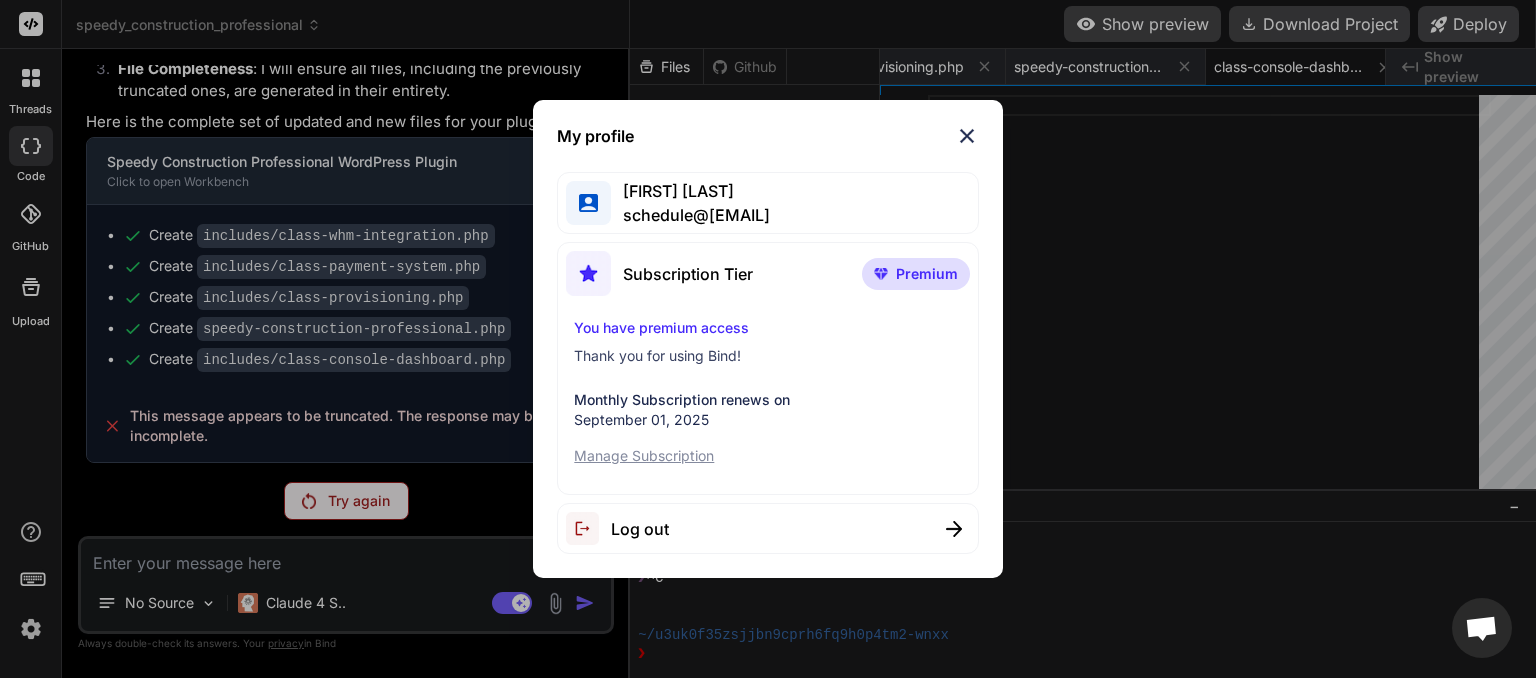 click on "Log out" at bounding box center [640, 529] 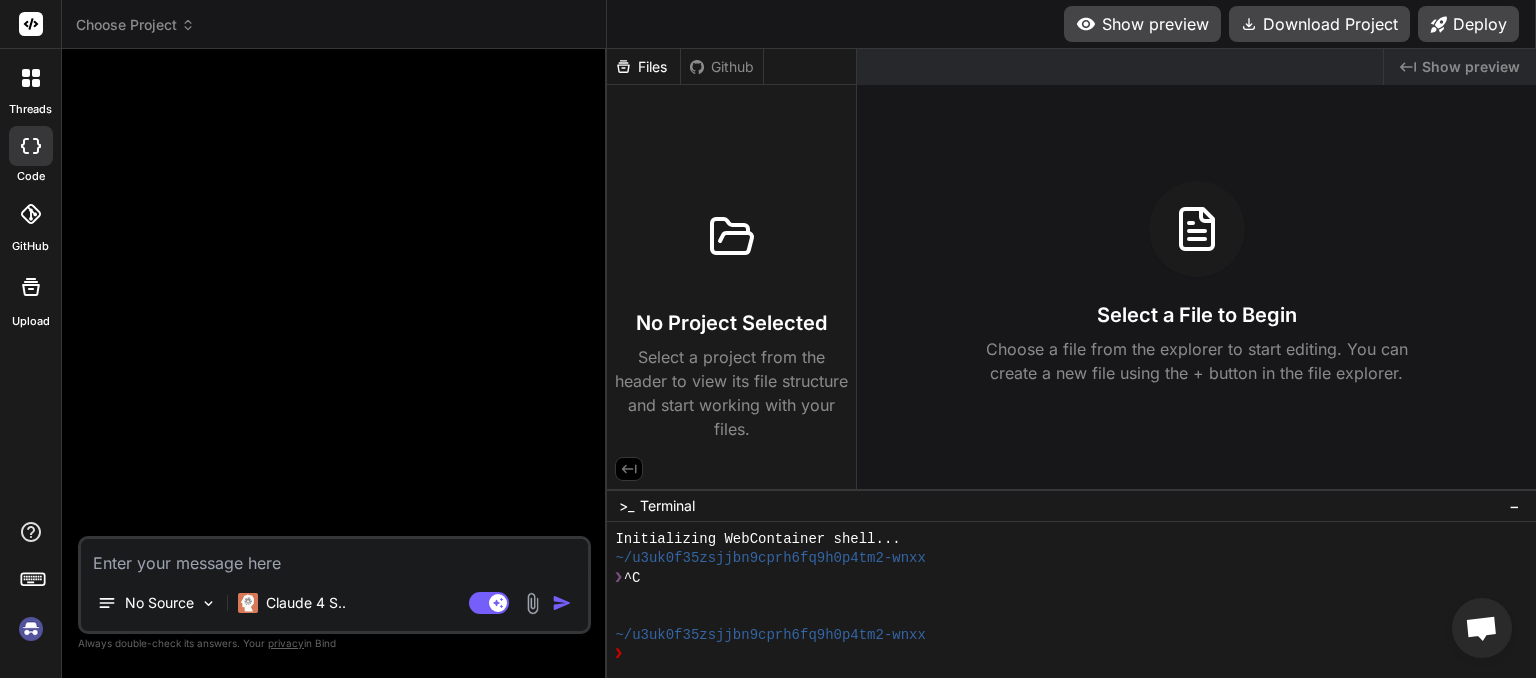 scroll, scrollTop: 0, scrollLeft: 0, axis: both 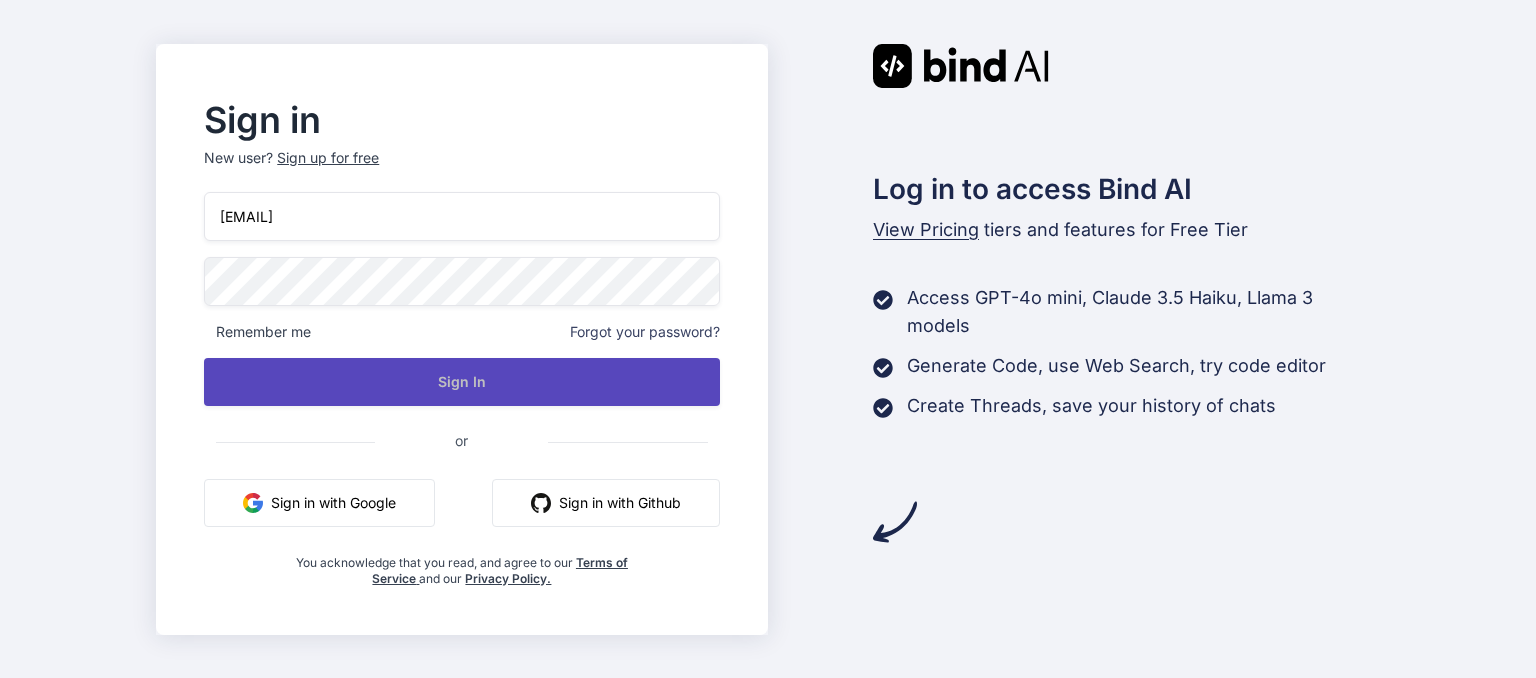 click on "Sign In" at bounding box center (461, 382) 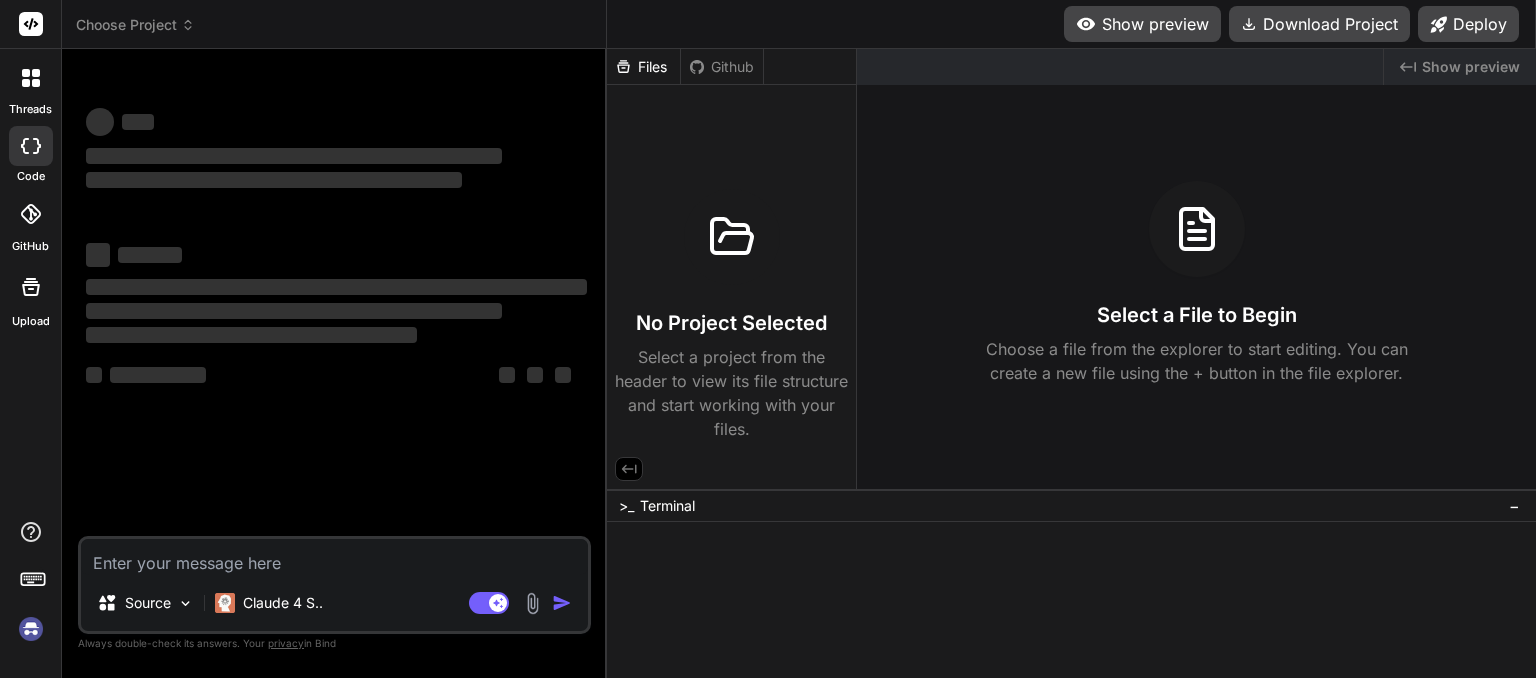 scroll, scrollTop: 0, scrollLeft: 0, axis: both 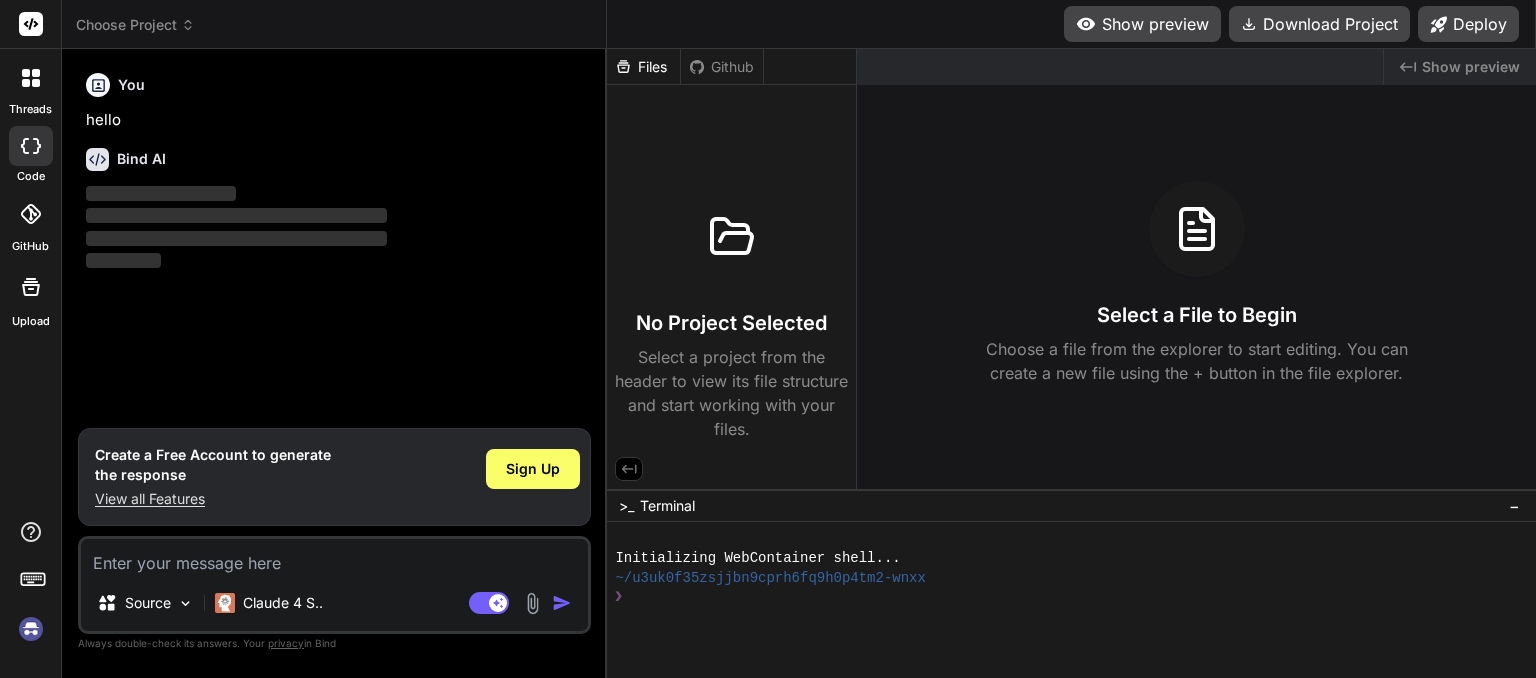 type on "x" 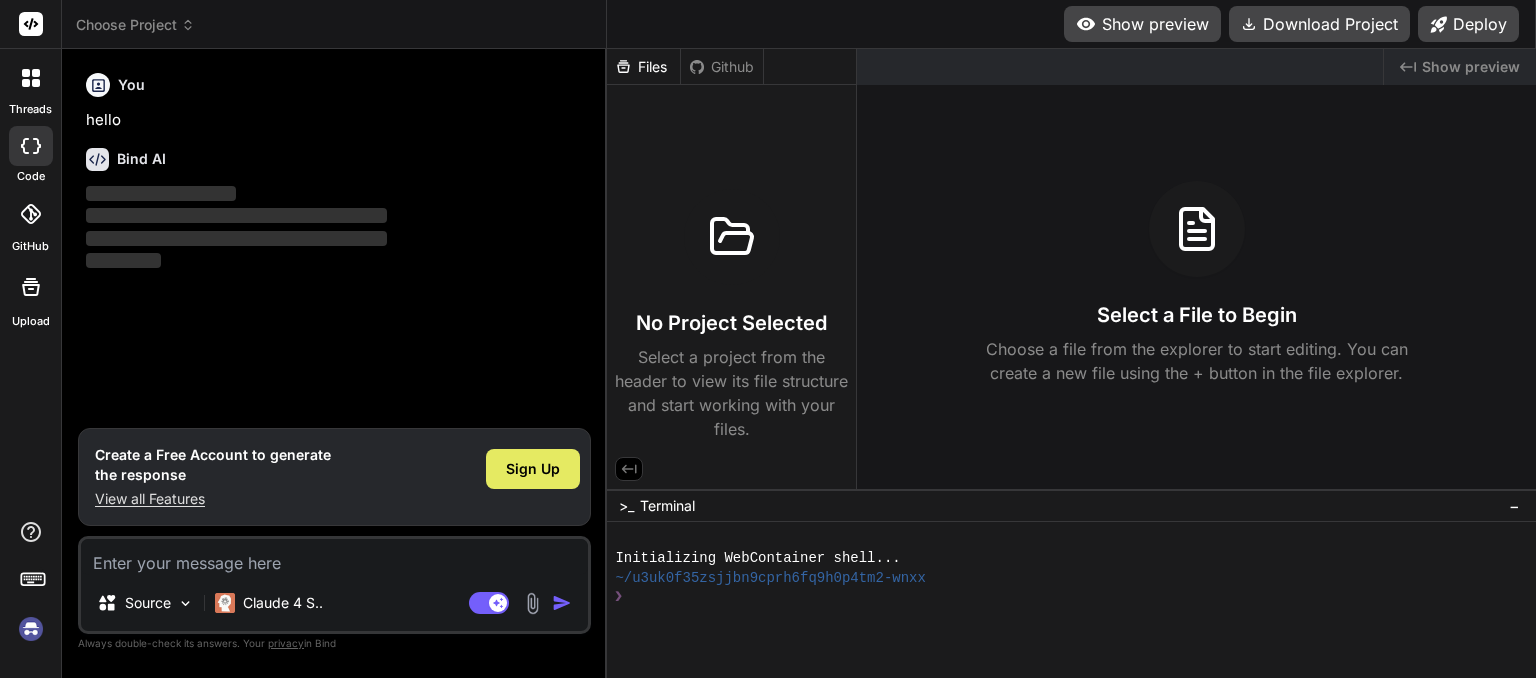click on "Sign Up" at bounding box center (533, 469) 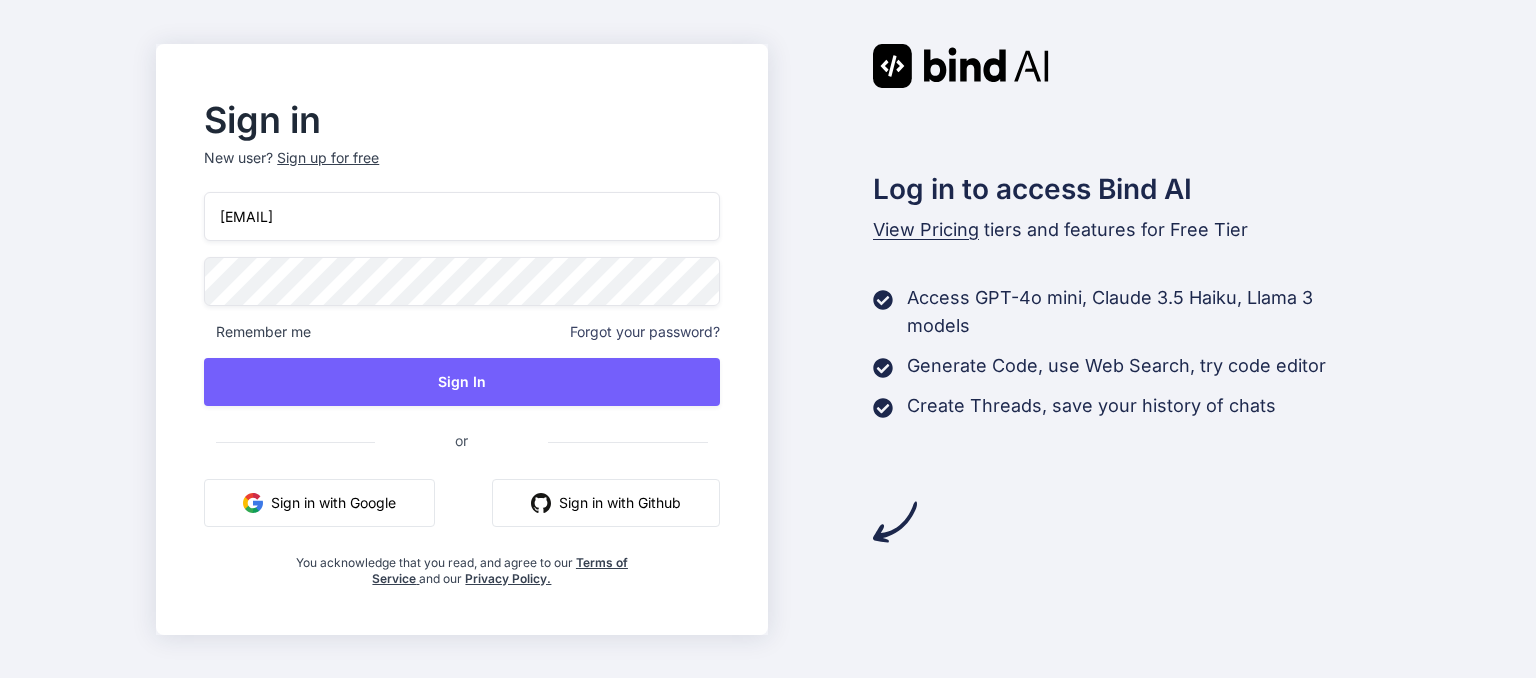 scroll, scrollTop: 0, scrollLeft: 0, axis: both 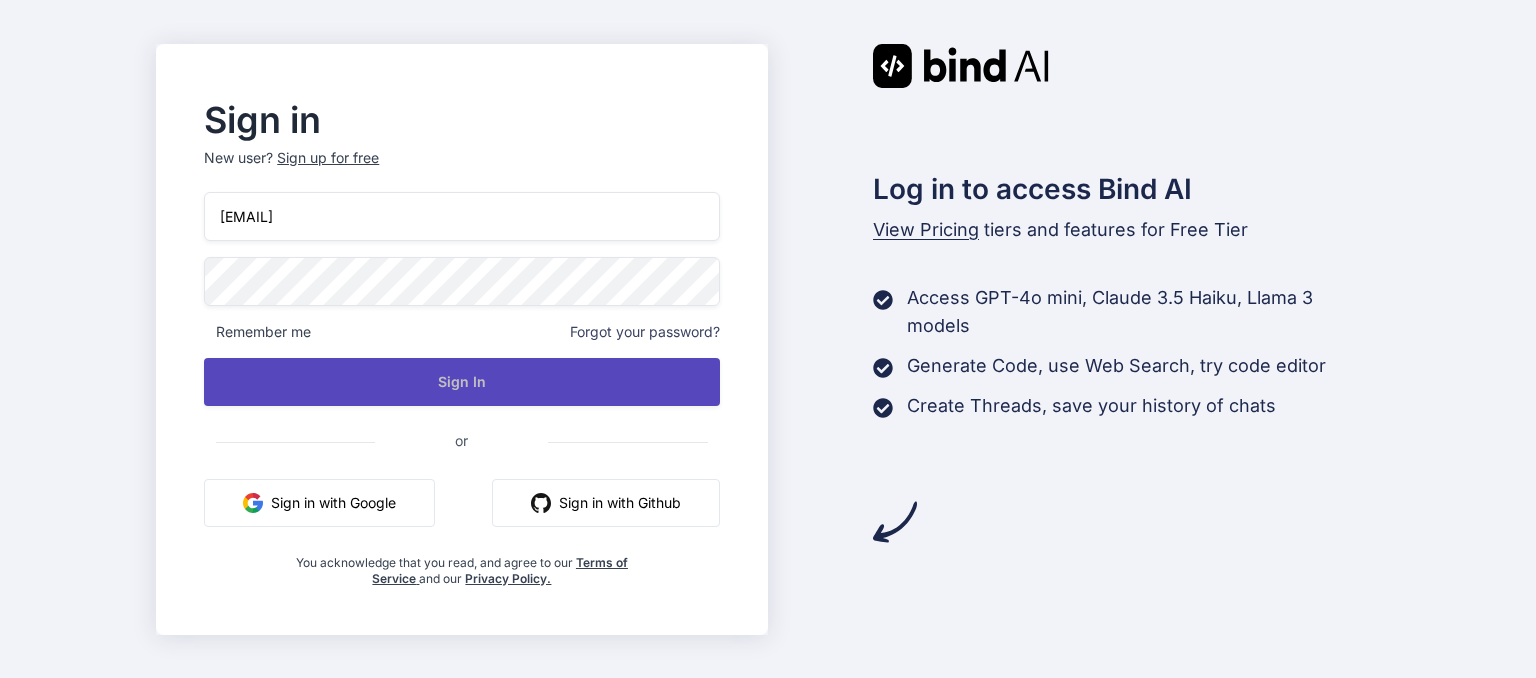 click on "Sign In" at bounding box center (461, 382) 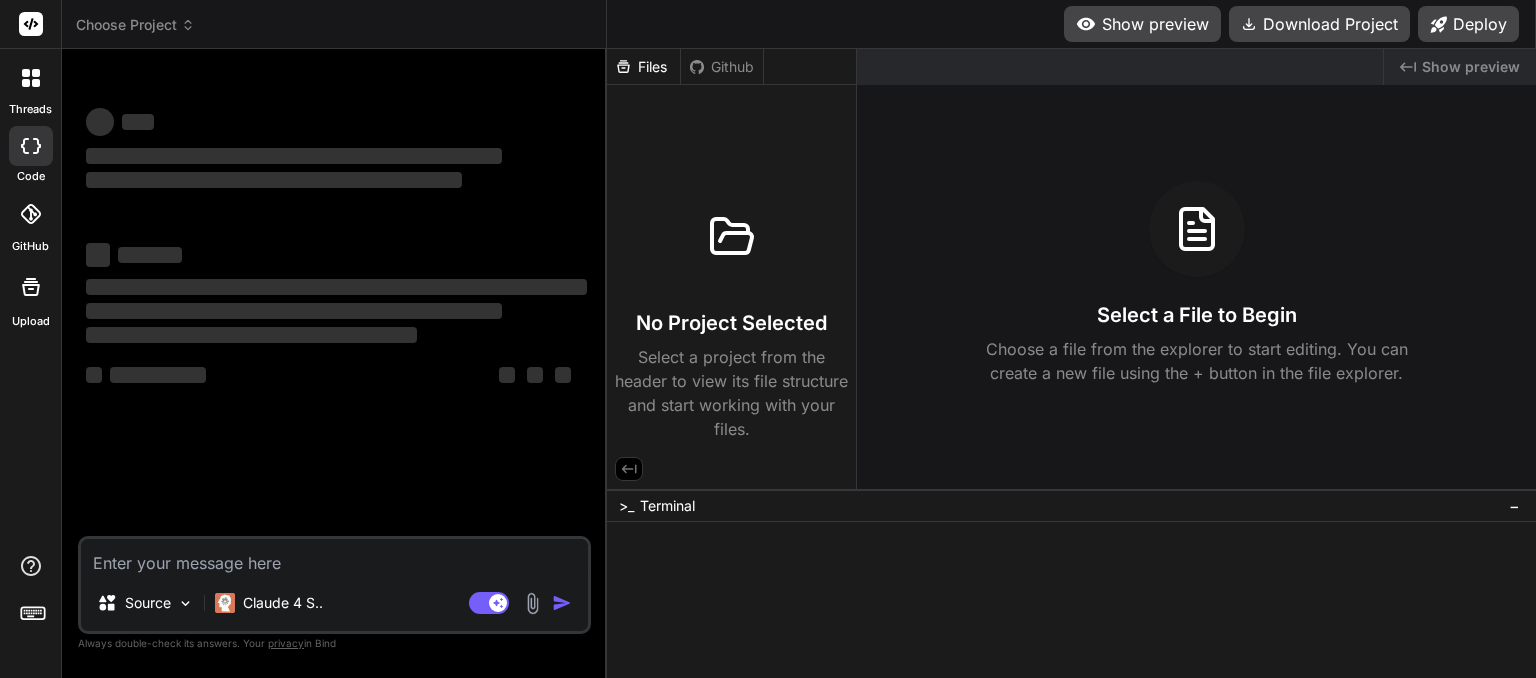 scroll, scrollTop: 0, scrollLeft: 0, axis: both 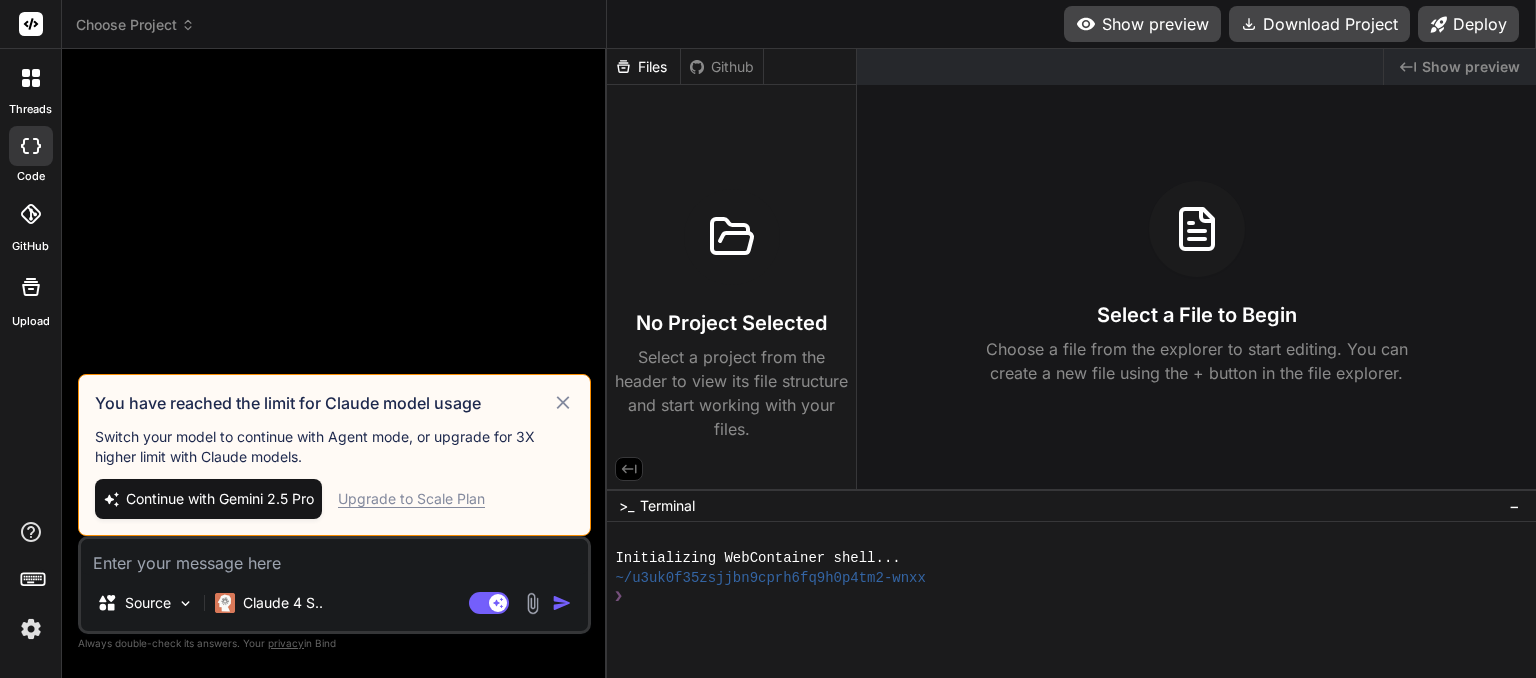 click 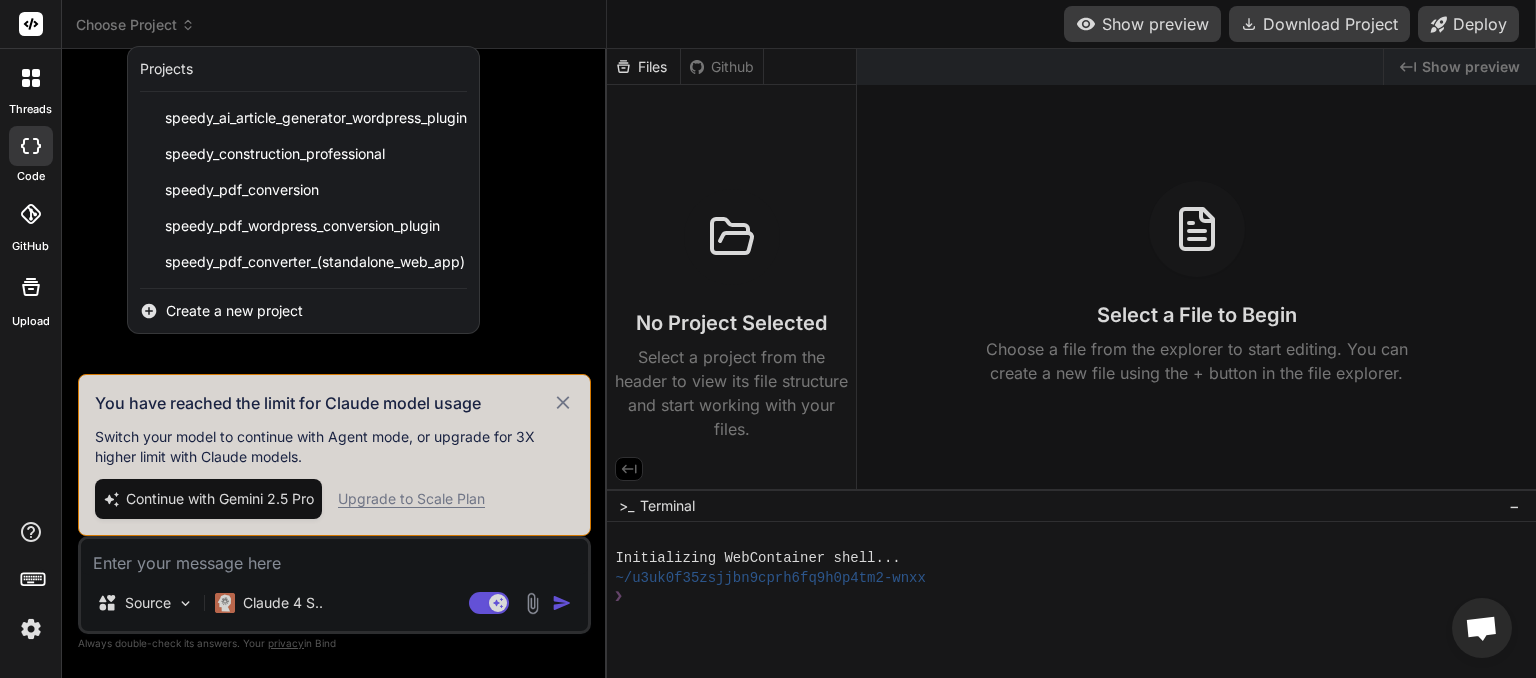 click at bounding box center (768, 339) 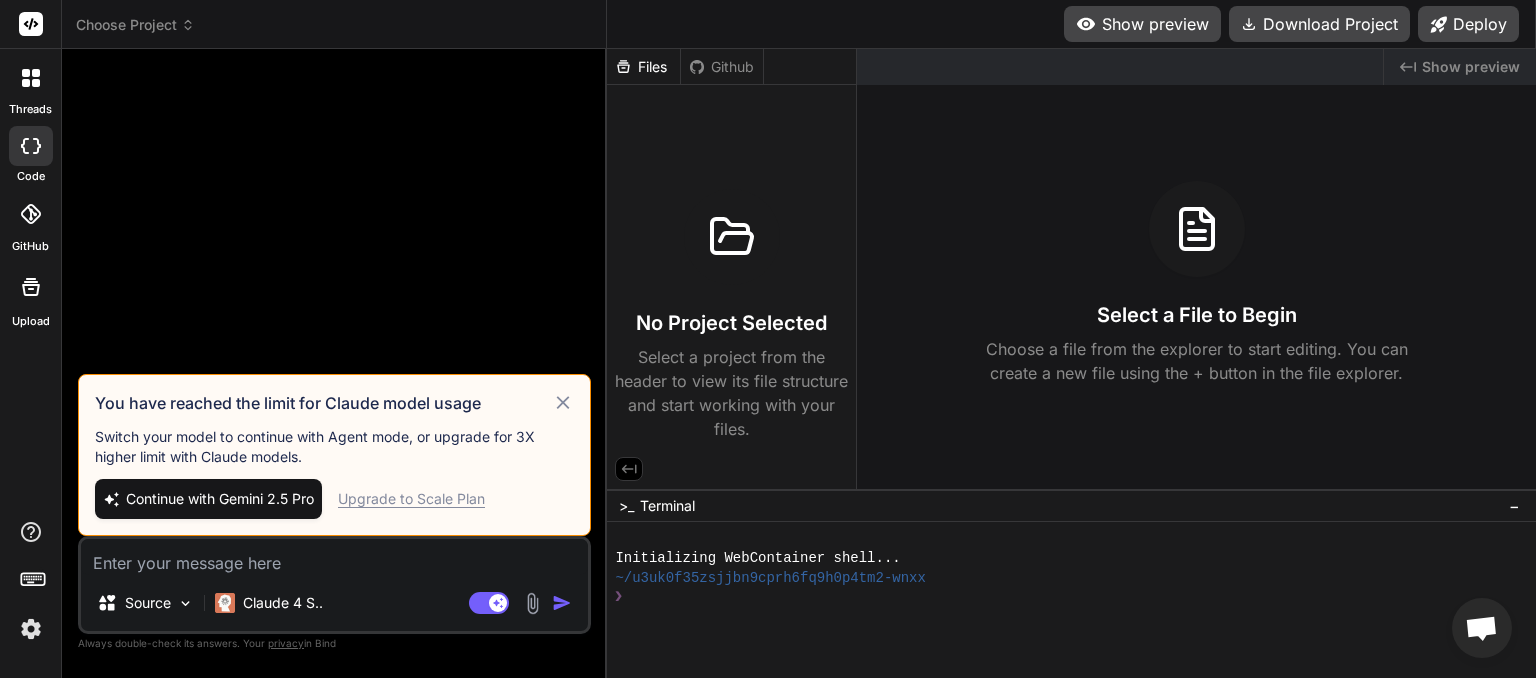 click on "Continue with Gemini 2.5 Pro" at bounding box center [208, 499] 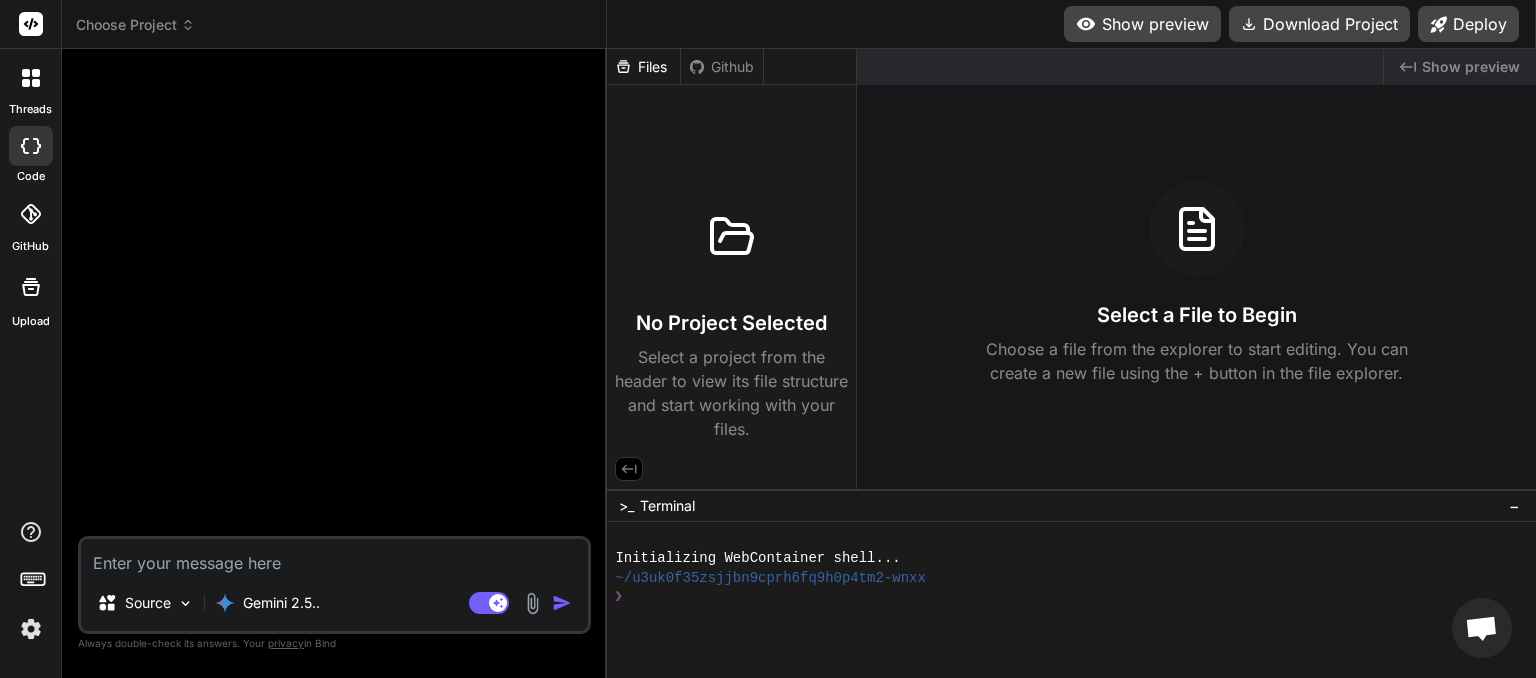 click on "Choose Project Created with Pixso." at bounding box center [334, 24] 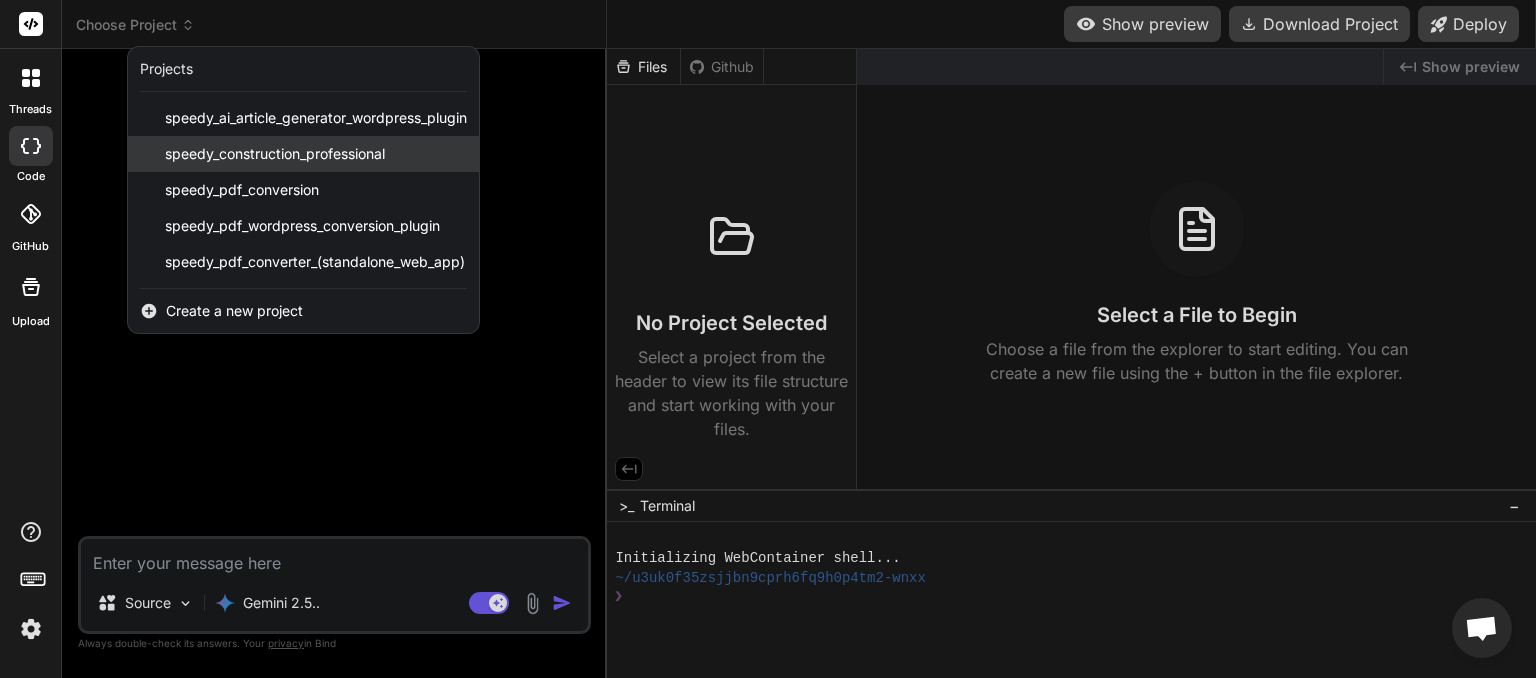 click on "speedy_construction_professional" at bounding box center [275, 154] 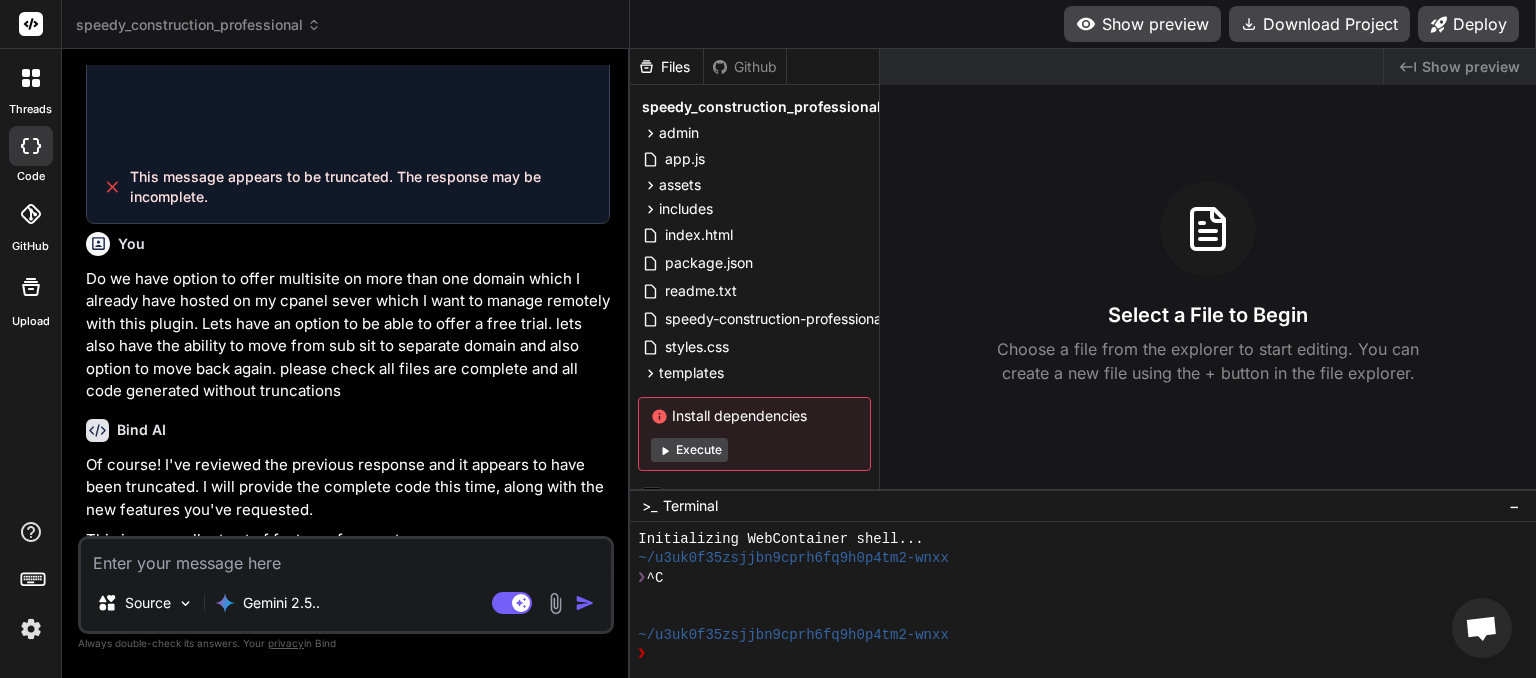 type on "x" 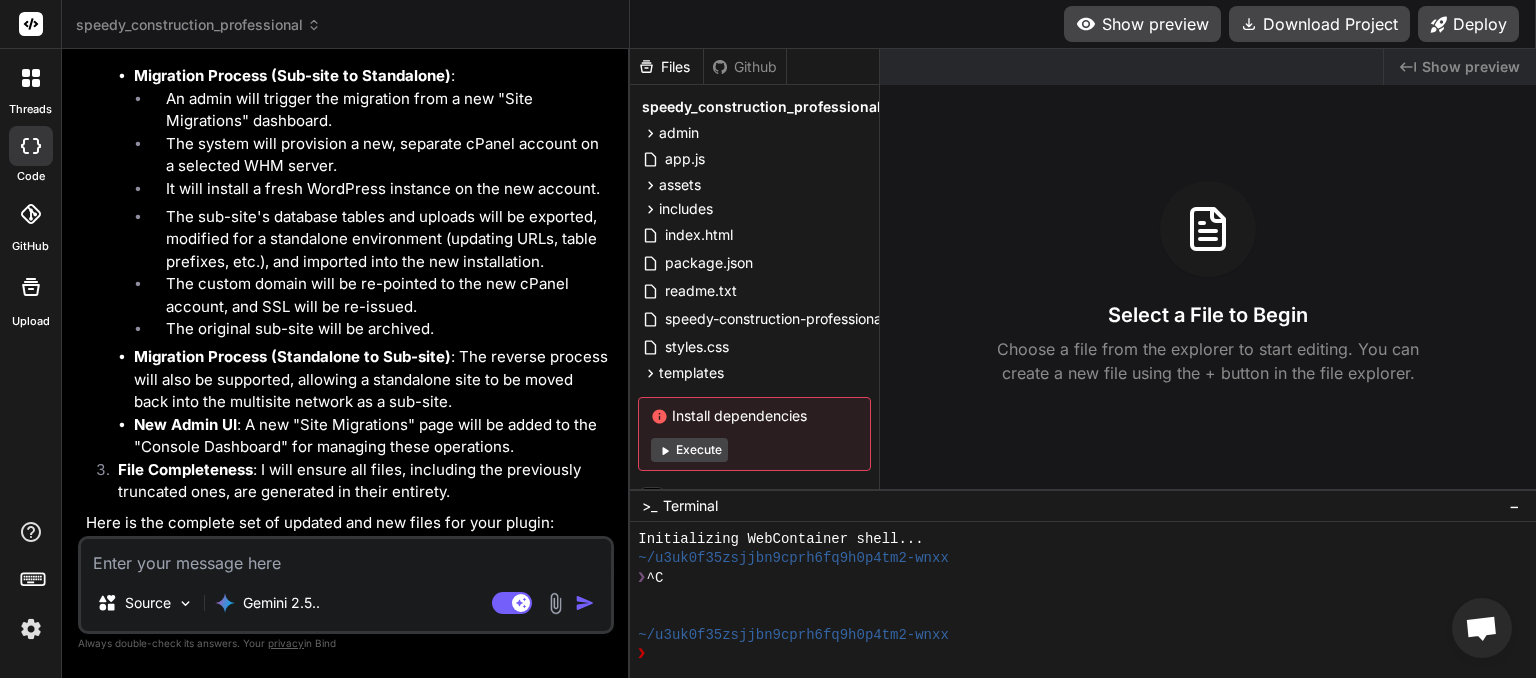 scroll, scrollTop: 6469, scrollLeft: 0, axis: vertical 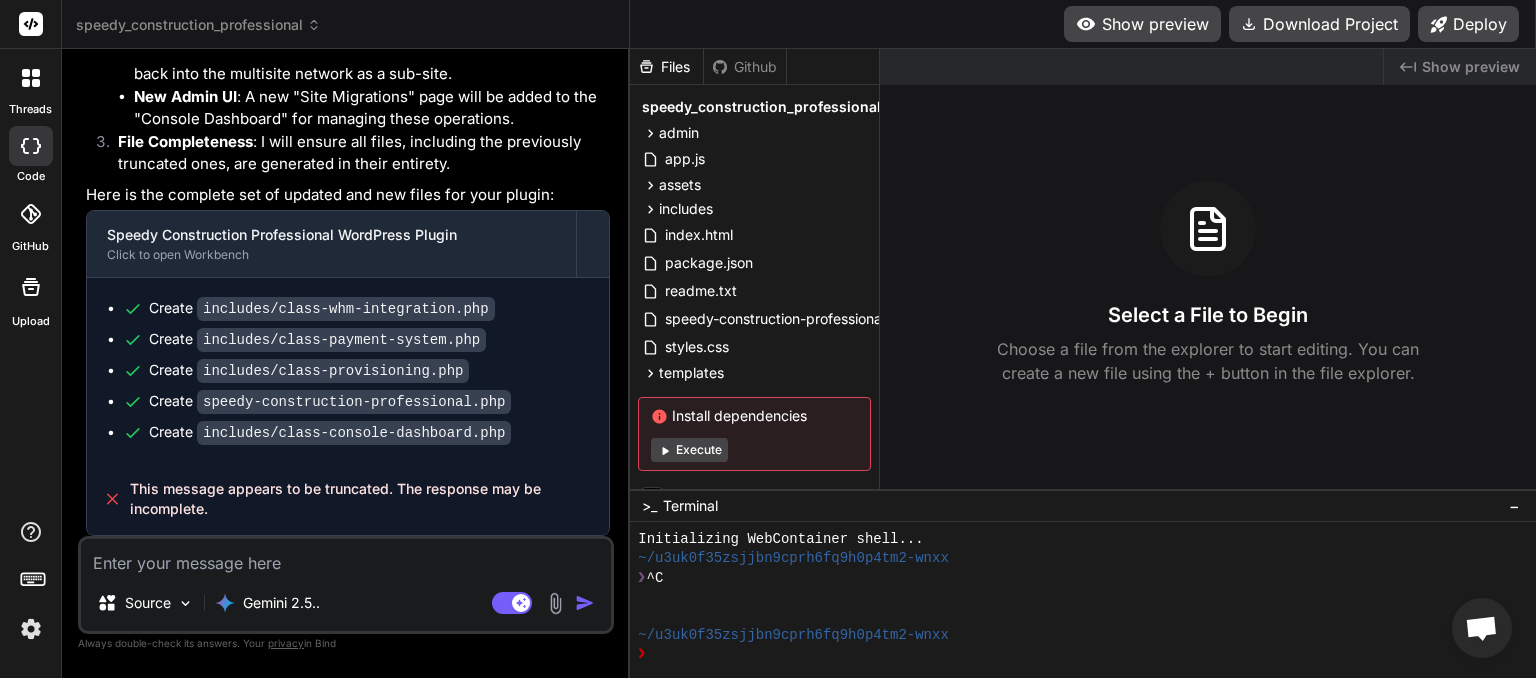 click at bounding box center [346, 557] 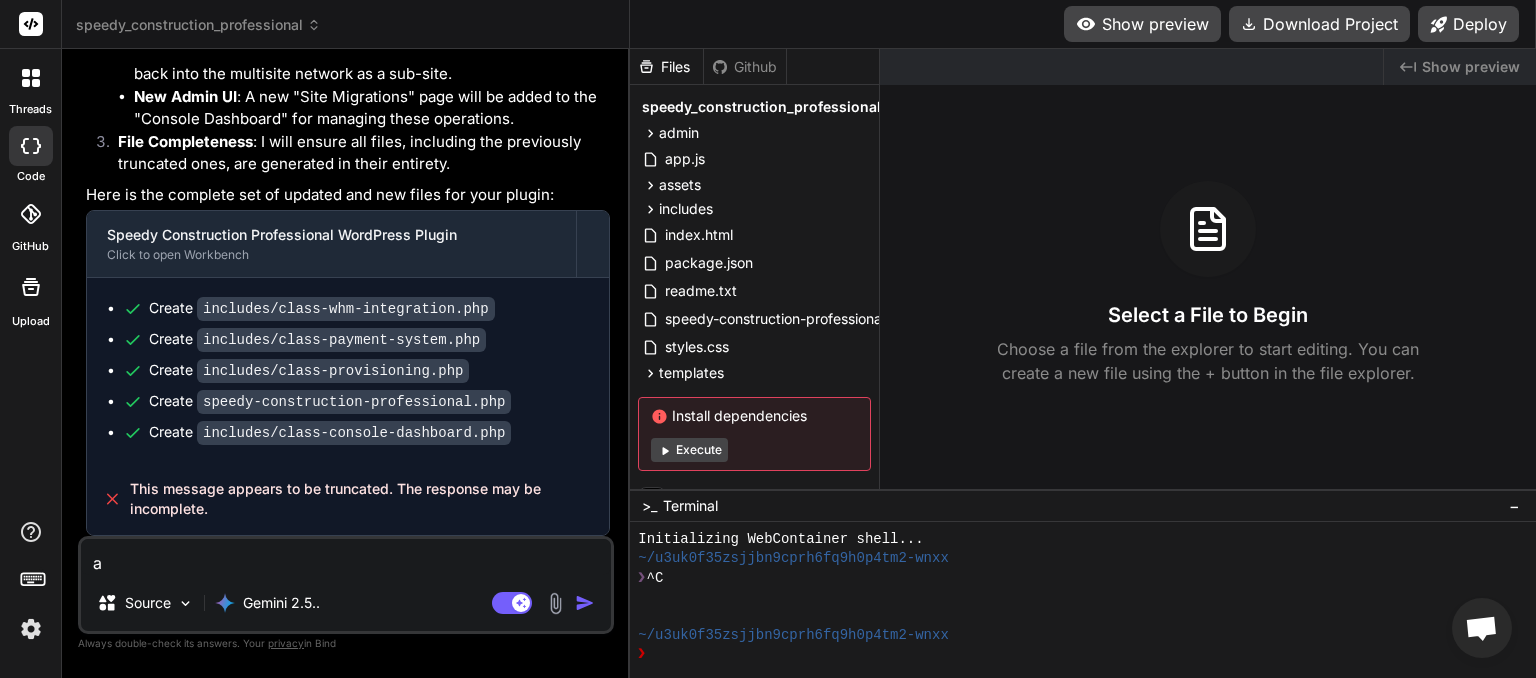 type on "ar" 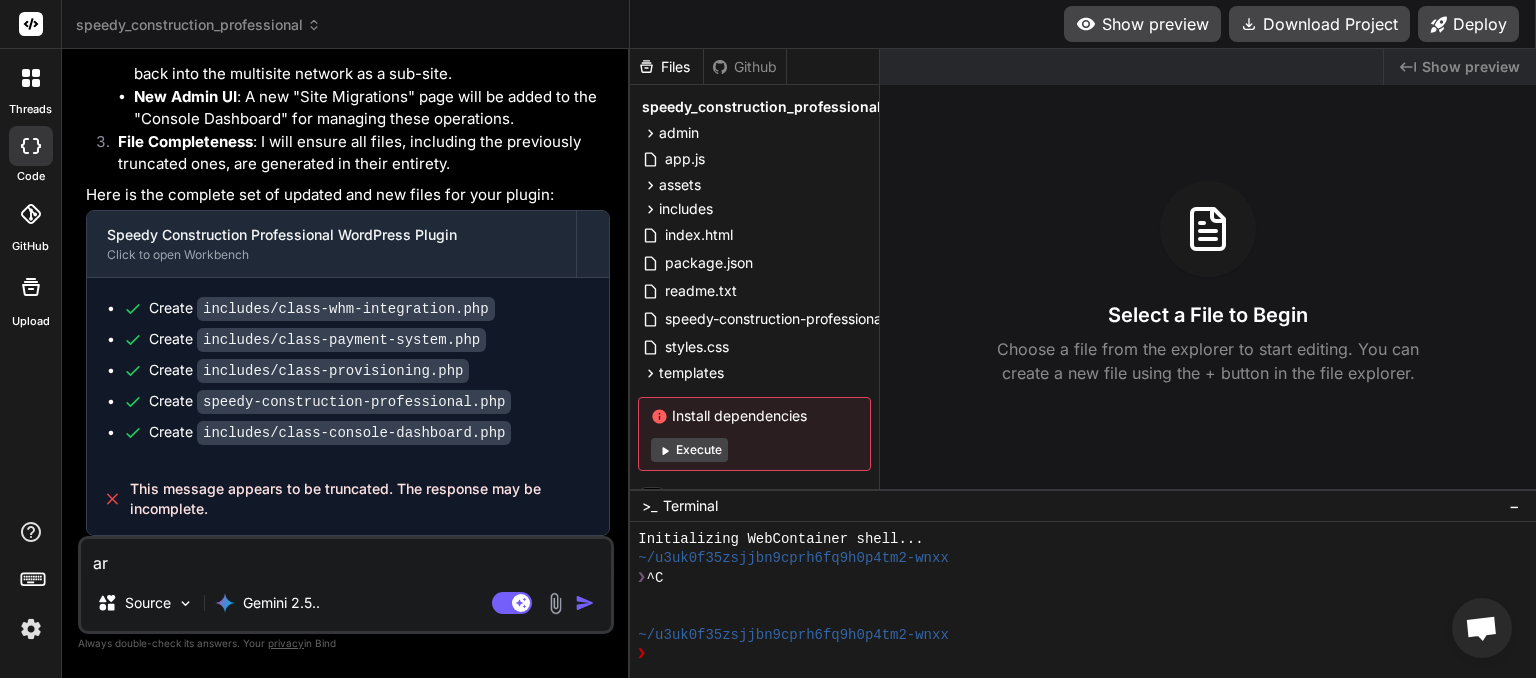 type on "are" 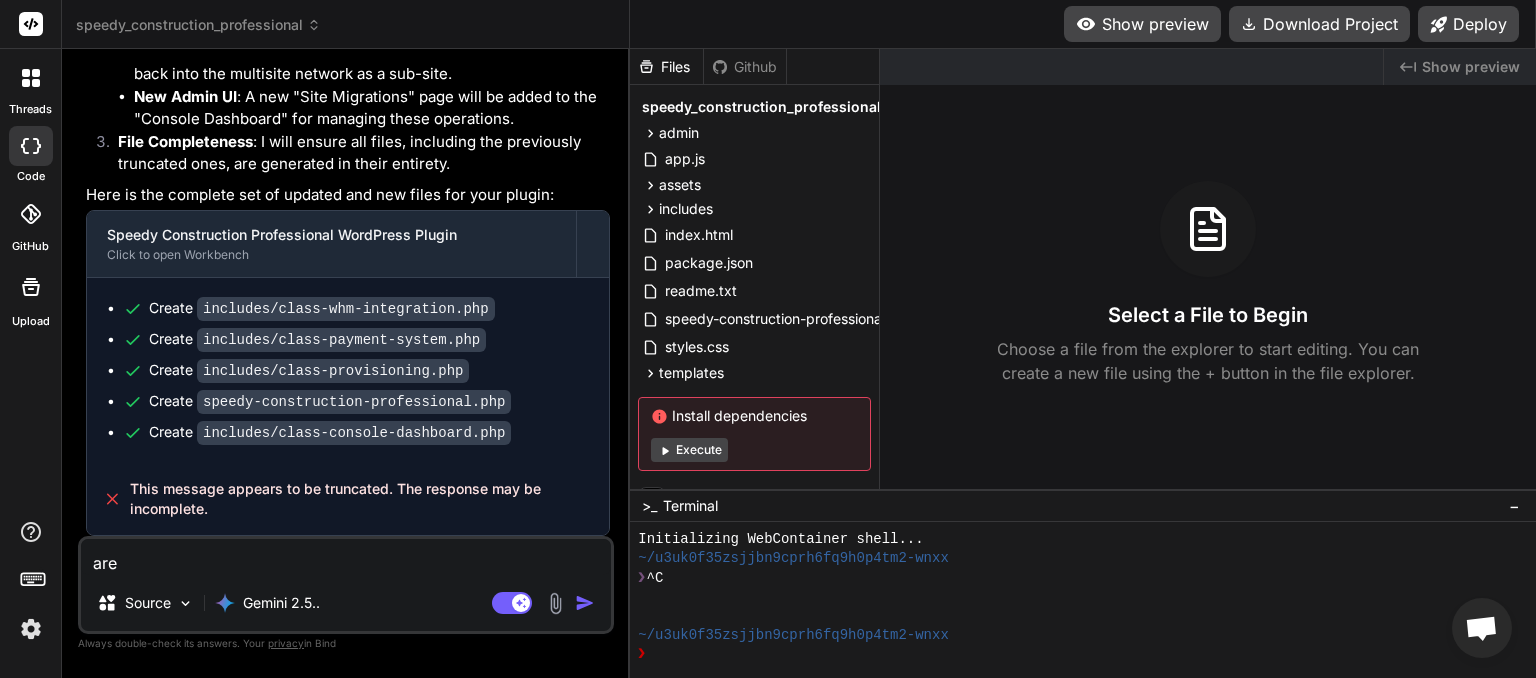 type on "are" 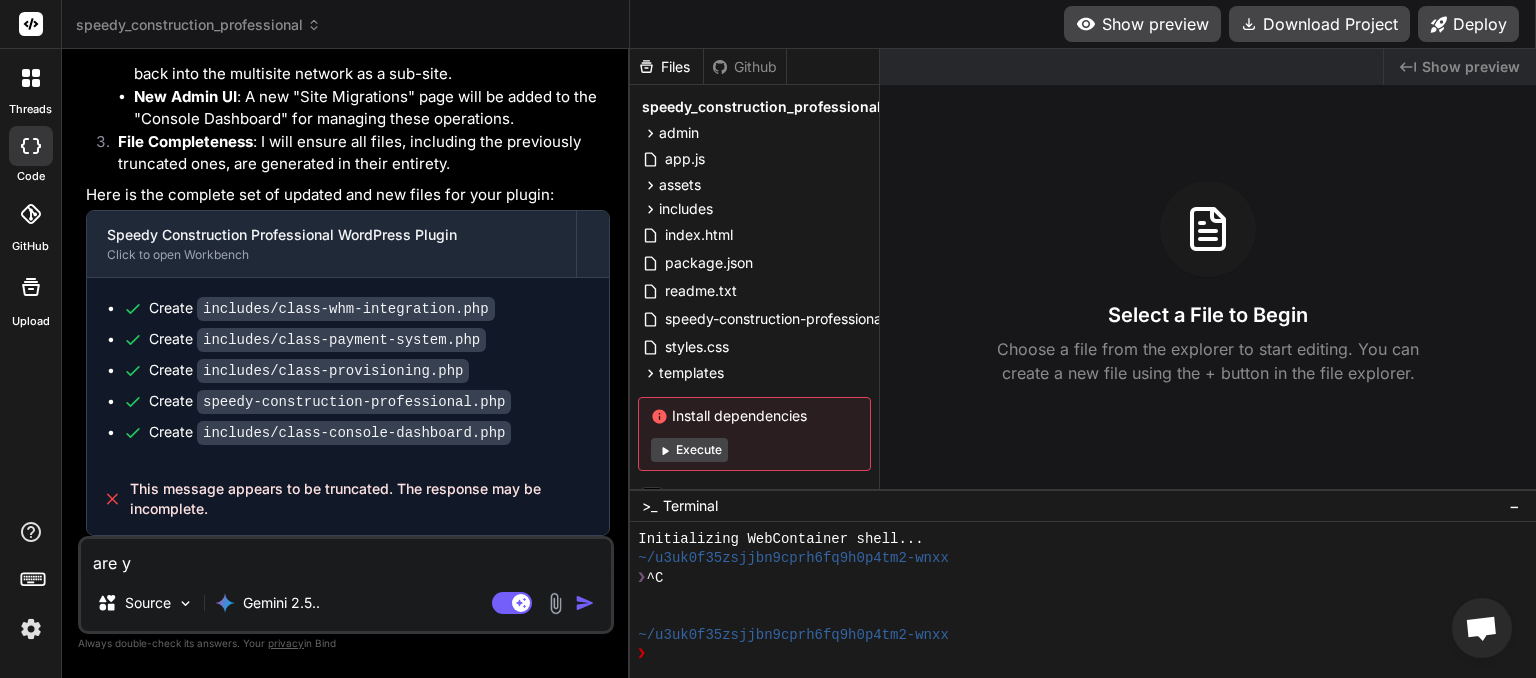 type on "are yo" 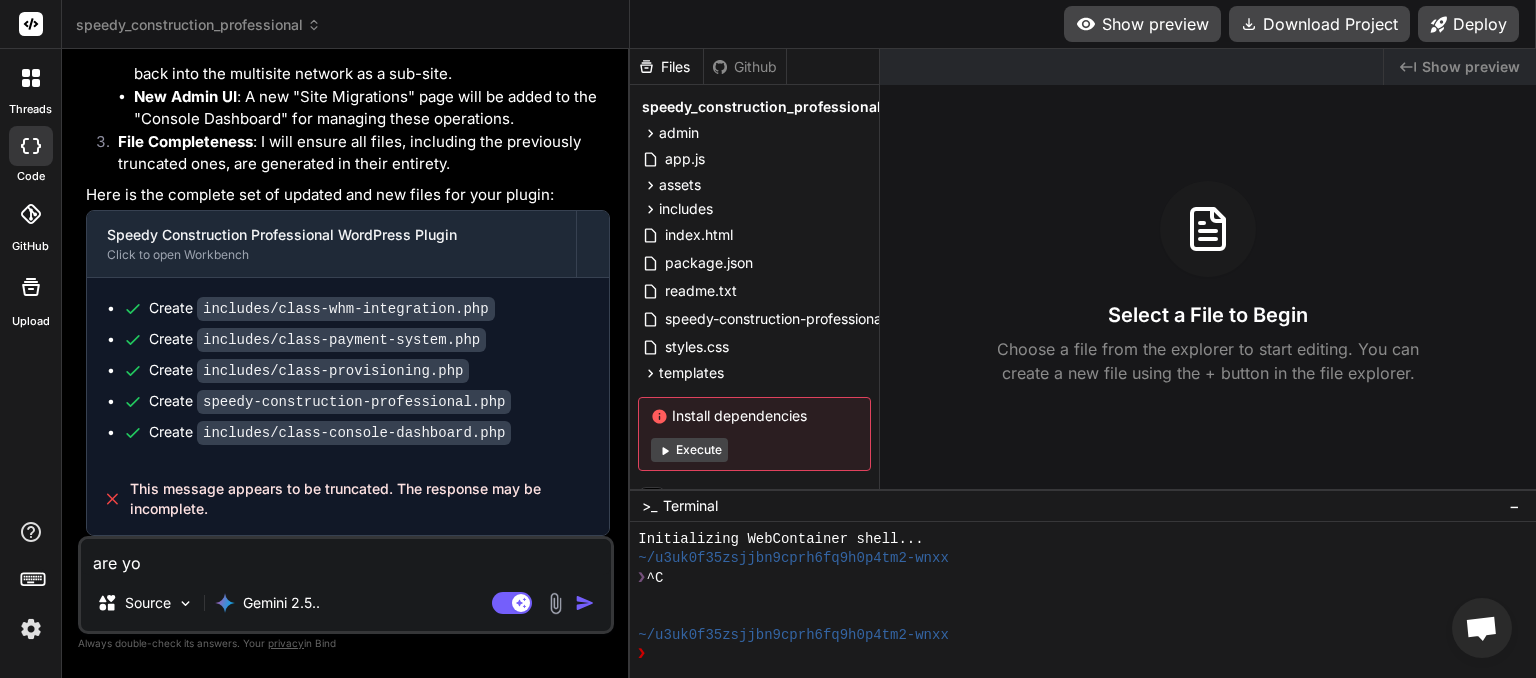 type on "are you" 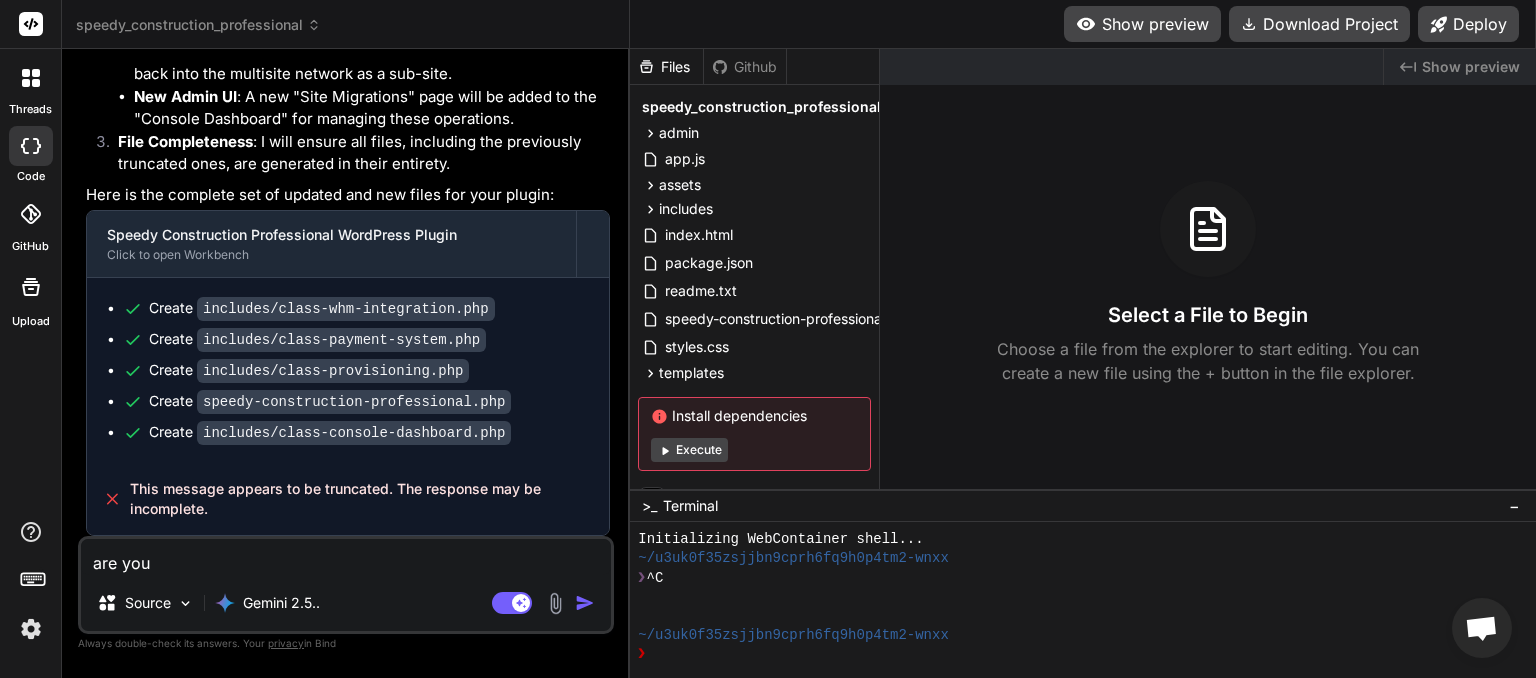 type on "are you" 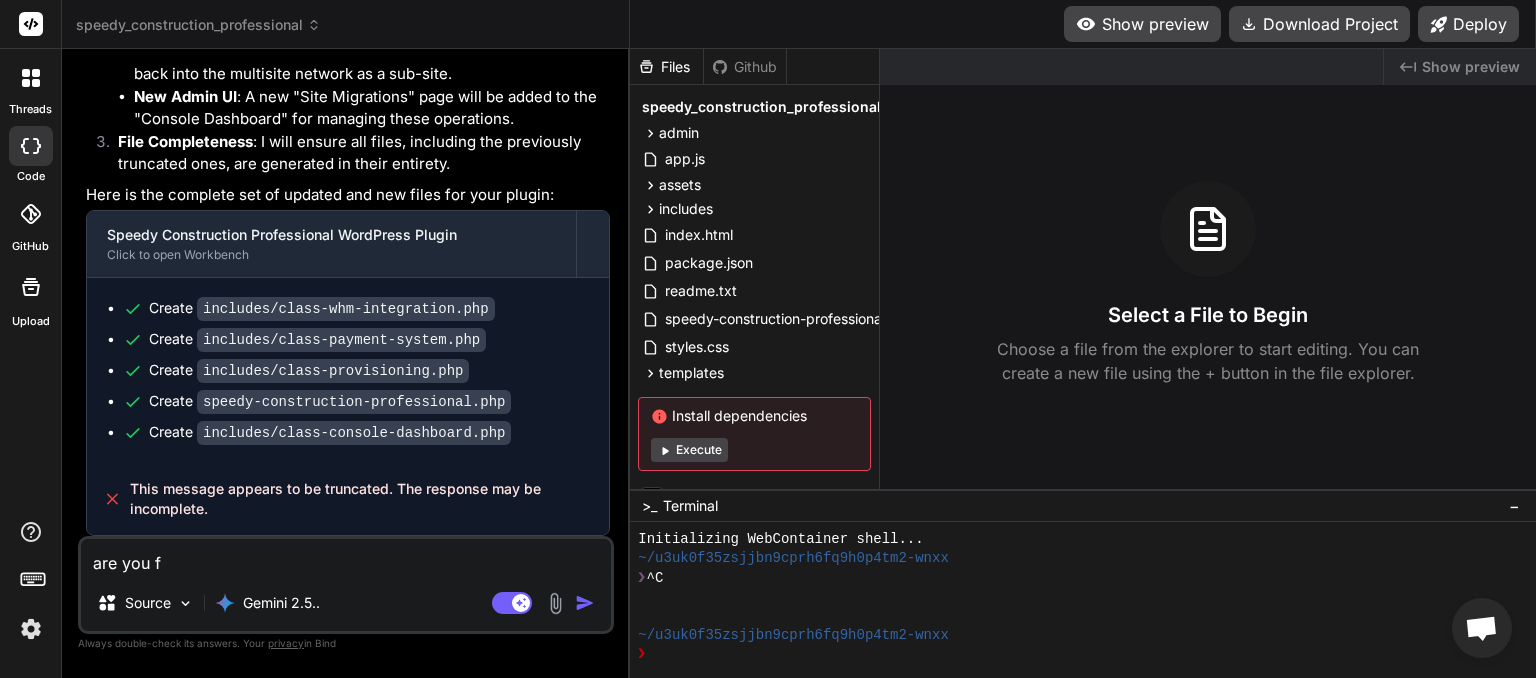 type on "are you fi" 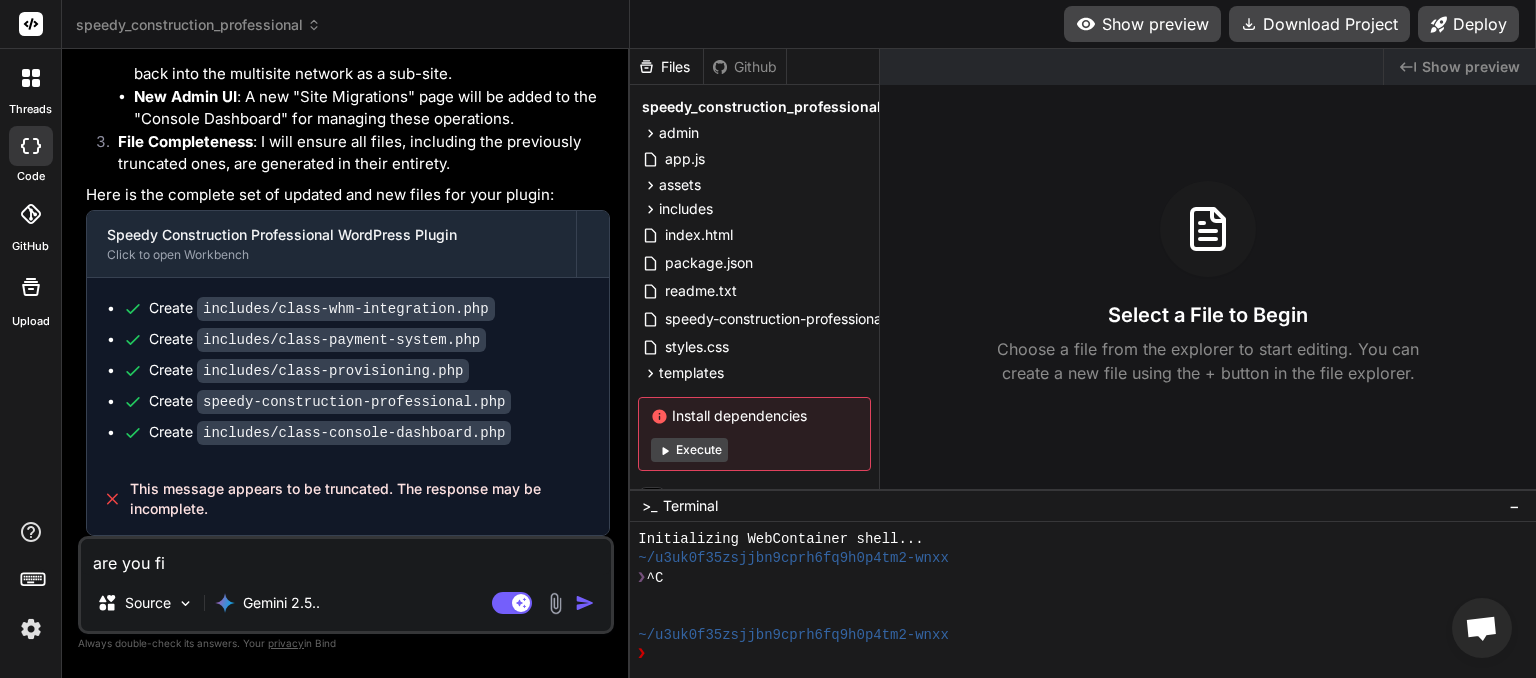 type on "are you fin" 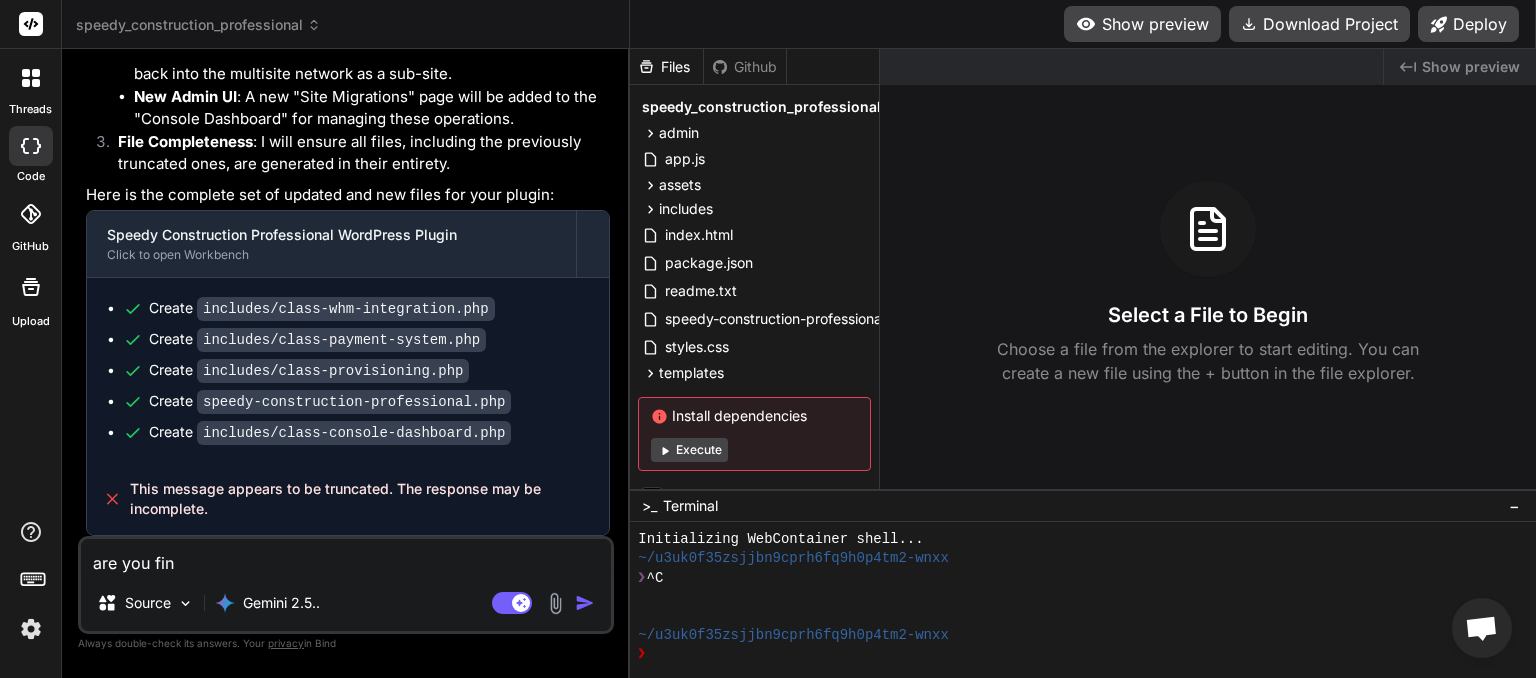 type on "are you fini" 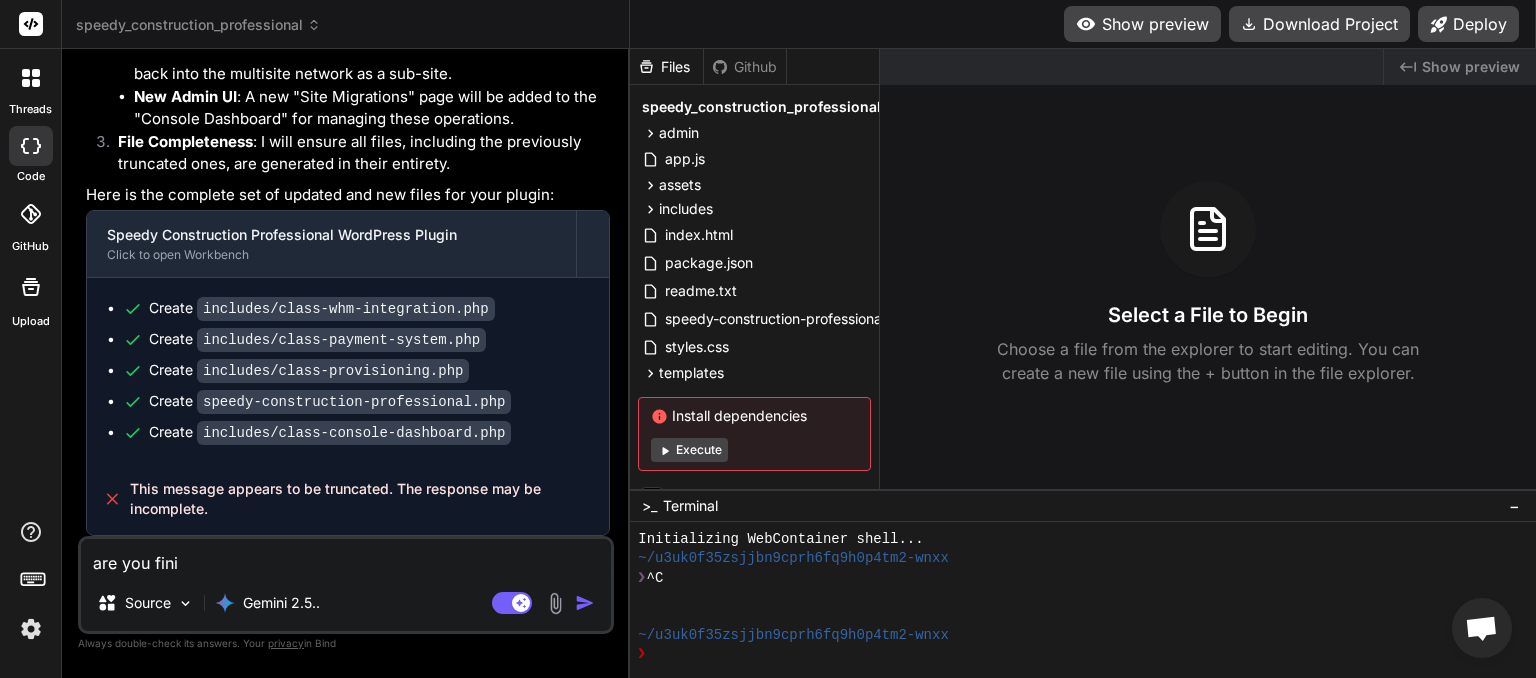 type on "are you finis" 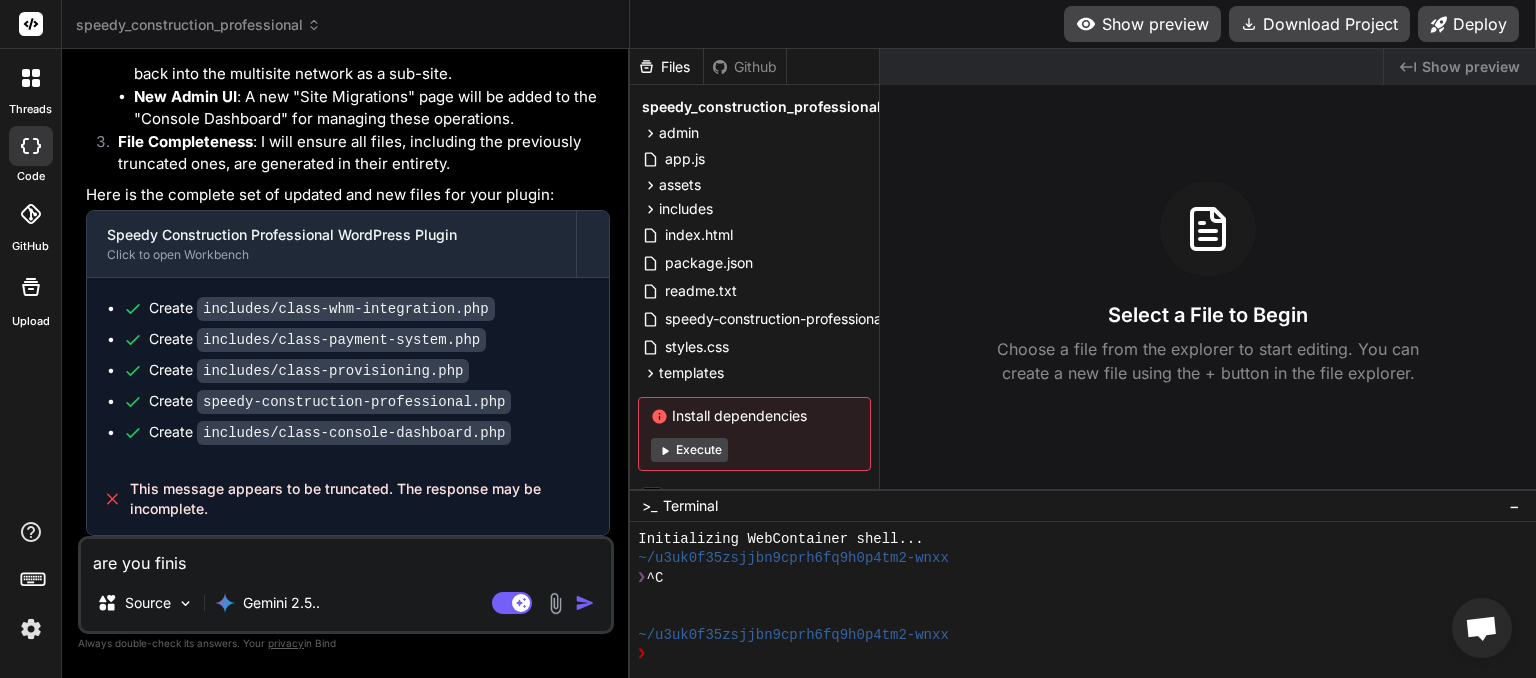 type on "are you finish" 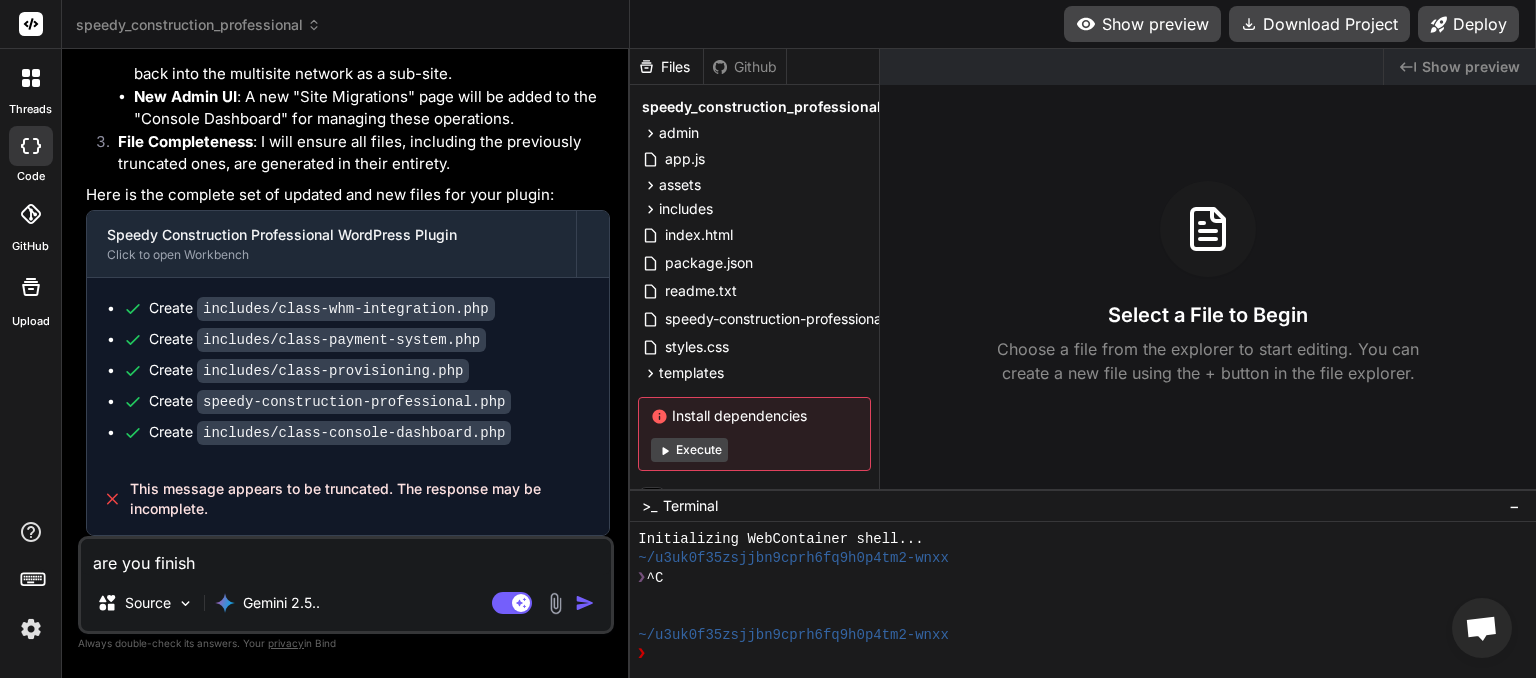 type on "are you finishe" 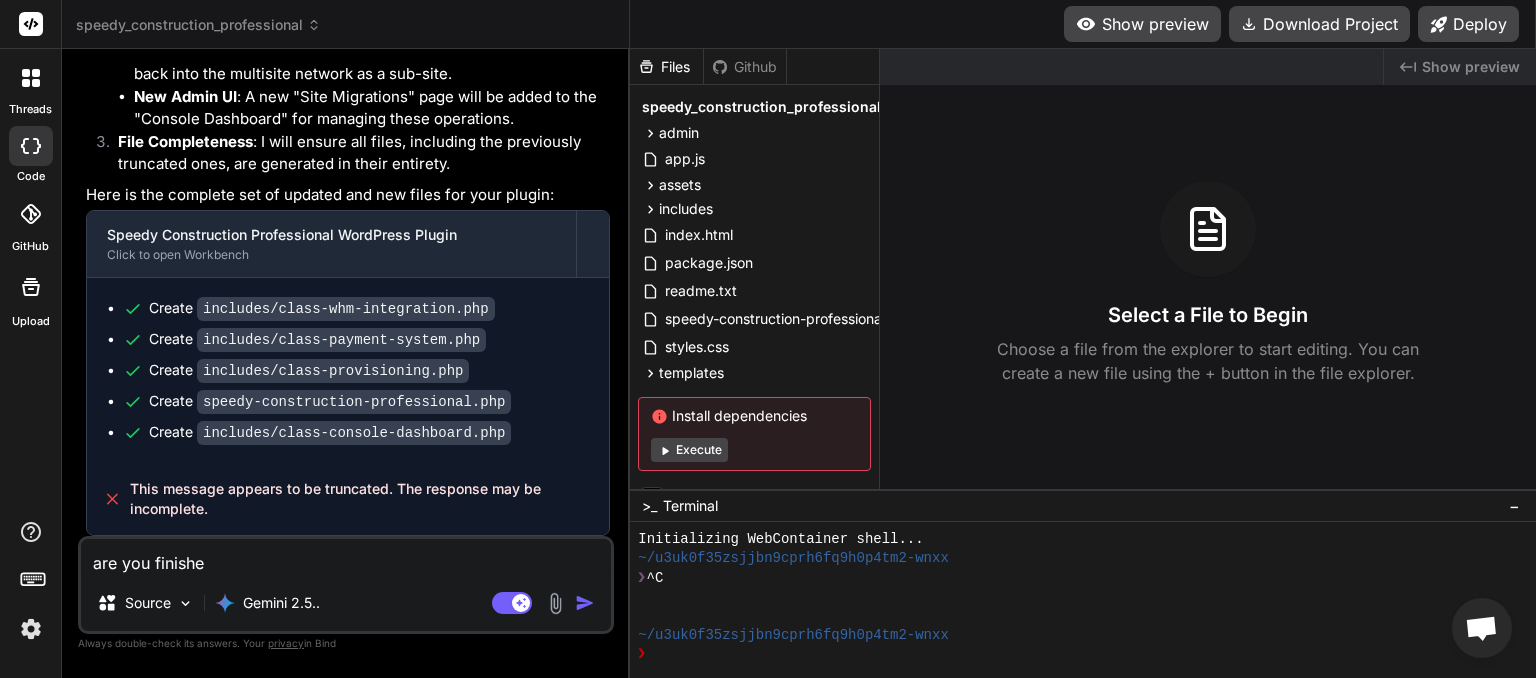 type on "are you finished" 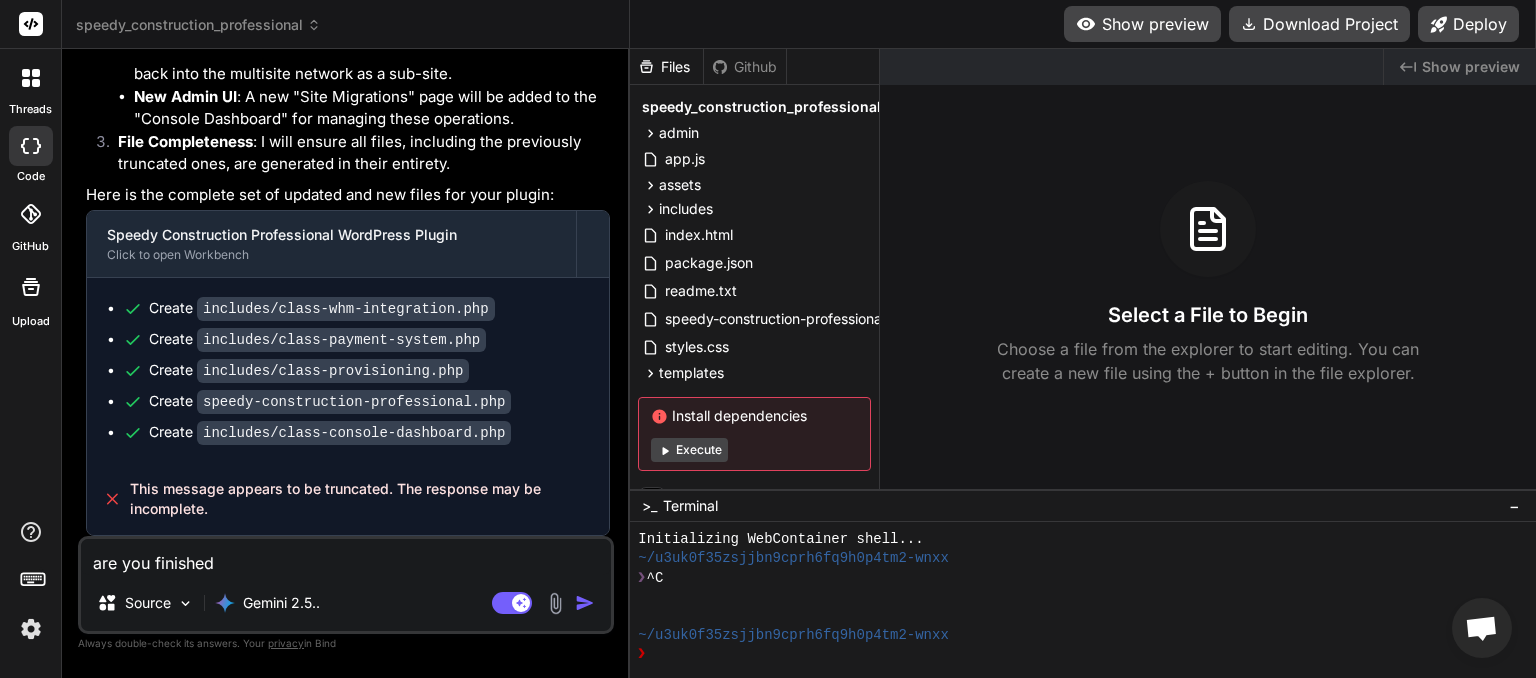 type on "are you finished" 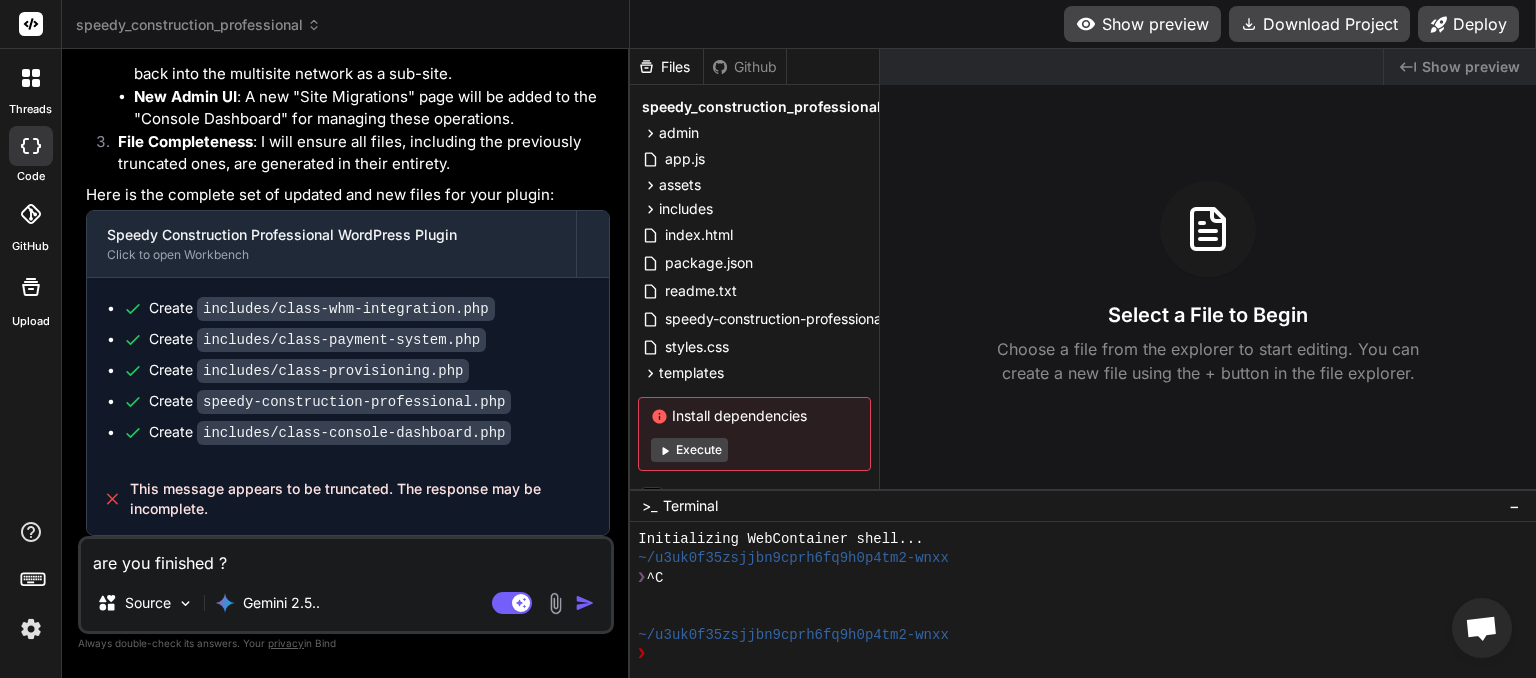type on "x" 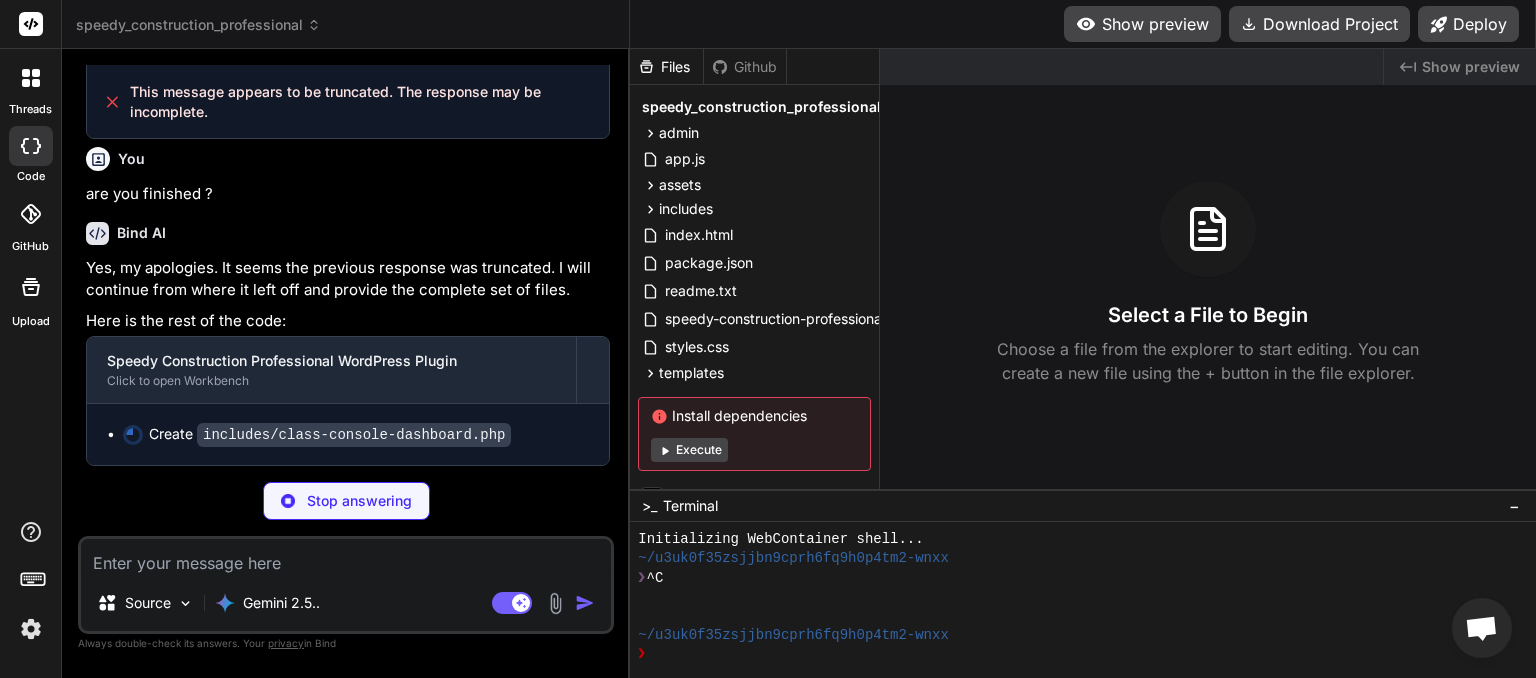 scroll, scrollTop: 6888, scrollLeft: 0, axis: vertical 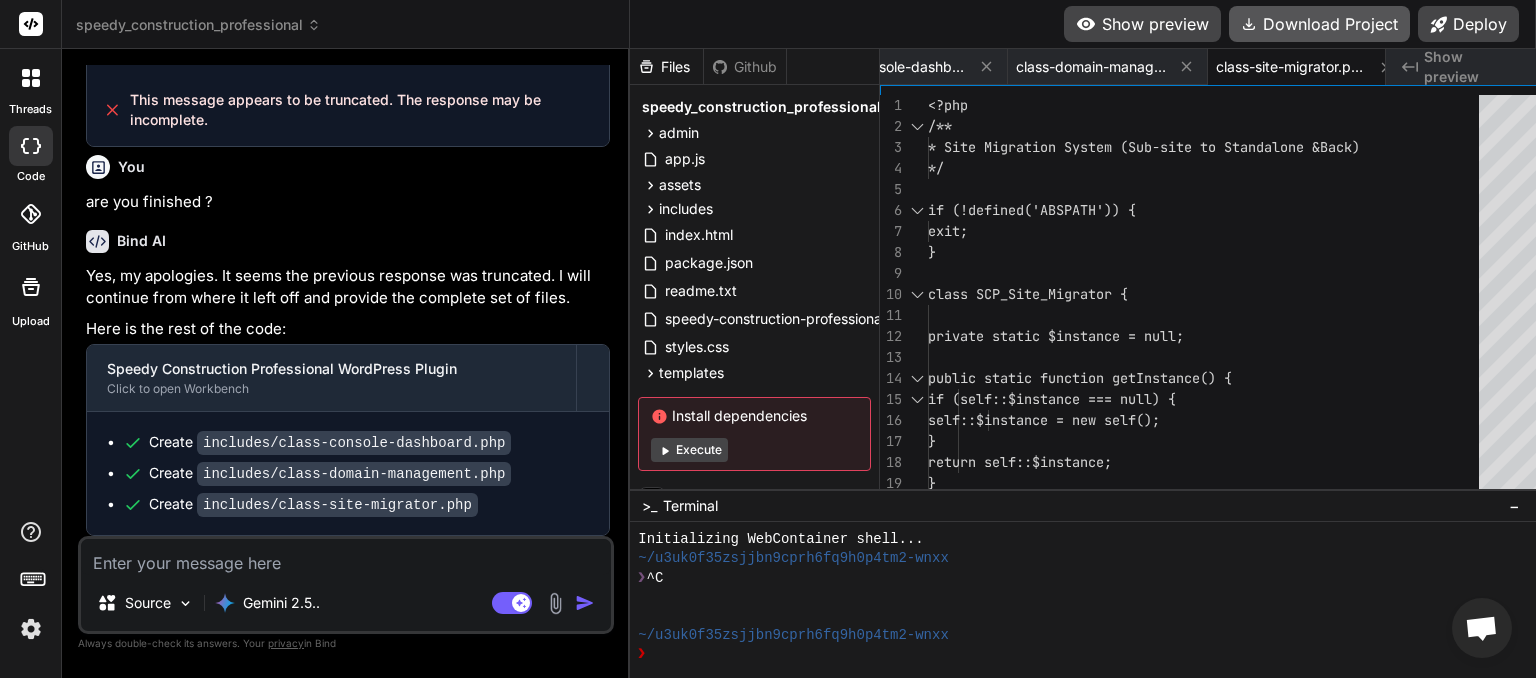 click on "Download Project" at bounding box center (1319, 24) 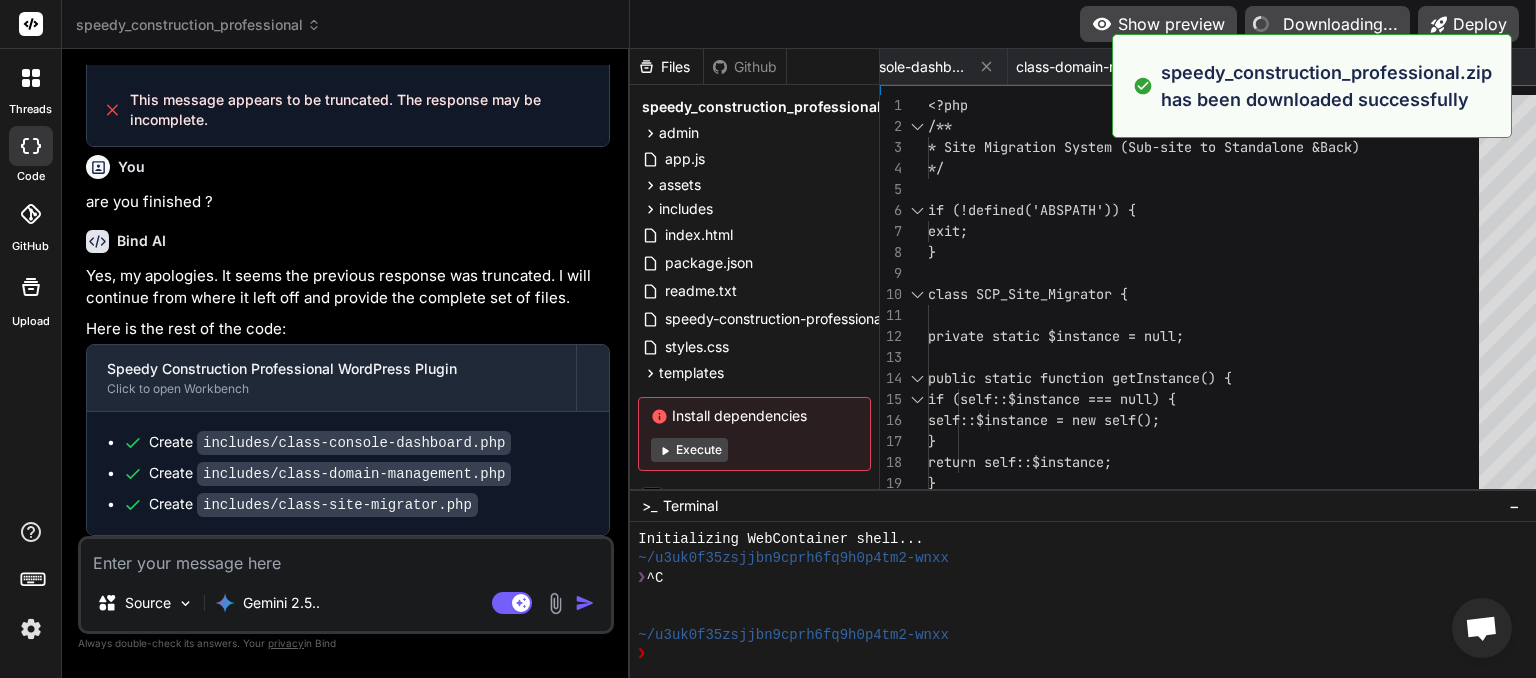 type on "x" 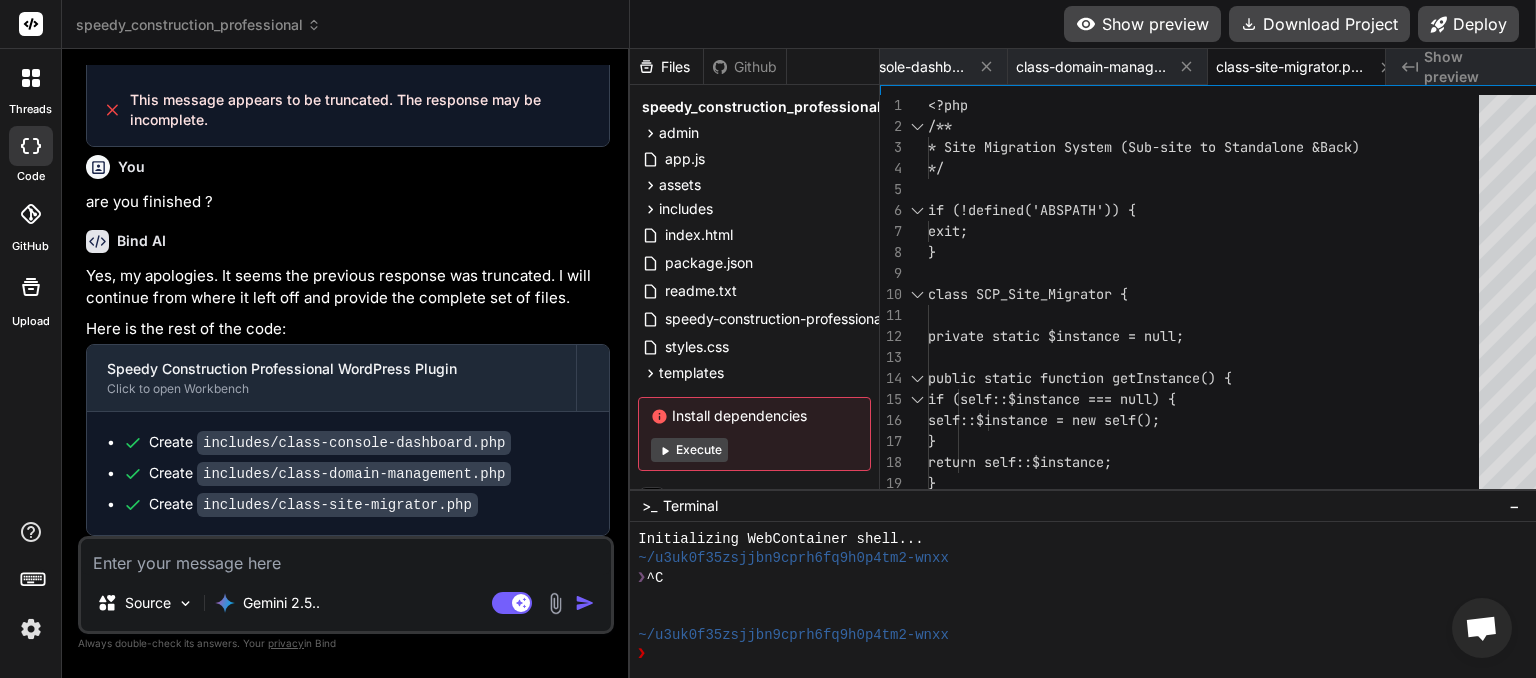 paste on "Plugin could not be activated because it triggered a fatal error." 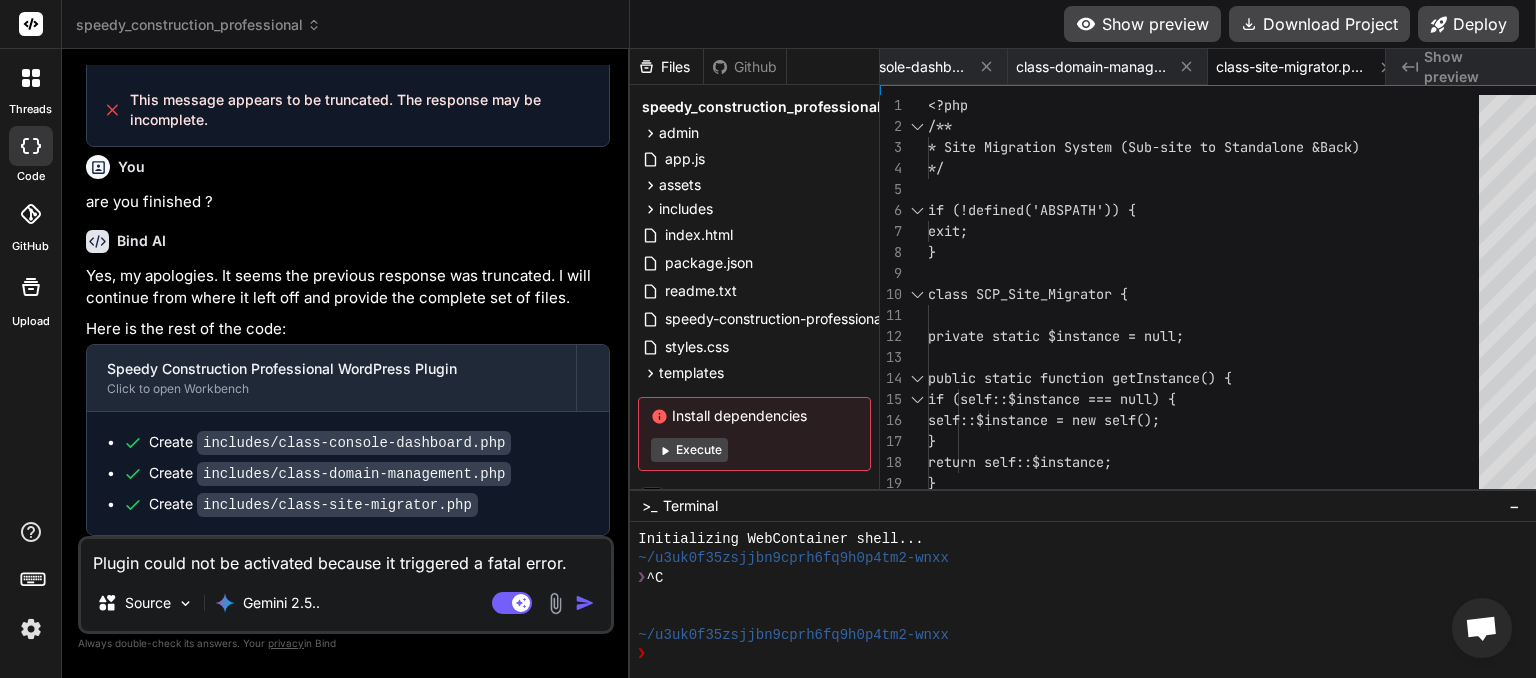 type on "Plugin could not be activated because it triggered a fatal error." 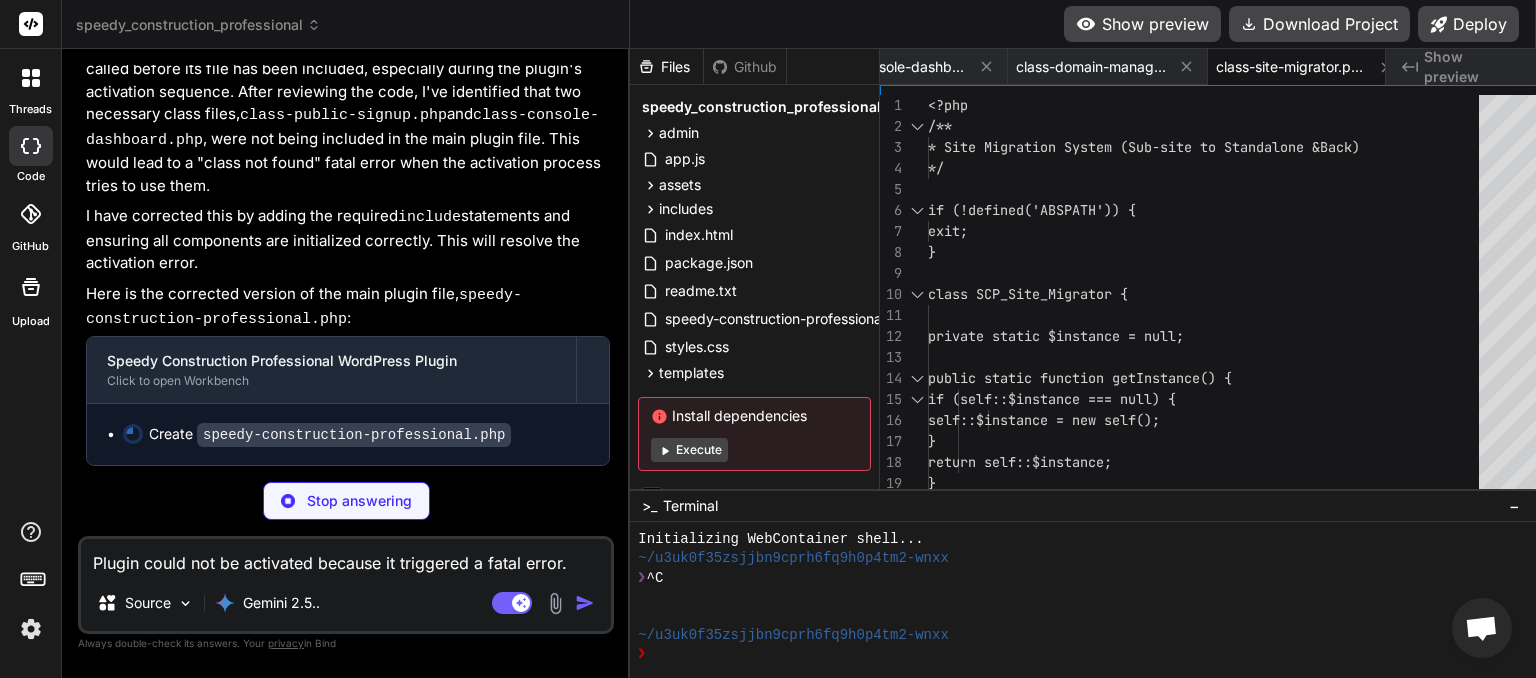 scroll, scrollTop: 7540, scrollLeft: 0, axis: vertical 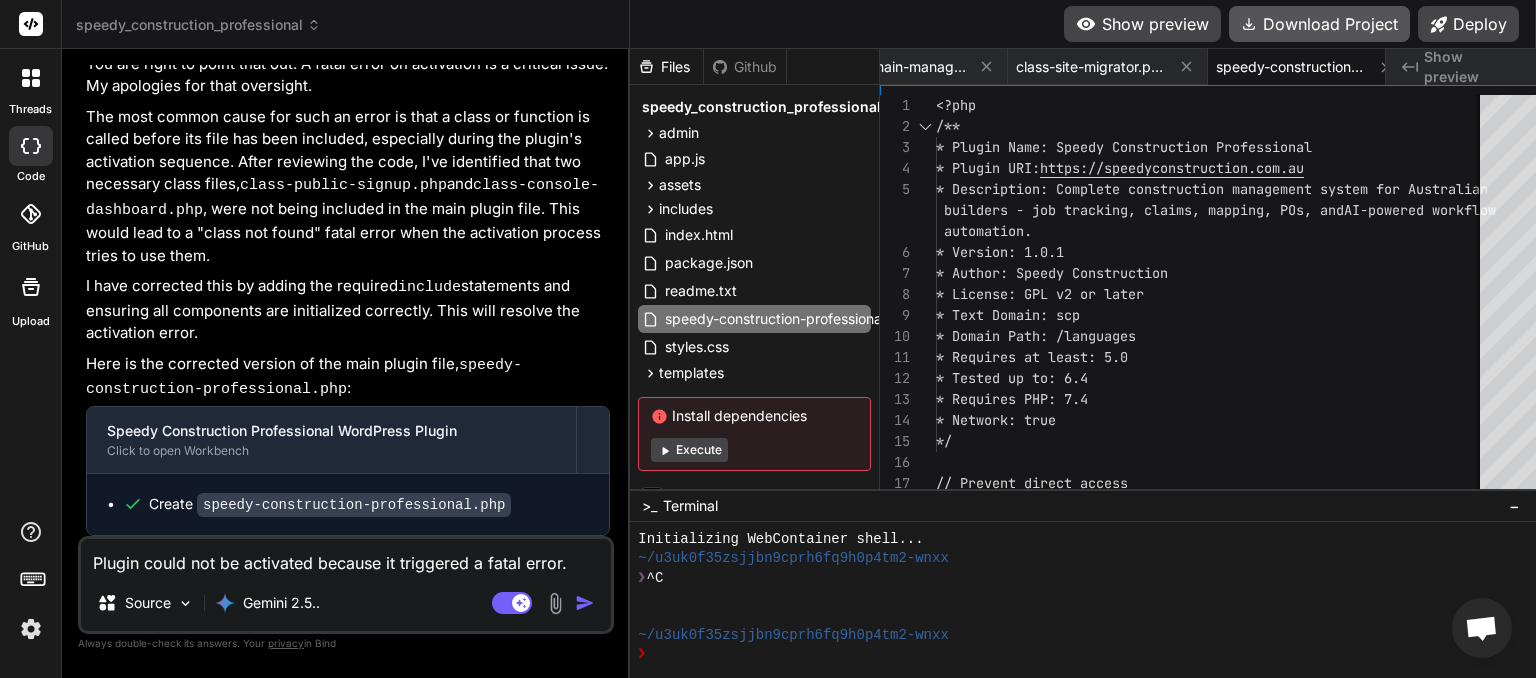 click on "Download Project" at bounding box center (1319, 24) 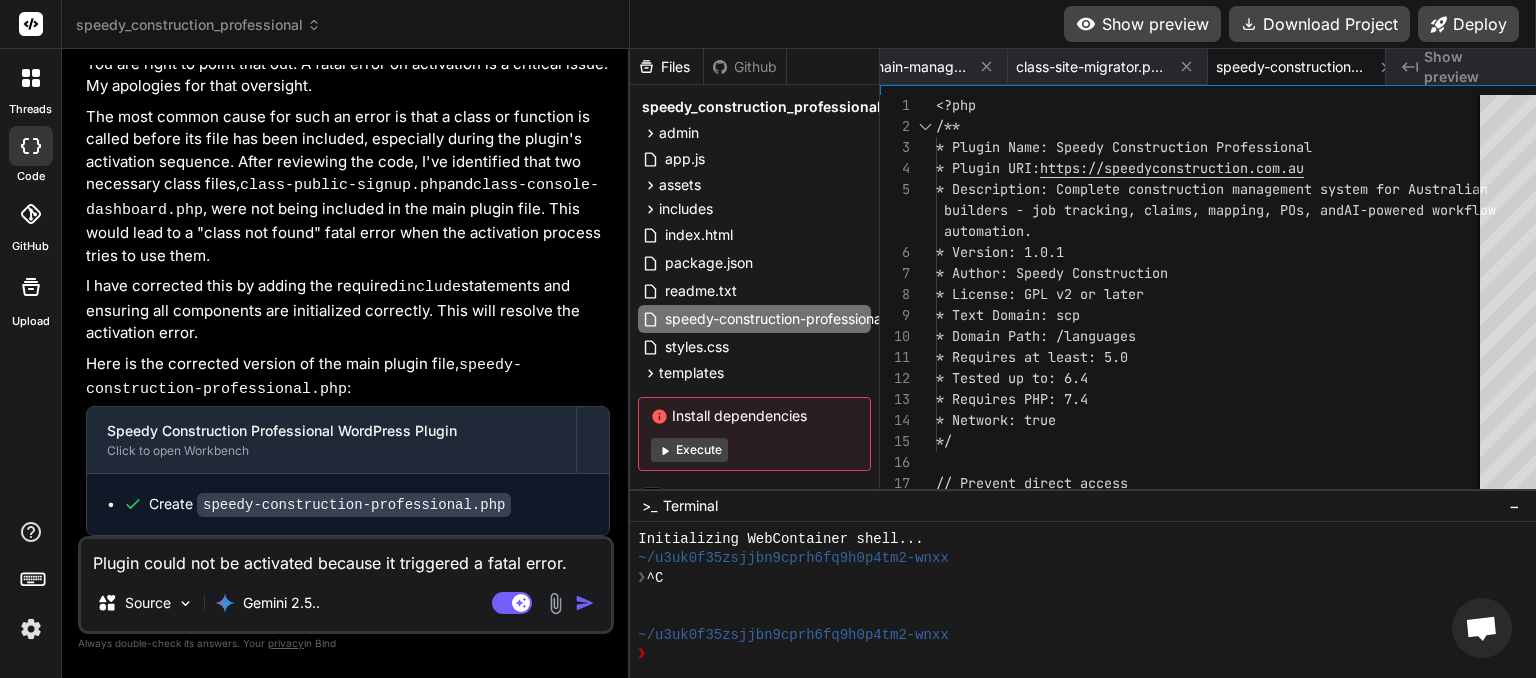 paste 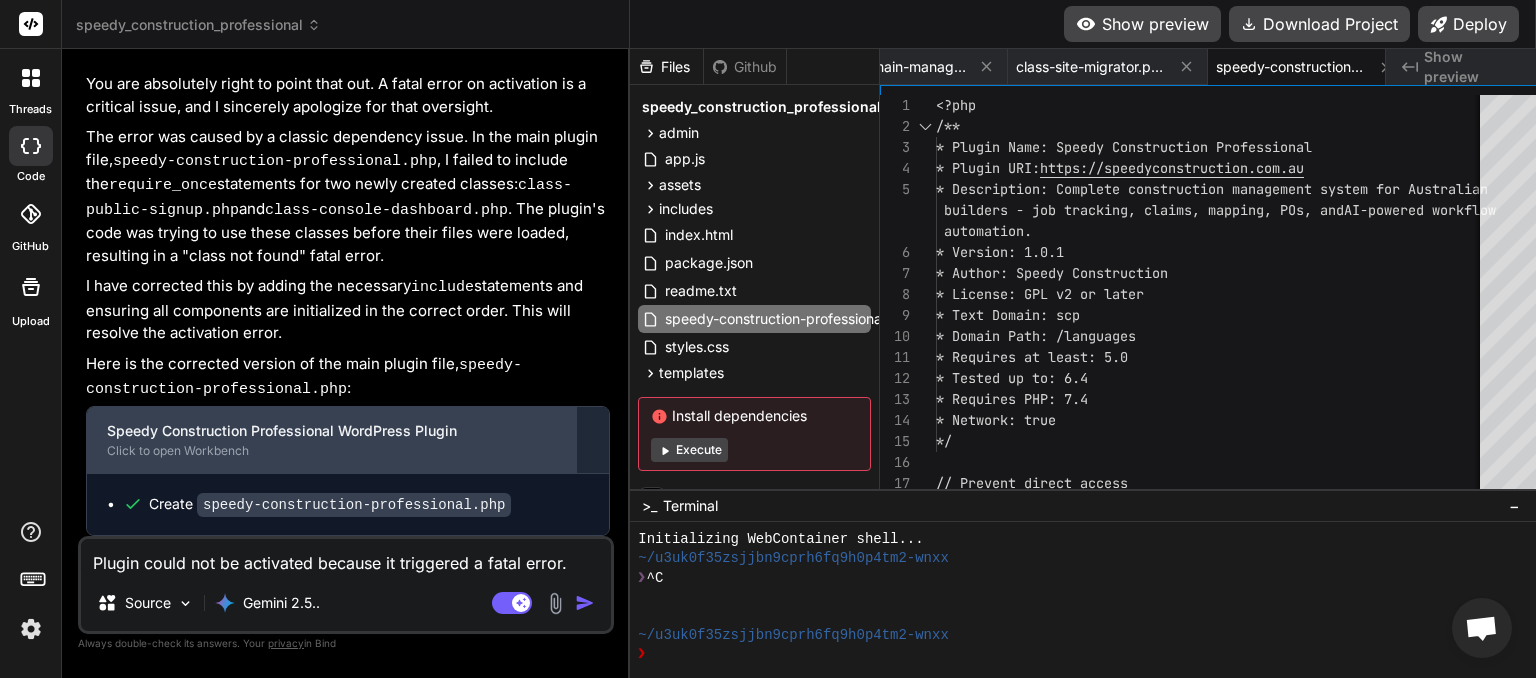 scroll, scrollTop: 8040, scrollLeft: 0, axis: vertical 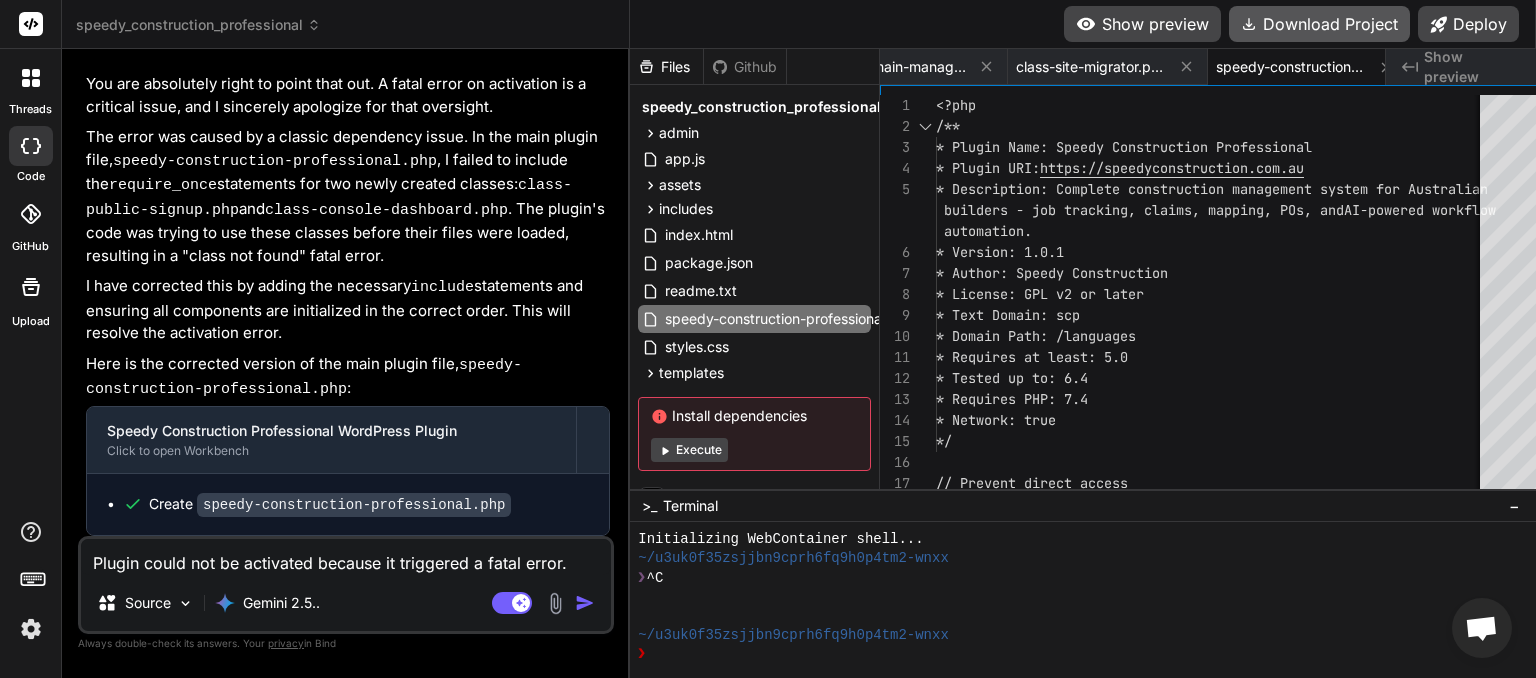 click on "Download Project" at bounding box center (1319, 24) 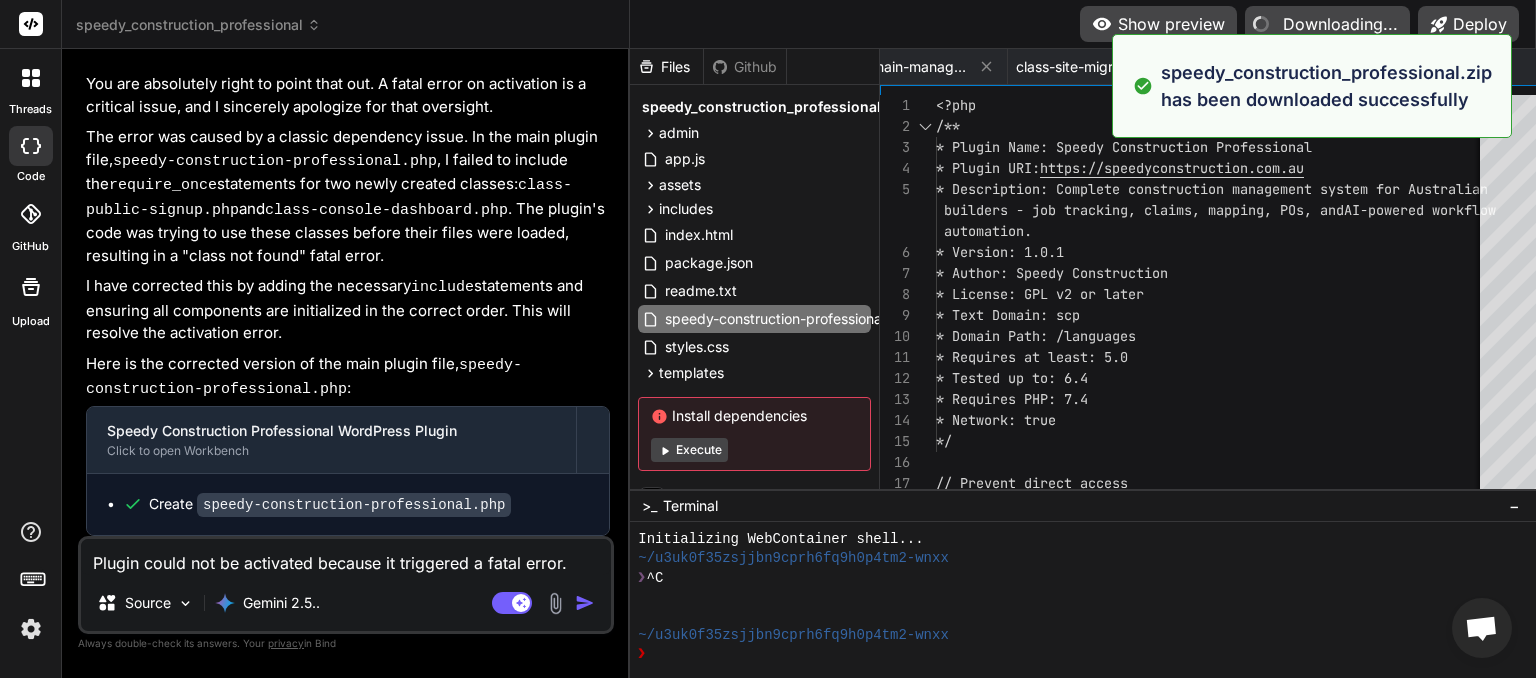 type on "x" 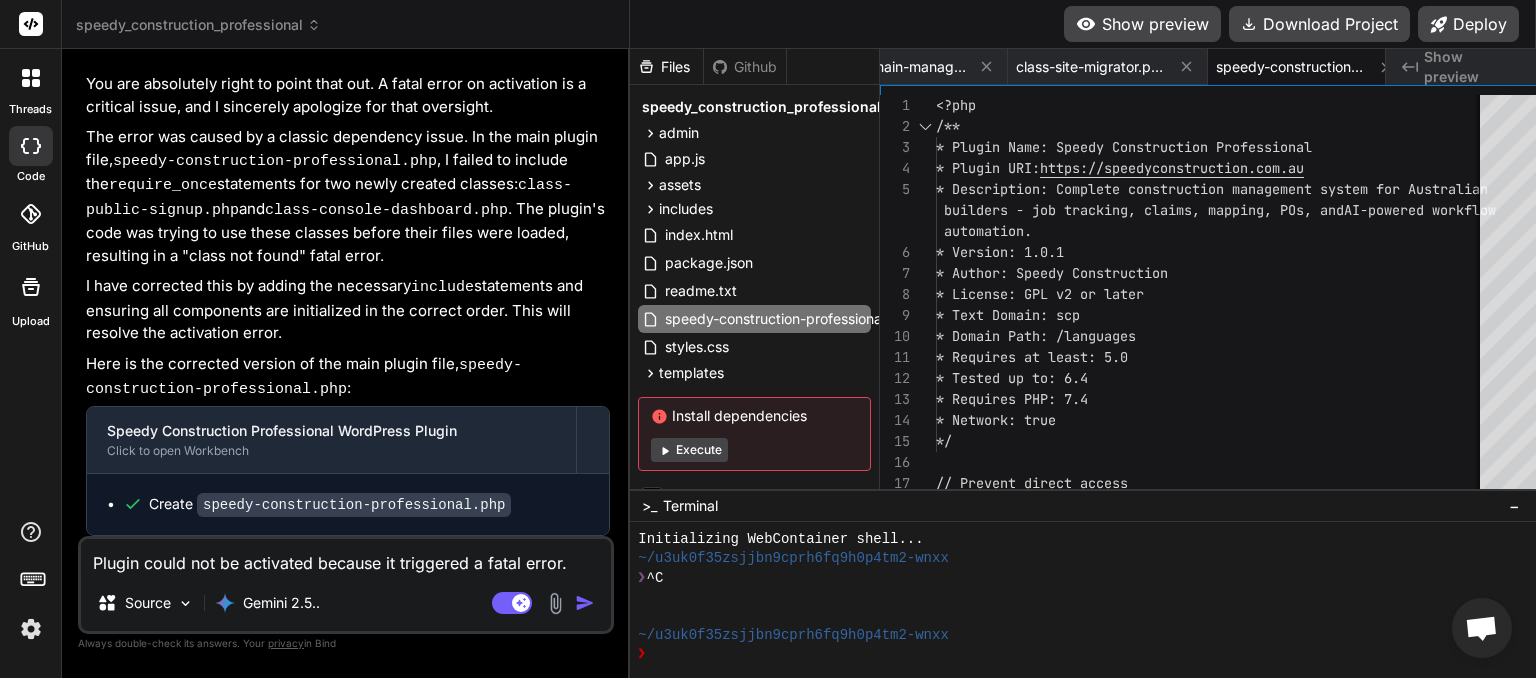 click on "Plugin could not be activated because it triggered a fatal error." at bounding box center (346, 557) 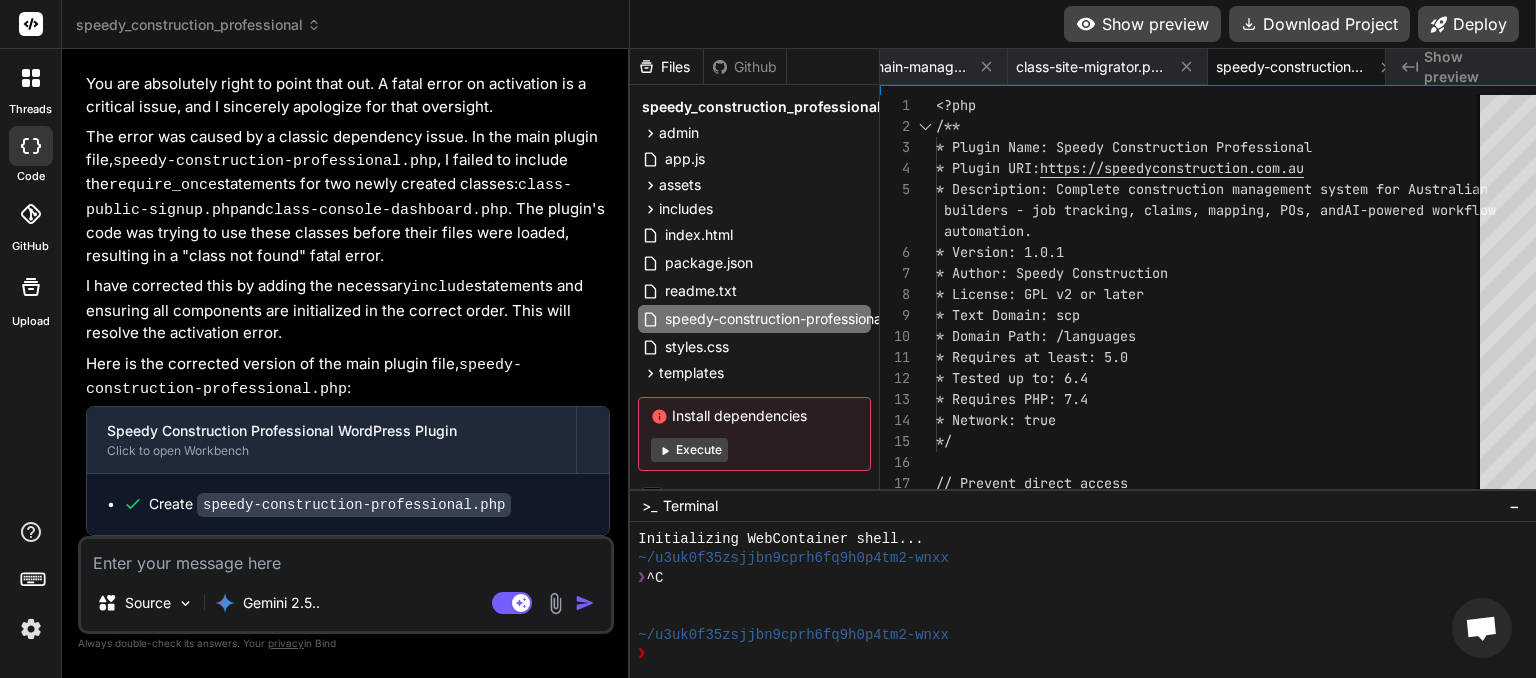 type on "p" 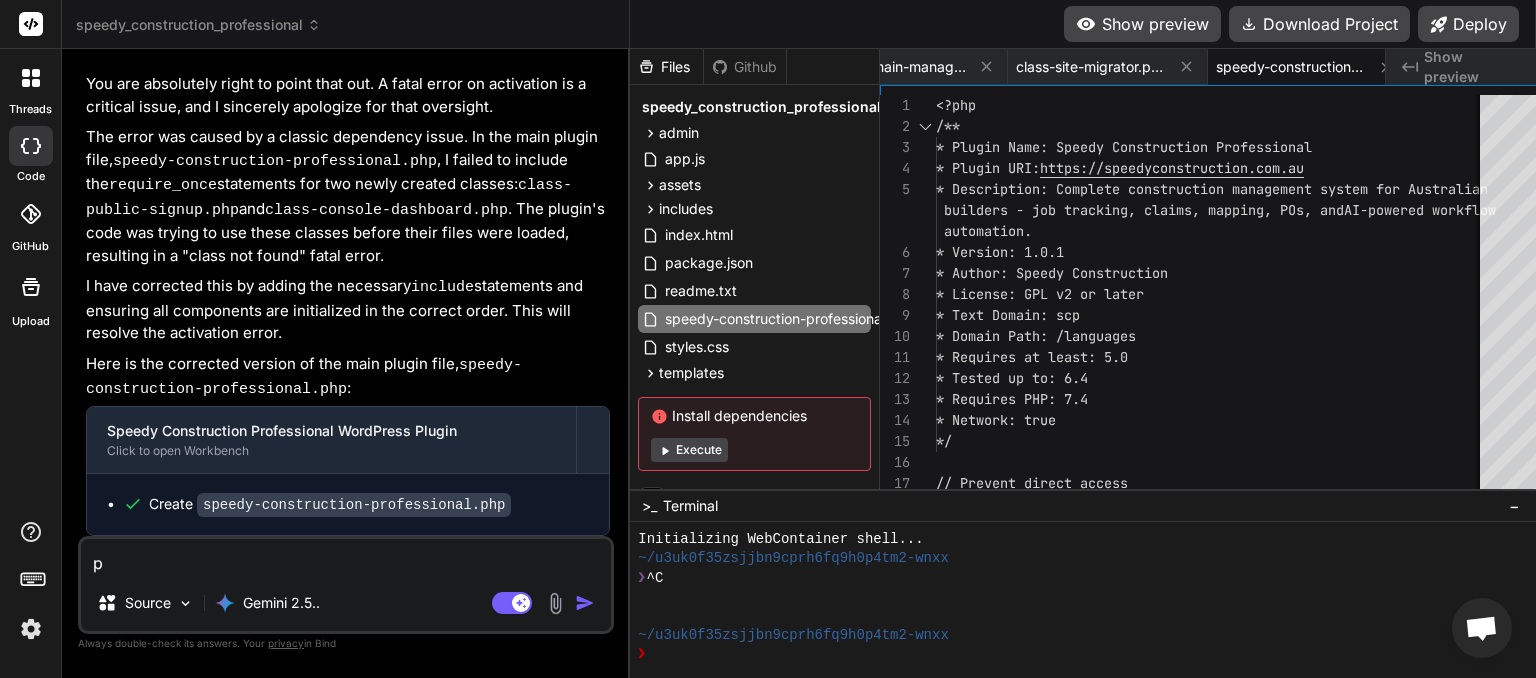 type on "pl" 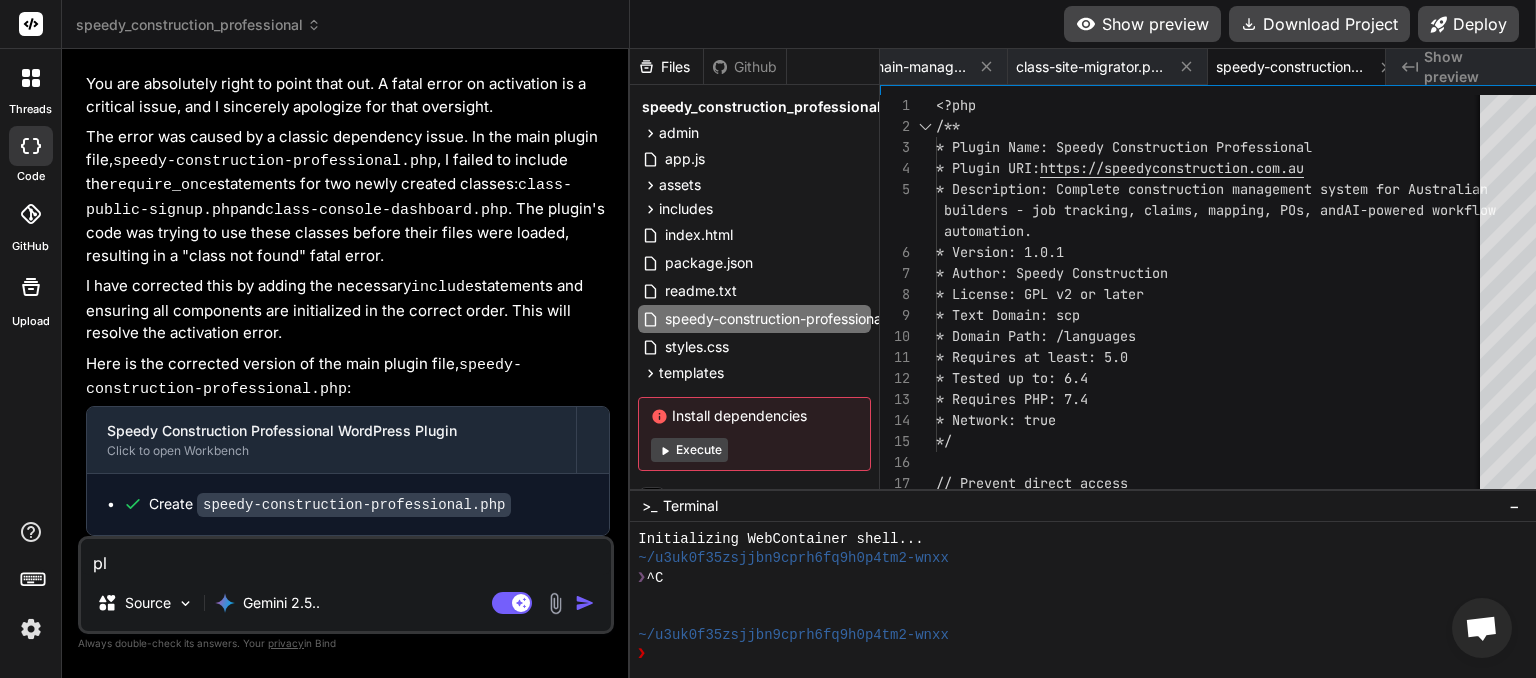 type on "ple" 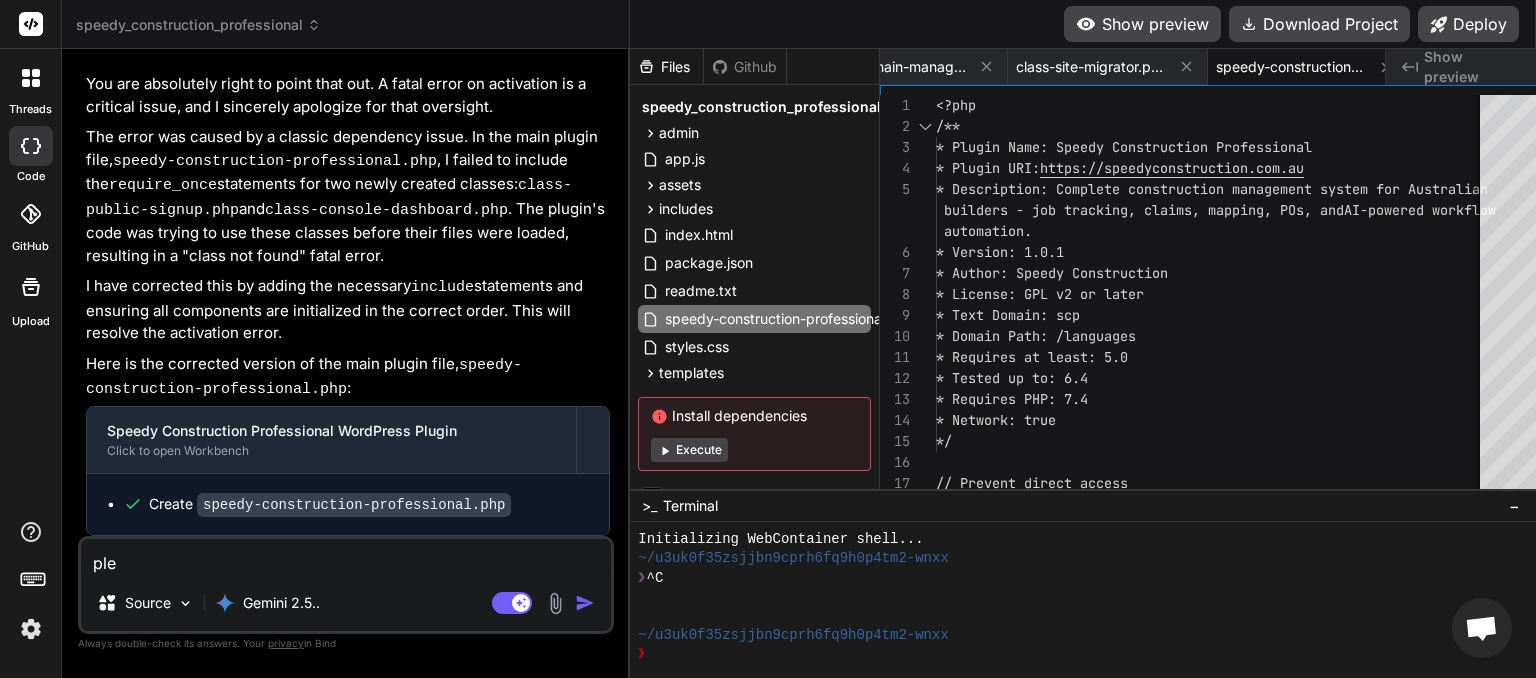 type on "plea" 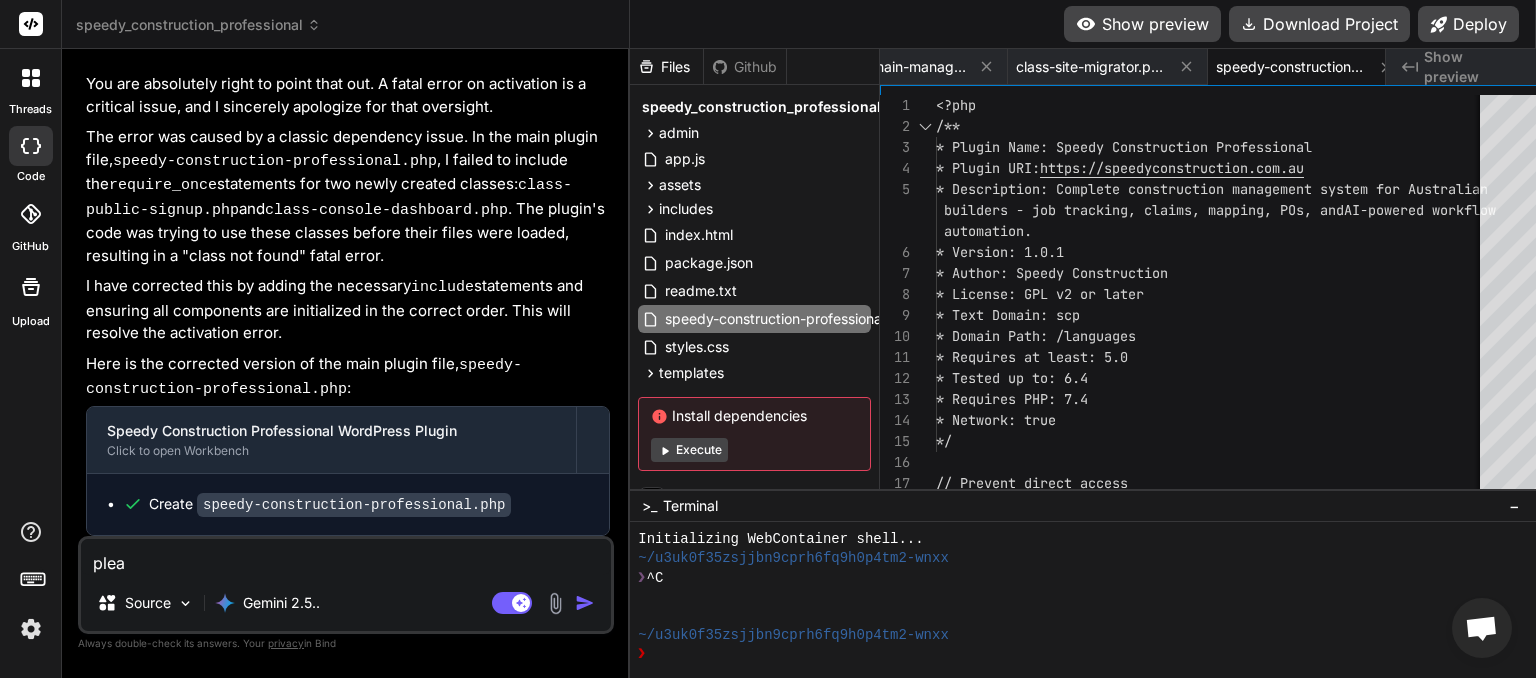 type on "pleas" 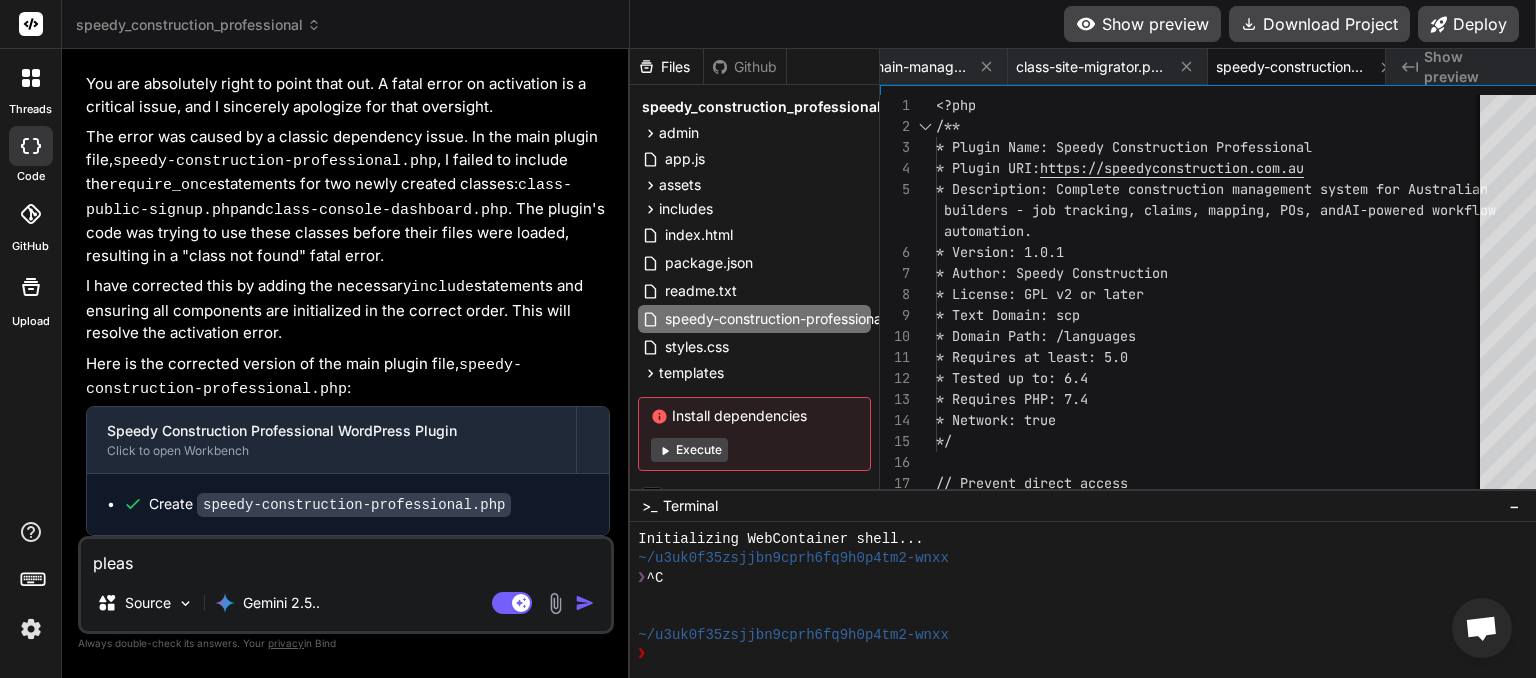 type on "please" 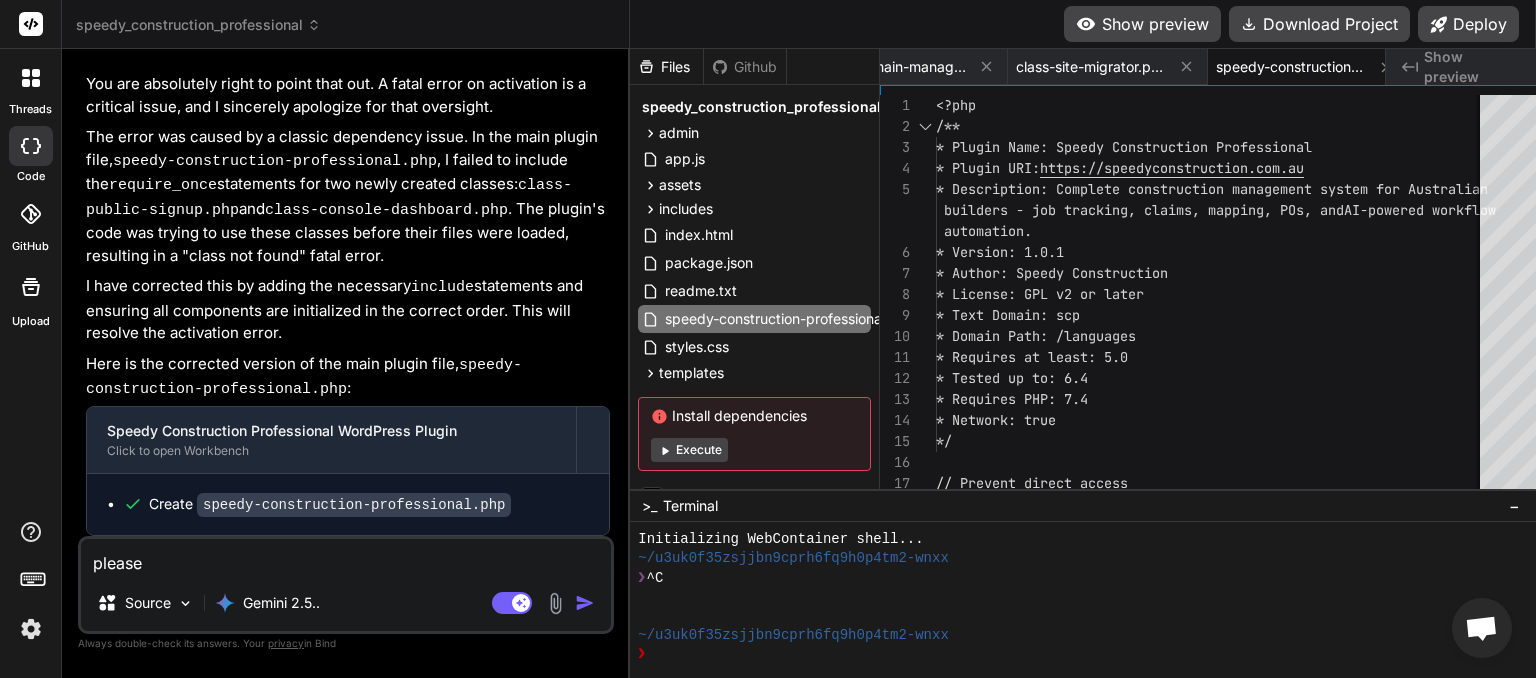 type on "please" 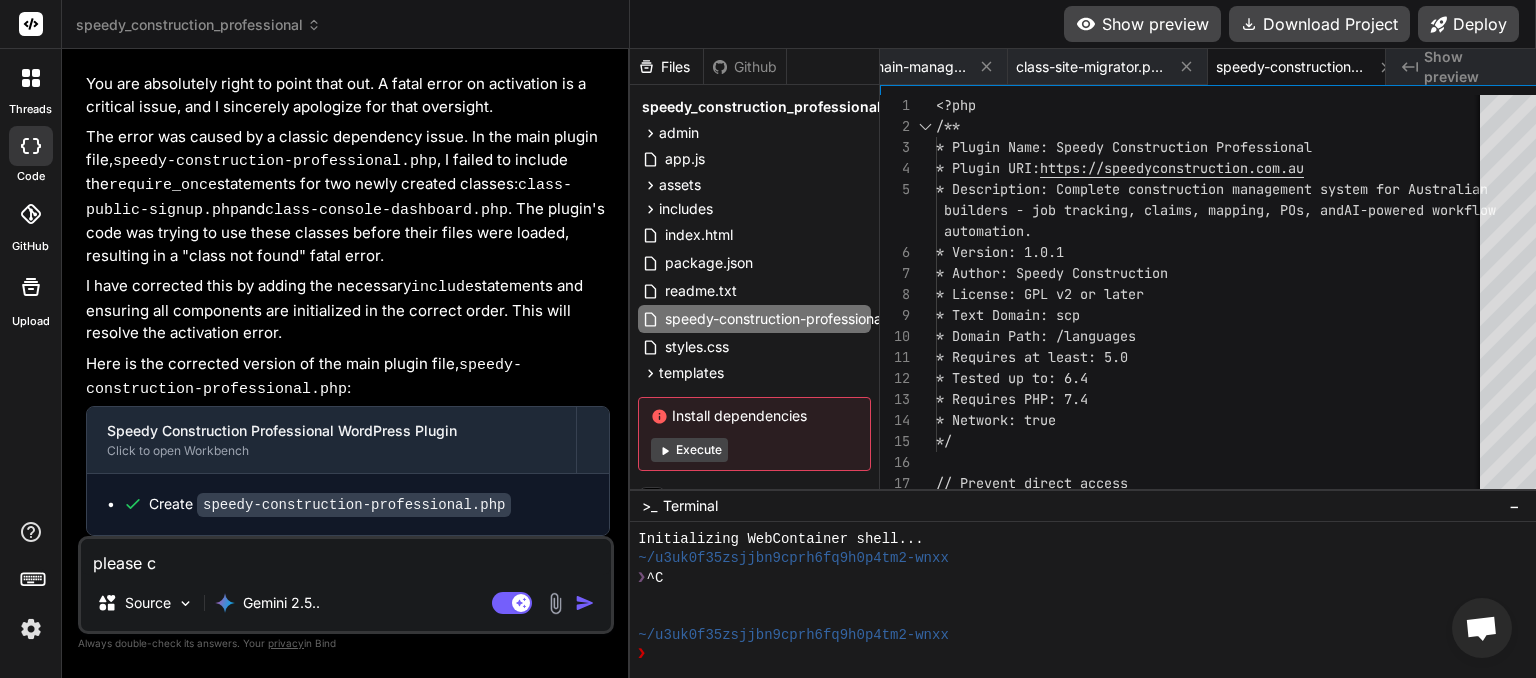 type on "please ch" 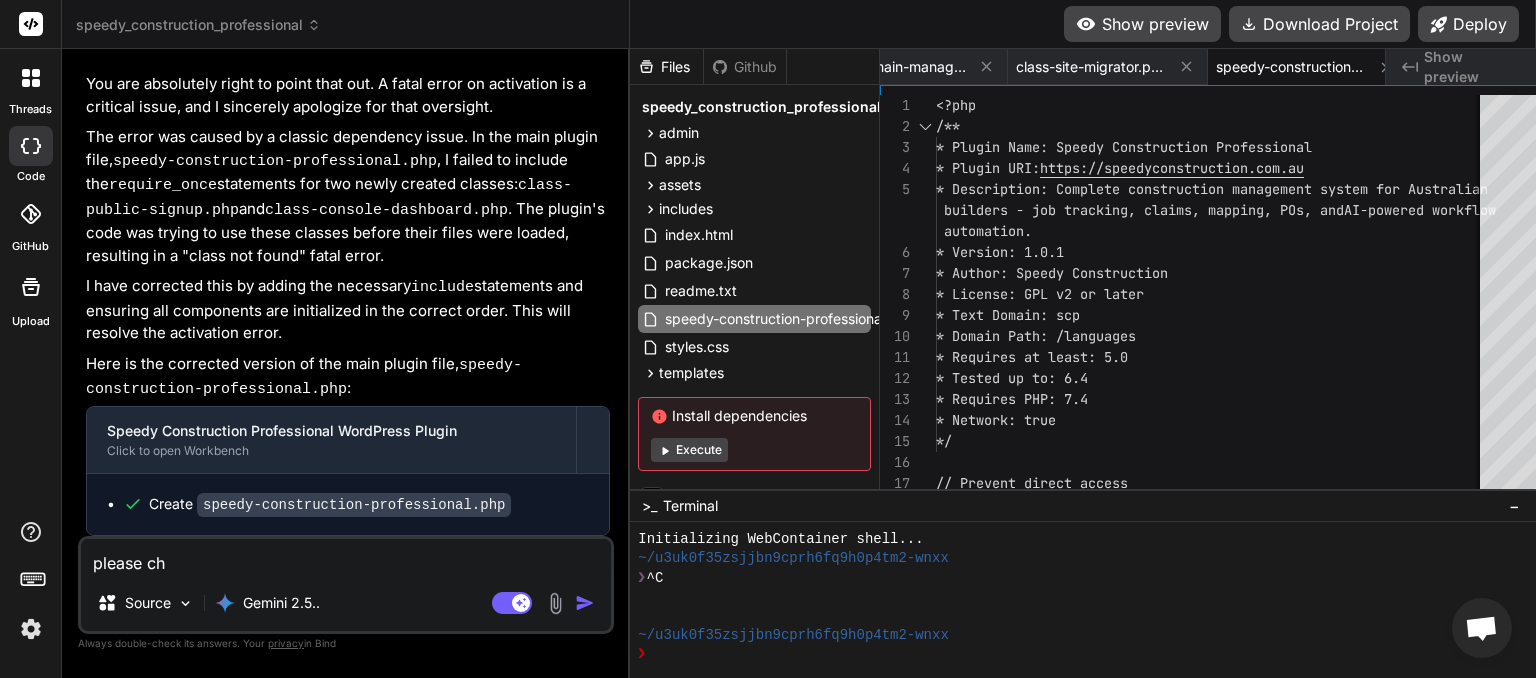 type on "please che" 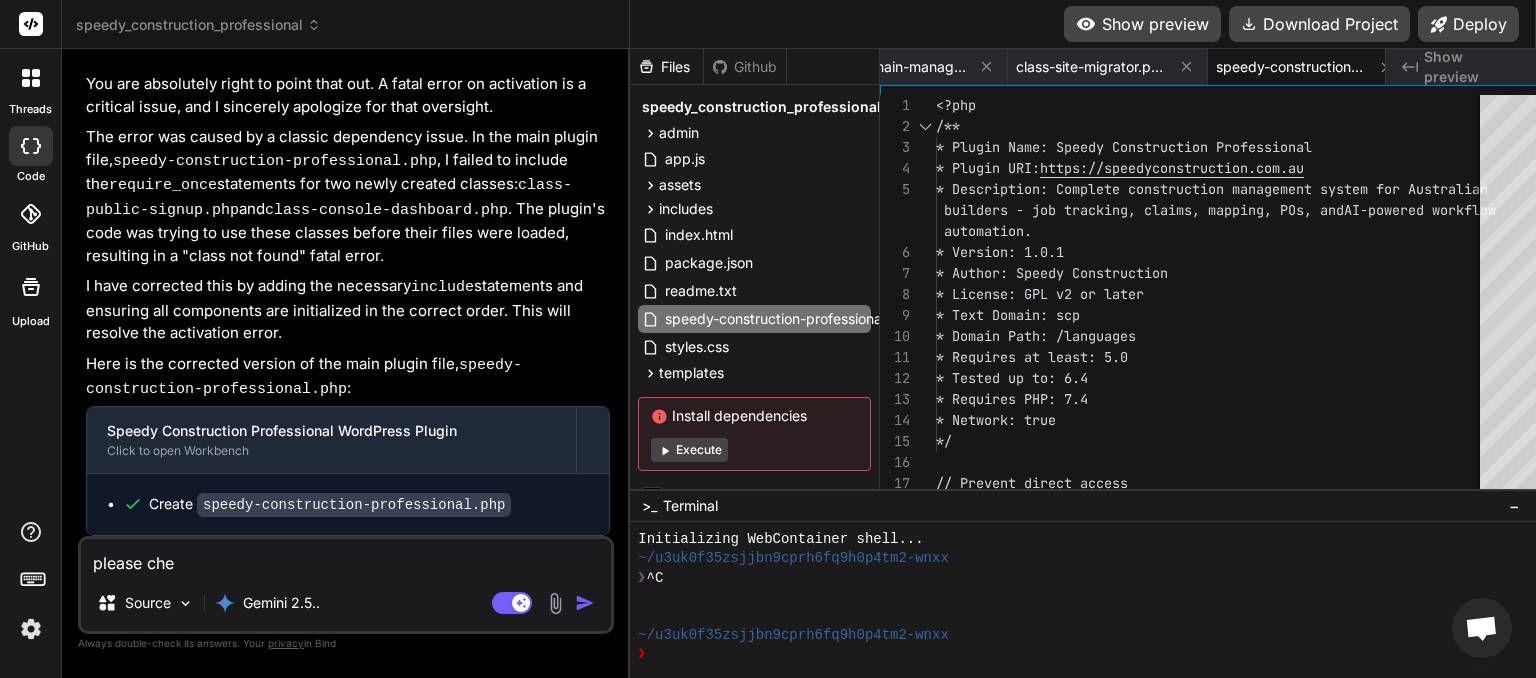 type on "please chec" 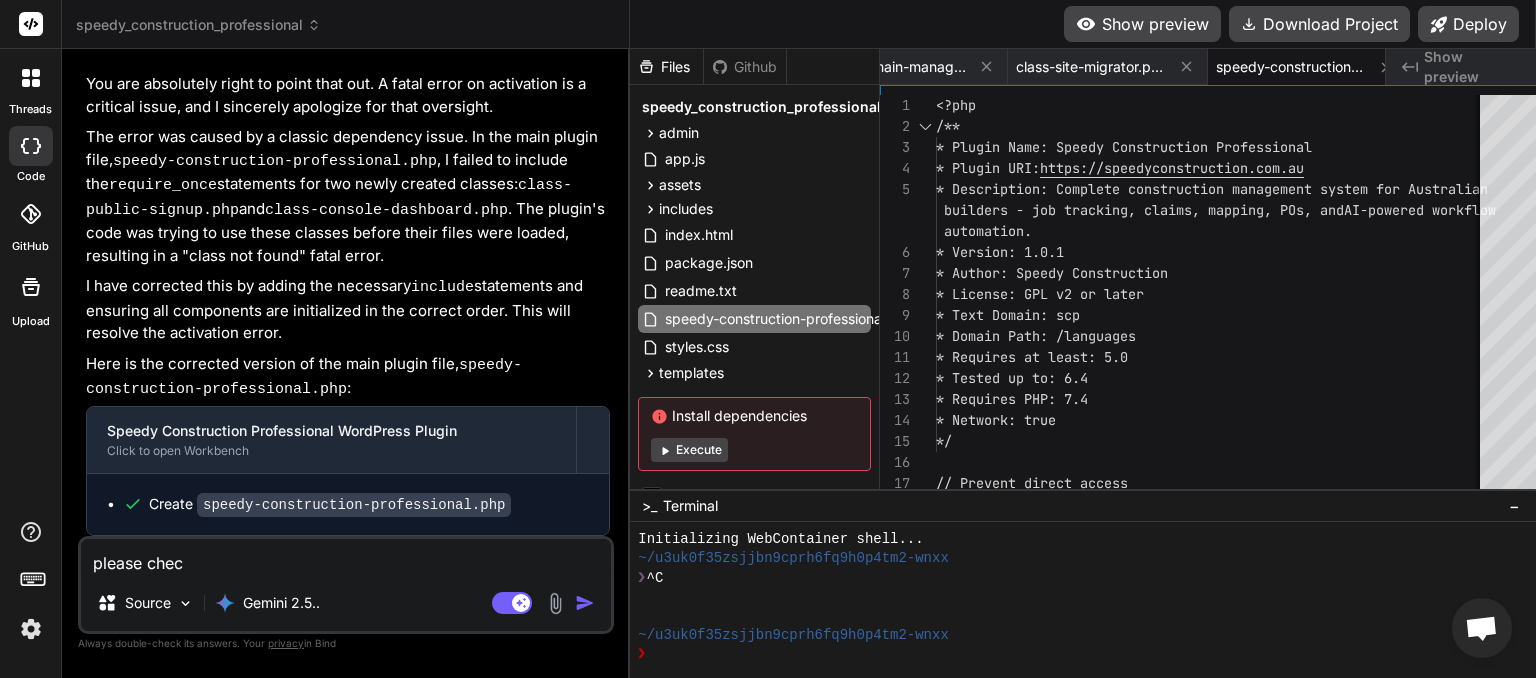 type on "please check" 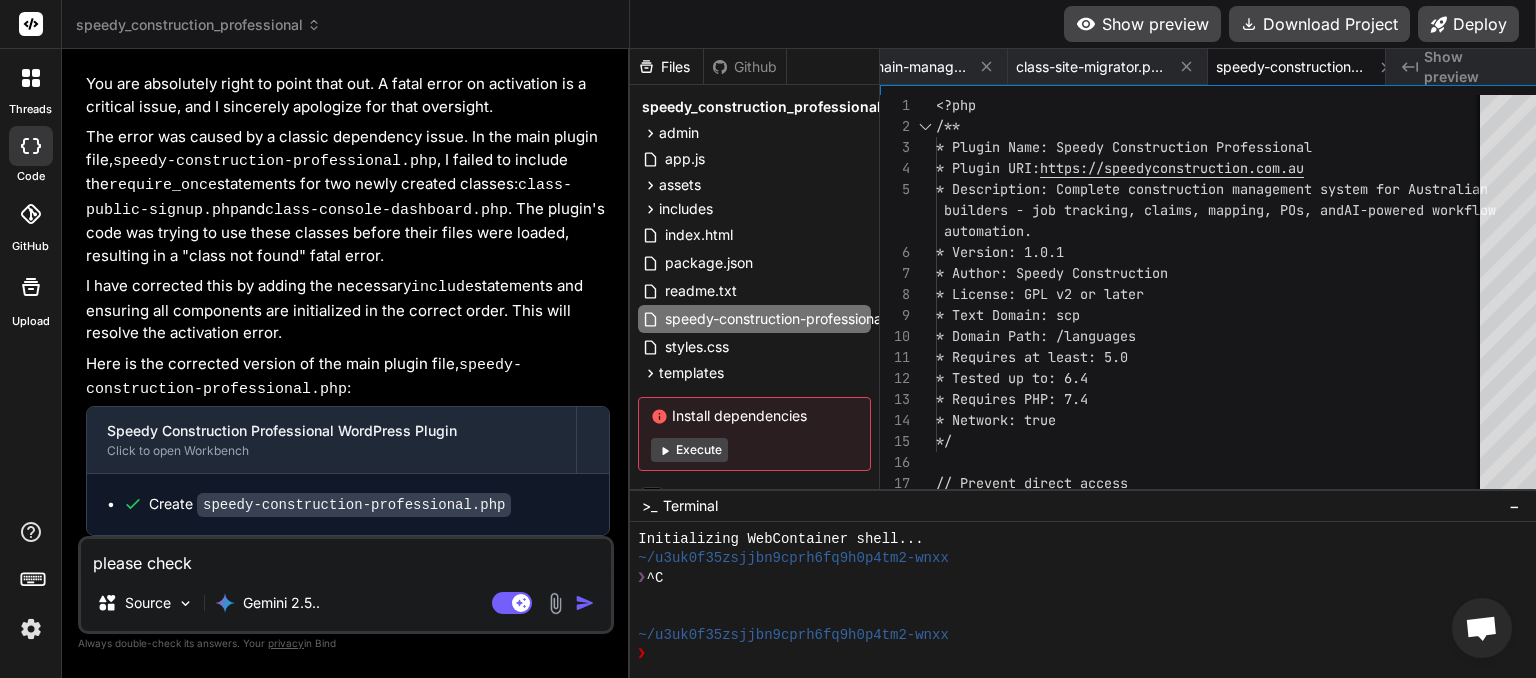 type on "please check" 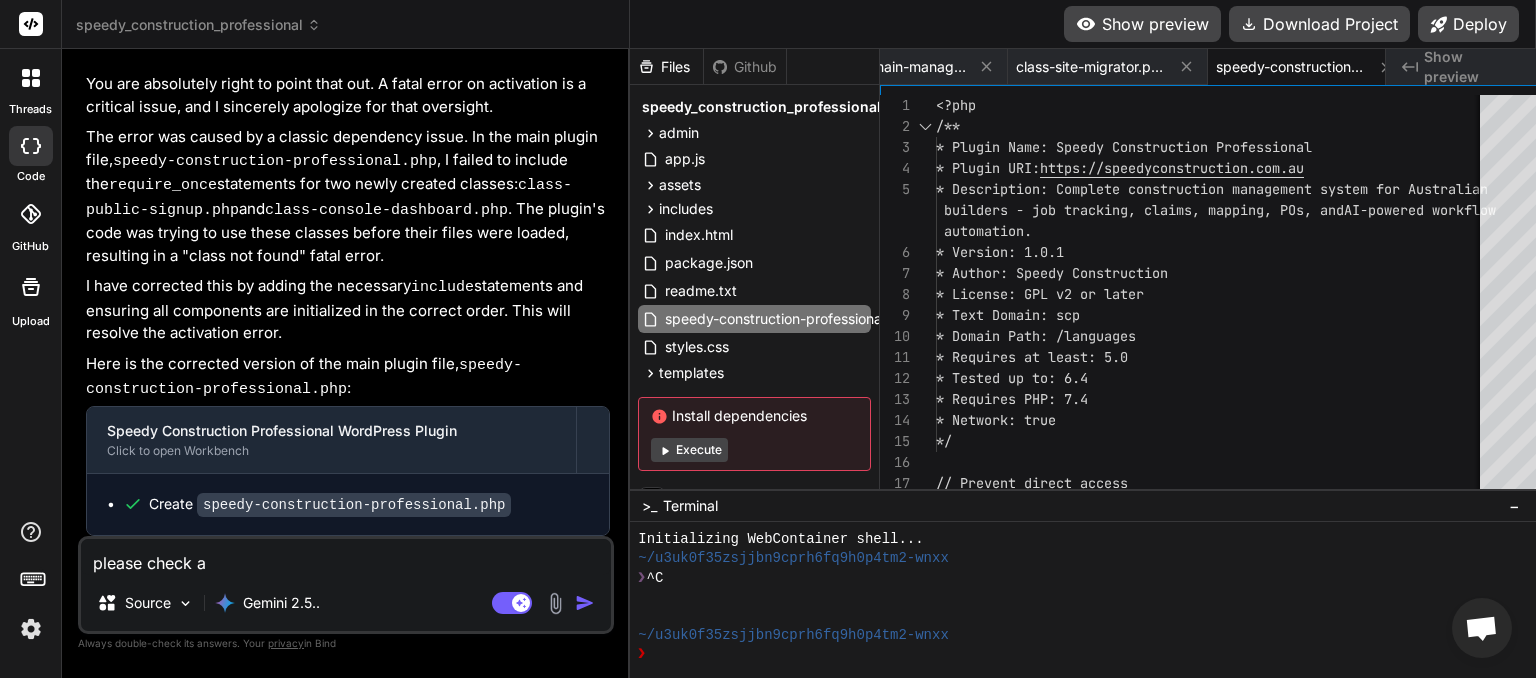 type on "please check al" 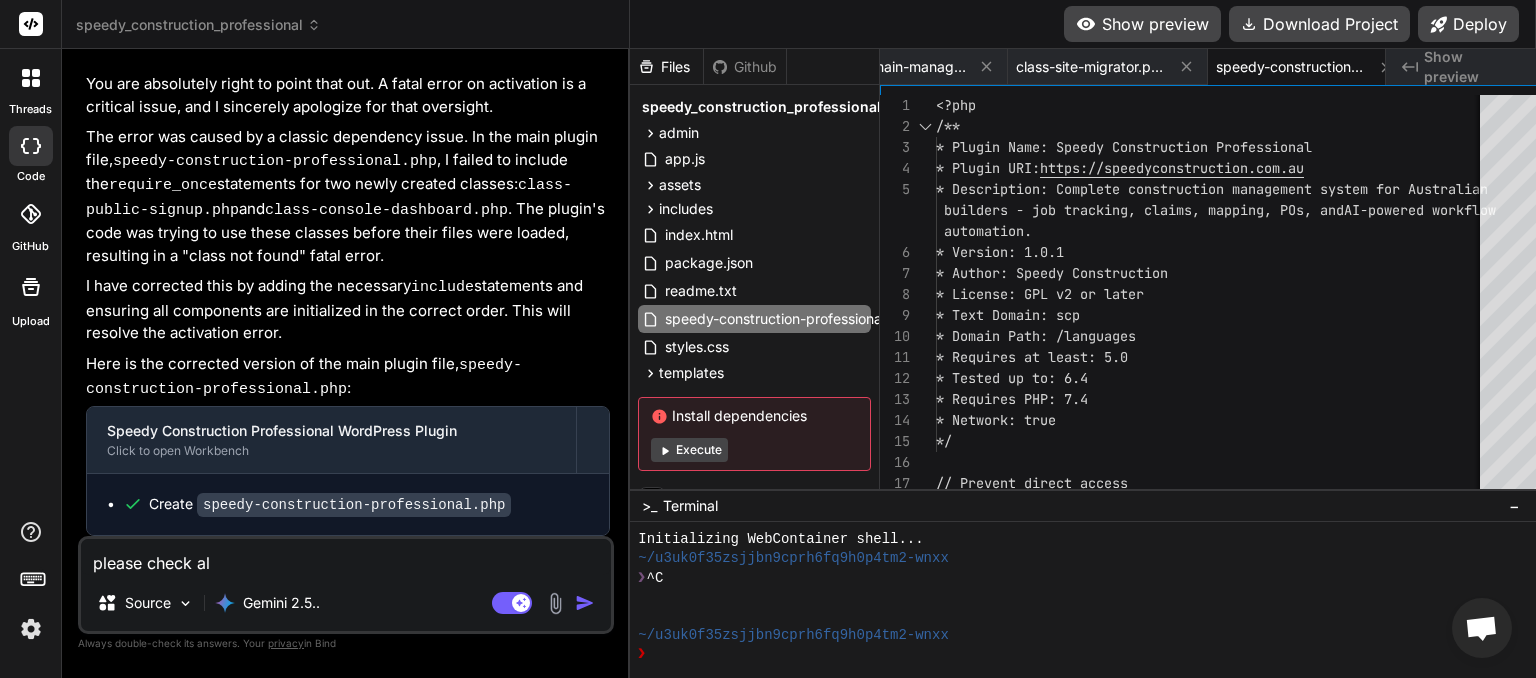 type on "please check all" 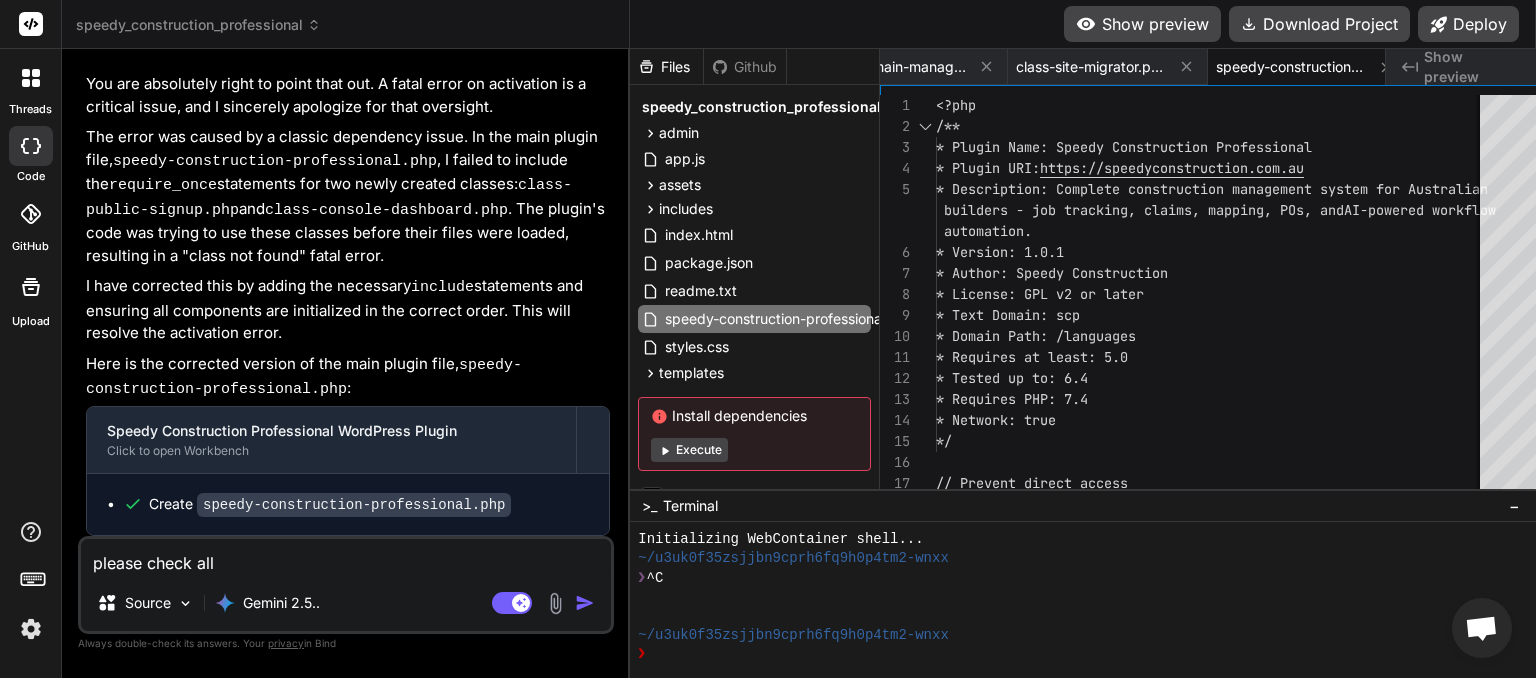 type on "please check all" 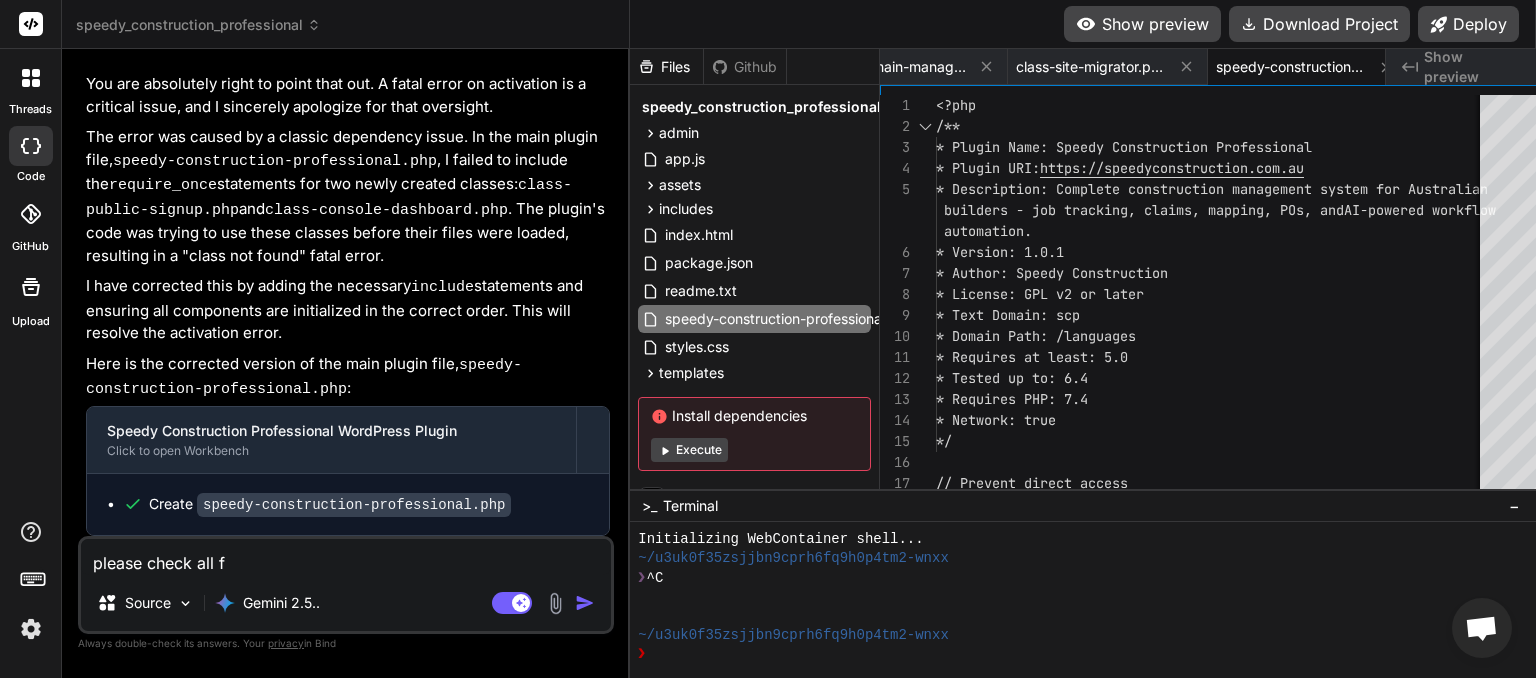 type on "please check all fi" 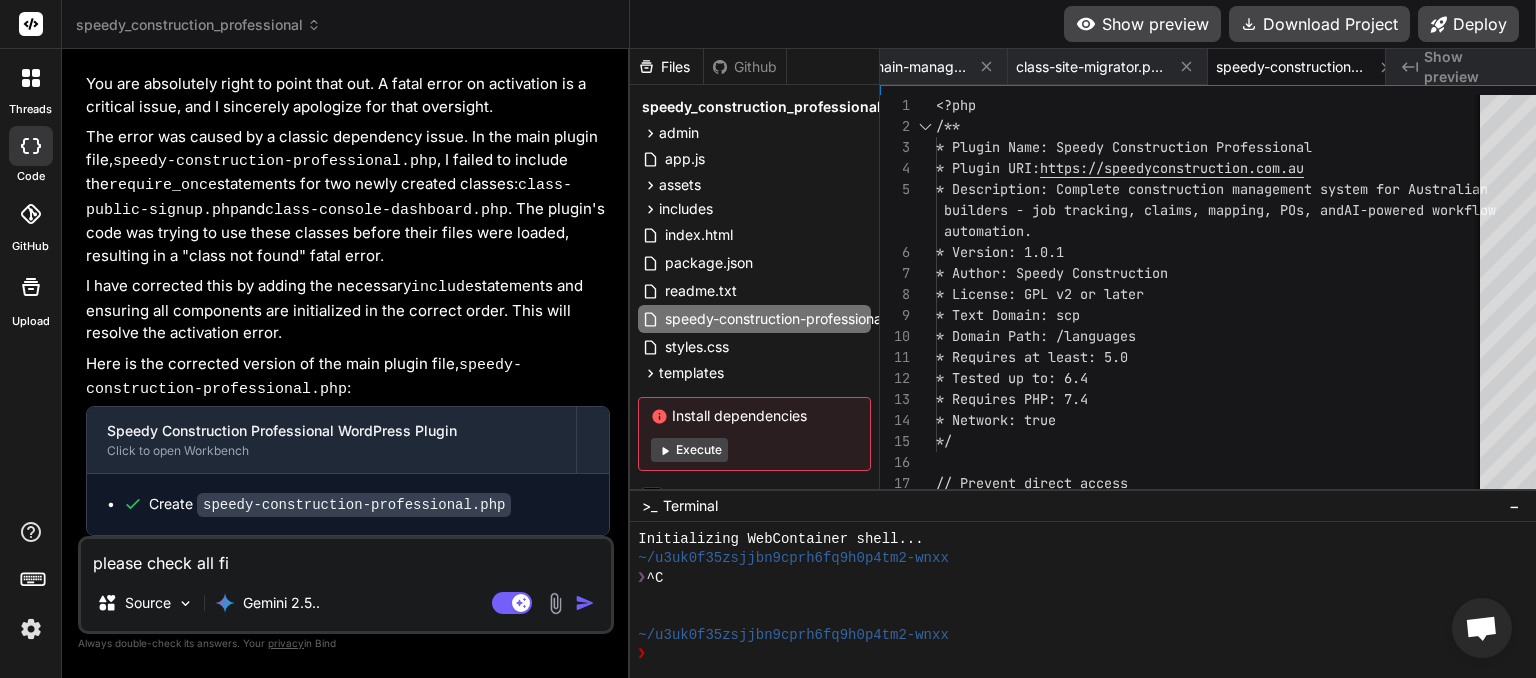 type on "please check all fil" 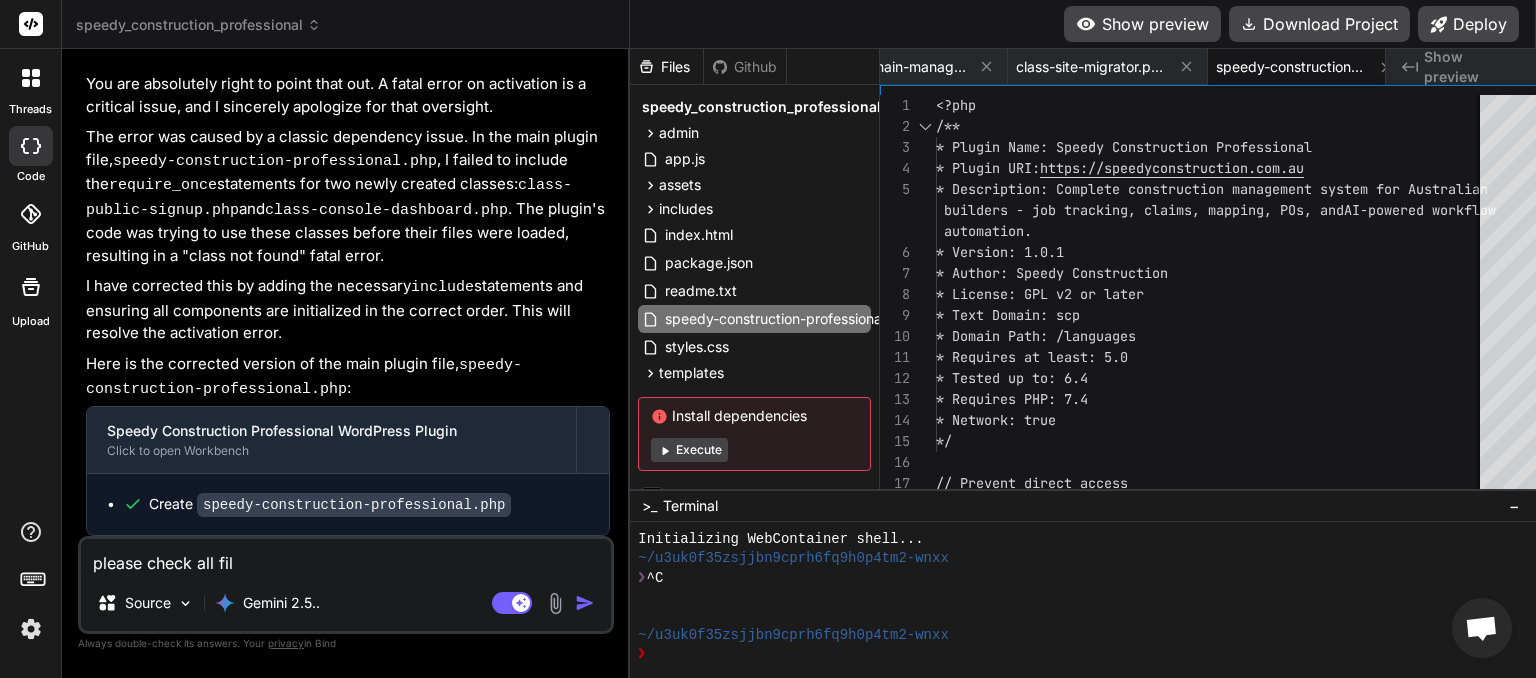 type on "please check all file" 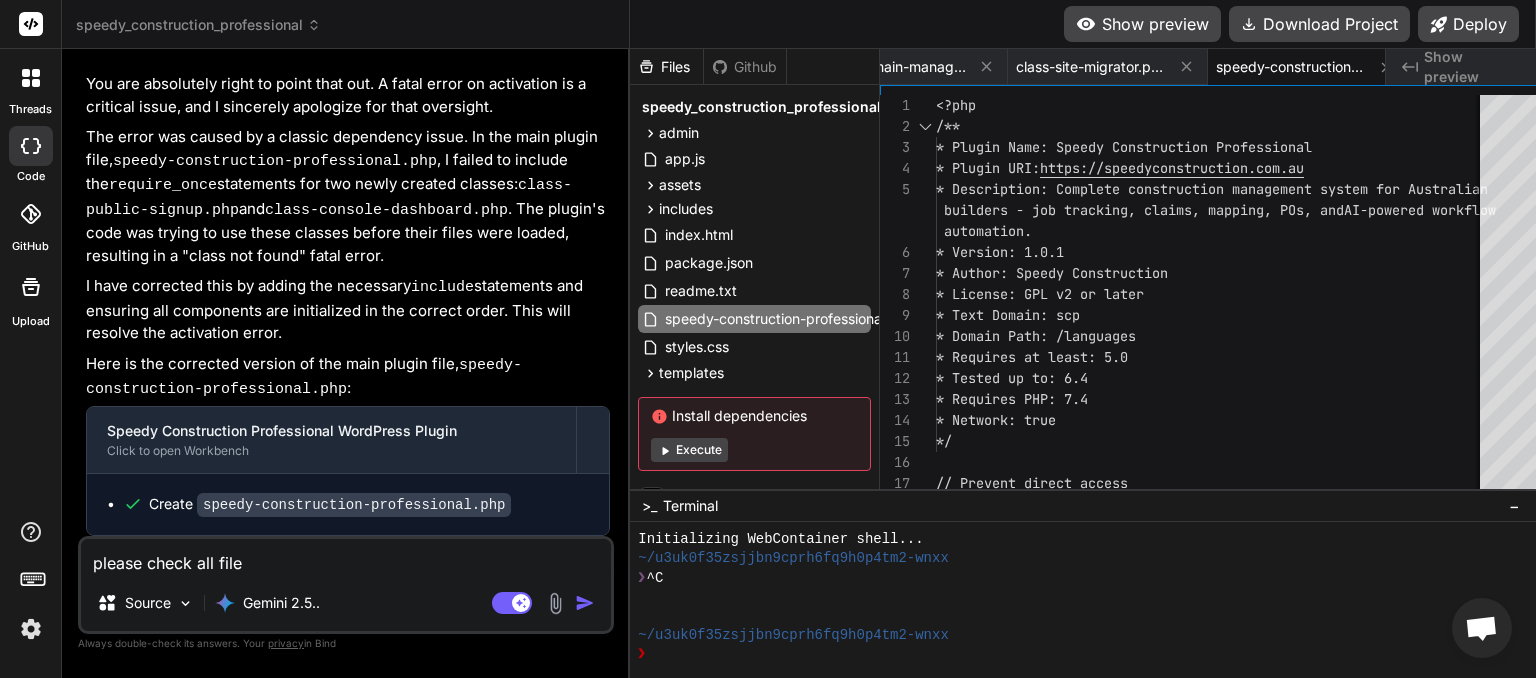type on "please check all files" 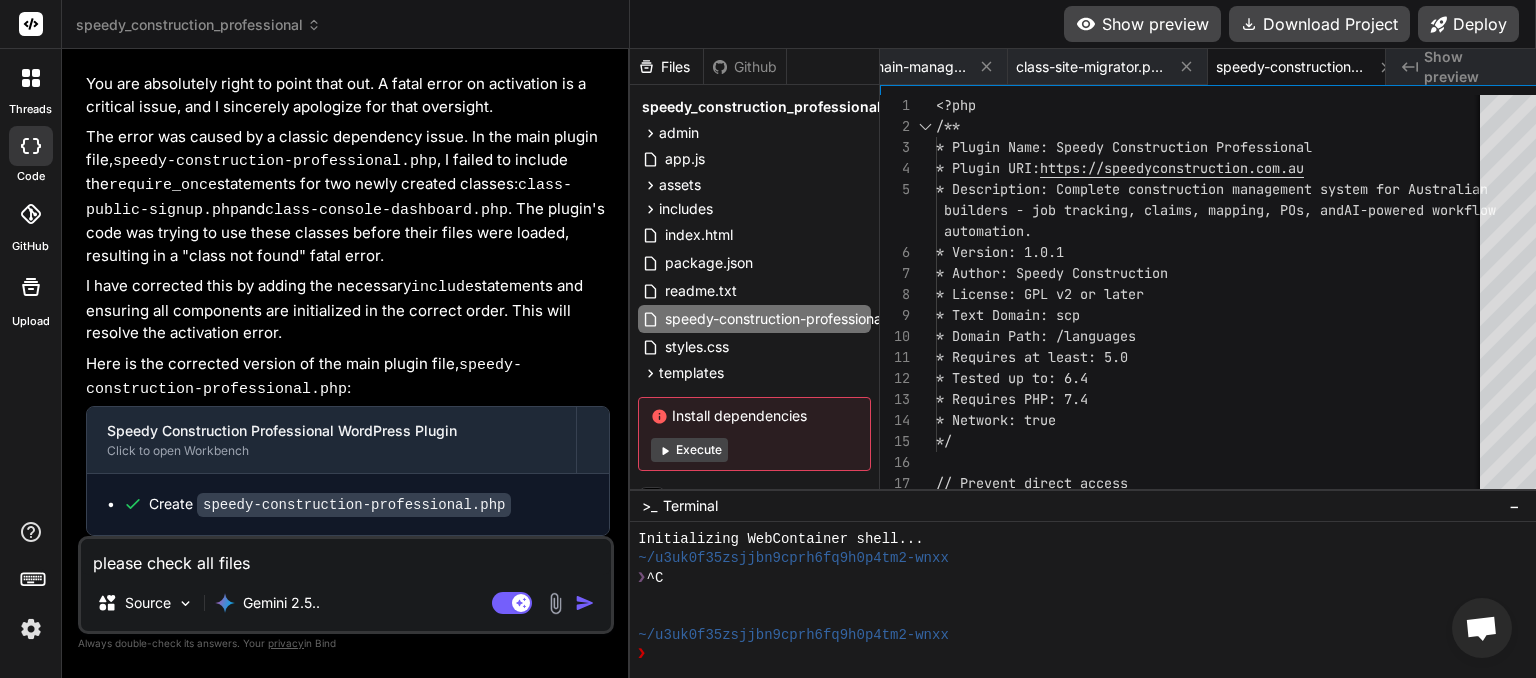 type on "please check all files" 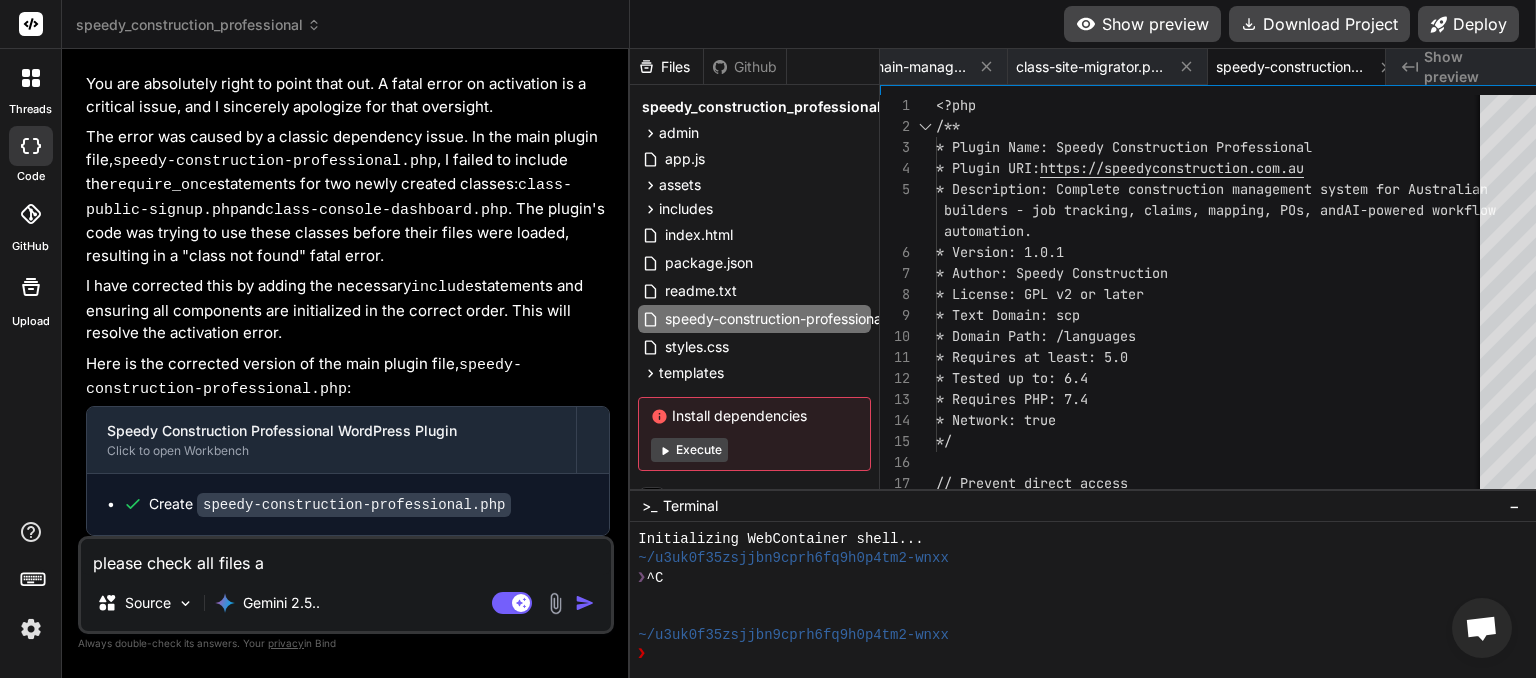 type on "please check all files ar" 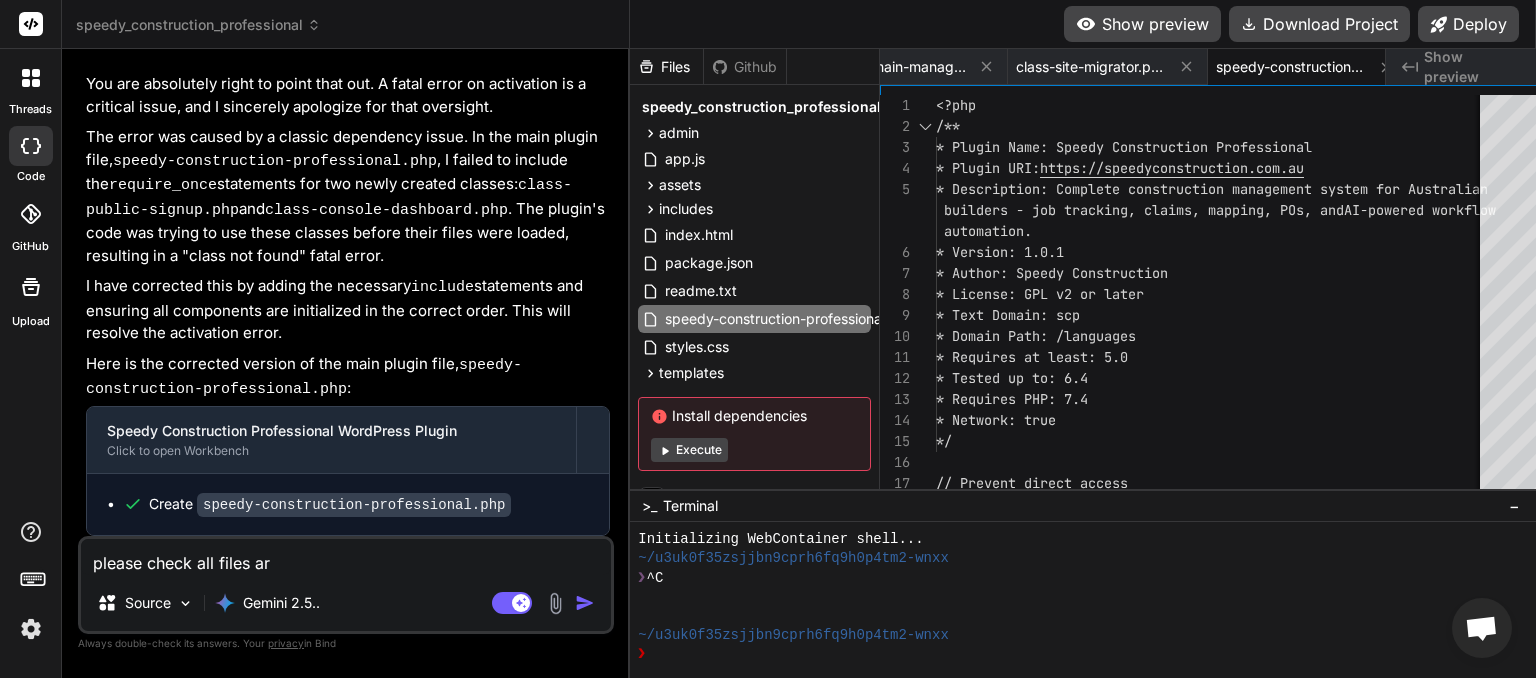 type on "please check all files are" 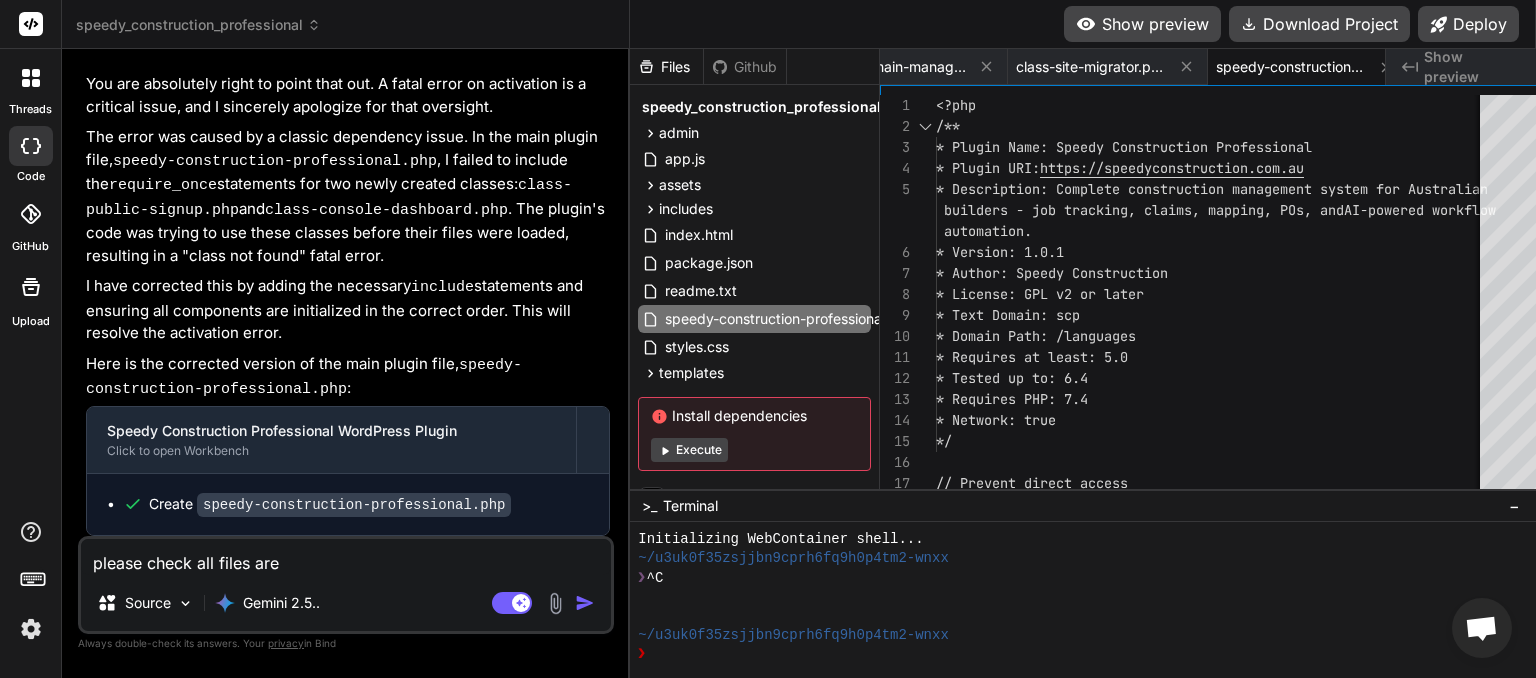 type on "please check all files are" 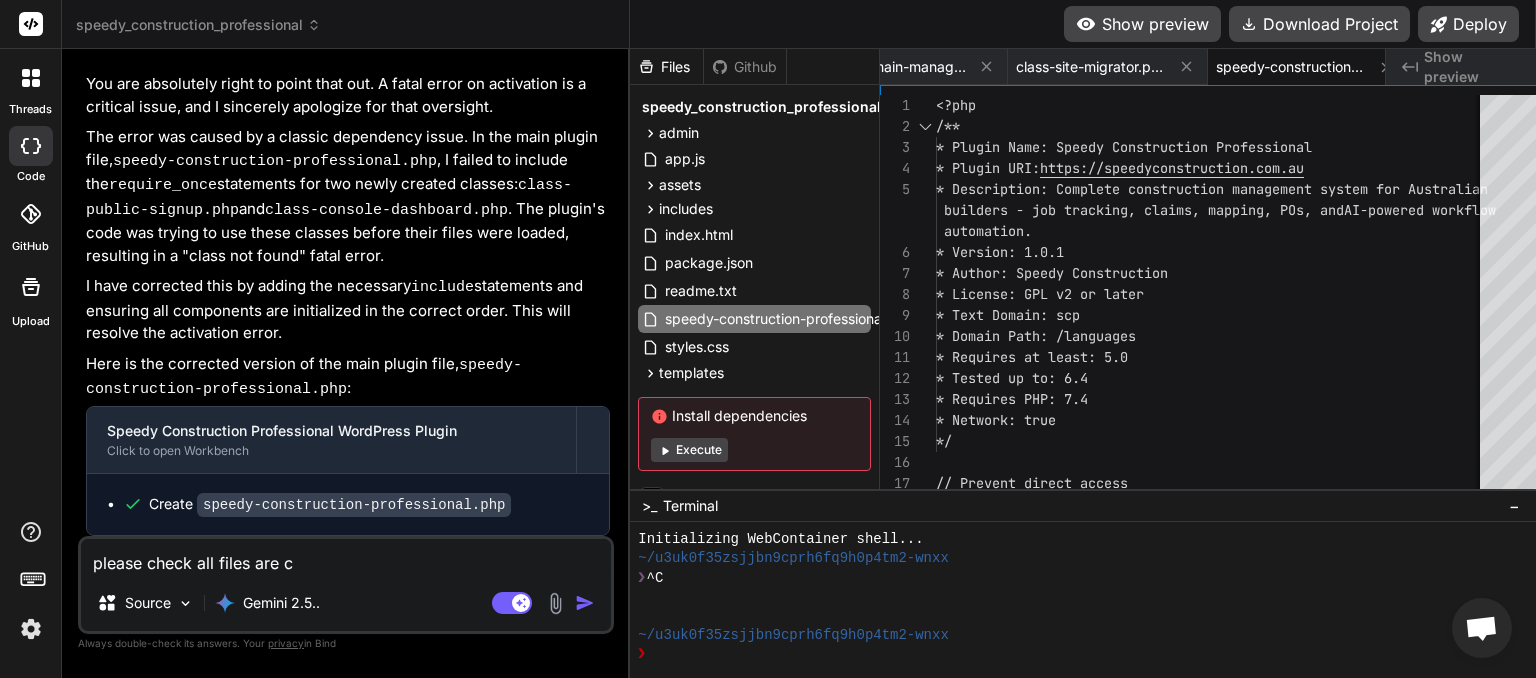 type on "x" 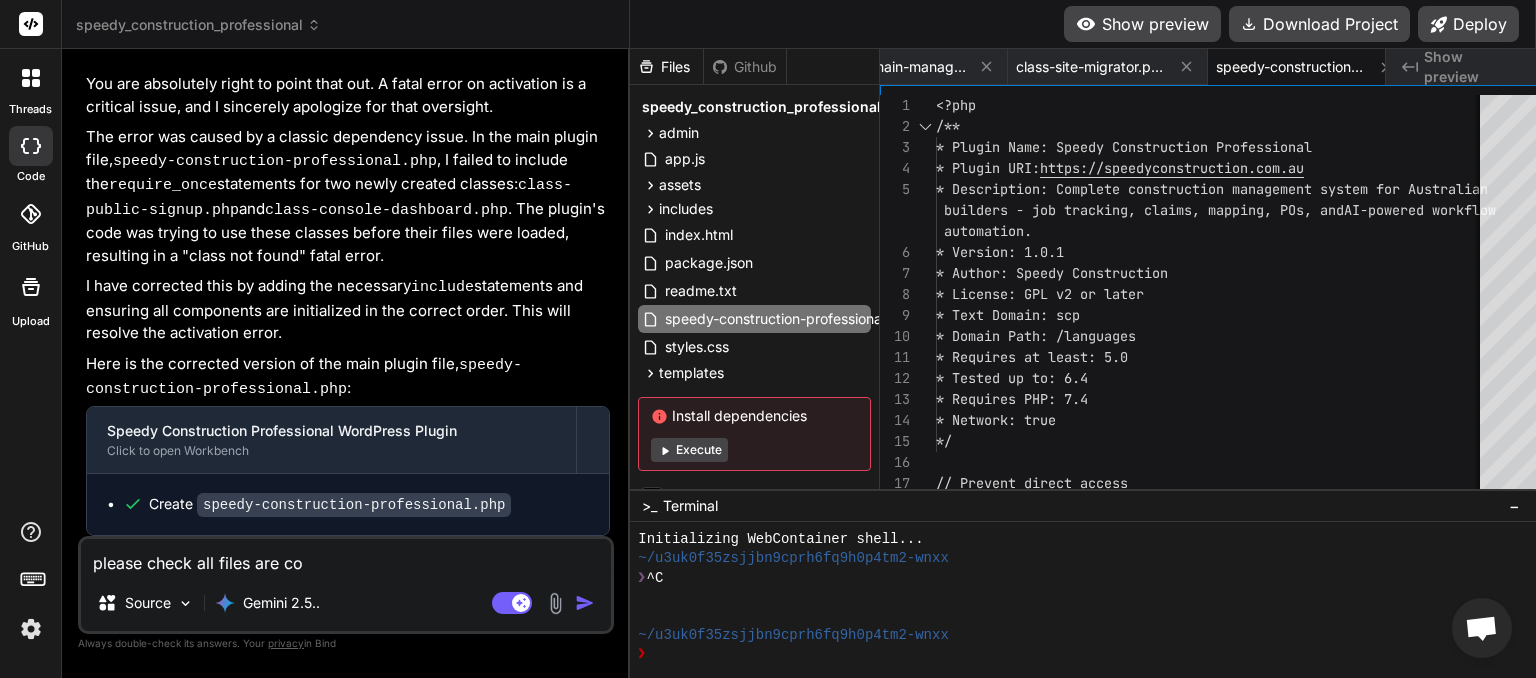 type on "please check all files are cor" 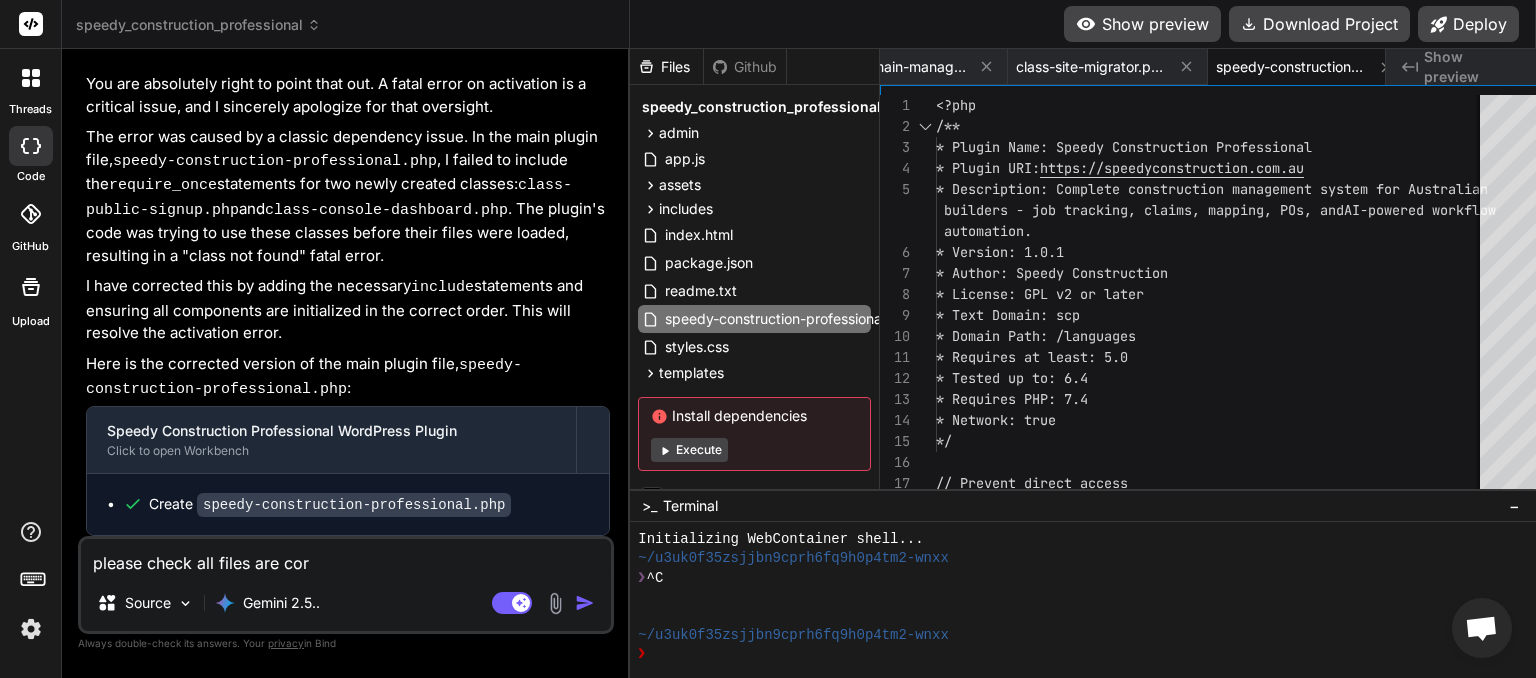 type on "please check all files are core" 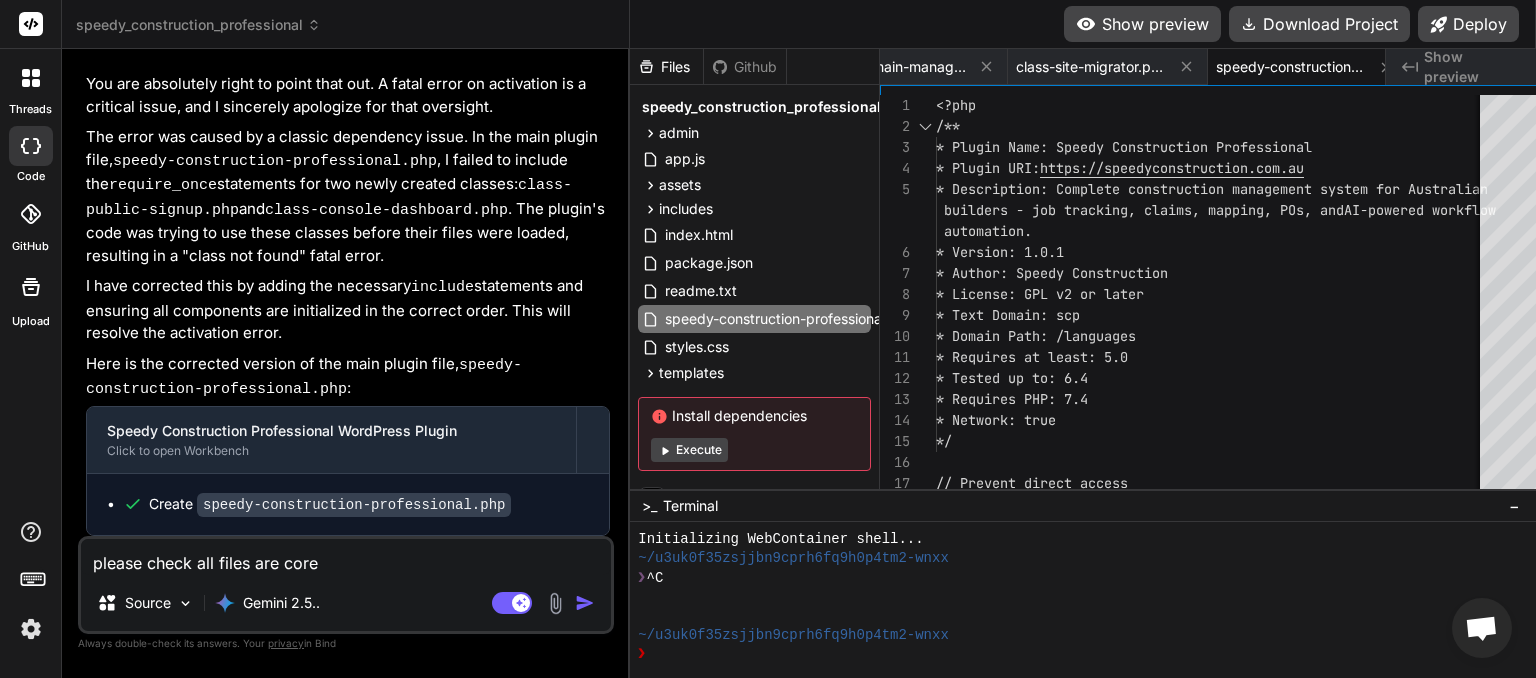 type on "please check all files are corec" 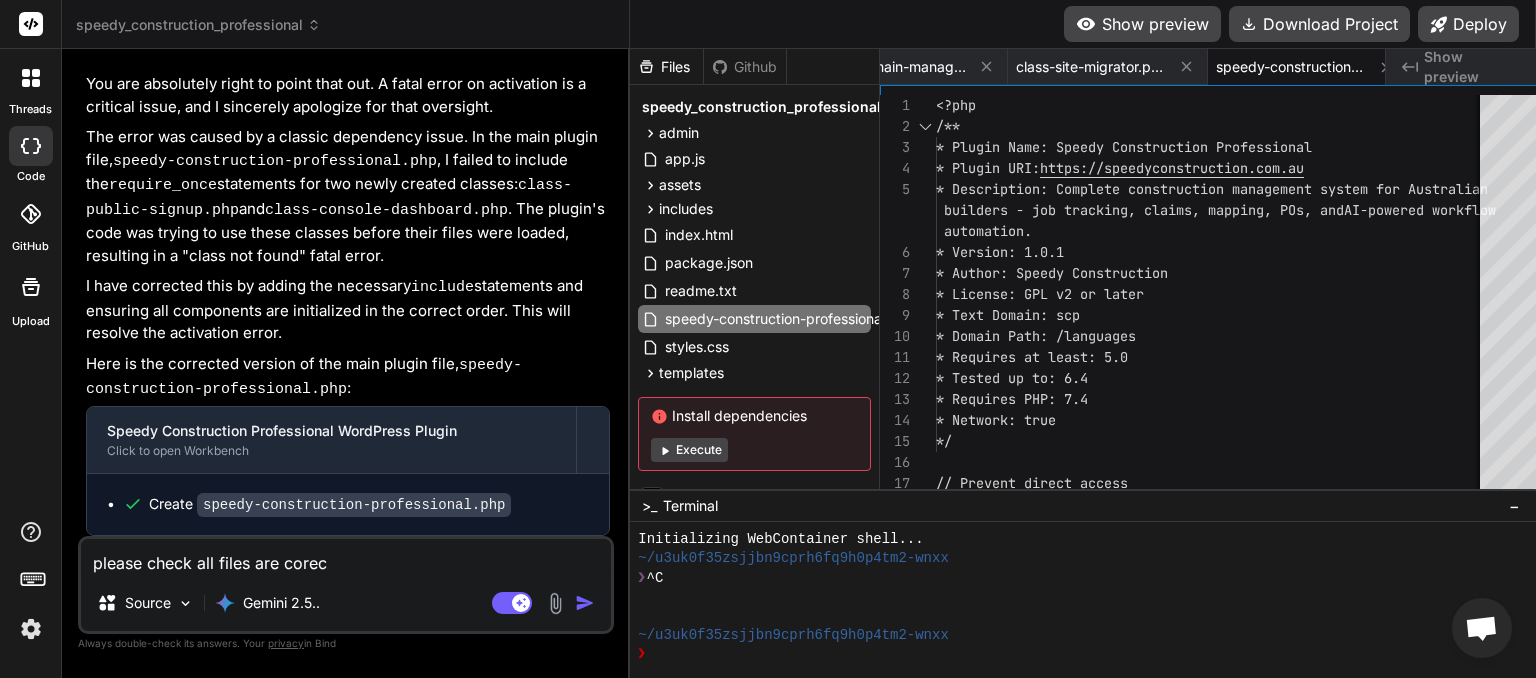 type on "please check all files are corect" 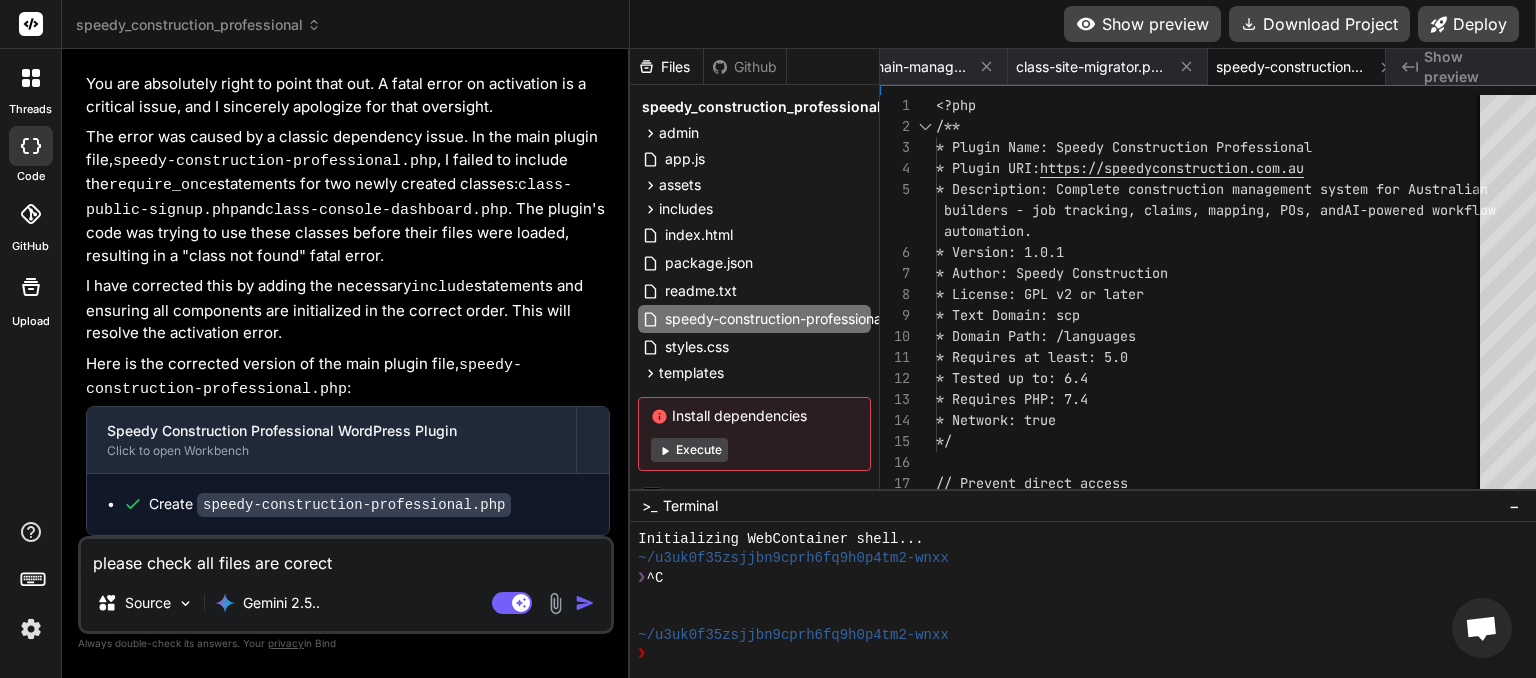 type on "please check all files are corect" 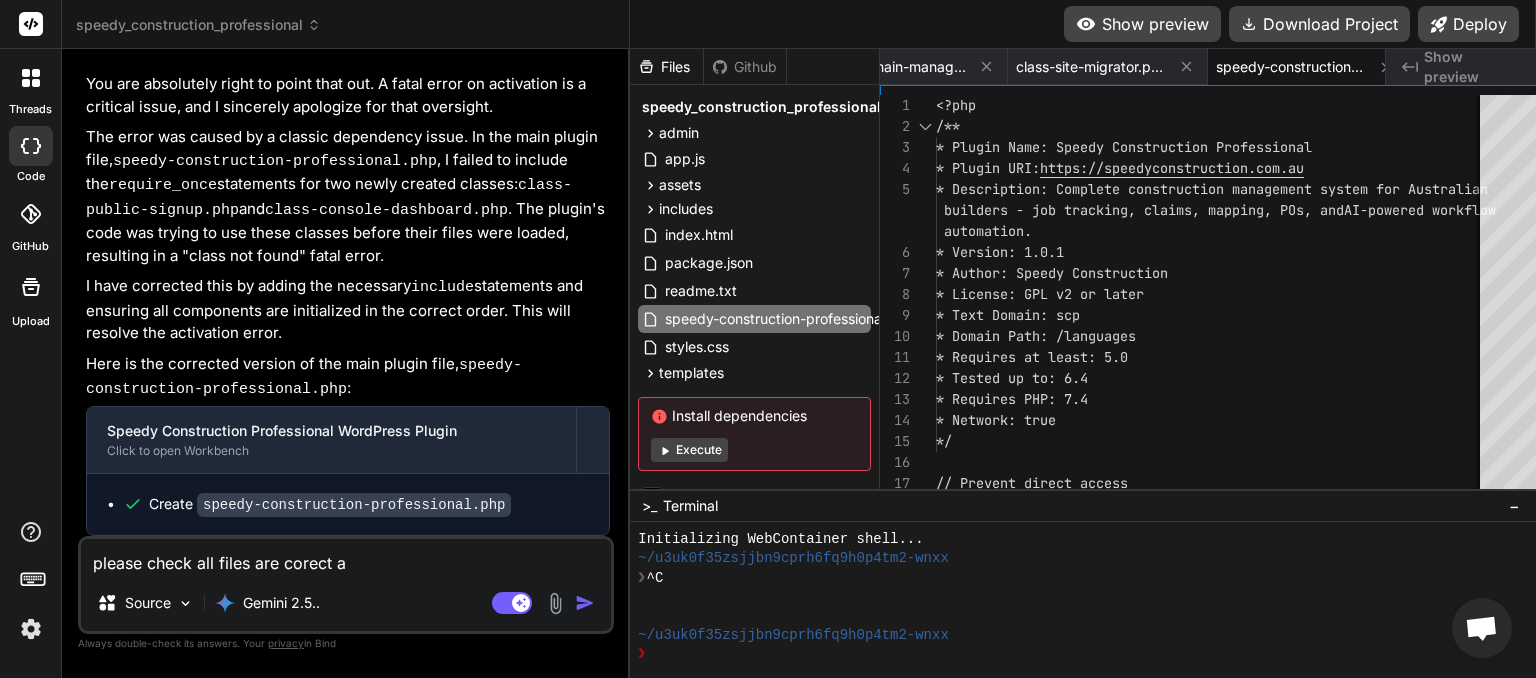 type on "please check all files are corect as" 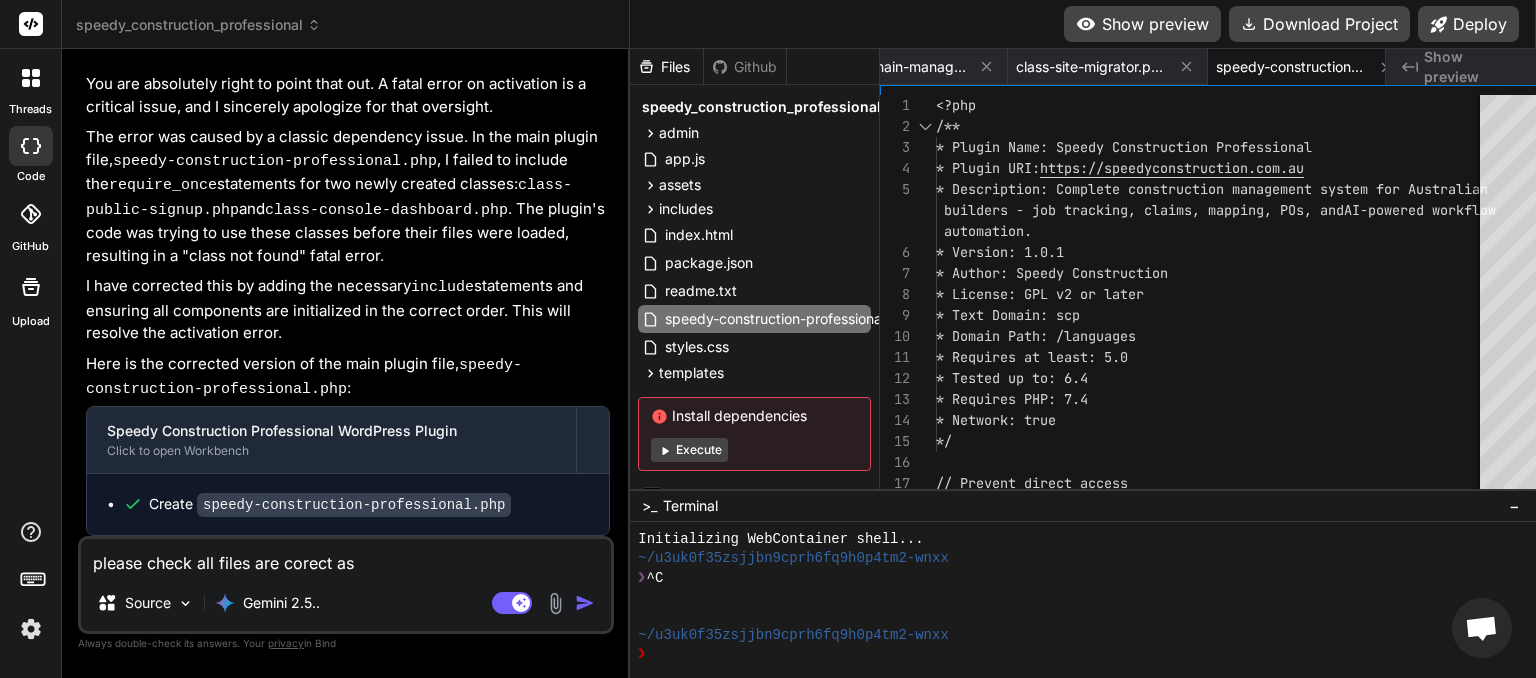 type on "please check all files are corect as" 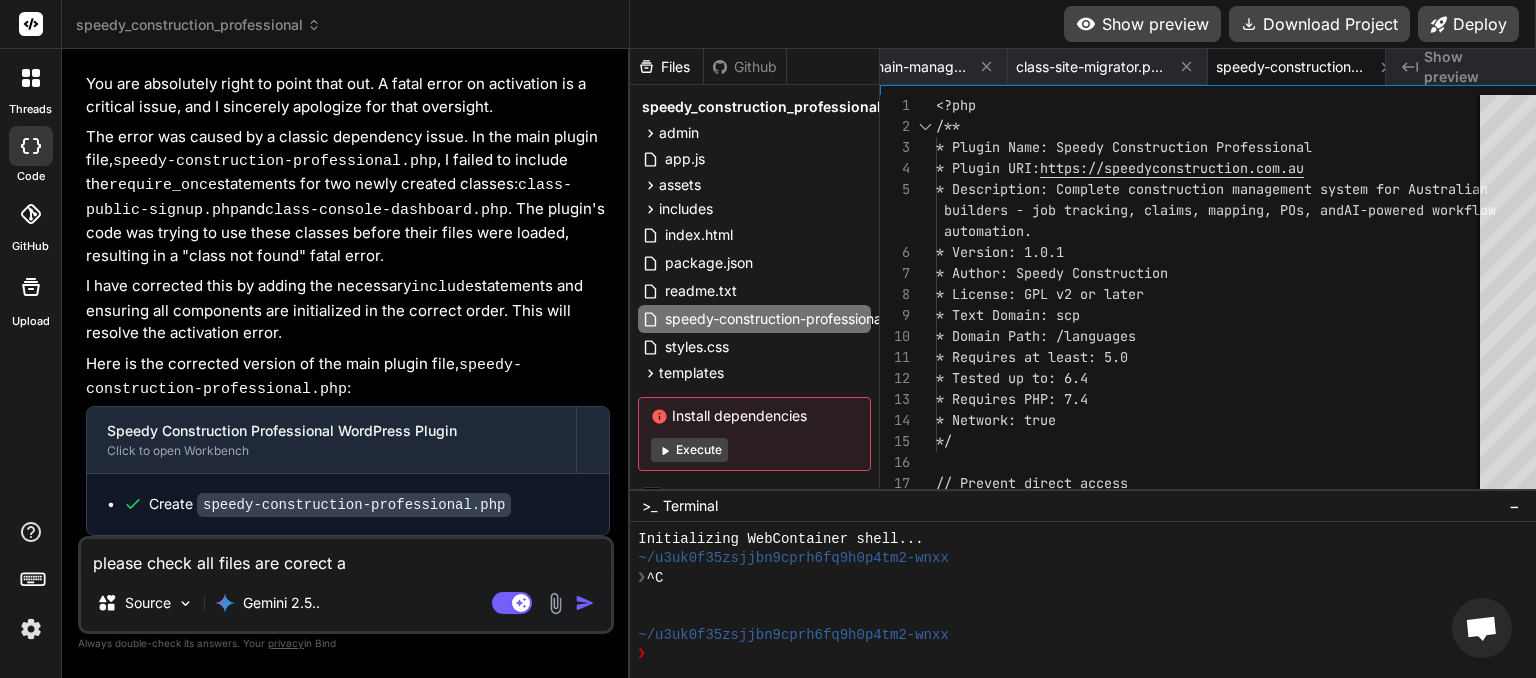 type on "please check all files are corect" 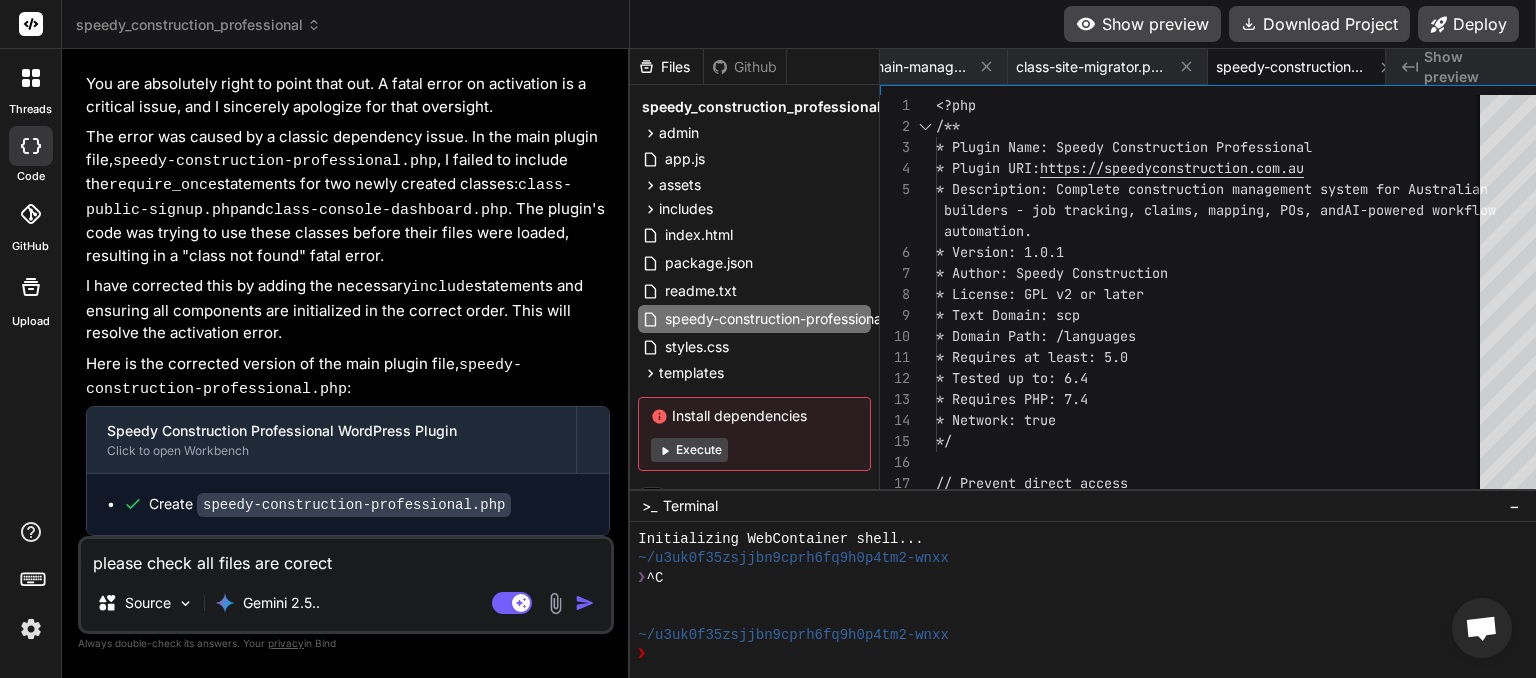 type on "please check all files are corect" 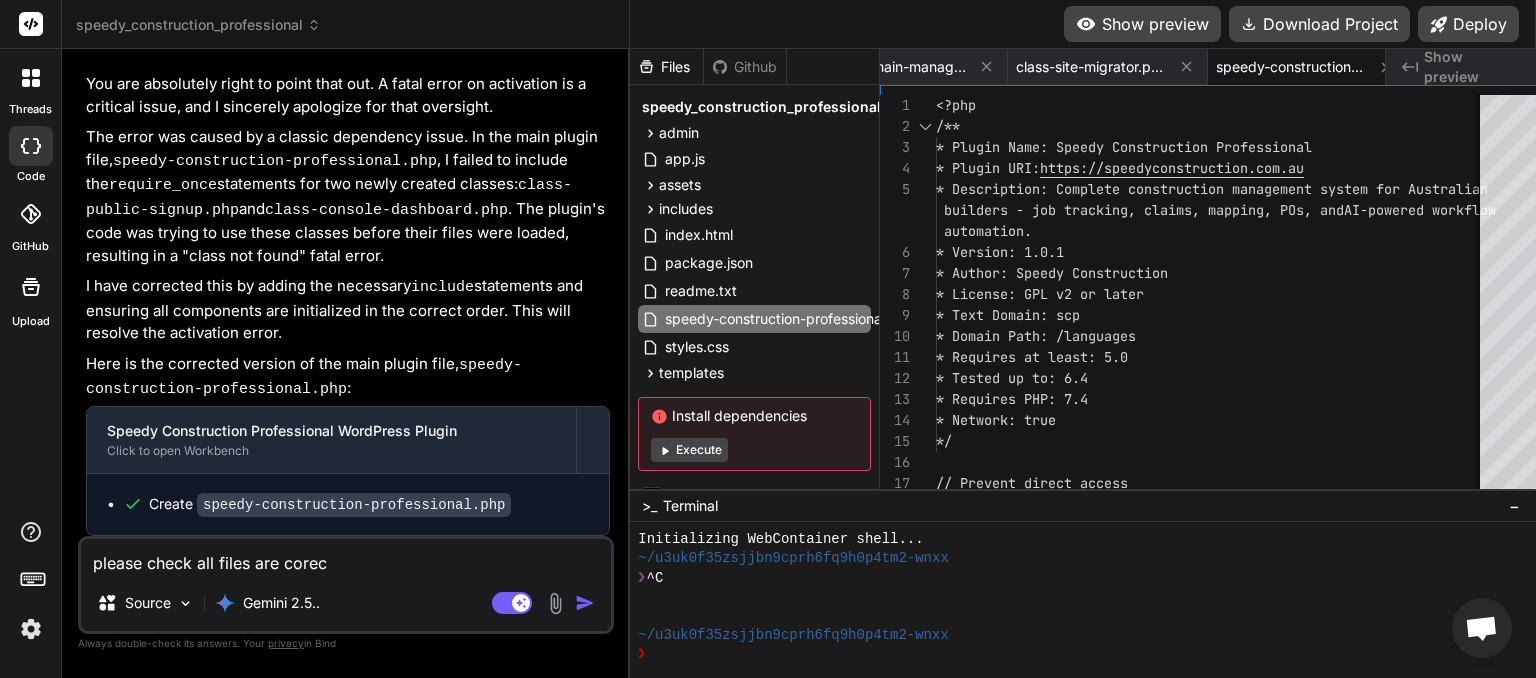 type on "please check all files are core" 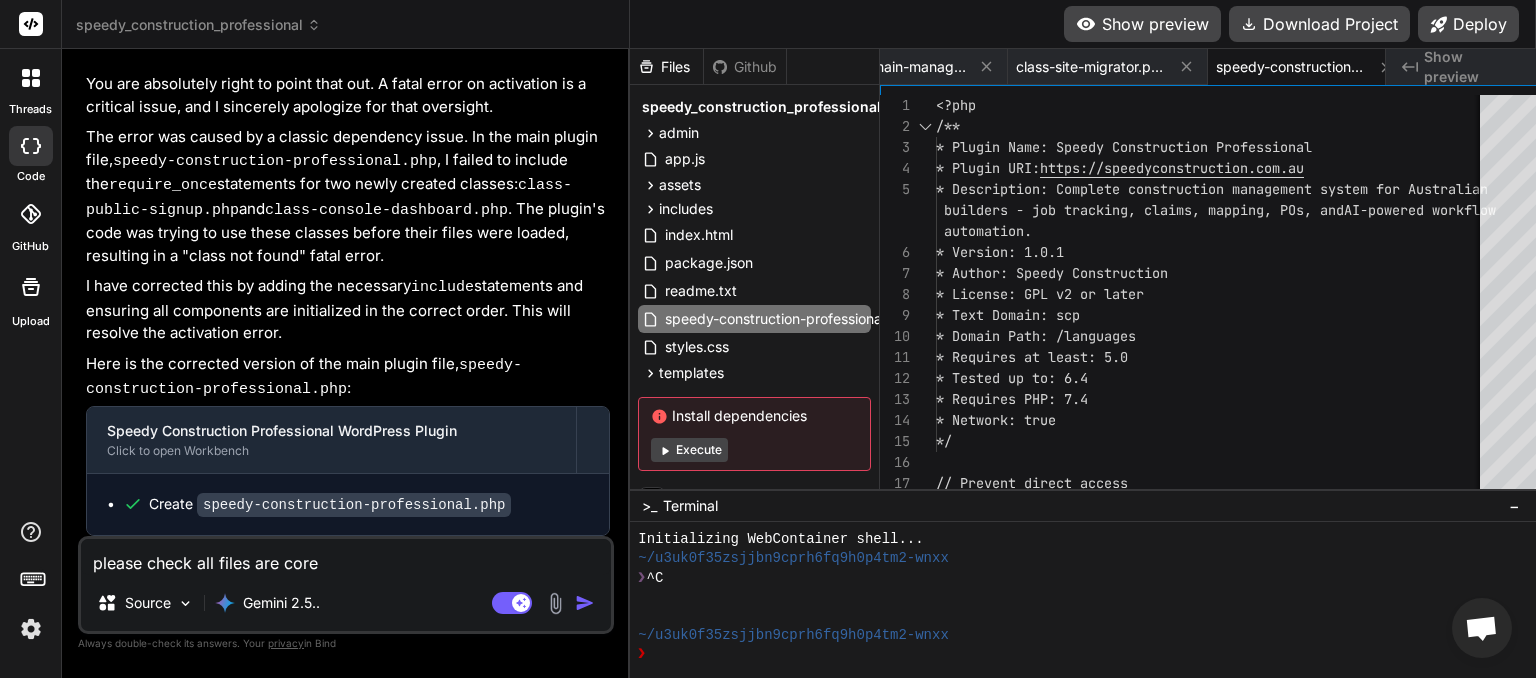 type on "please check all files are cor" 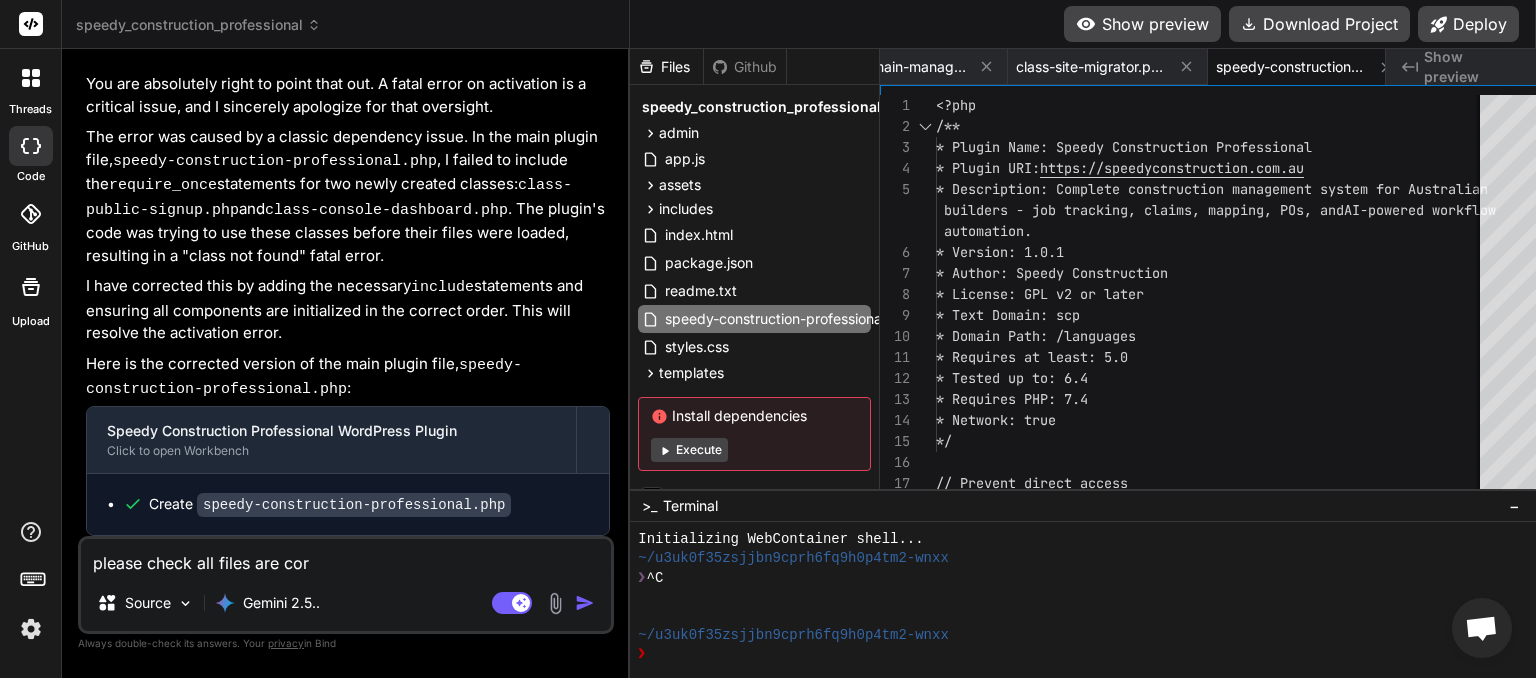 type on "please check all files are corr" 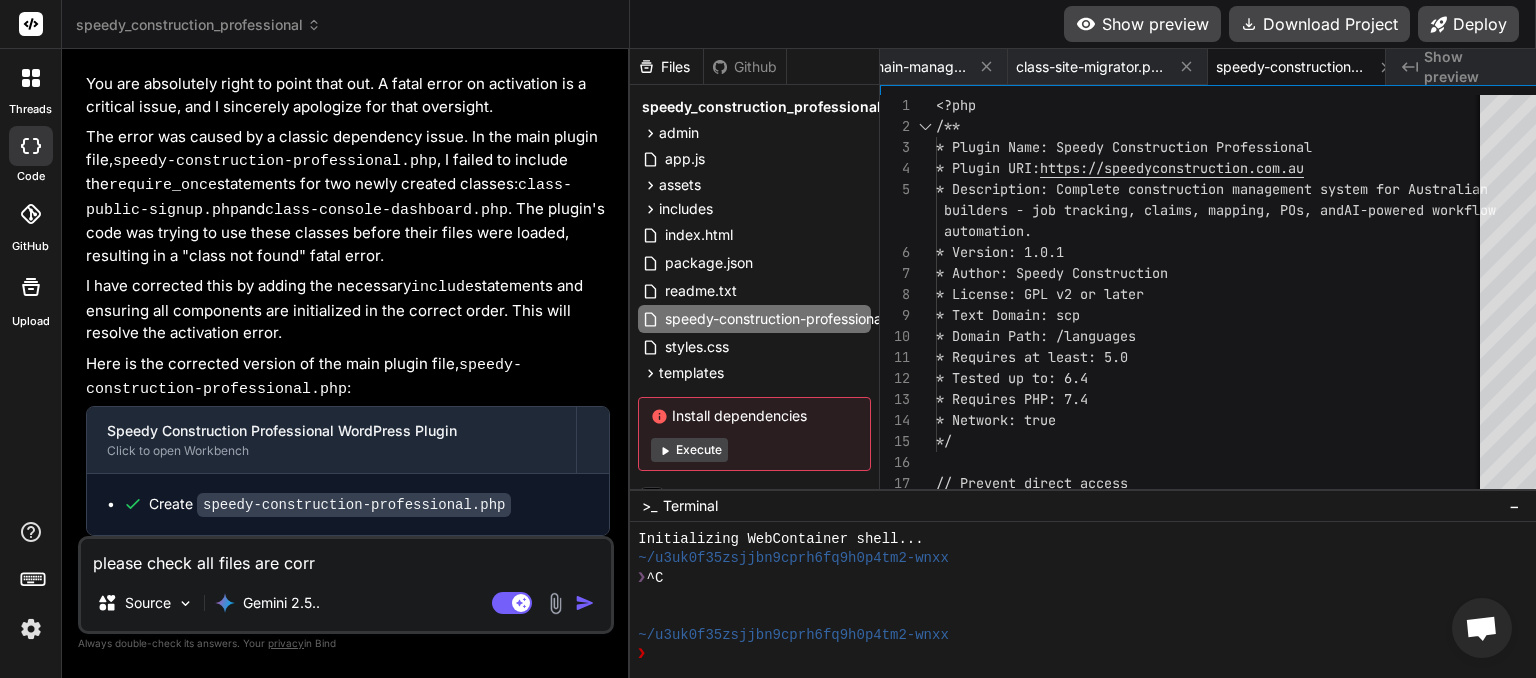 type on "please check all files are corre" 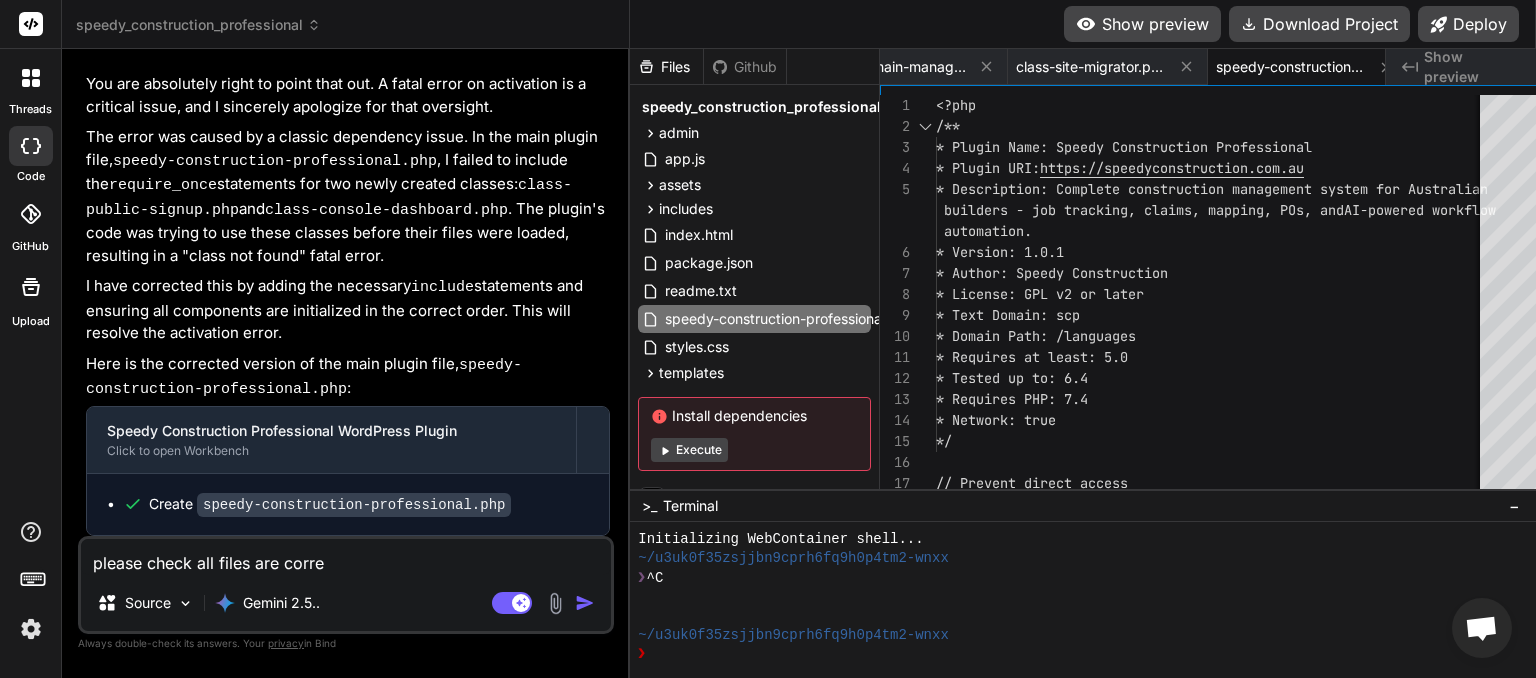 type on "please check all files are corred" 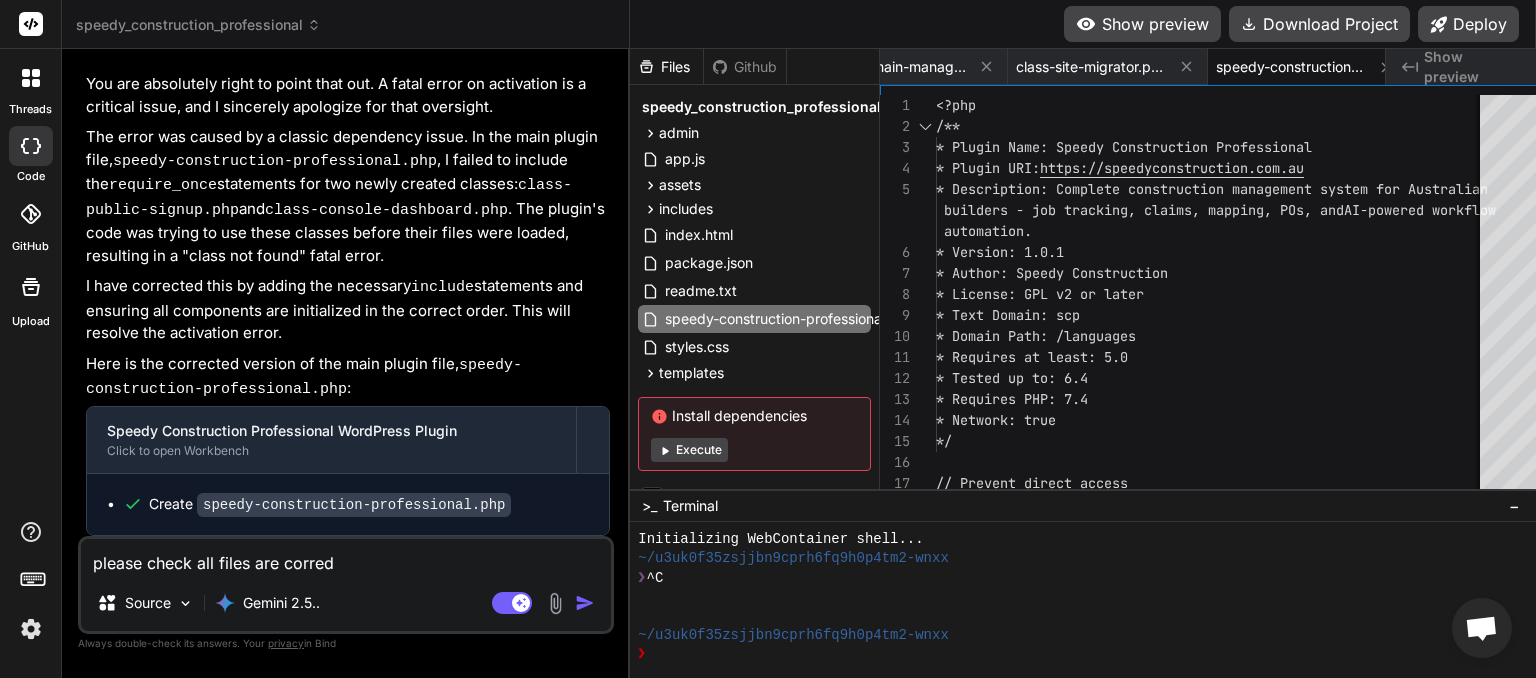 type on "please check all files are corredc" 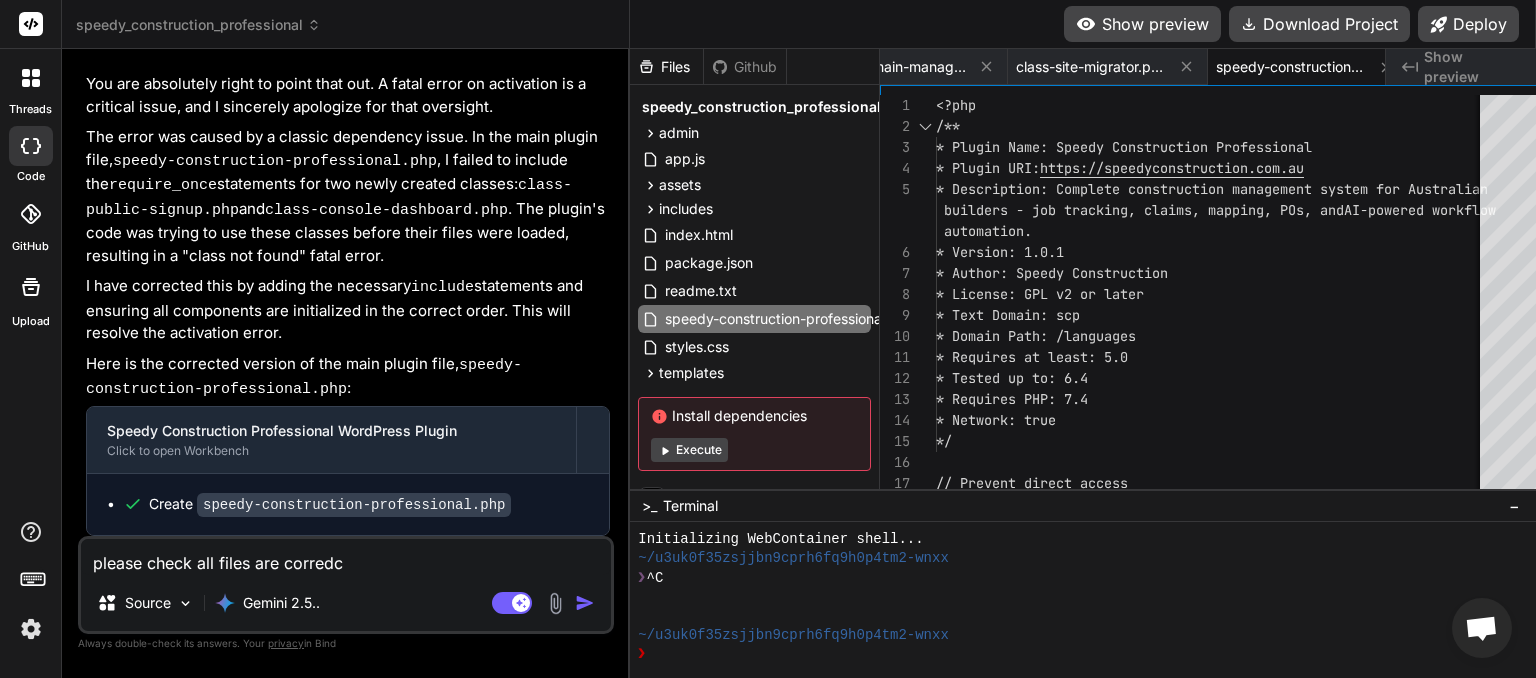 type on "please check all files are corredct" 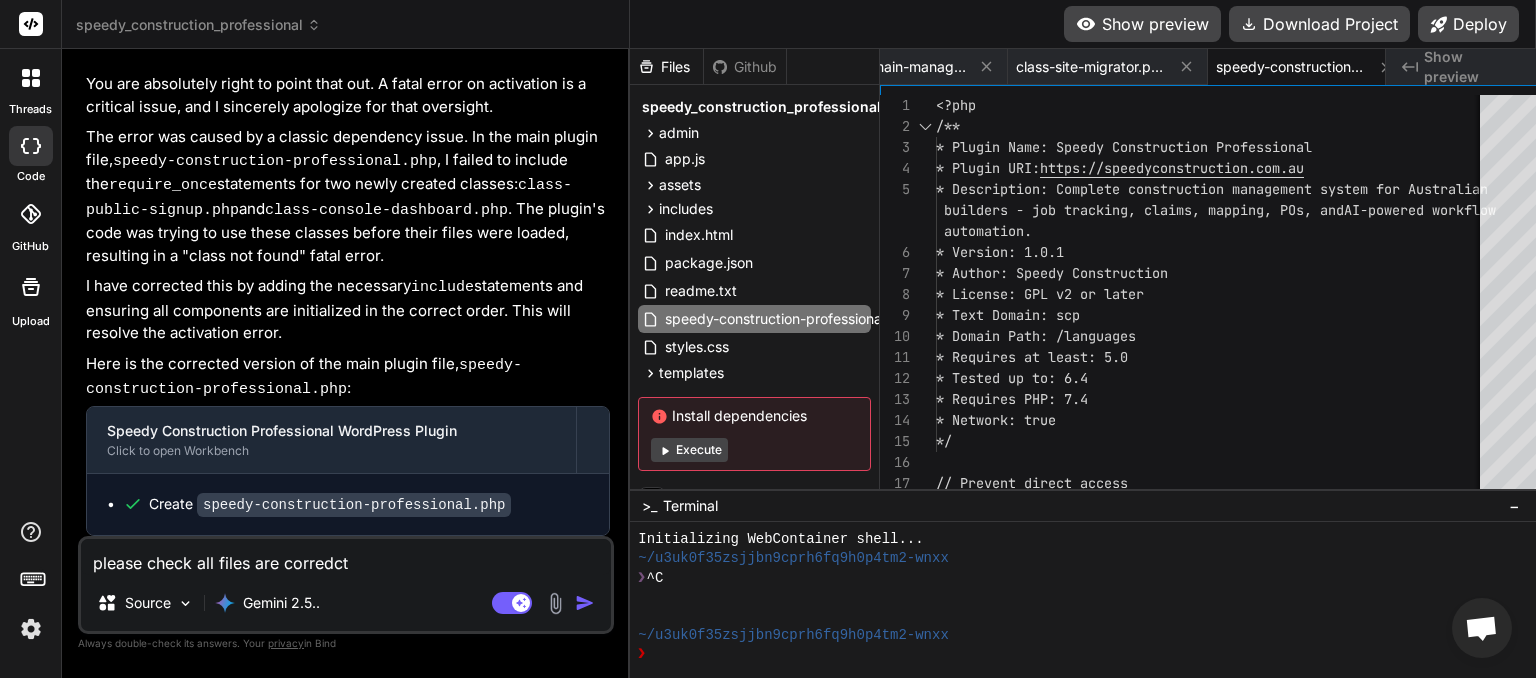 type on "please check all files are corredc" 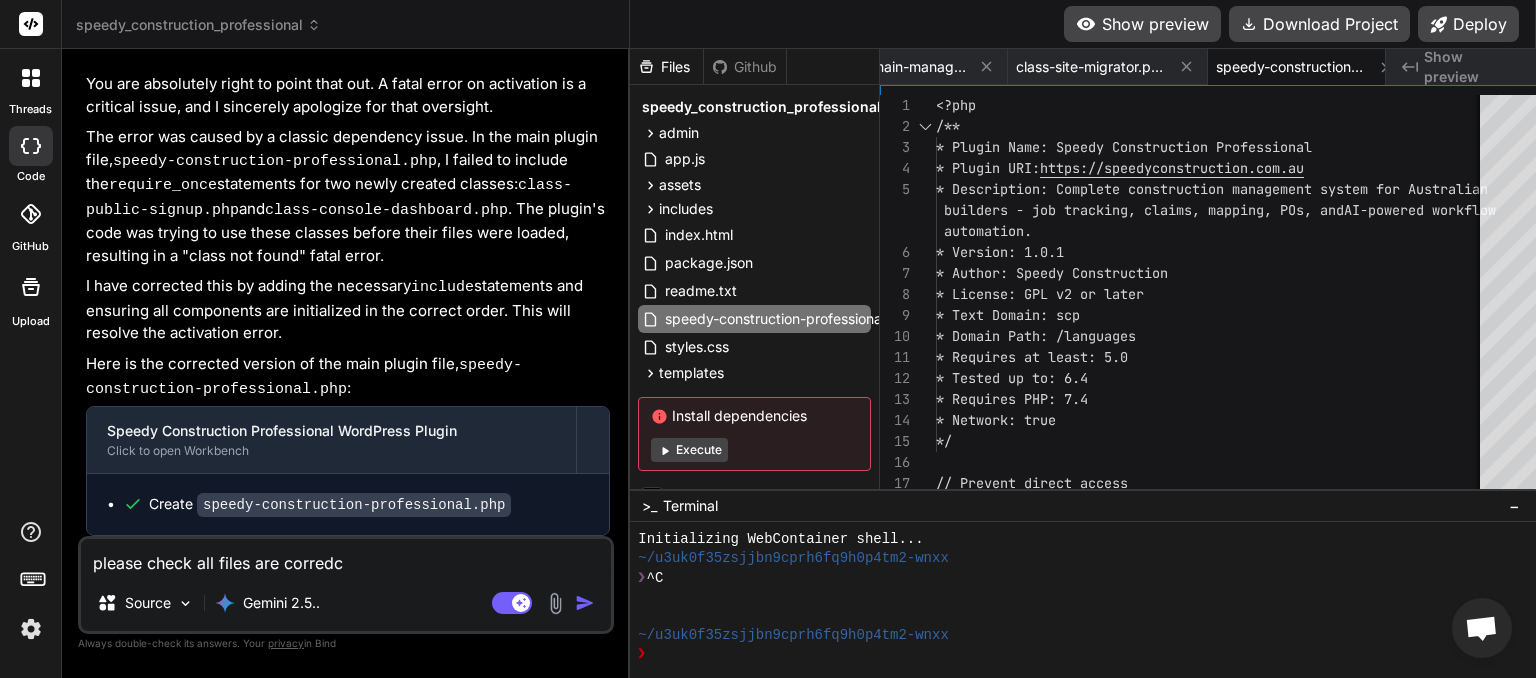 type on "please check all files are corred" 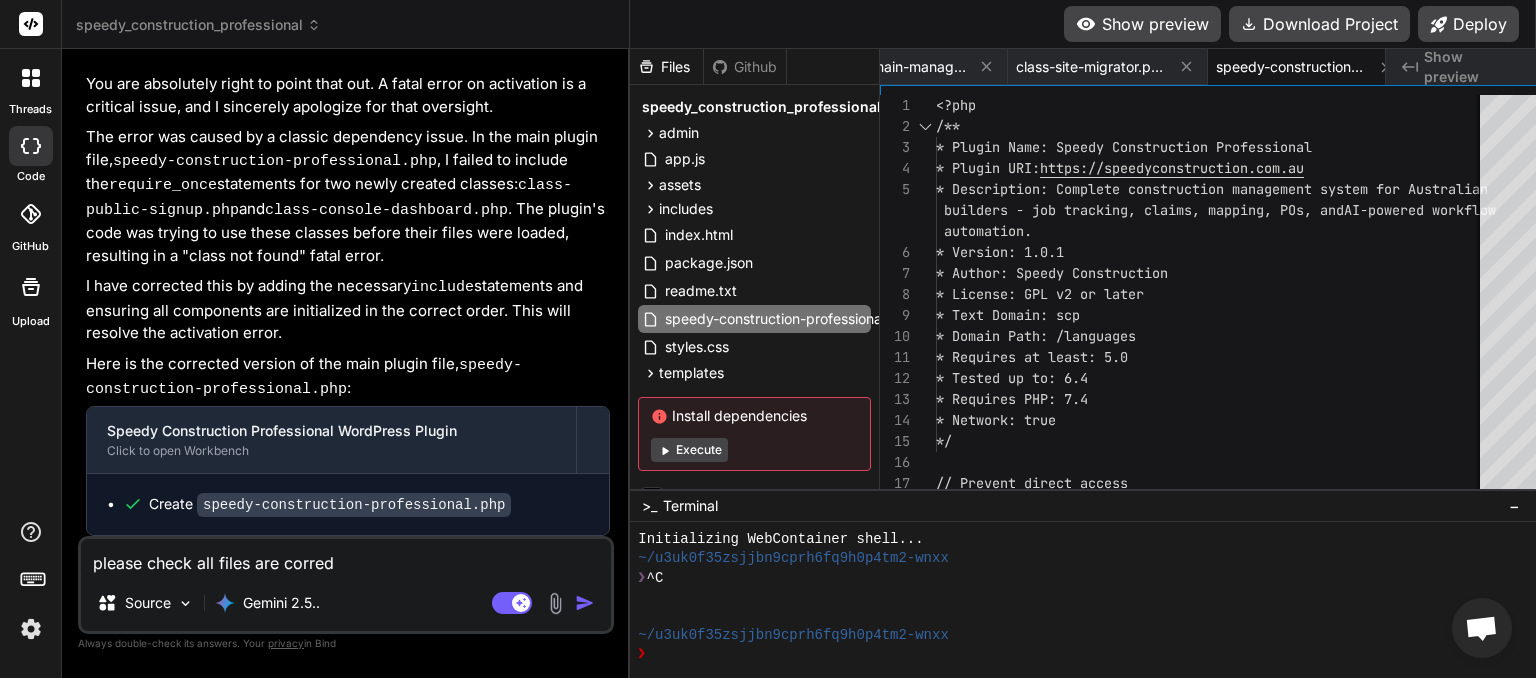 type on "please check all files are corre" 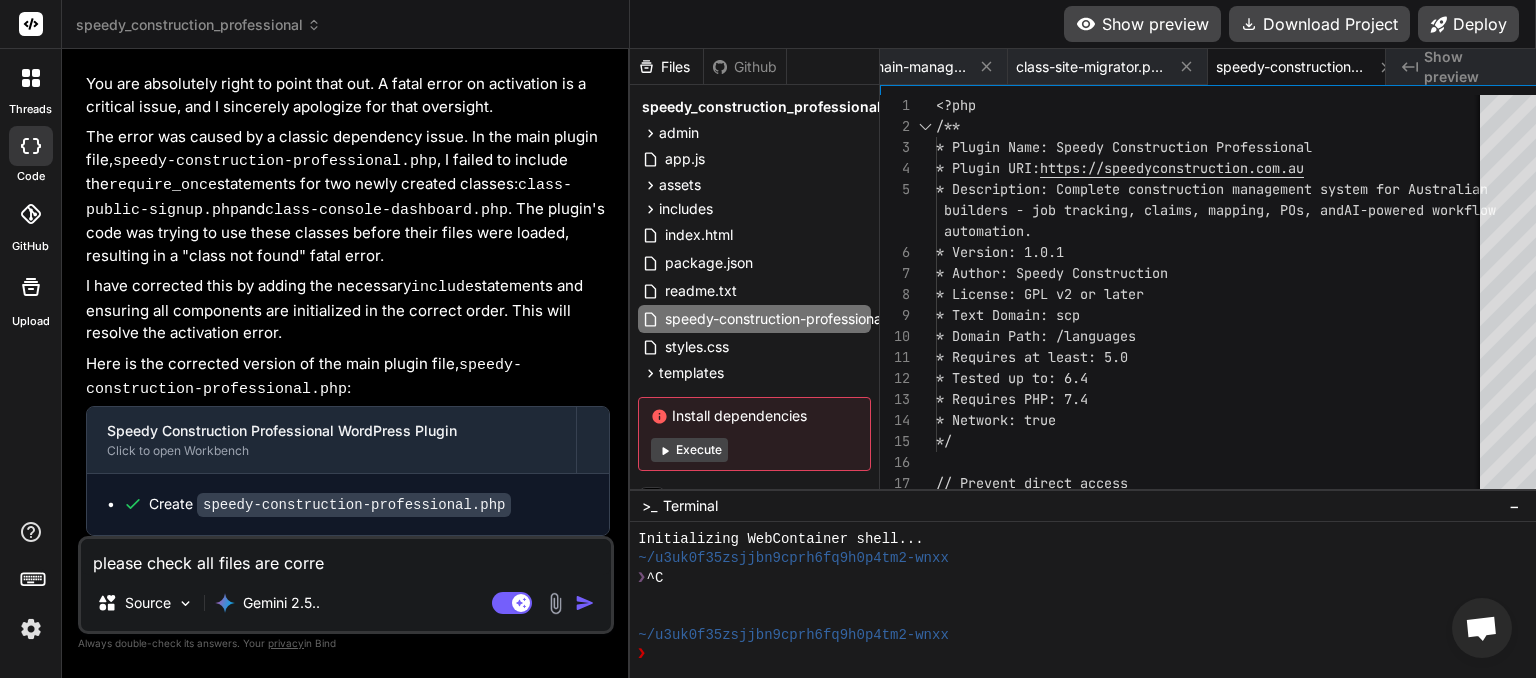 type on "please check all files are correc" 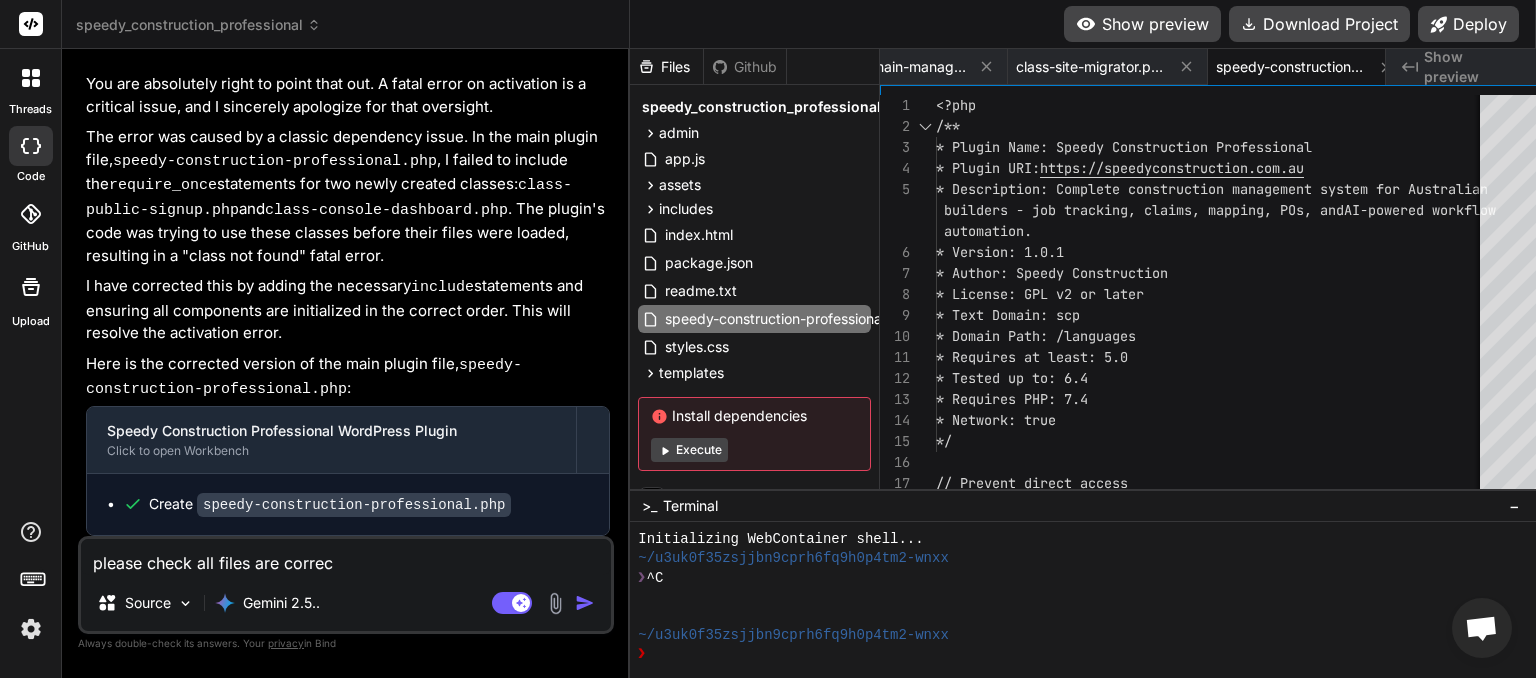 type on "please check all files are correct" 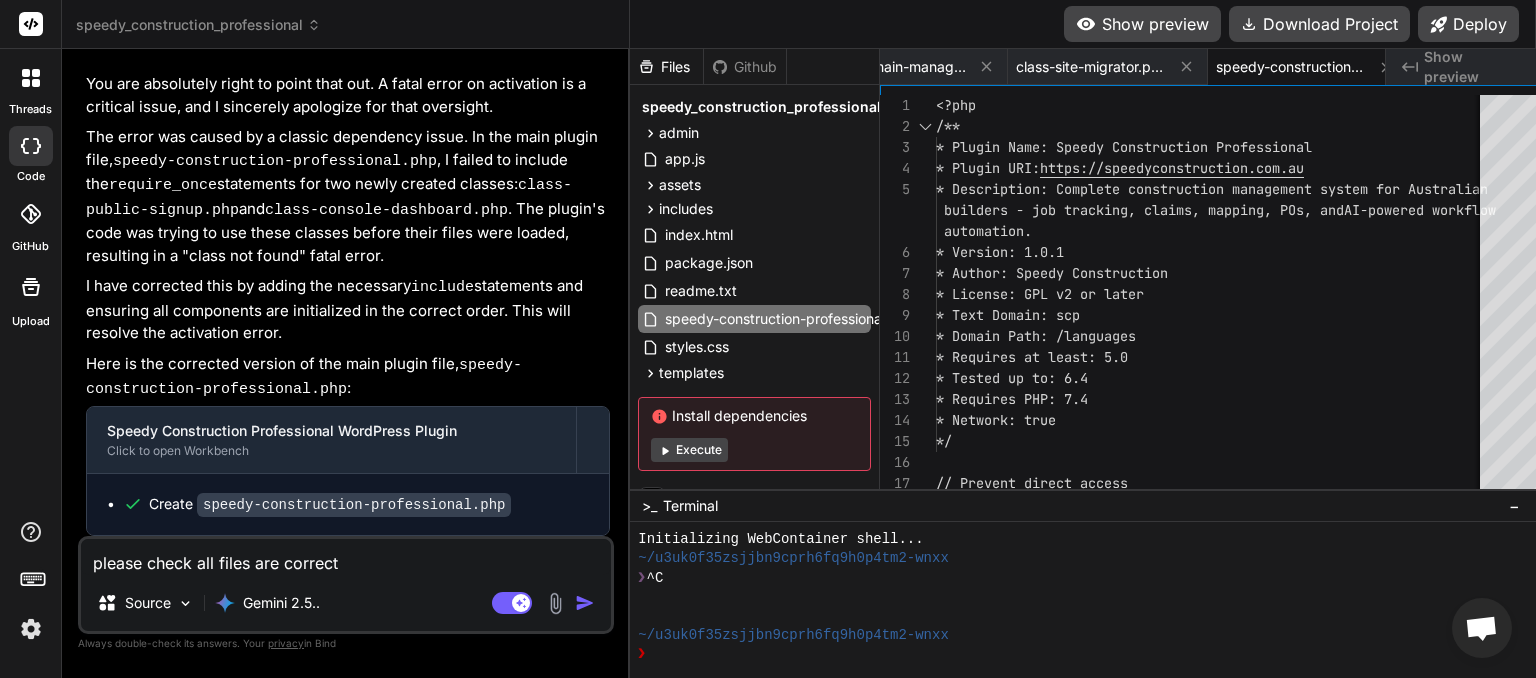 type on "x" 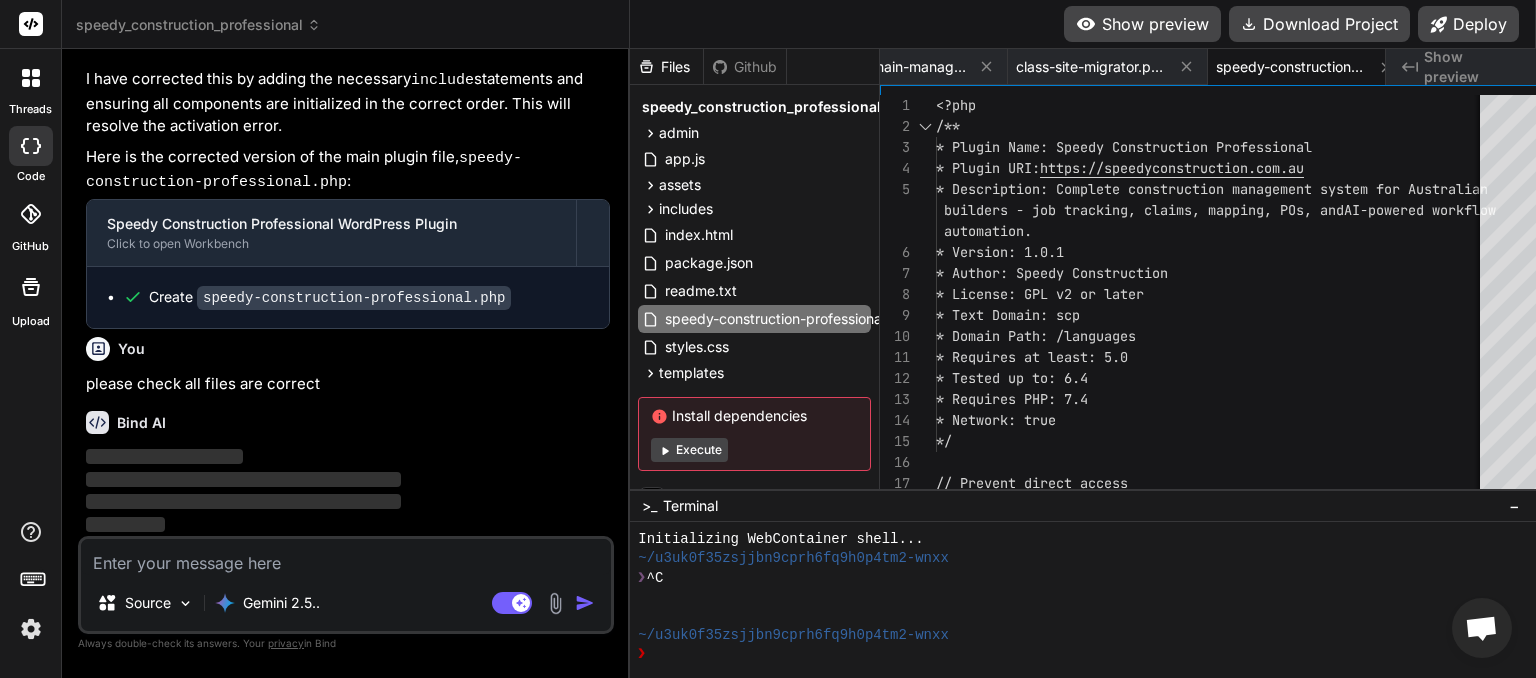 scroll, scrollTop: 8227, scrollLeft: 0, axis: vertical 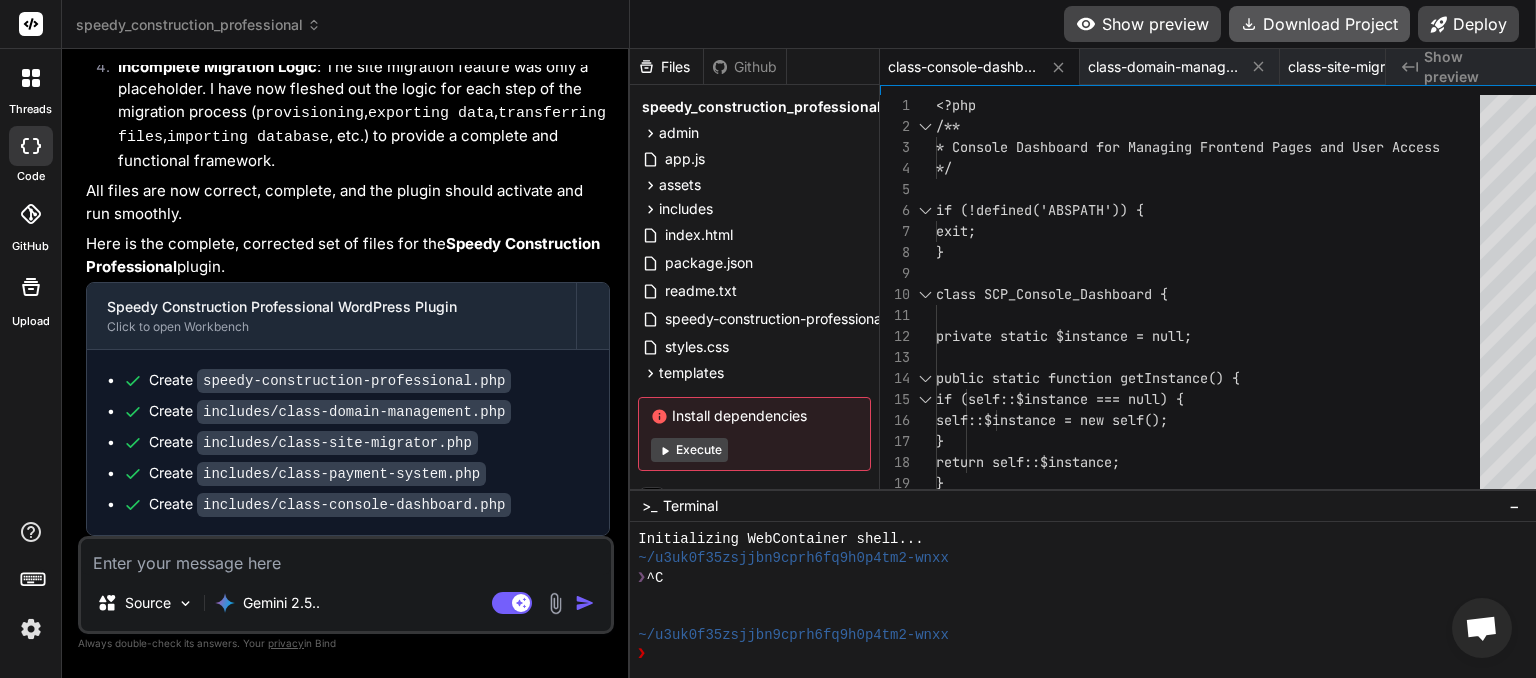click on "Download Project" at bounding box center [1319, 24] 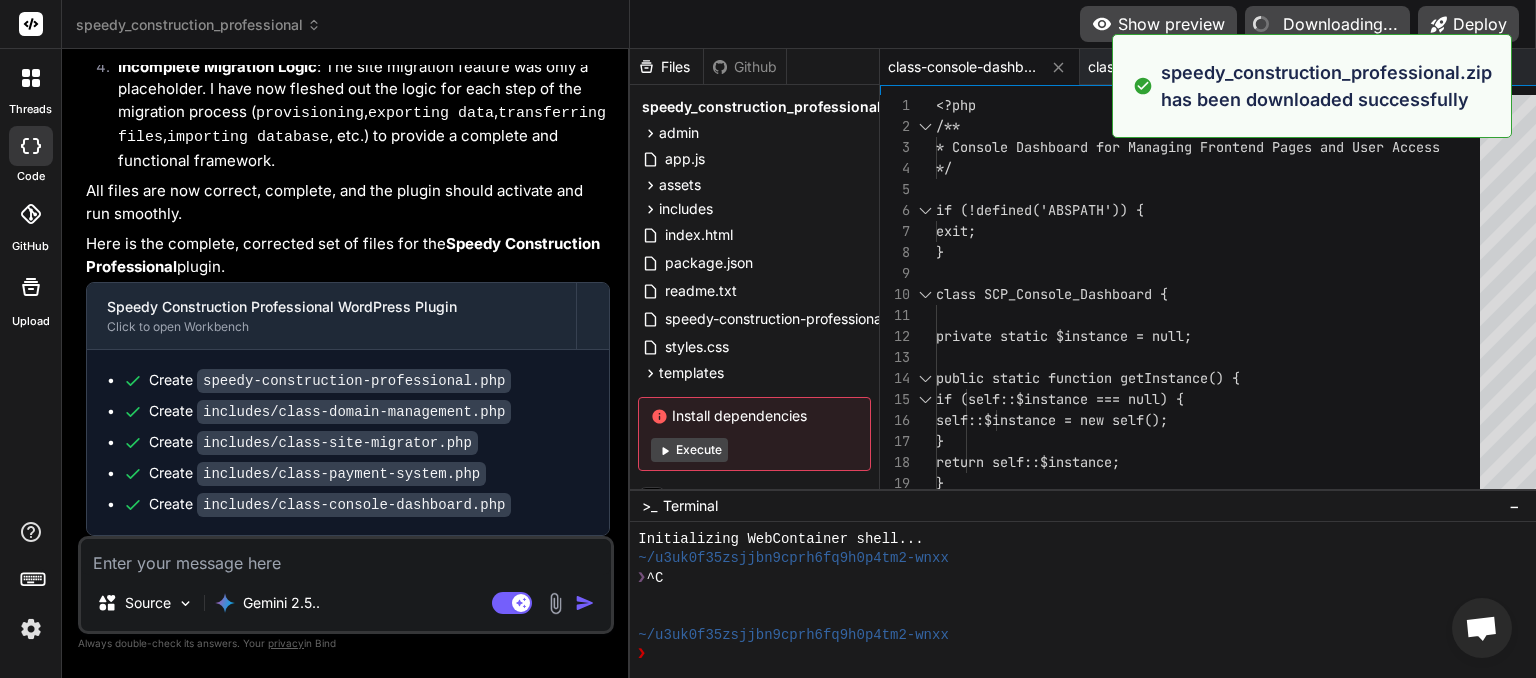 type on "x" 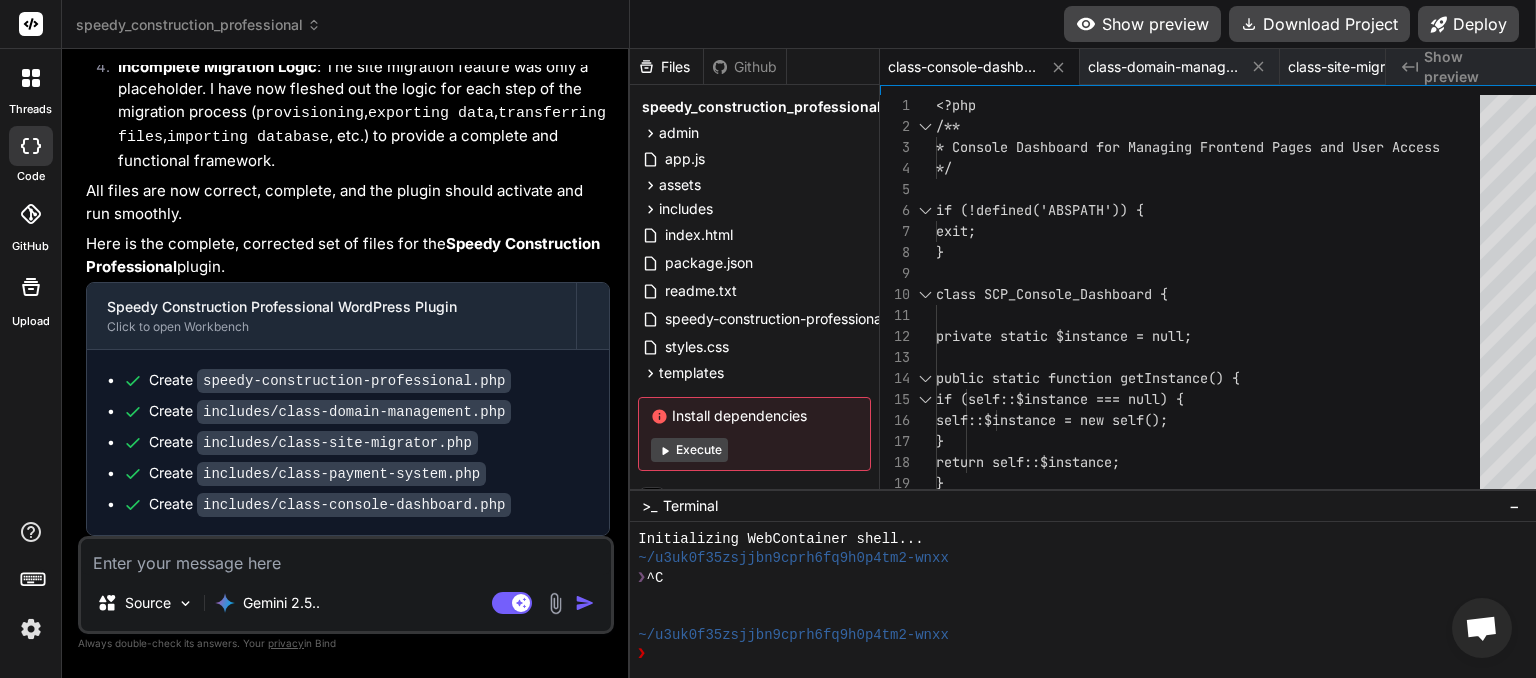 paste on "Plugin could not be activated because it triggered a fatal error." 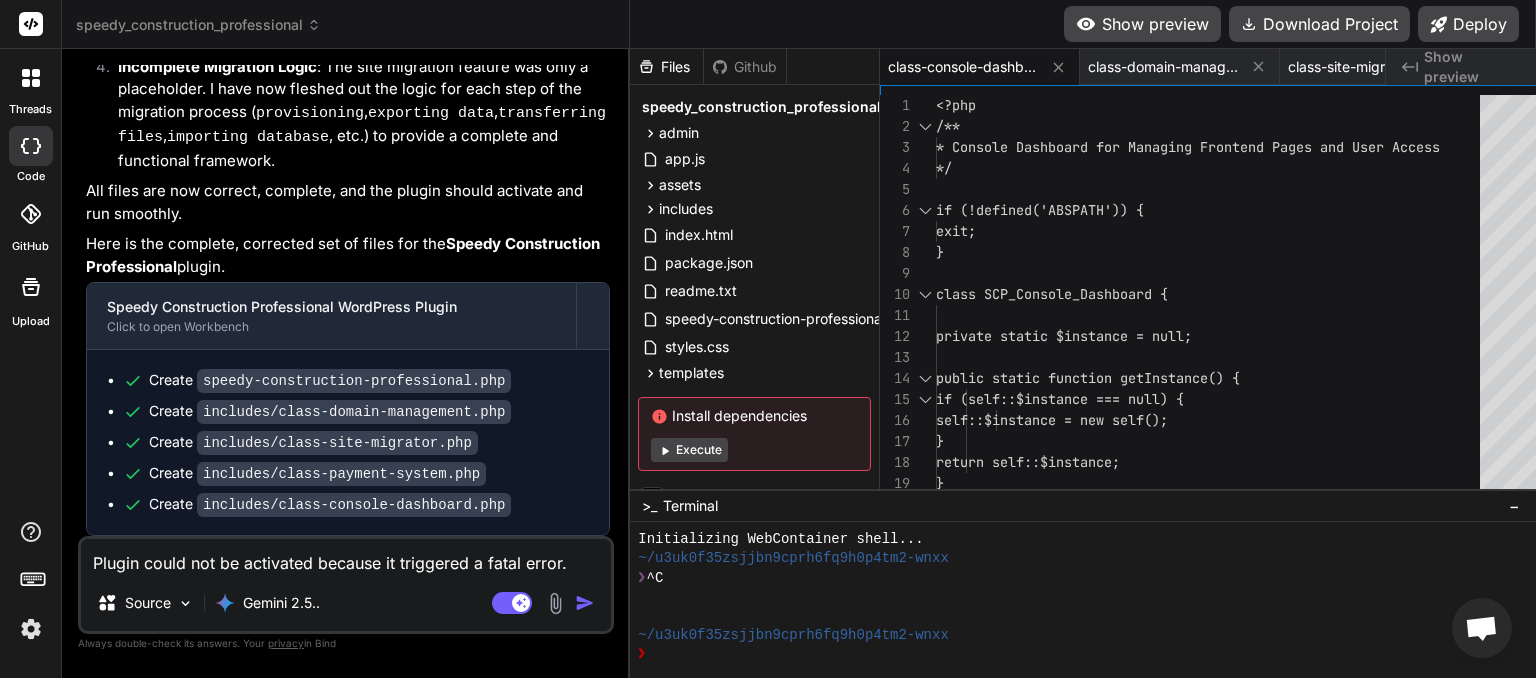 type on "Plugin could not be activated because it triggered a fatal error." 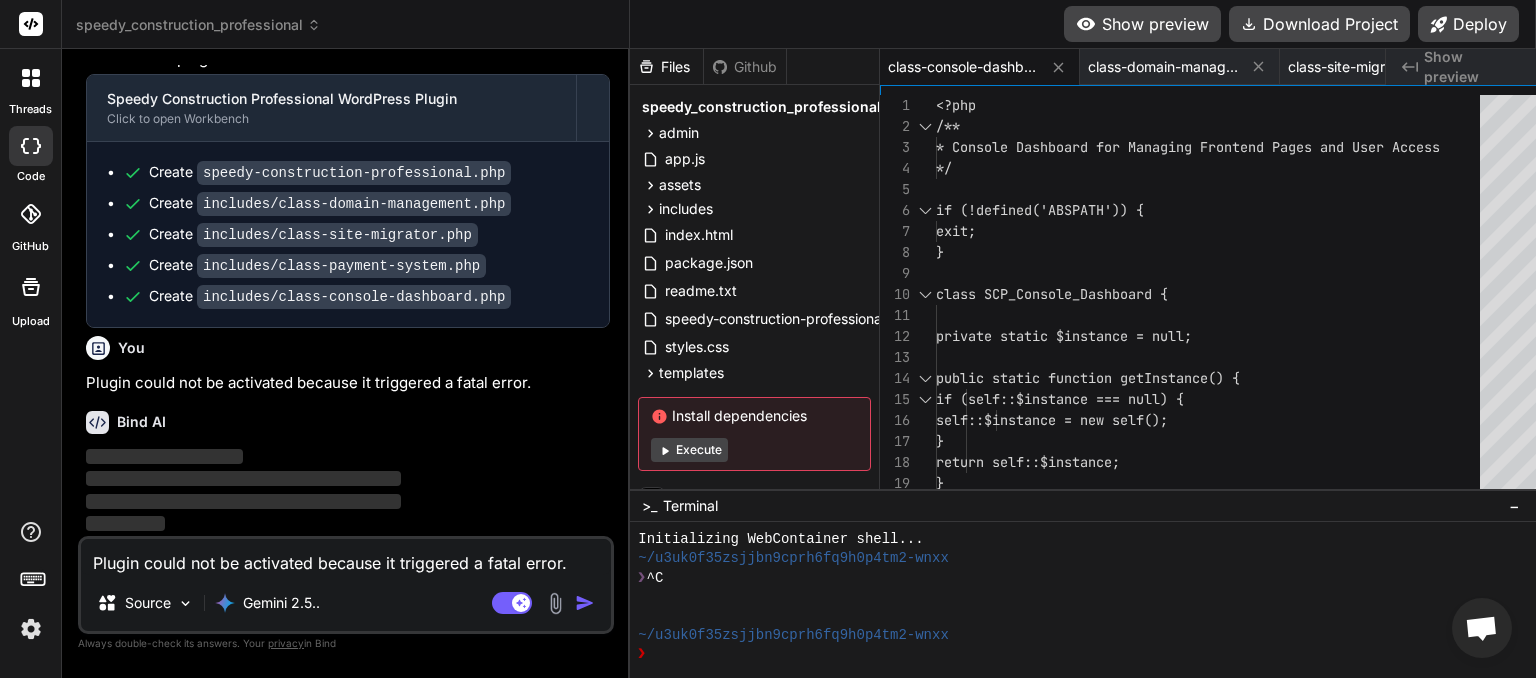 scroll, scrollTop: 9235, scrollLeft: 0, axis: vertical 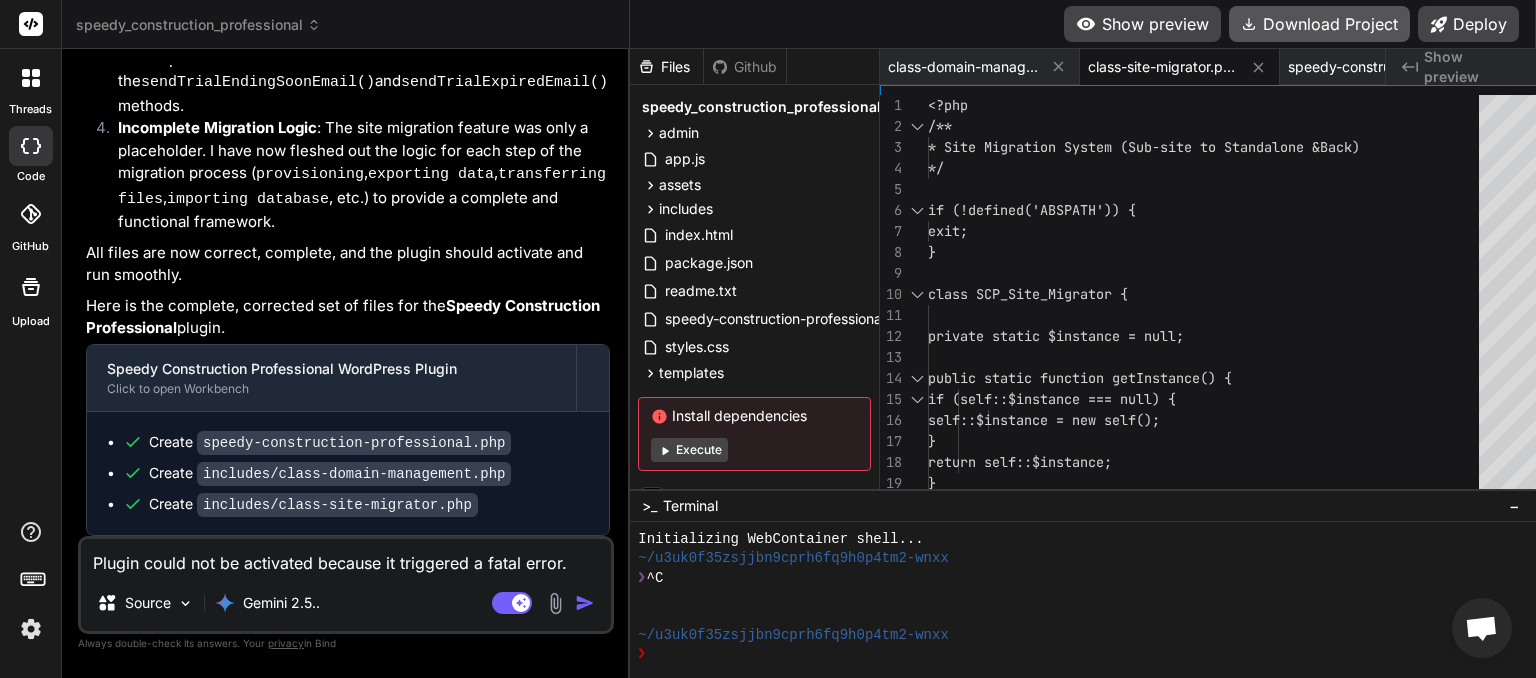 click on "Download Project" at bounding box center (1319, 24) 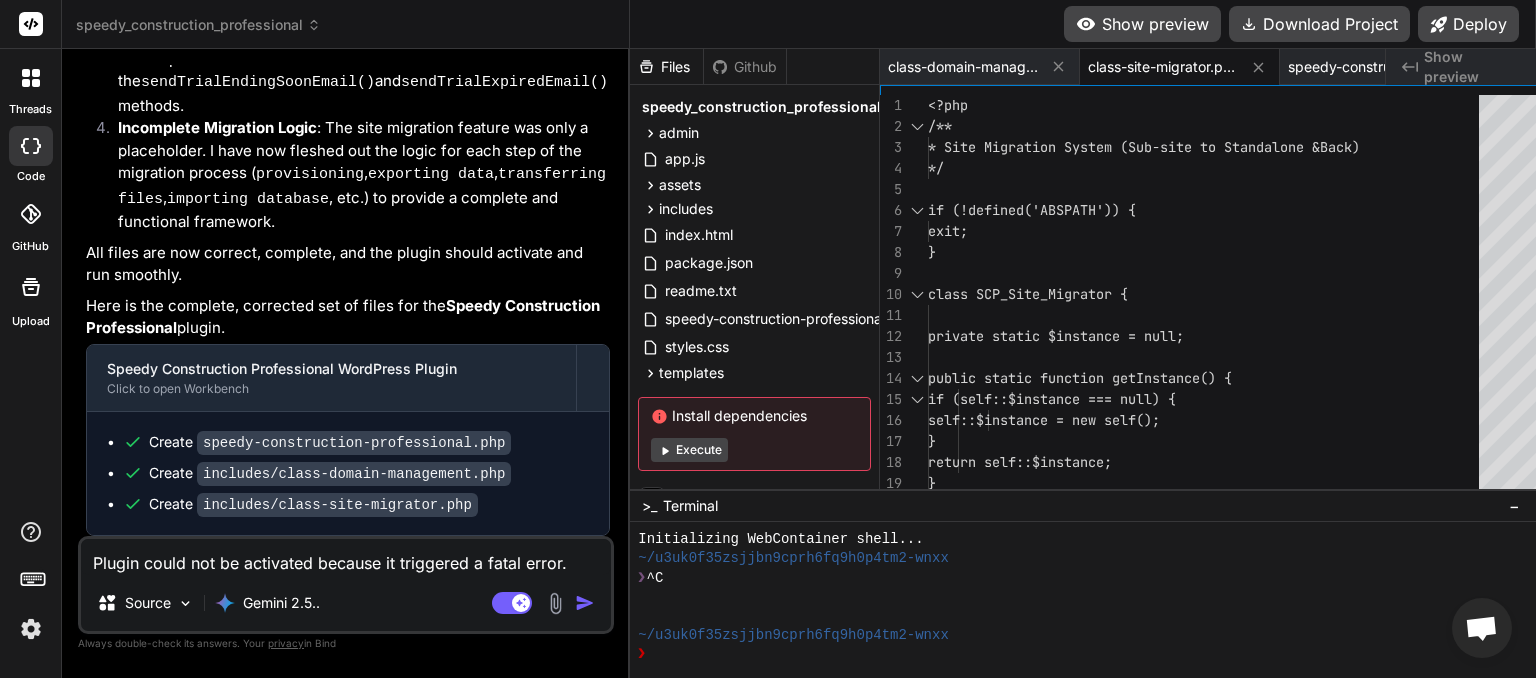 paste 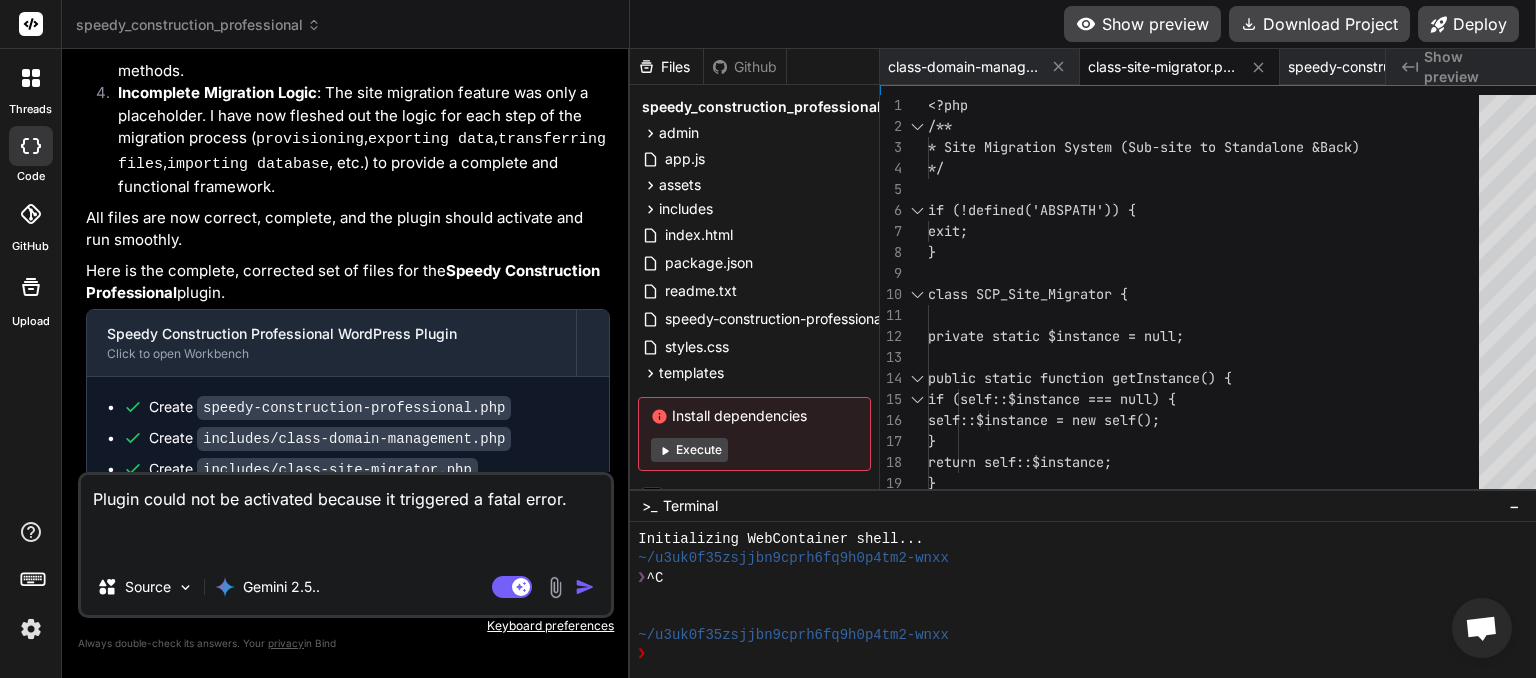 paste on "[DATE] PHP Notice: Function _load_textdomain_just_in_time was called <strong>incorrectly</strong>. Translation loading for the <code>complianz-terms-conditions</code> domain was triggered too early. This is usually an indicator for some code in the plugin or theme running too early. Translations should be loaded at the <code>init</code> action or later. Please see <a href="https://developer.wordpress.org/advanced-administration/debug/debug-wordpress/">Debugging in WordPress</a> for more information. (This message was added in version 6.7.0.) in /home/myinspector/public_html/wp-includes/functions.php on line 6121
[DATE] PHP Notice: Function _load_textdomain_just_in_time was called <strong>incorrectly</strong>. Translation loading for the <code>complianz-gdpr</code> domain was triggered too early. This is usually an indicator for some code in the plugin or theme running too early. Translations should be loaded at the <code>init</code> action or later. Please see <a h..." 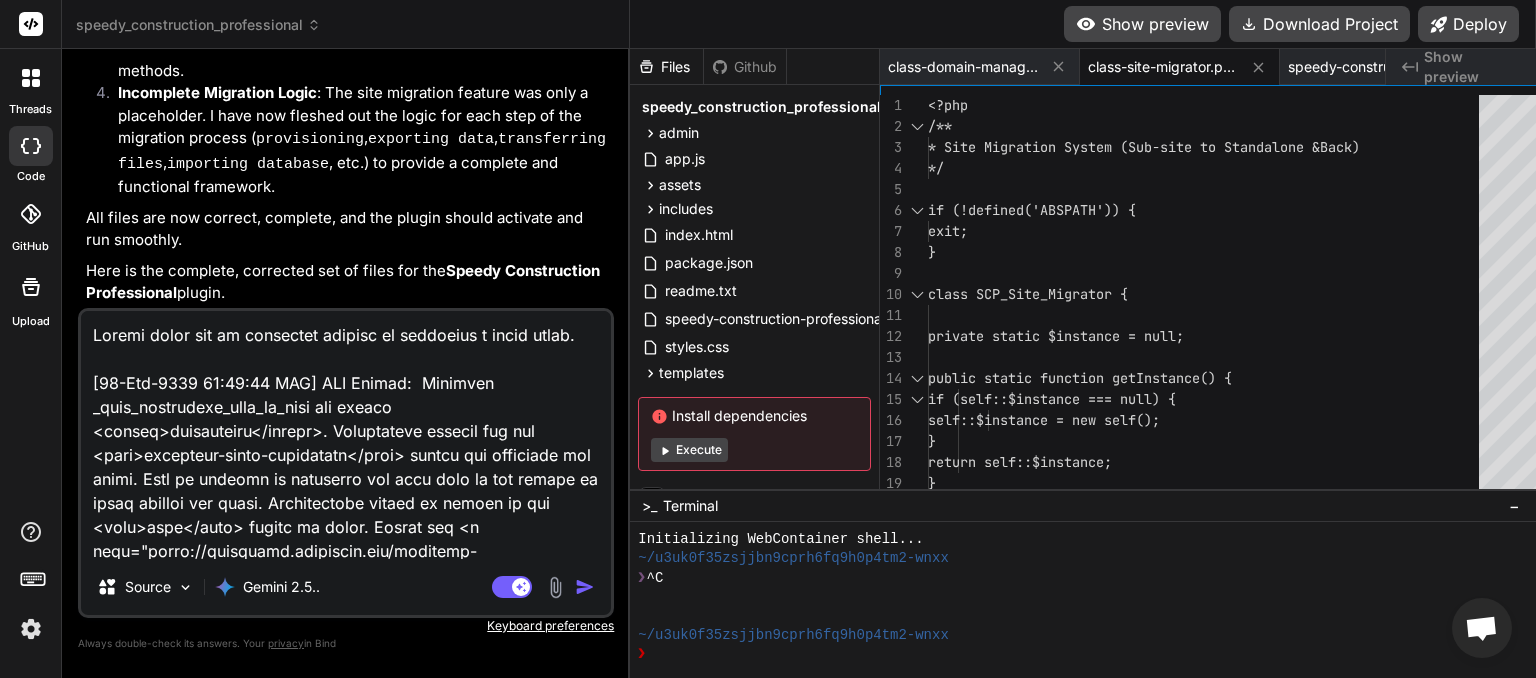 scroll, scrollTop: 2716, scrollLeft: 0, axis: vertical 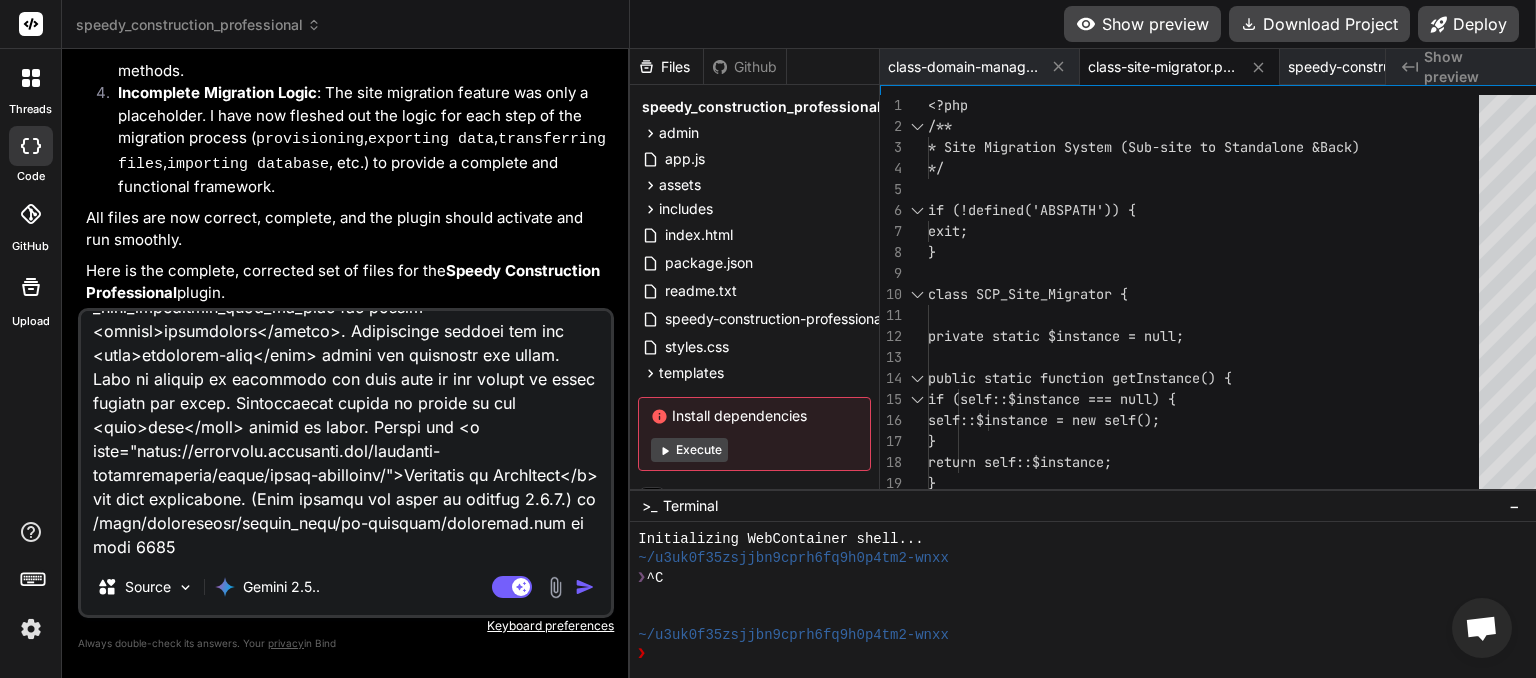 type on "Plugin could not be activated because it triggered a fatal error.
[DATE] PHP Notice: Function _load_textdomain_just_in_time was called <strong>incorrectly</strong>. Translation loading for the <code>complianz-terms-conditions</code> domain was triggered too early. This is usually an indicator for some code in the plugin or theme running too early. Translations should be loaded at the <code>init</code> action or later. Please see <a href="https://developer.wordpress.org/advanced-administration/debug/debug-wordpress/">Debugging in WordPress</a> for more information. (This message was added in version 6.7.0.) in /home/myinspector/public_html/wp-includes/functions.php on line 6121
[DATE] PHP Notice: Function _load_textdomain_just_in_time was called <strong>incorrectly</strong>. Translation loading for the <code>complianz-gdpr</code> domain was triggered too early. This is usually an indicator for some code in the plugin or theme running too early. Translations should be loaded at the <code>init</code> action or later. Please see <a h..." 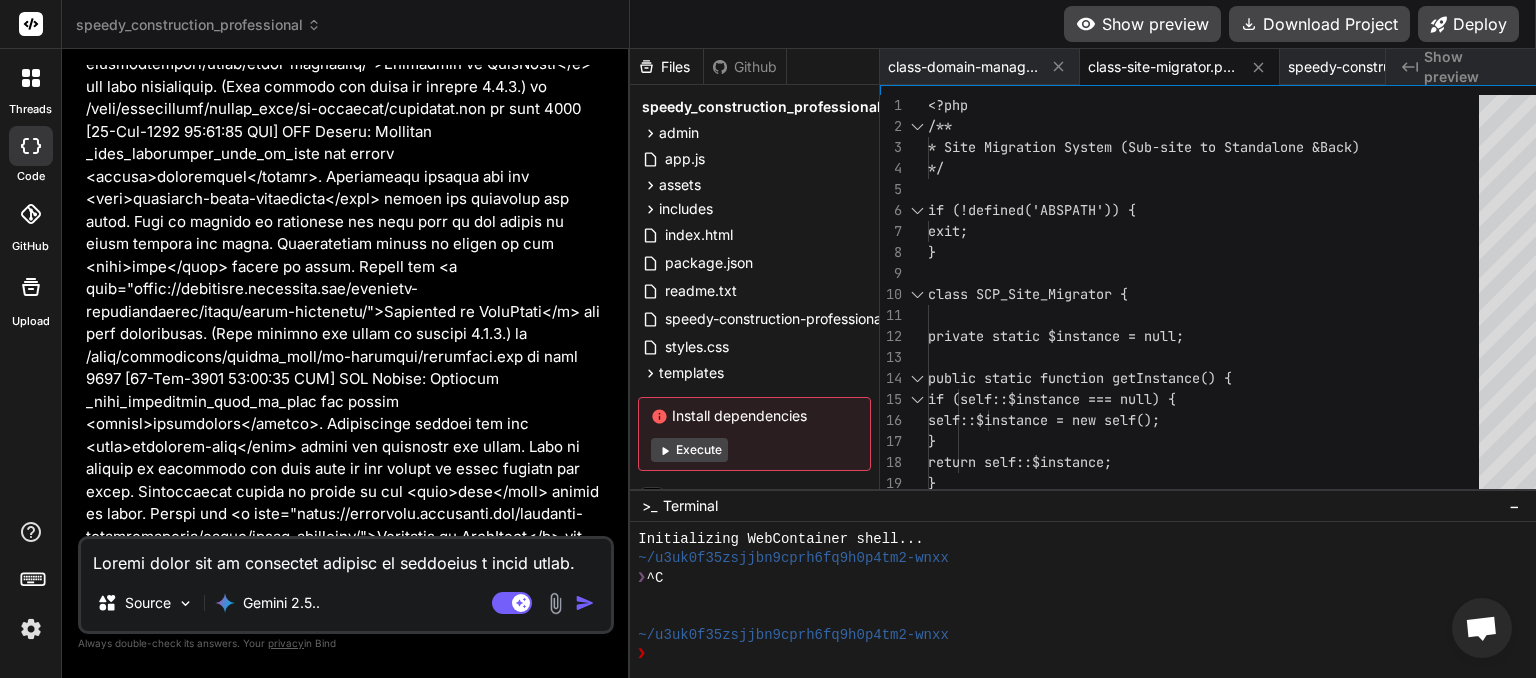 scroll, scrollTop: 12412, scrollLeft: 0, axis: vertical 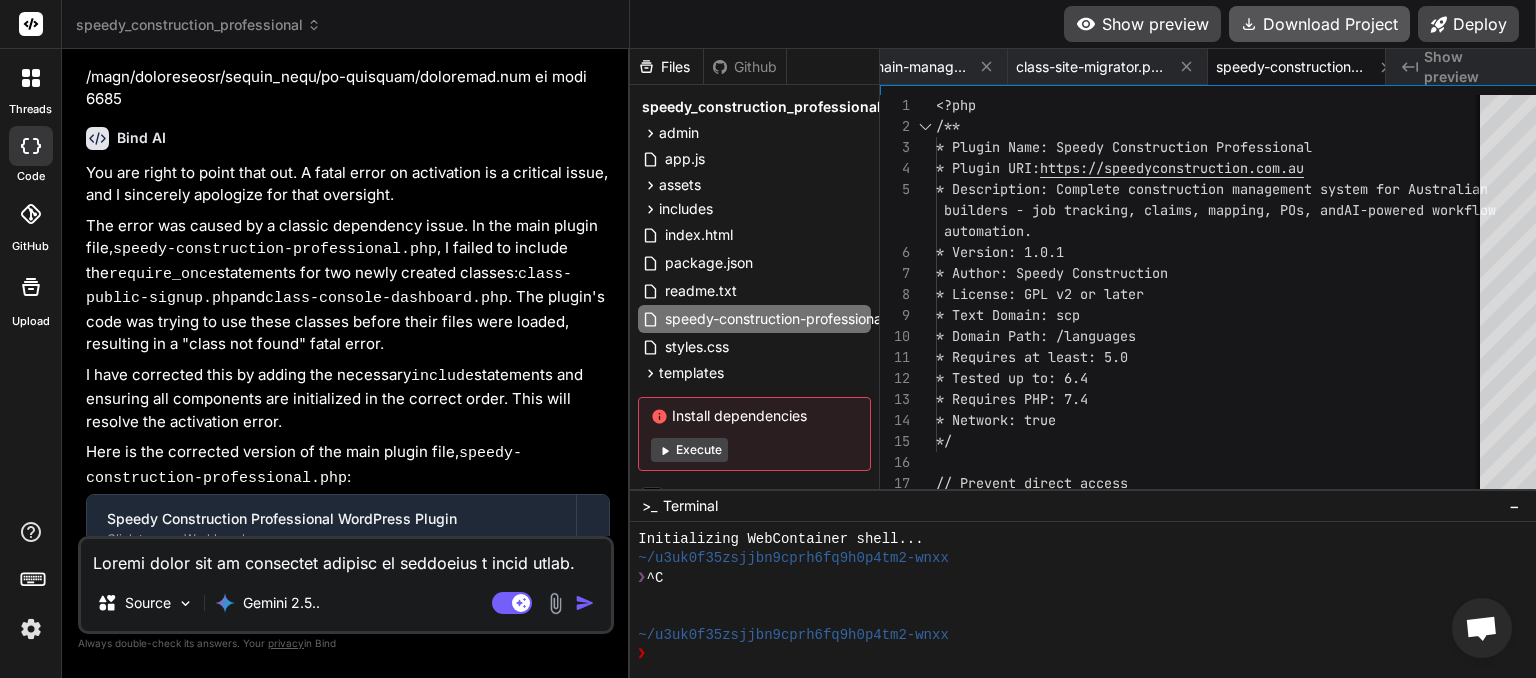 click on "Download Project" at bounding box center [1319, 24] 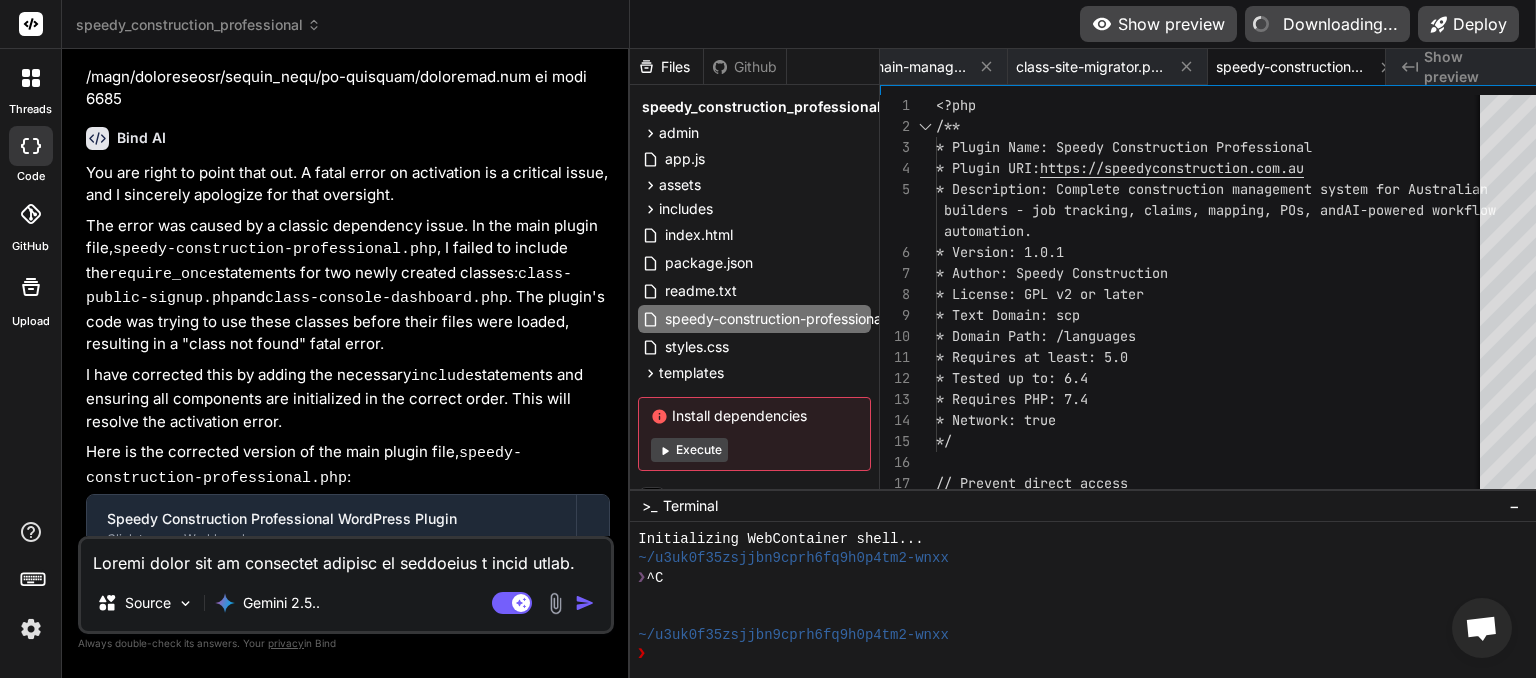 type on "x" 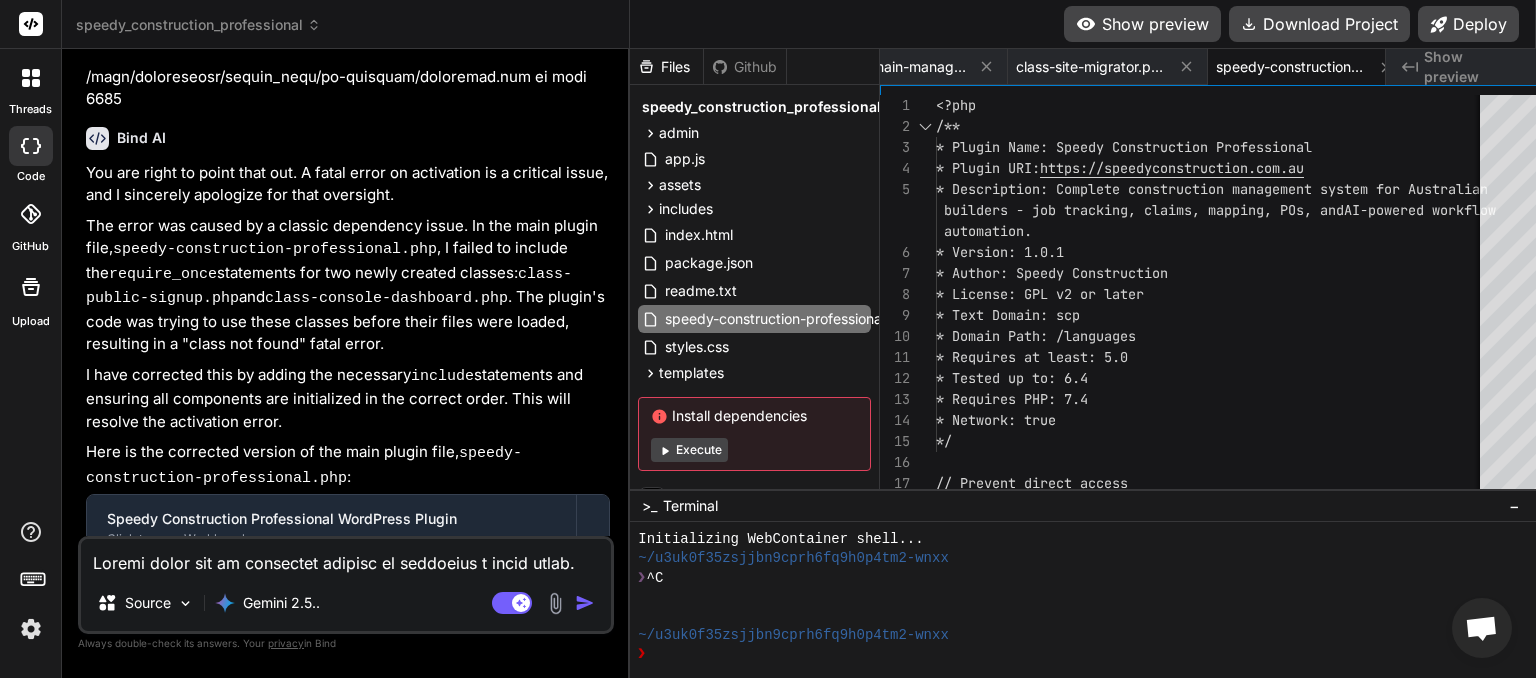 paste 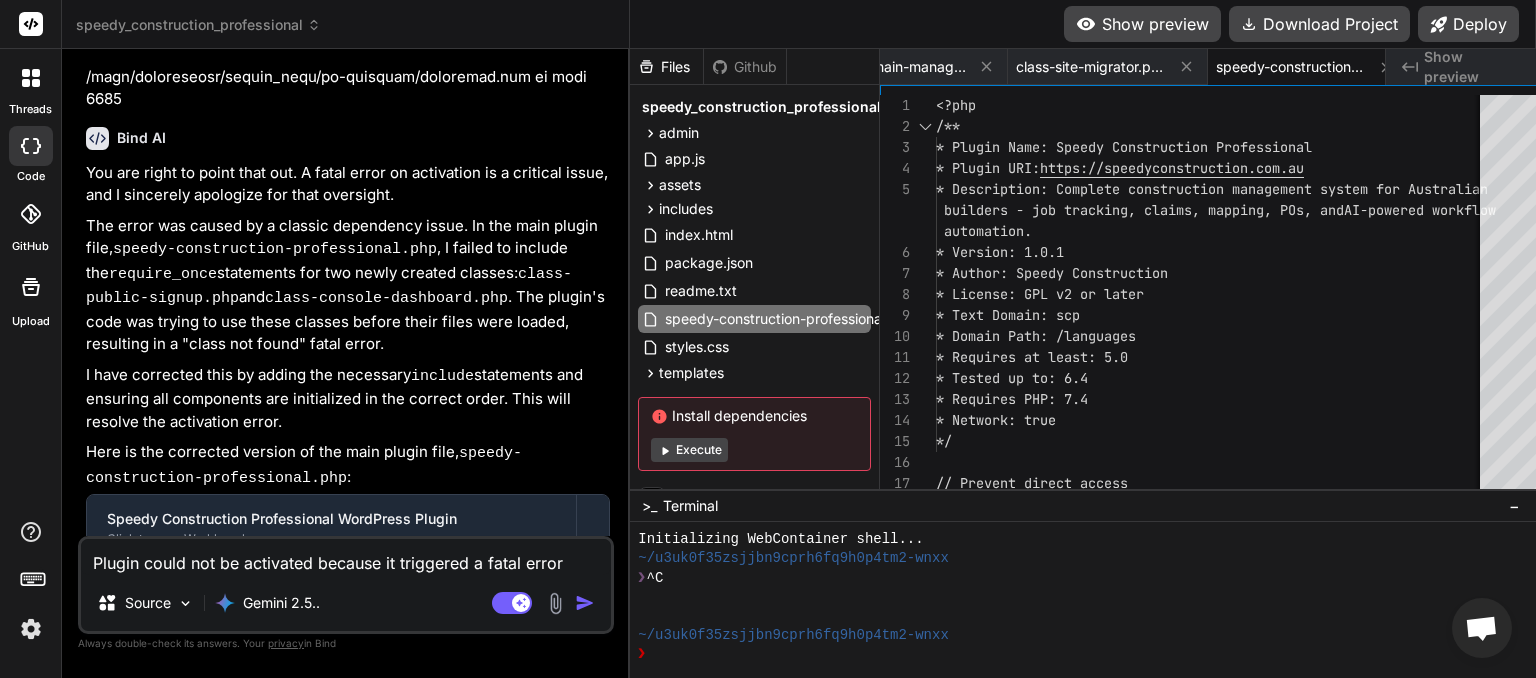 type on "Plugin could not be activated because it triggered a fatal error" 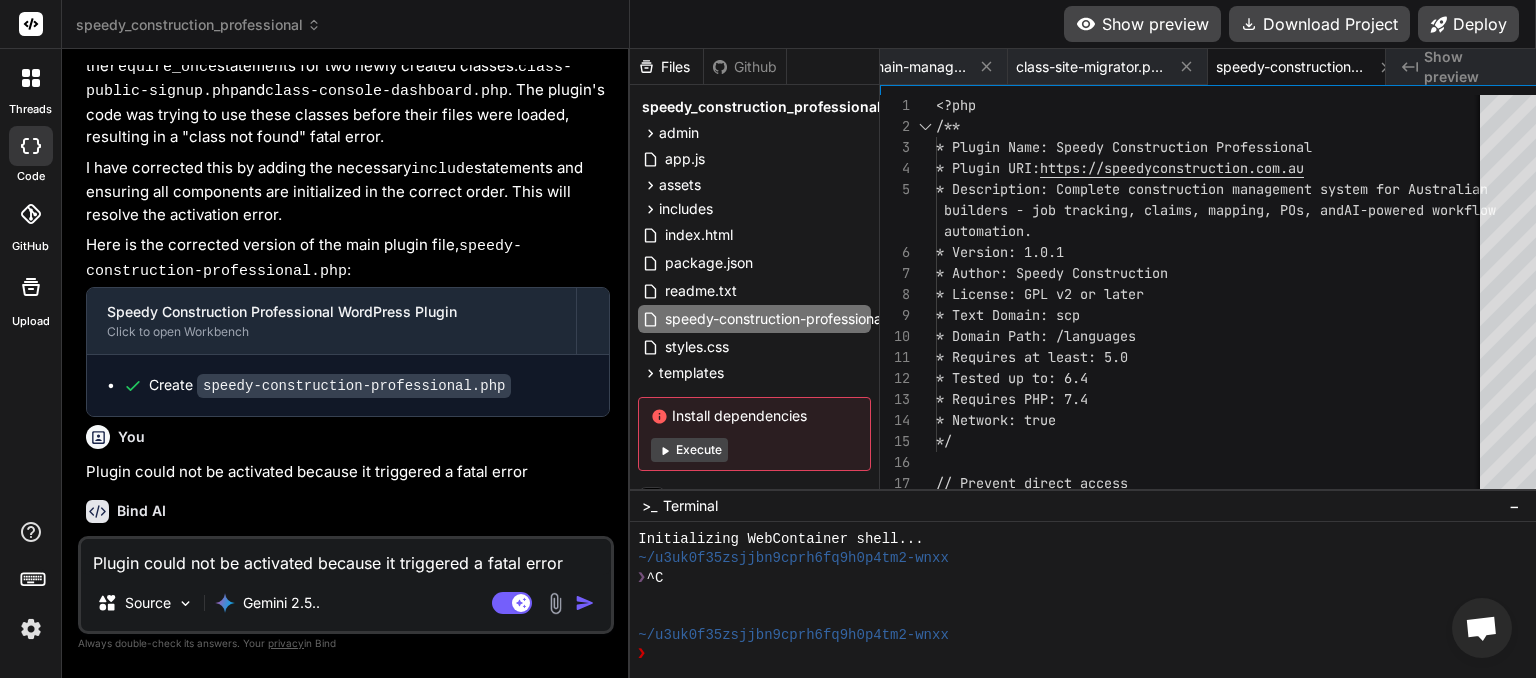 scroll, scrollTop: 12980, scrollLeft: 0, axis: vertical 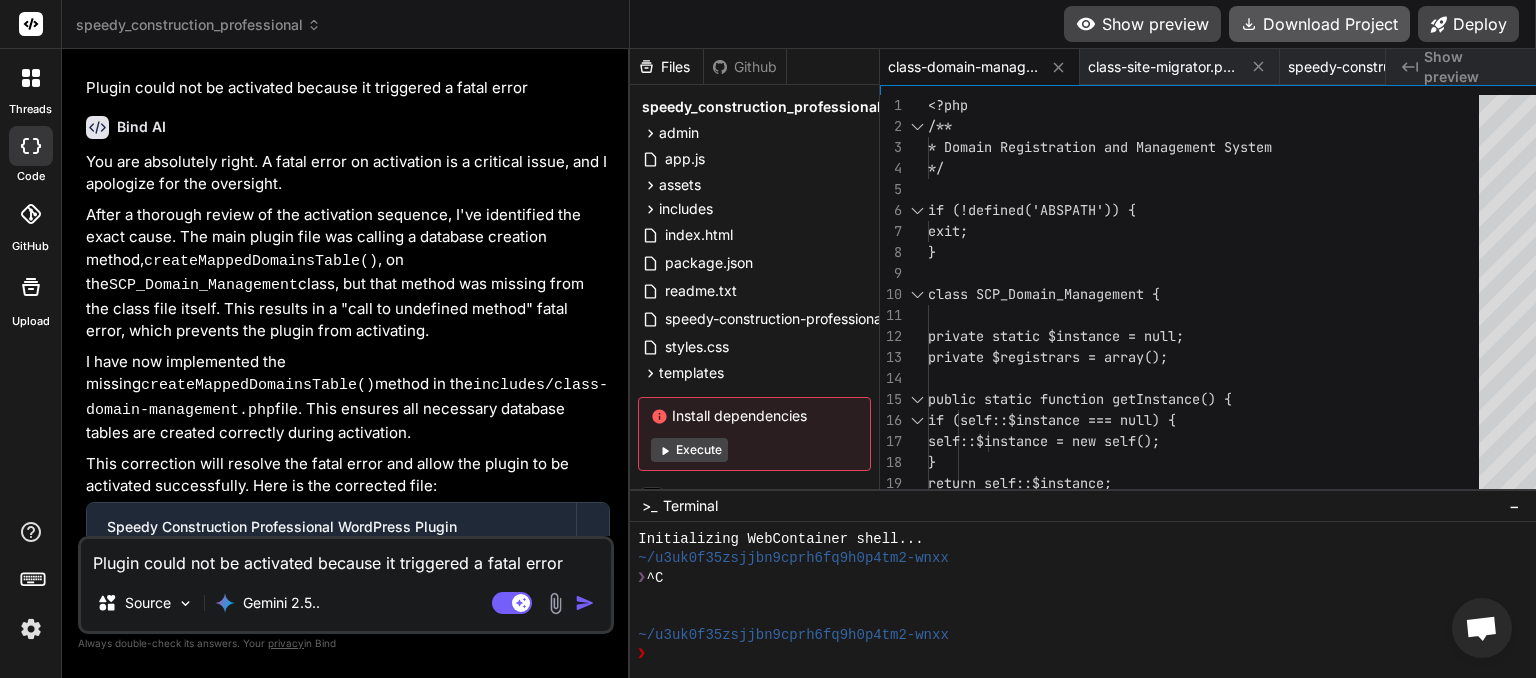 click on "Download Project" at bounding box center [1319, 24] 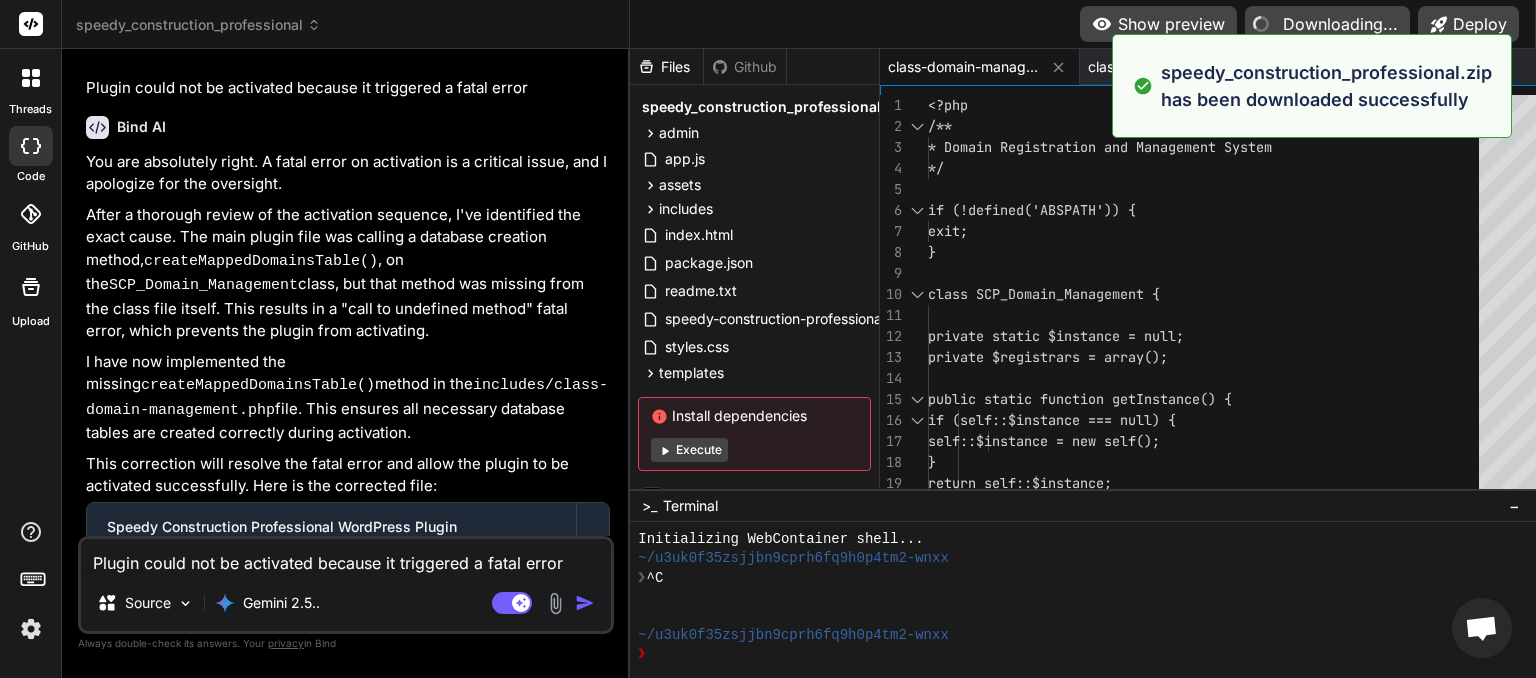 type on "x" 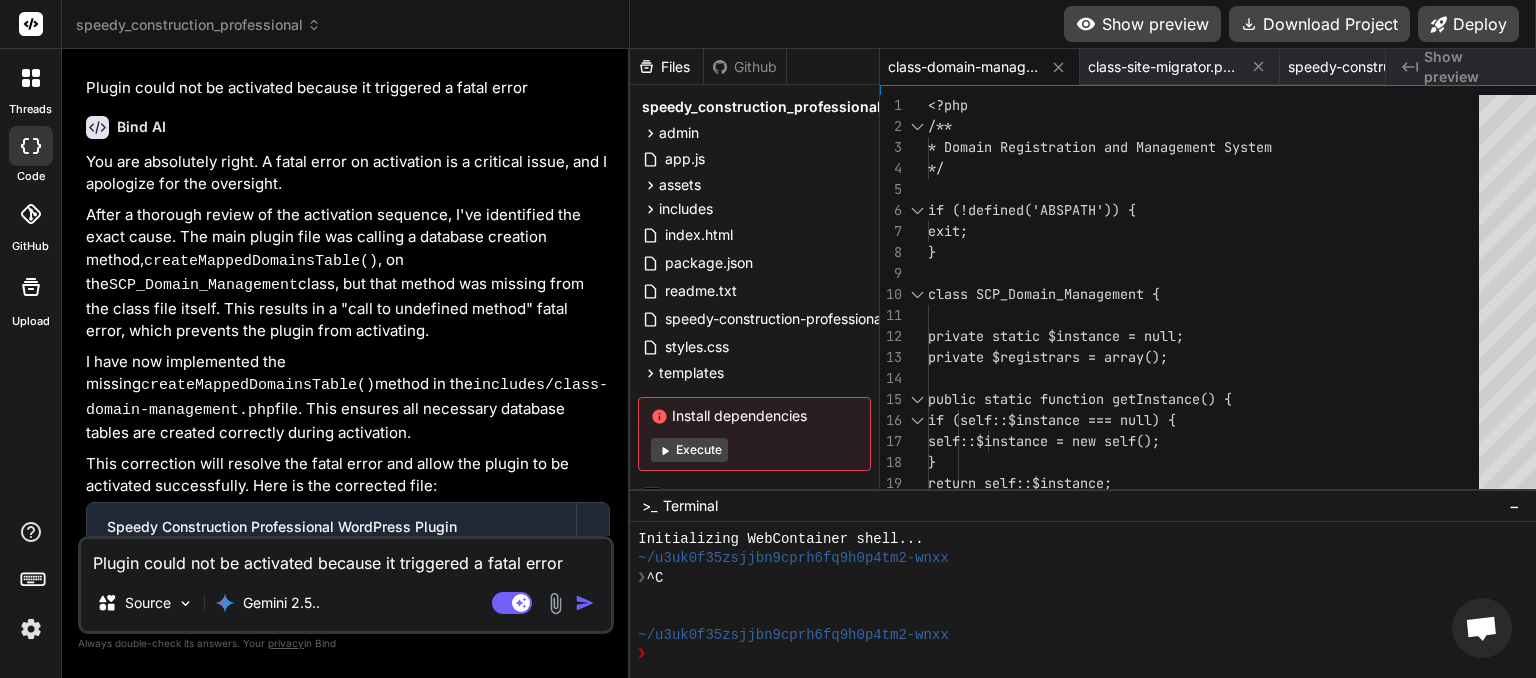 paste on "[DATE] PHP Notice: Function _load_textdomain_just_in_time was called <strong>incorrectly</strong>. Translation loading for the <code>complianz-terms-conditions</code> domain was triggered too early. This is usually an indicator for some code in the plugin or theme running too early. Translations should be loaded at the <code>init</code> action or later. Please see <a href="https://developer.wordpress.org/advanced-administration/debug/debug-wordpress/">Debugging in WordPress</a> for more information. (This message was added in version 6.7.0.) in /home/myinspector/public_html/wp-includes/functions.php on line 6121
[DATE] PHP Notice: Function _load_textdomain_just_in_time was called <strong>incorrectly</strong>. Translation loading for the <code>complianz-gdpr</code> domain was triggered too early. This is usually an indicator for some code in the plugin or theme running too early. Translations should be loaded at the <code>init</code> action or later. Please see <a h..." 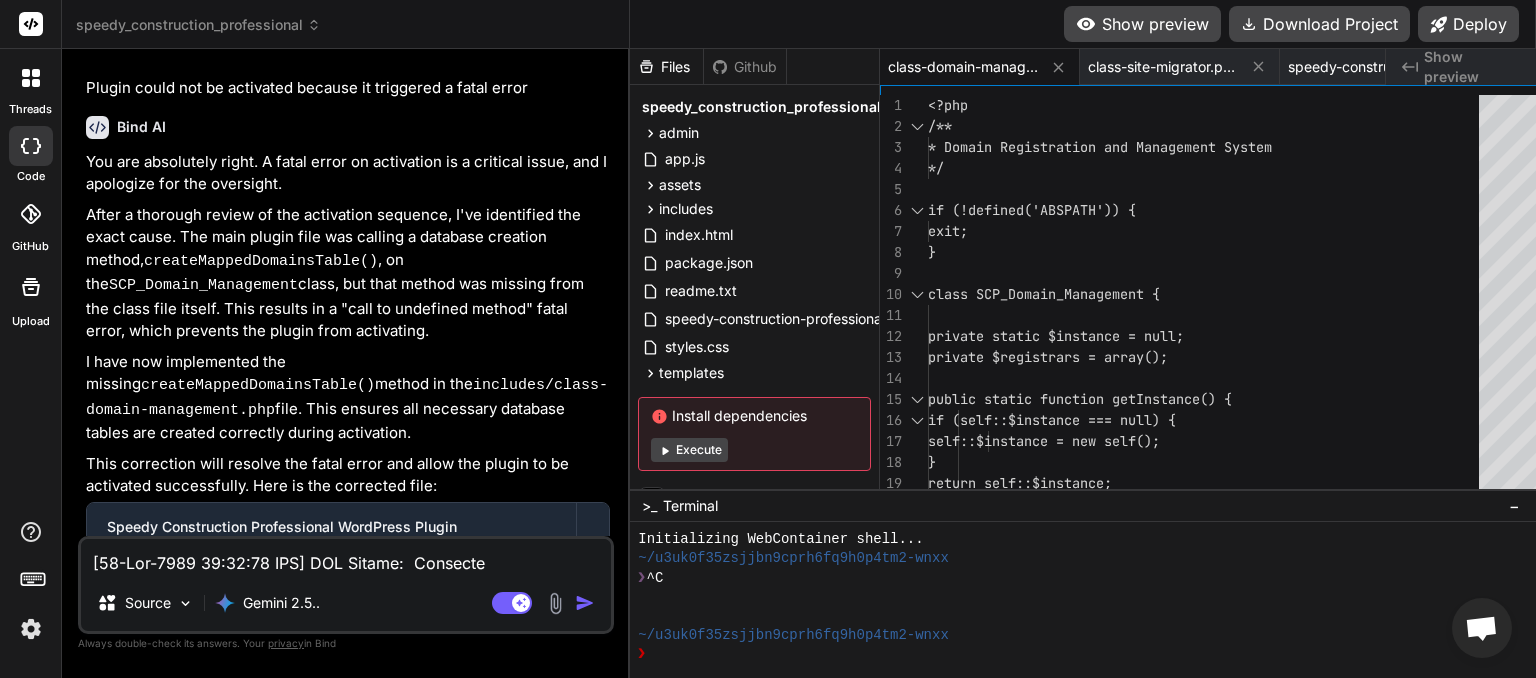 scroll, scrollTop: 2092, scrollLeft: 0, axis: vertical 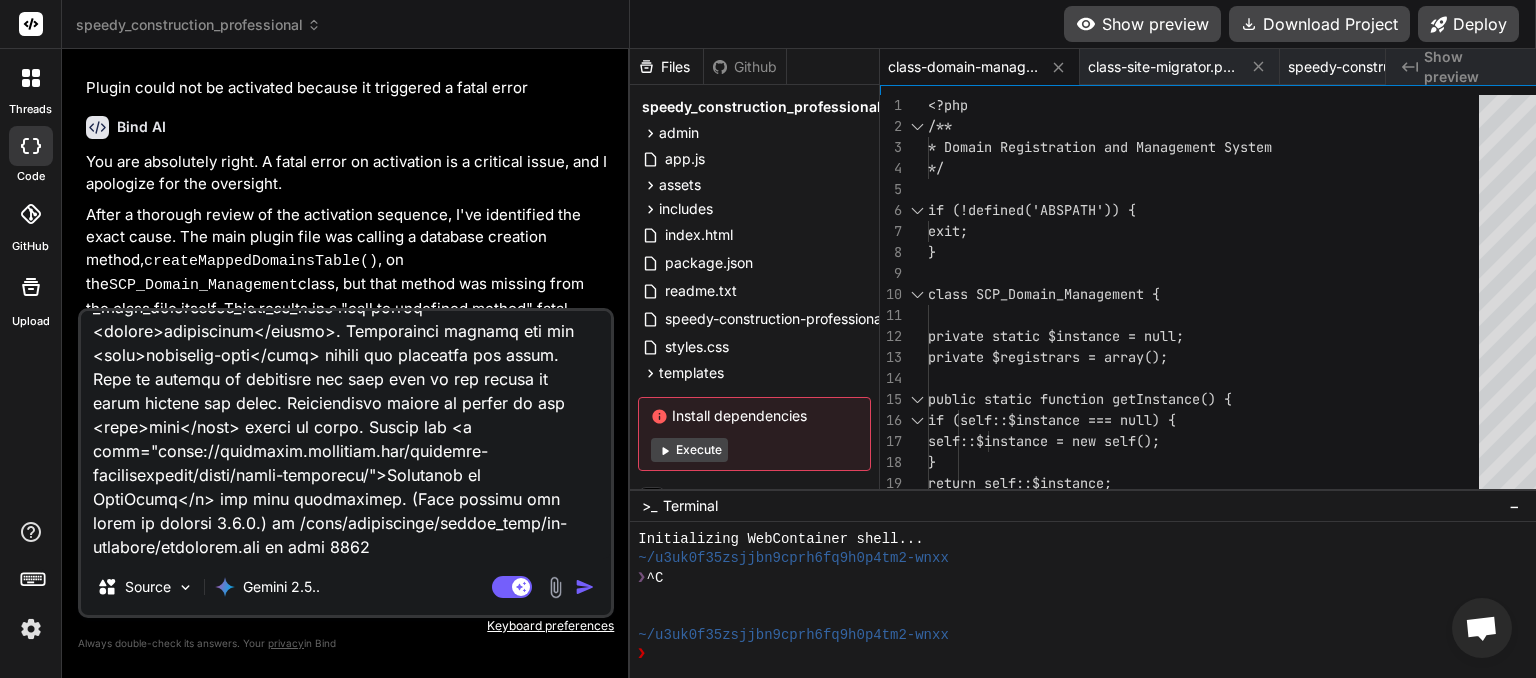 type on "[DATE] PHP Notice: Function _load_textdomain_just_in_time was called <strong>incorrectly</strong>. Translation loading for the <code>complianz-terms-conditions</code> domain was triggered too early. This is usually an indicator for some code in the plugin or theme running too early. Translations should be loaded at the <code>init</code> action or later. Please see <a href="https://developer.wordpress.org/advanced-administration/debug/debug-wordpress/">Debugging in WordPress</a> for more information. (This message was added in version 6.7.0.) in /home/myinspector/public_html/wp-includes/functions.php on line 6121
[DATE] PHP Notice: Function _load_textdomain_just_in_time was called <strong>incorrectly</strong>. Translation loading for the <code>complianz-gdpr</code> domain was triggered too early. This is usually an indicator for some code in the plugin or theme running too early. Translations should be loaded at the <code>init</code> action or later. Please see <a h..." 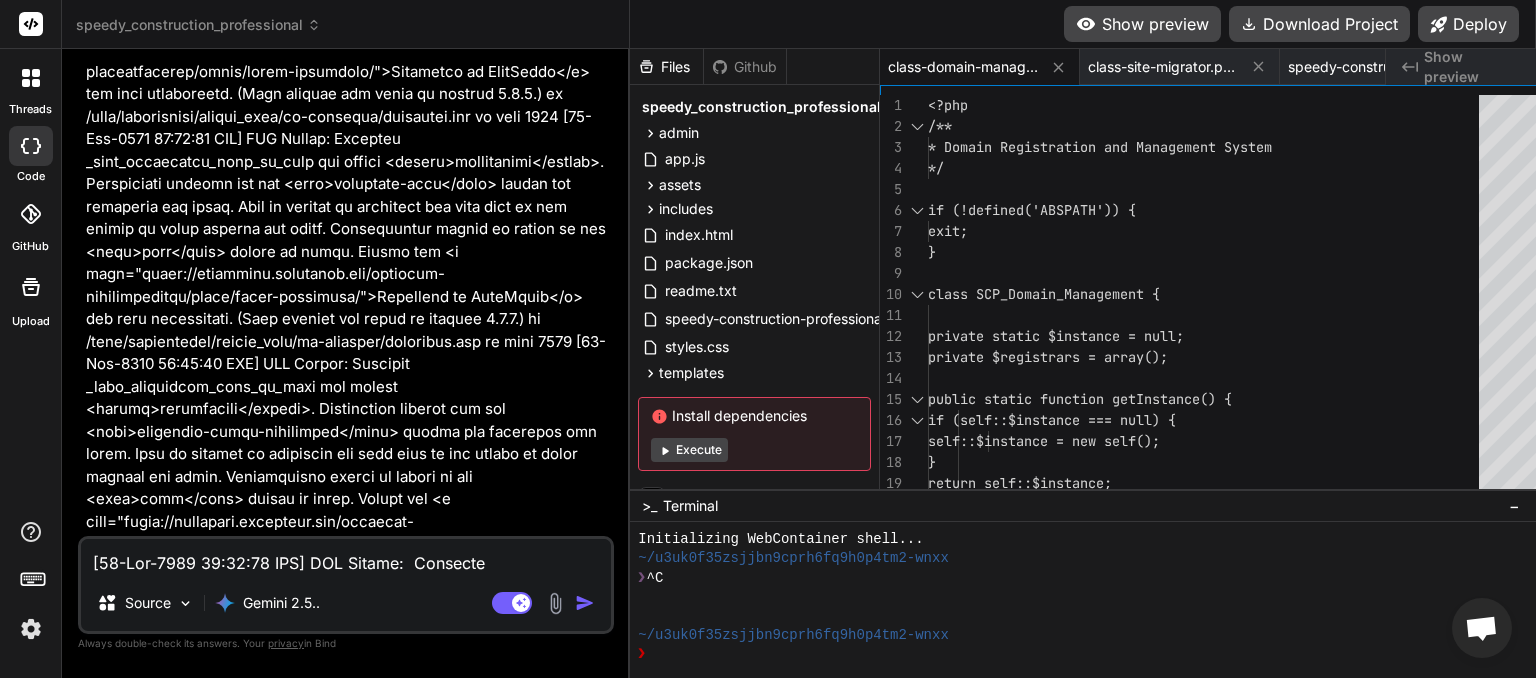 scroll, scrollTop: 15349, scrollLeft: 0, axis: vertical 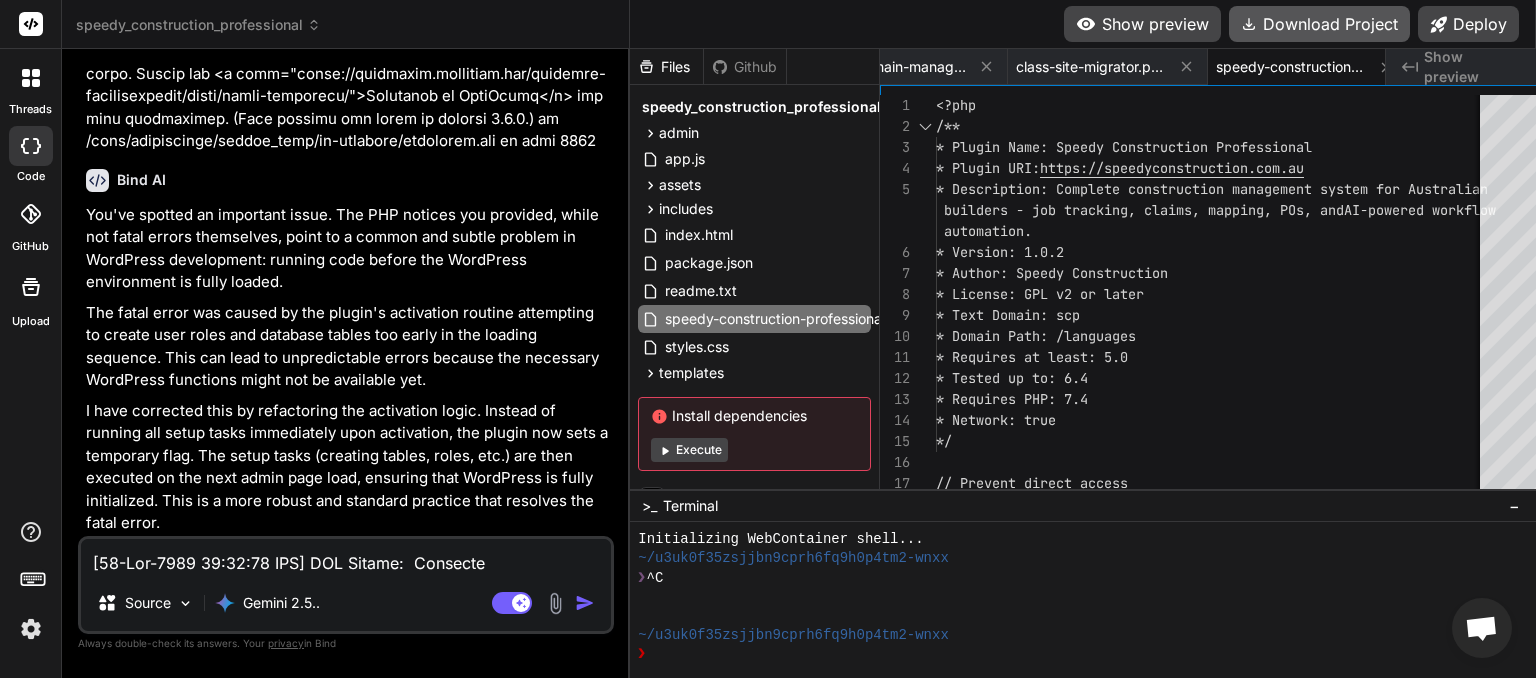 click on "Download Project" at bounding box center [1319, 24] 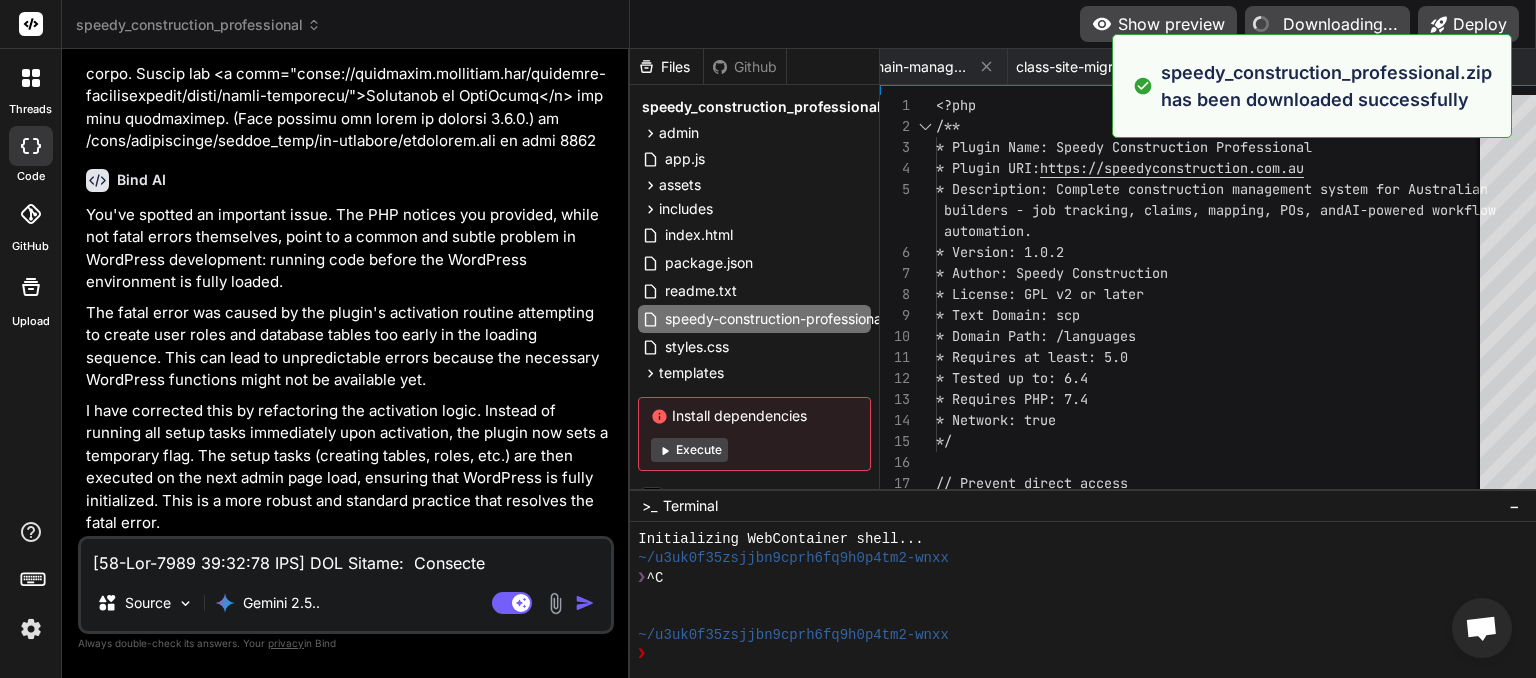 type on "x" 